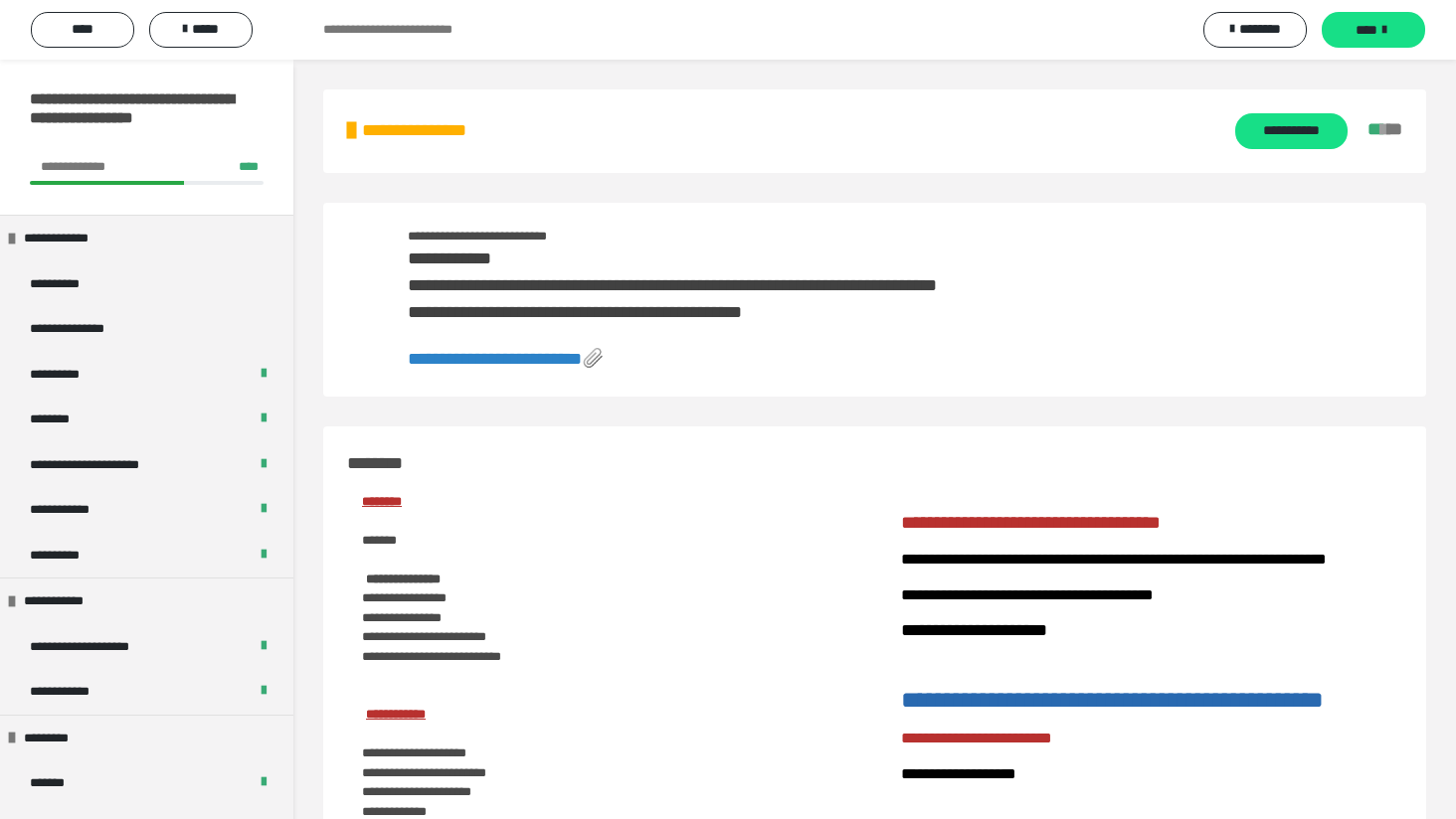 scroll, scrollTop: 4074, scrollLeft: 0, axis: vertical 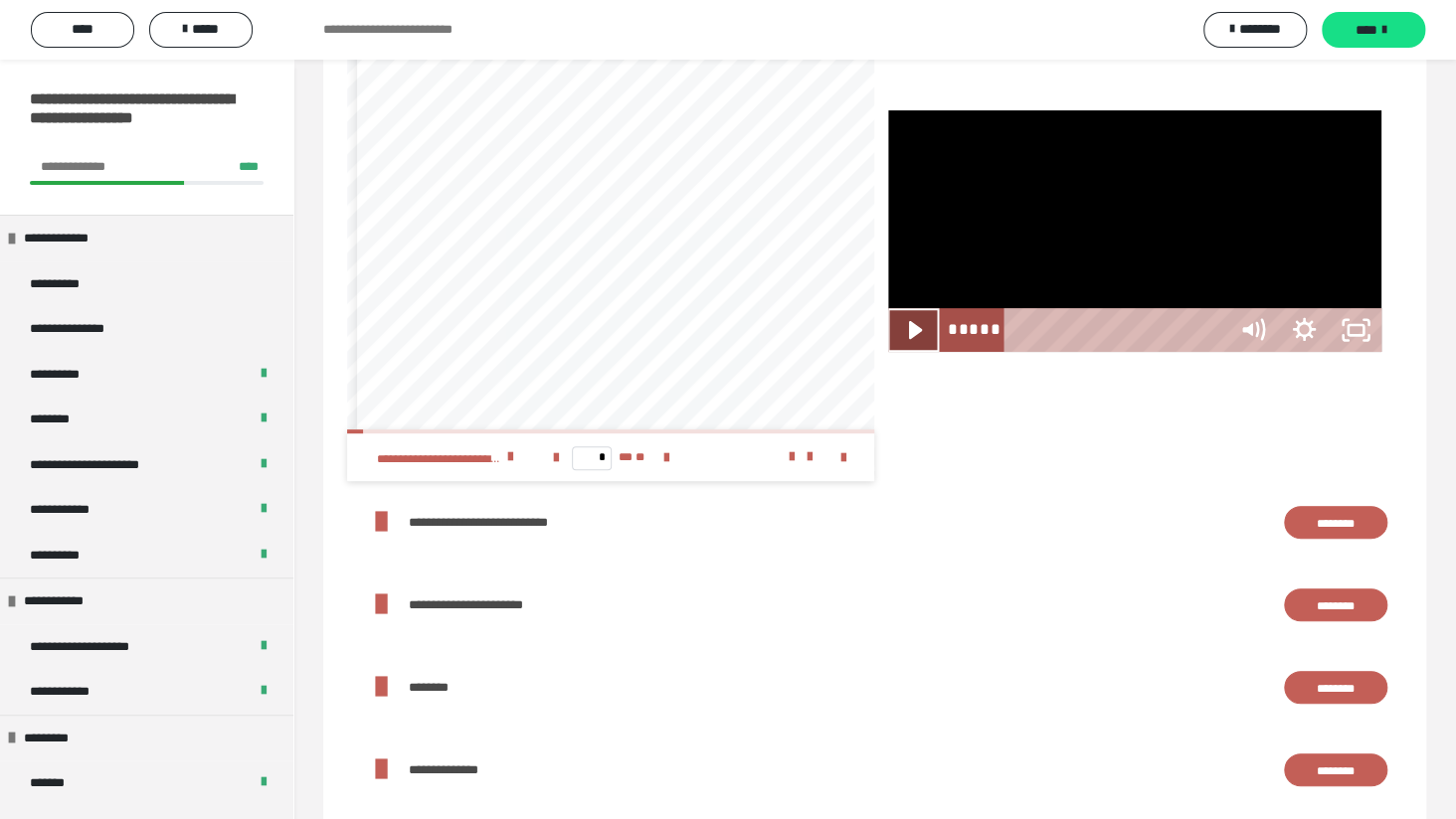 click 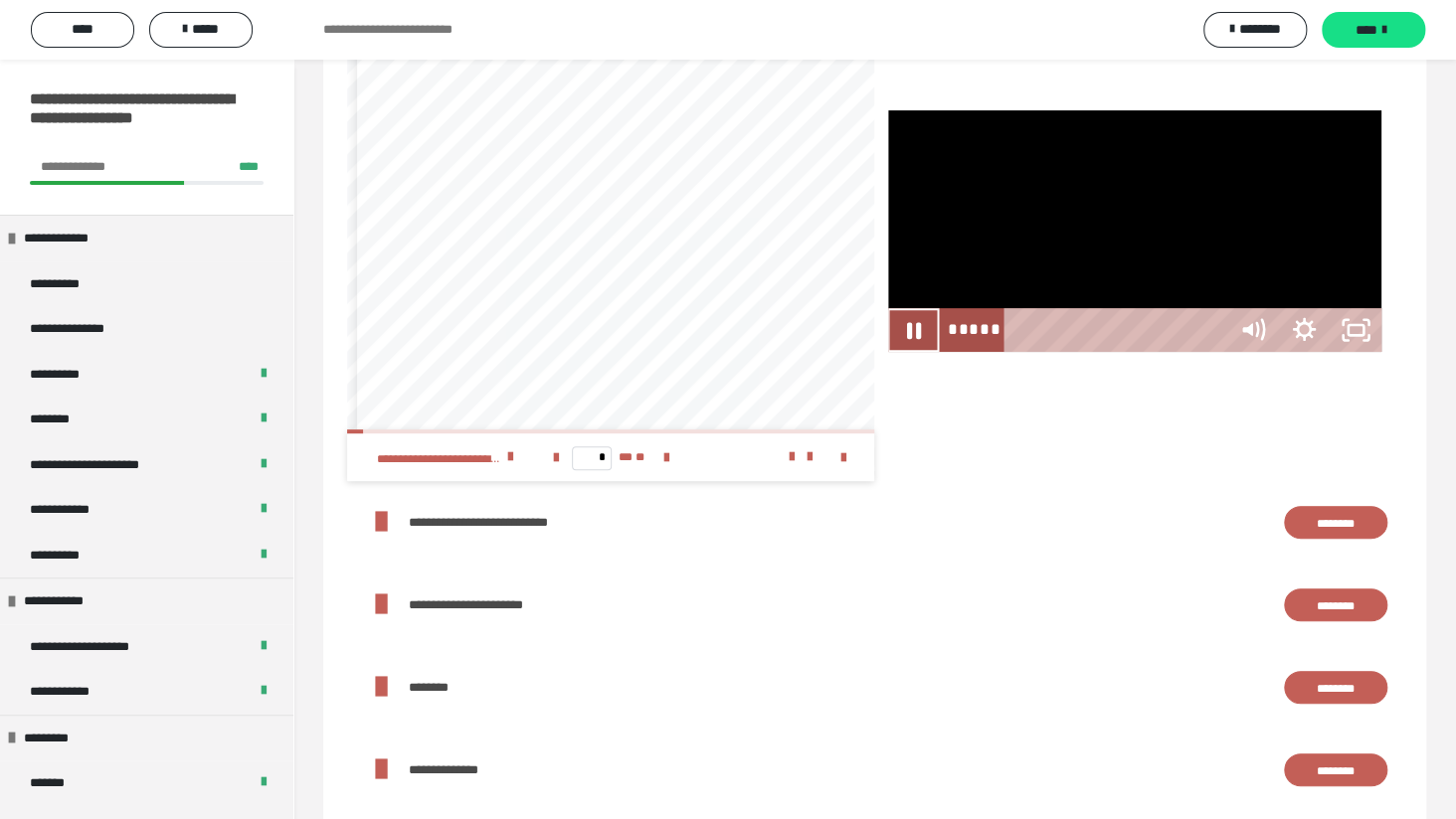 click on "*****" at bounding box center [1118, 330] 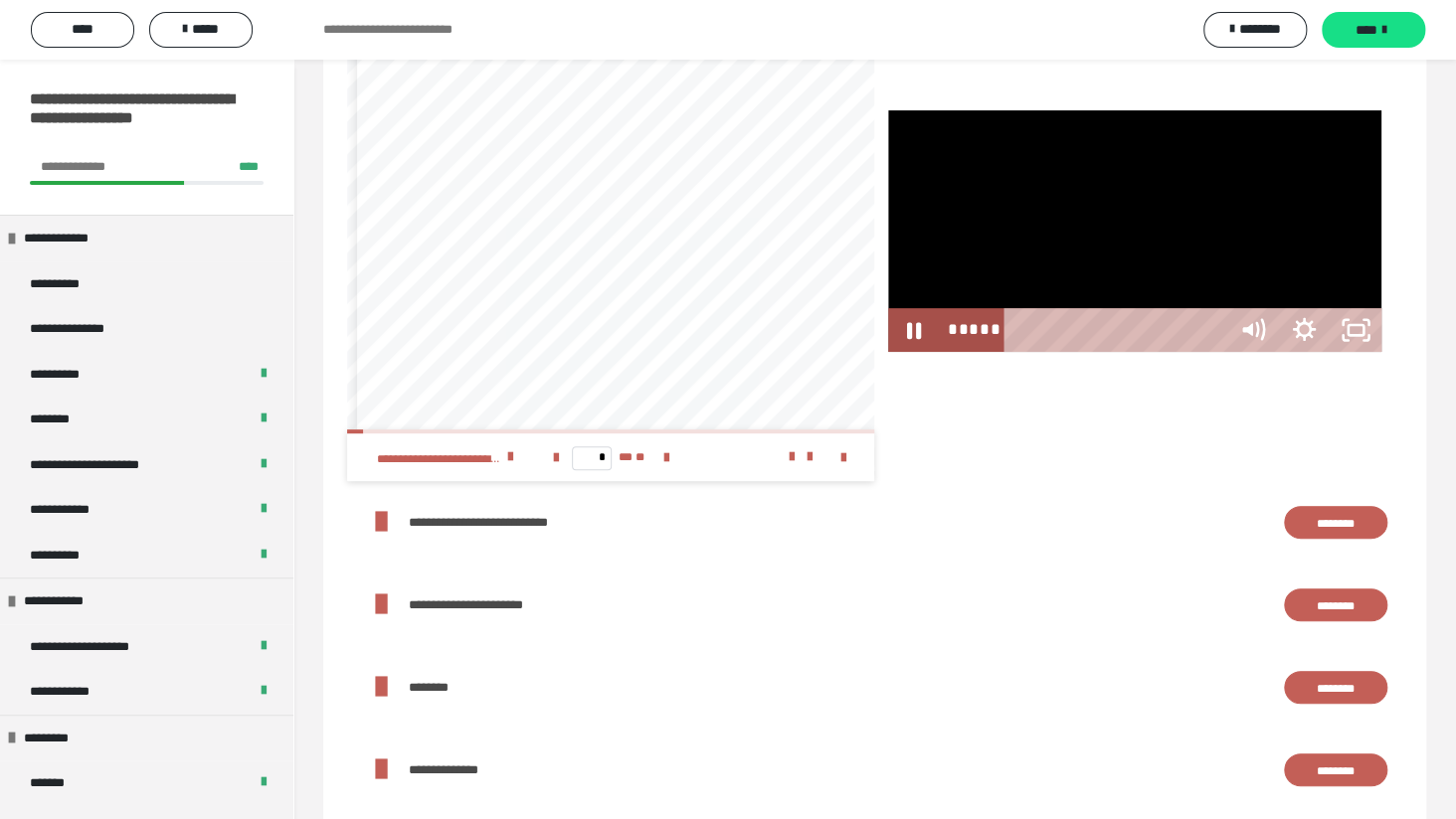 click on "*****" at bounding box center [1118, 330] 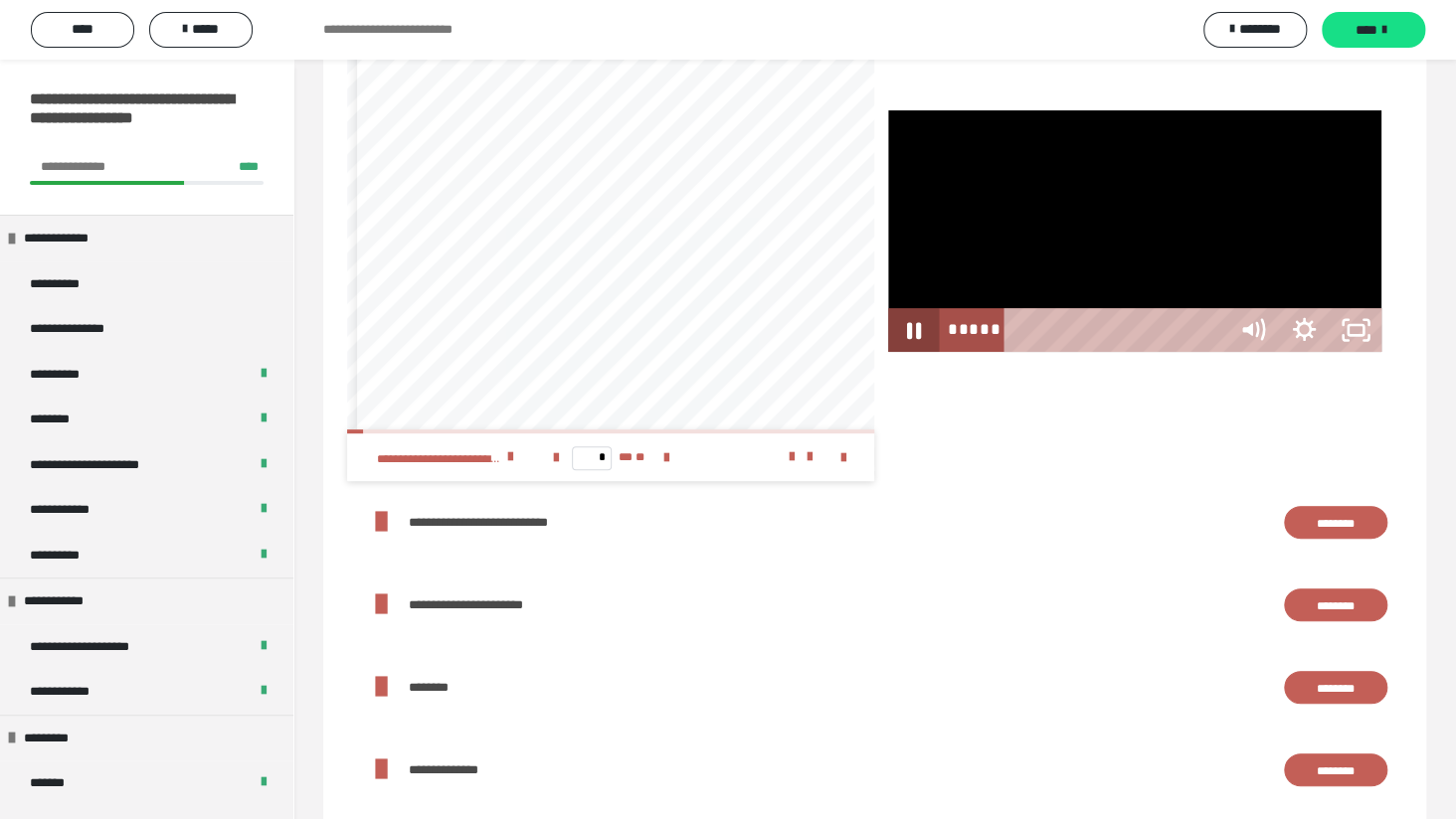 click 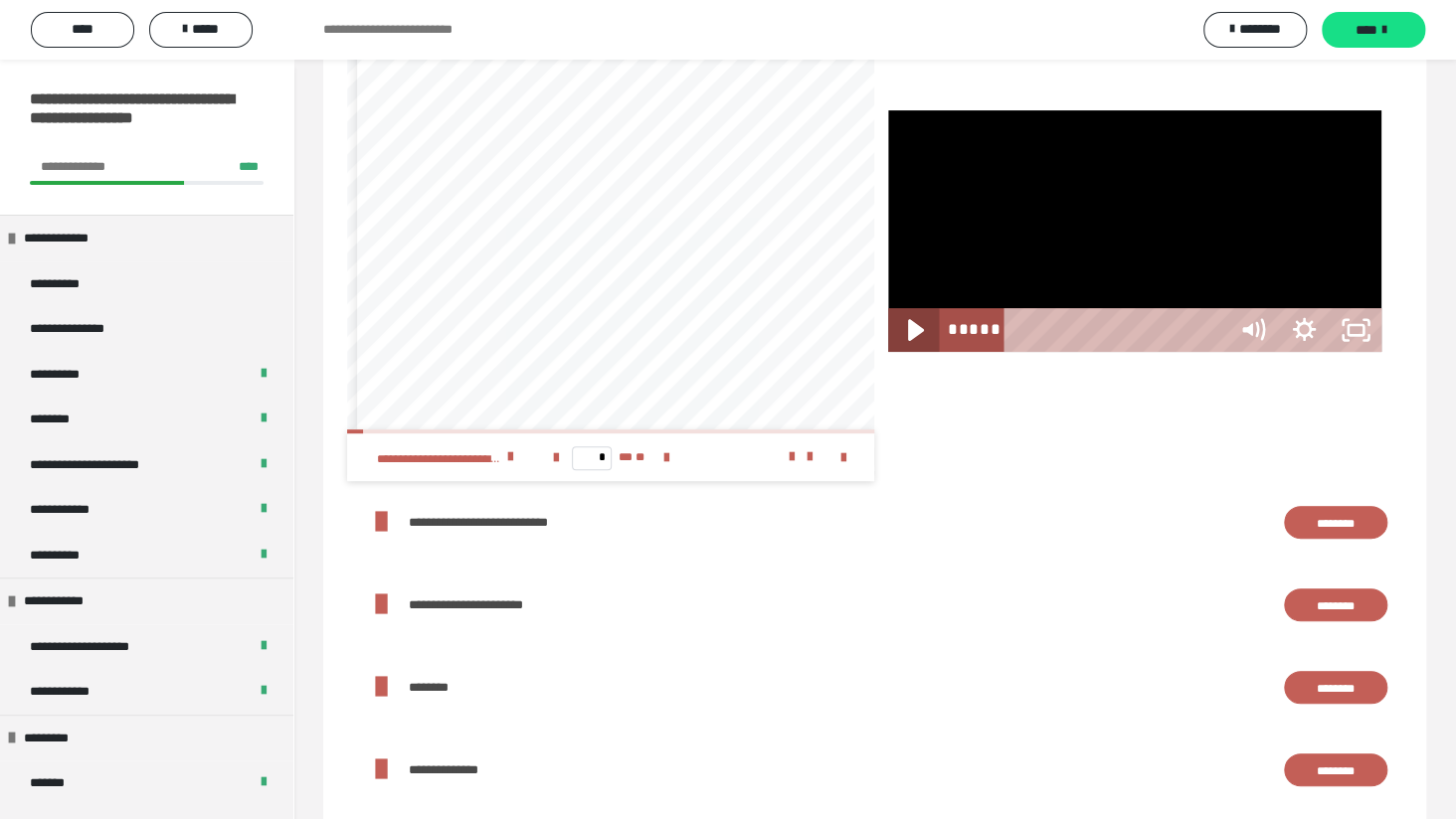 click 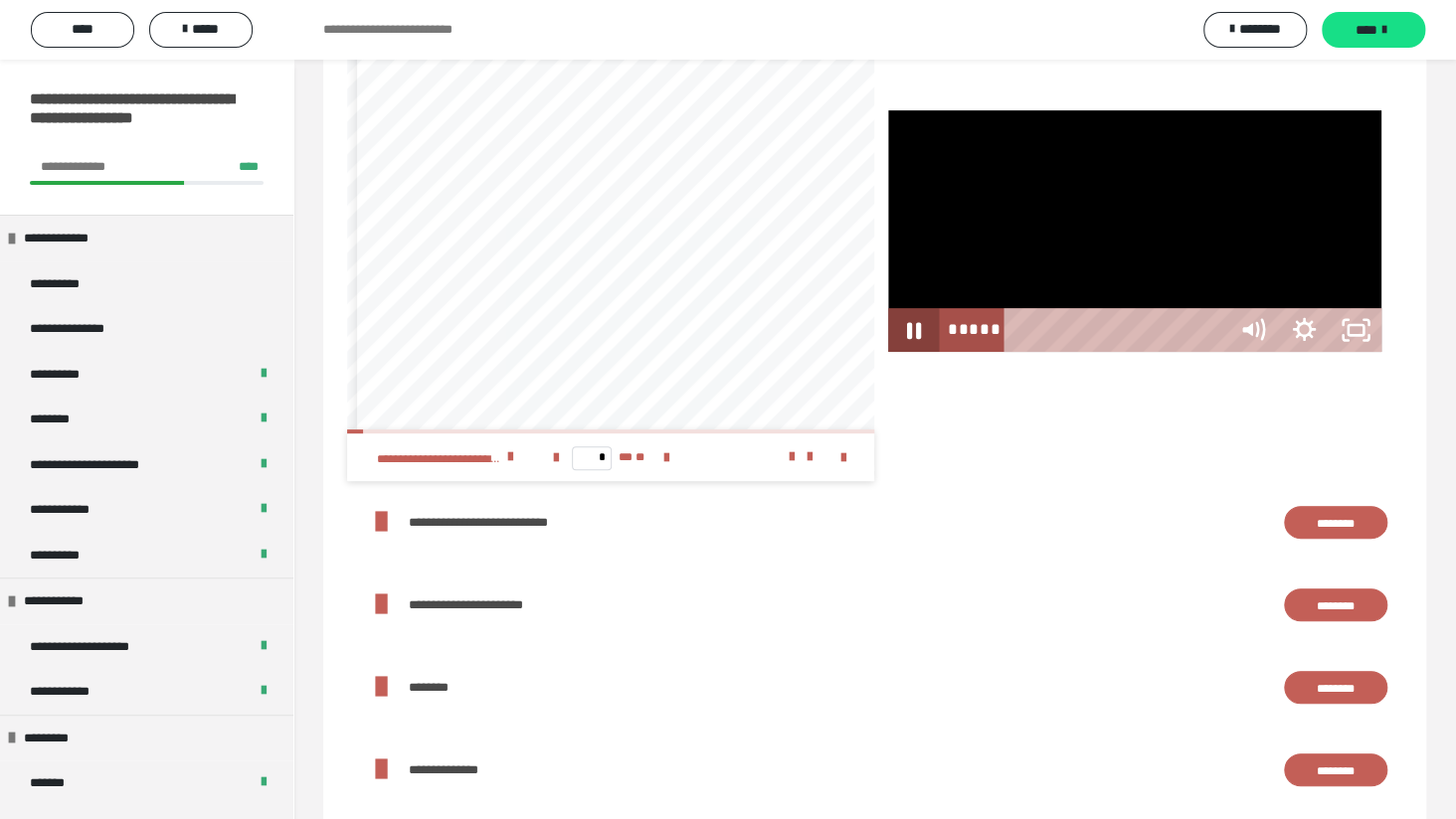type 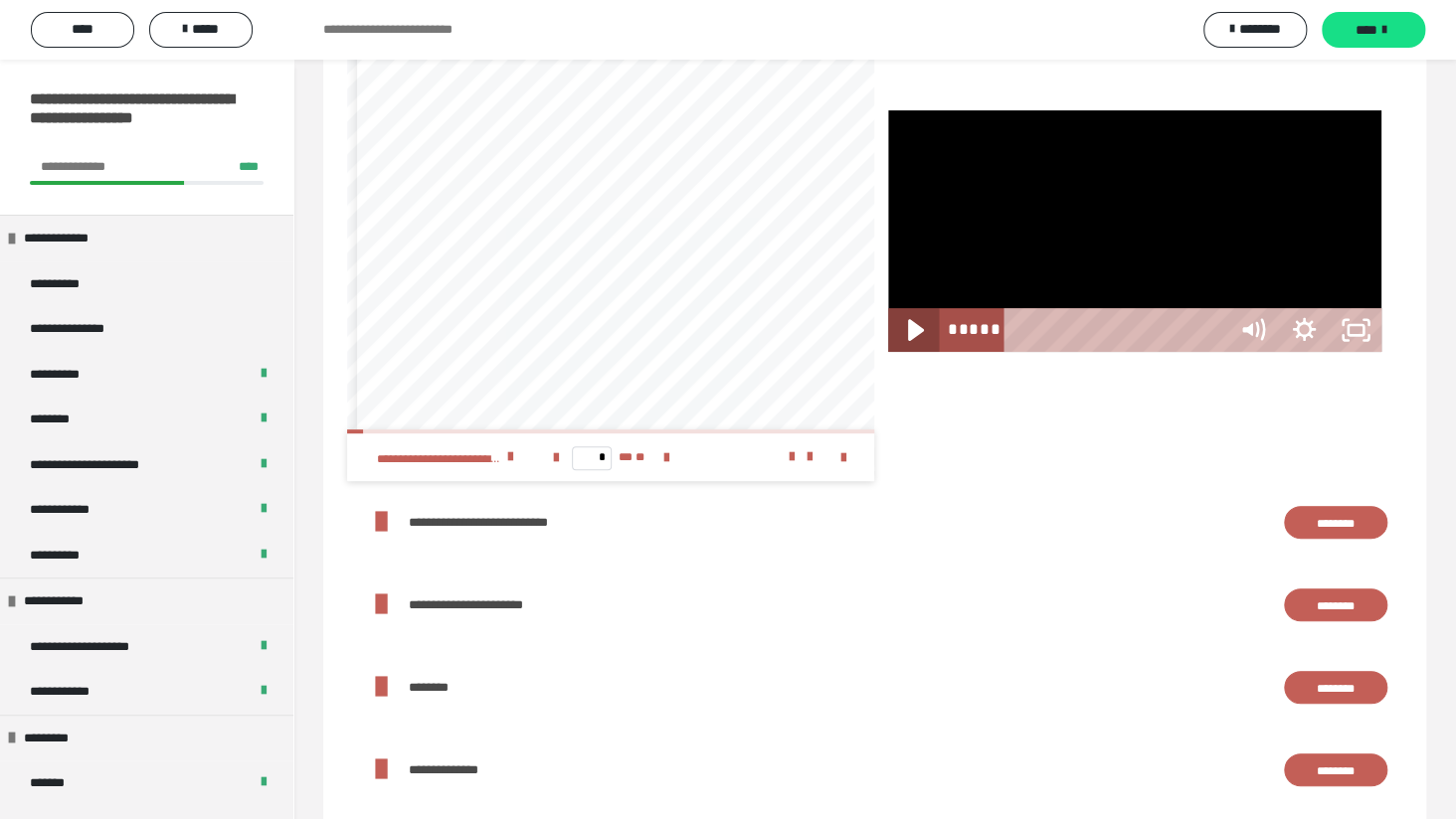 click 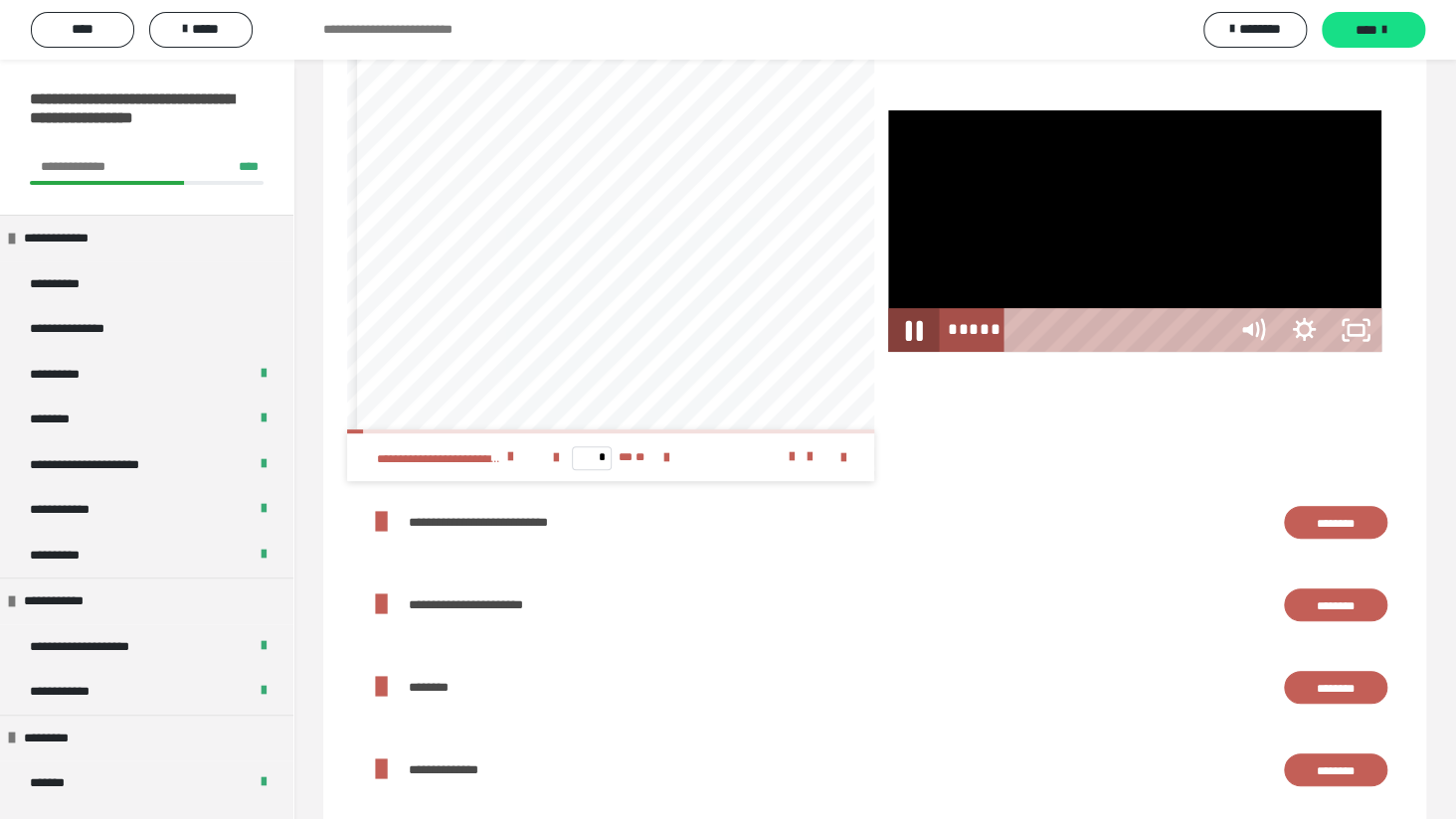 click 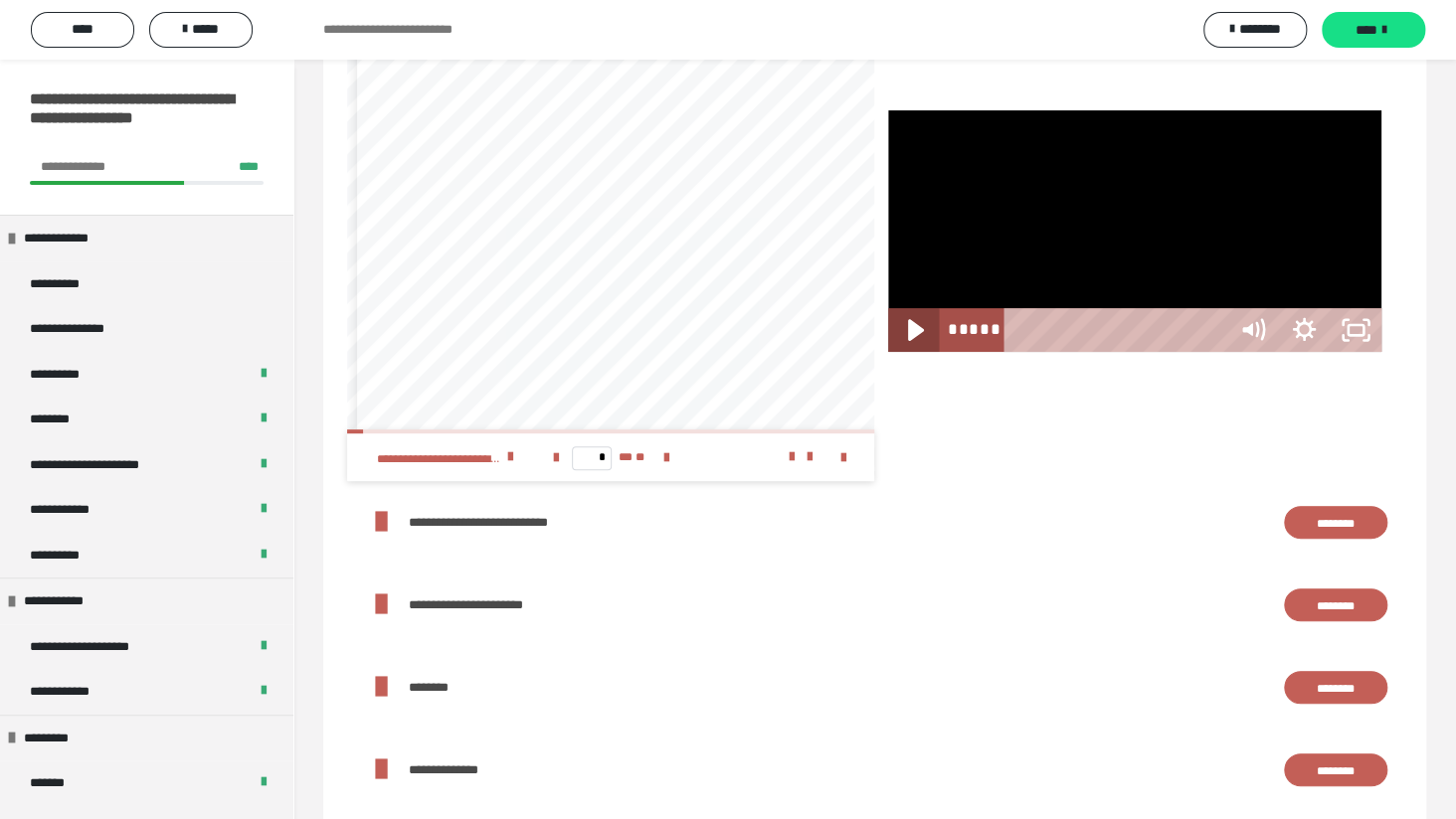 click 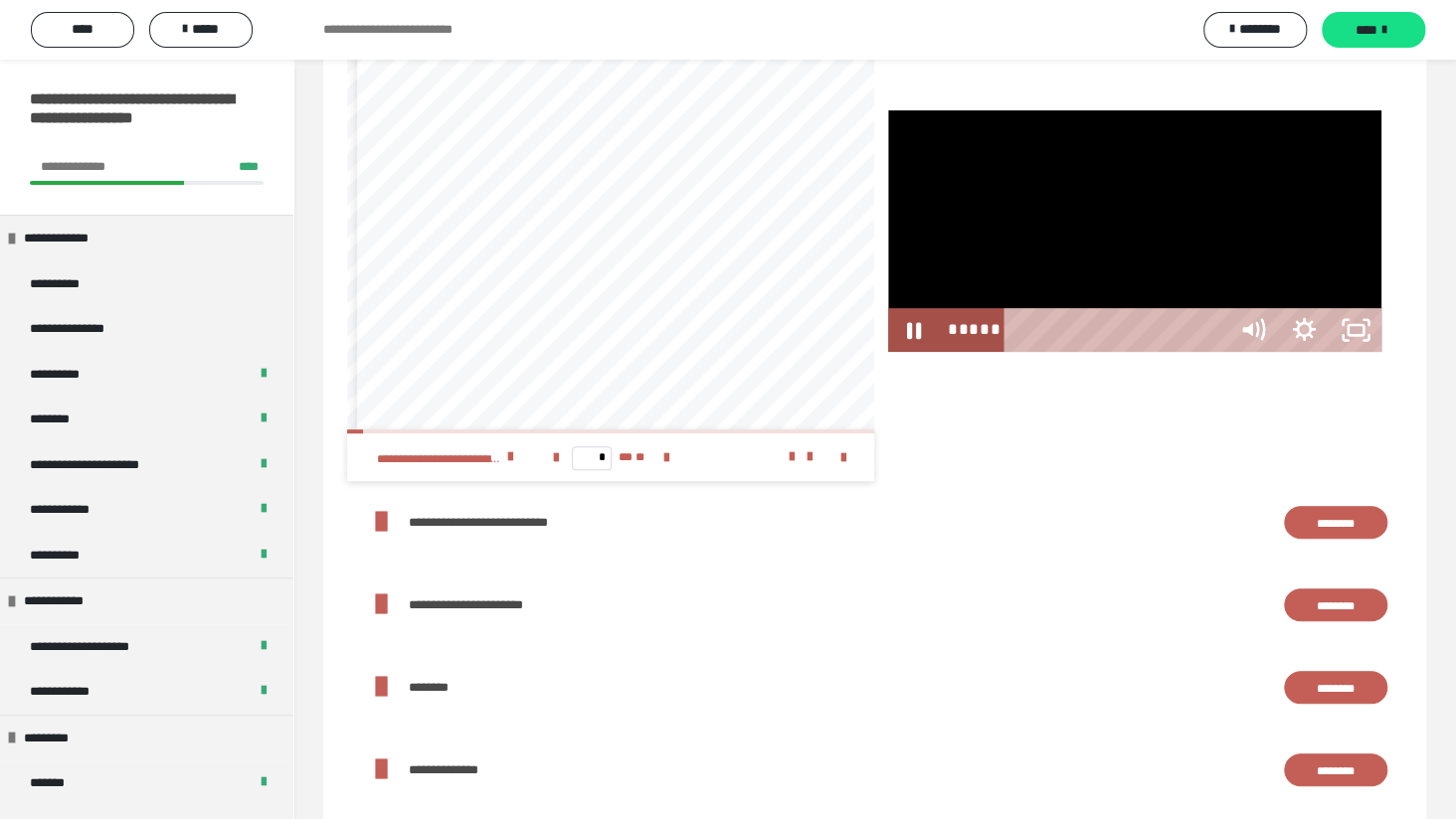 click on "*****" at bounding box center (1118, 330) 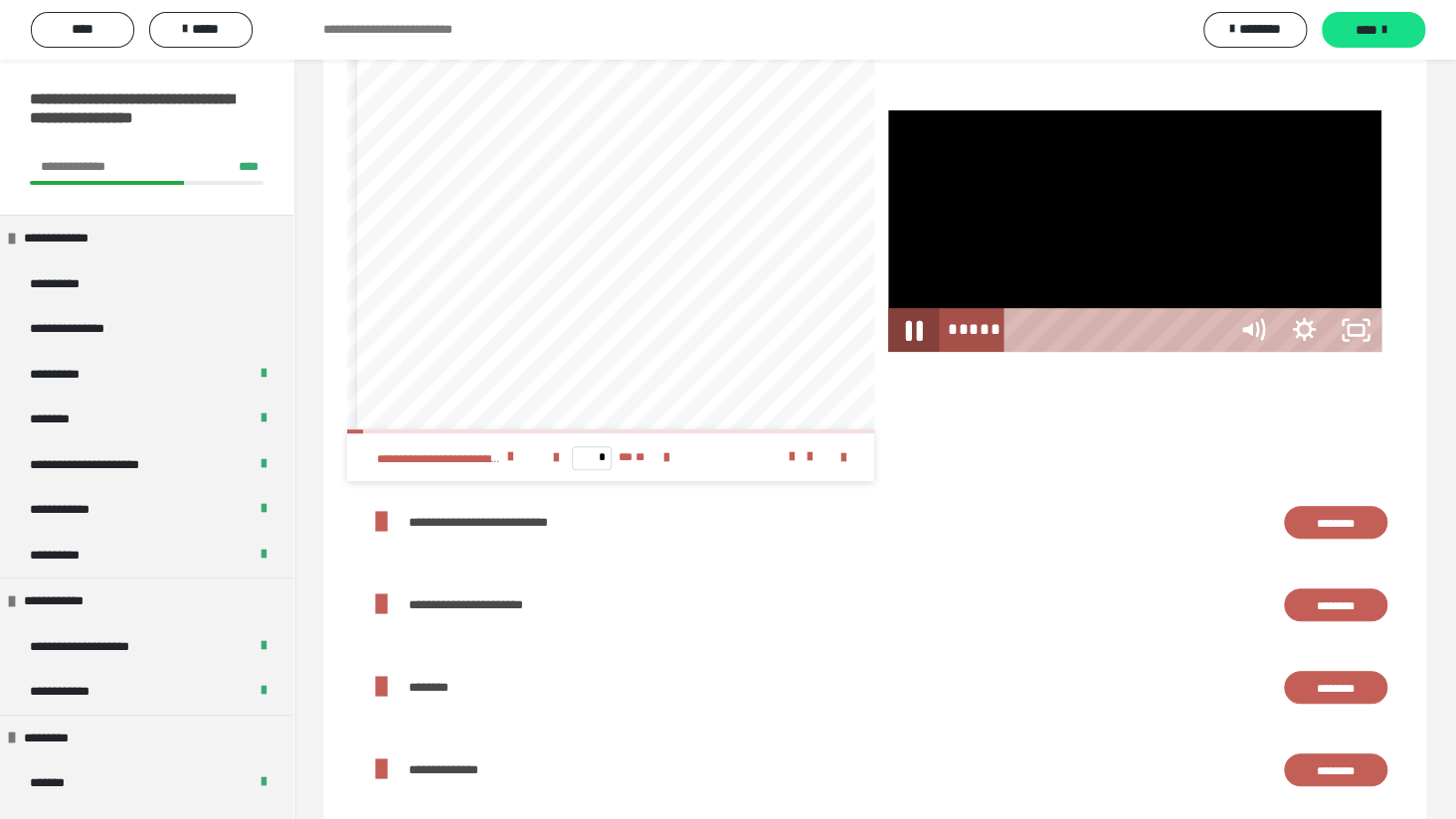 click 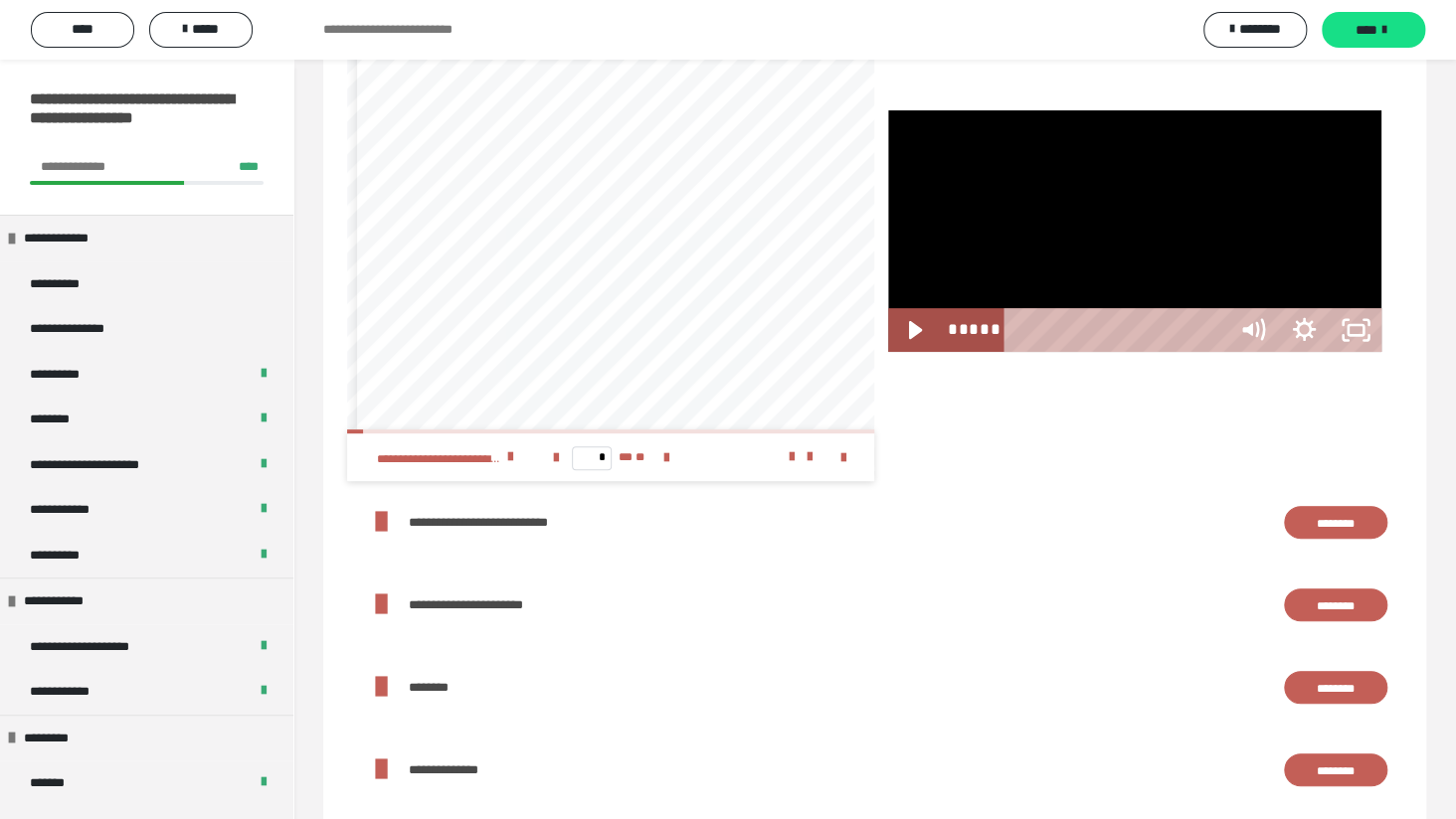 click on "*****" at bounding box center [1118, 330] 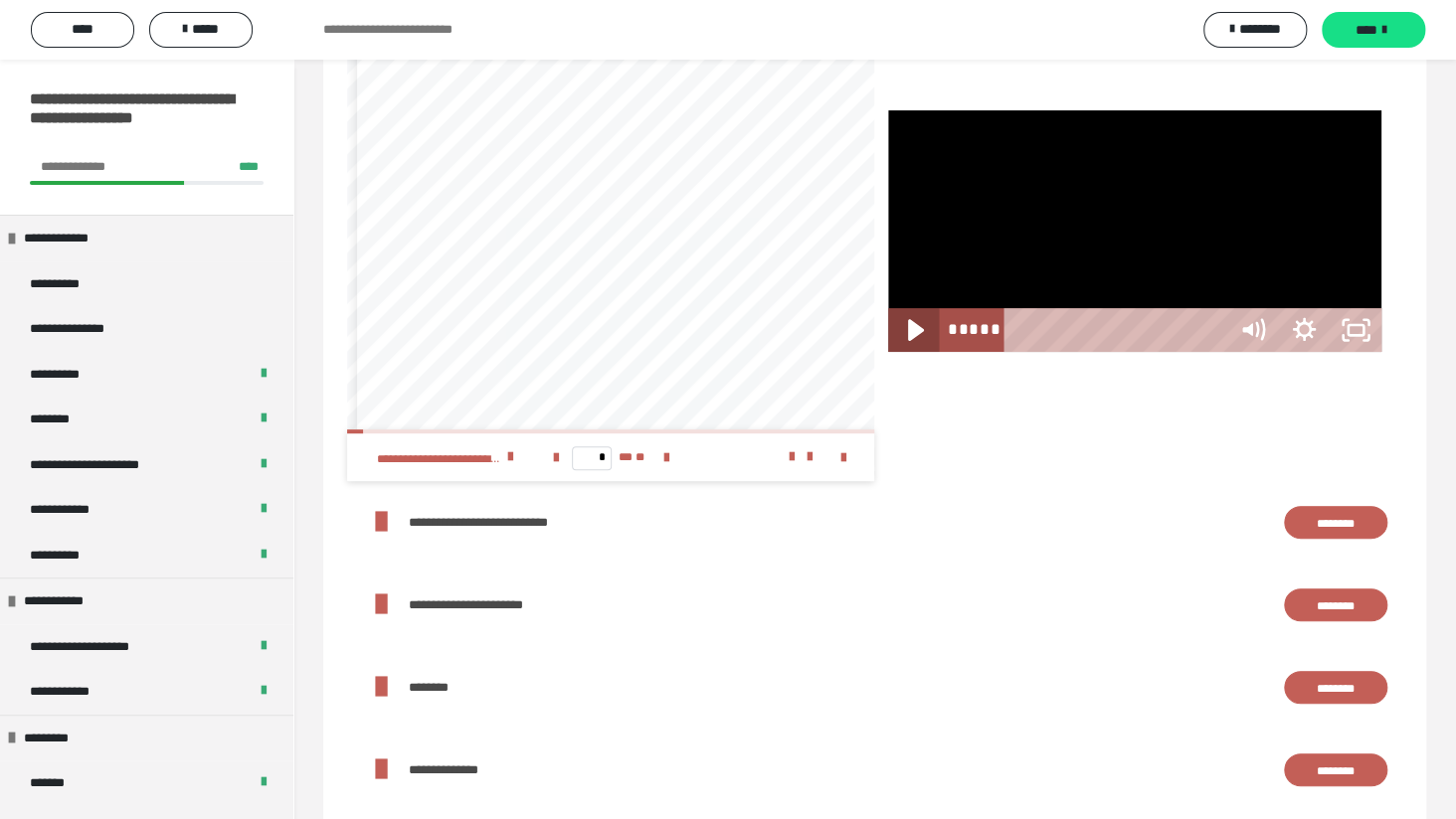 click 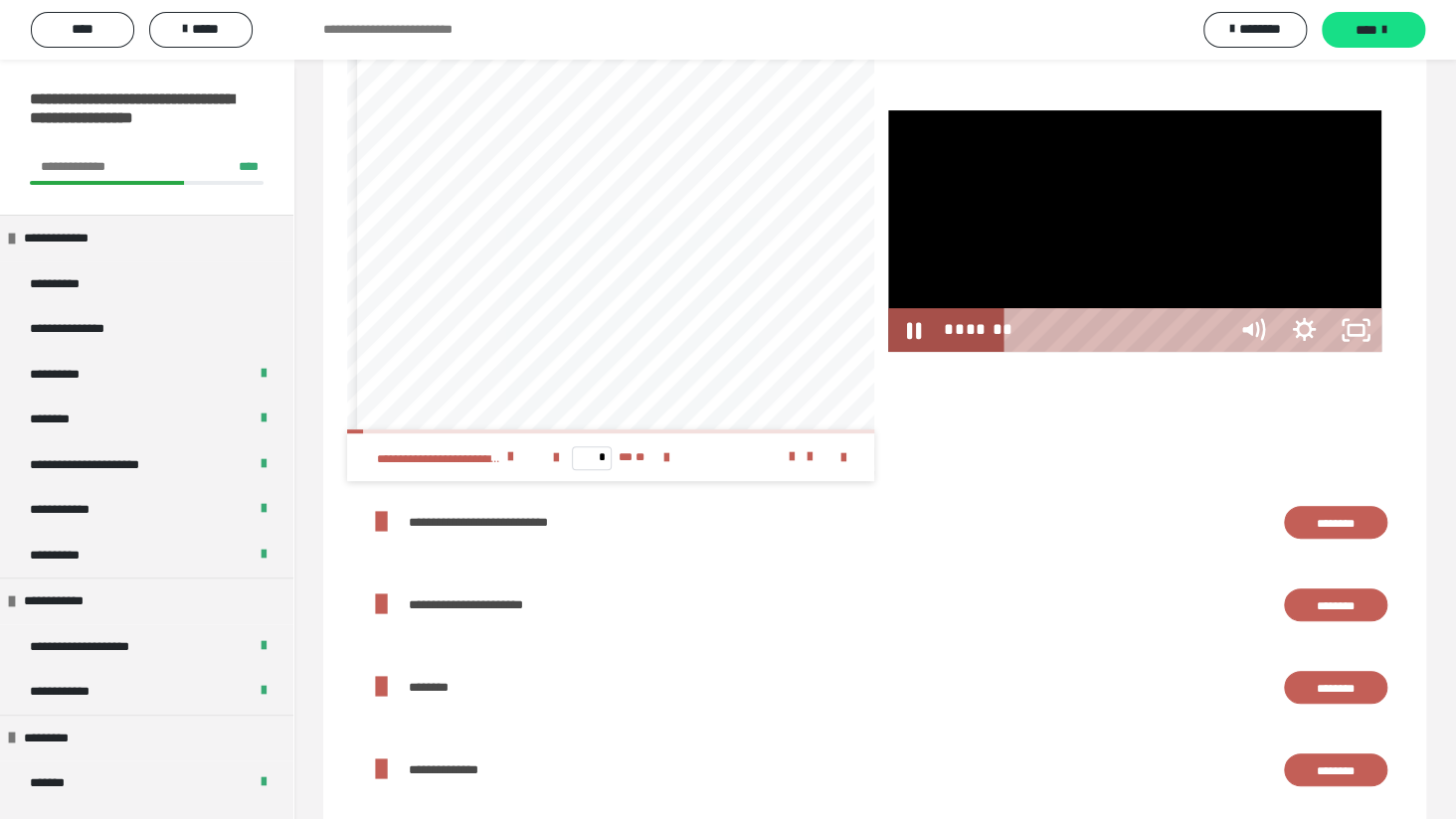 click at bounding box center (1726, 330) 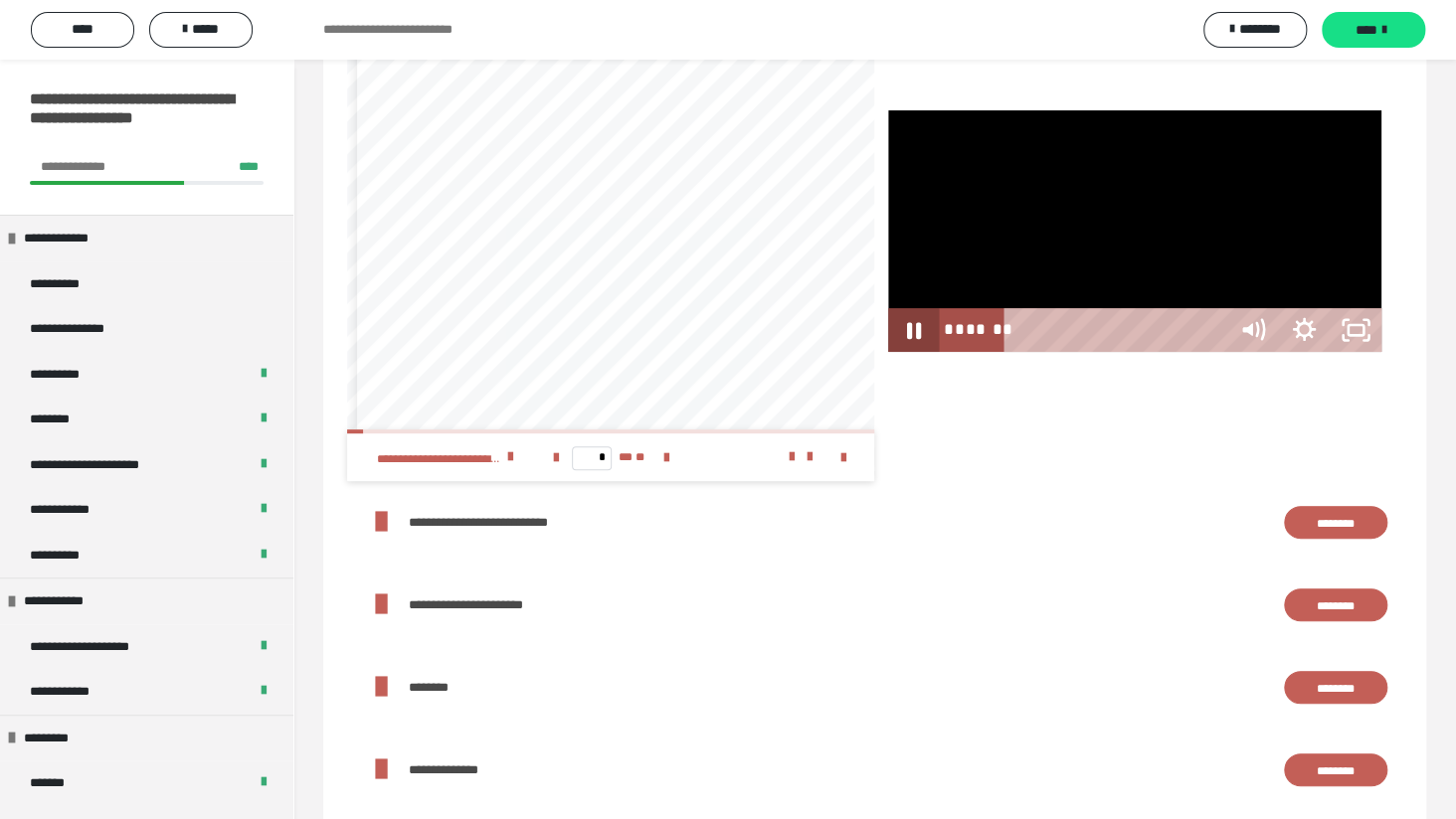 click 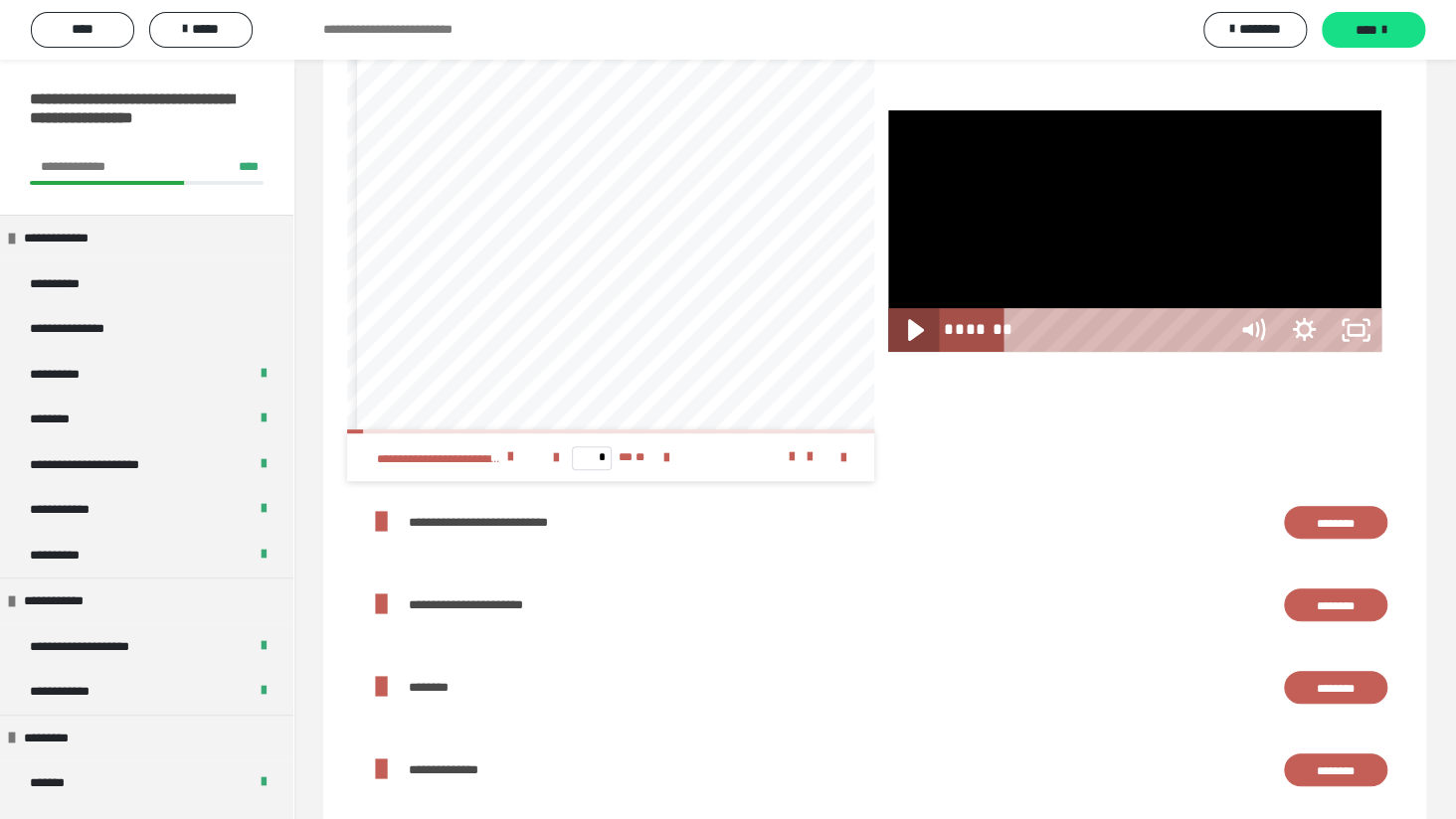 click 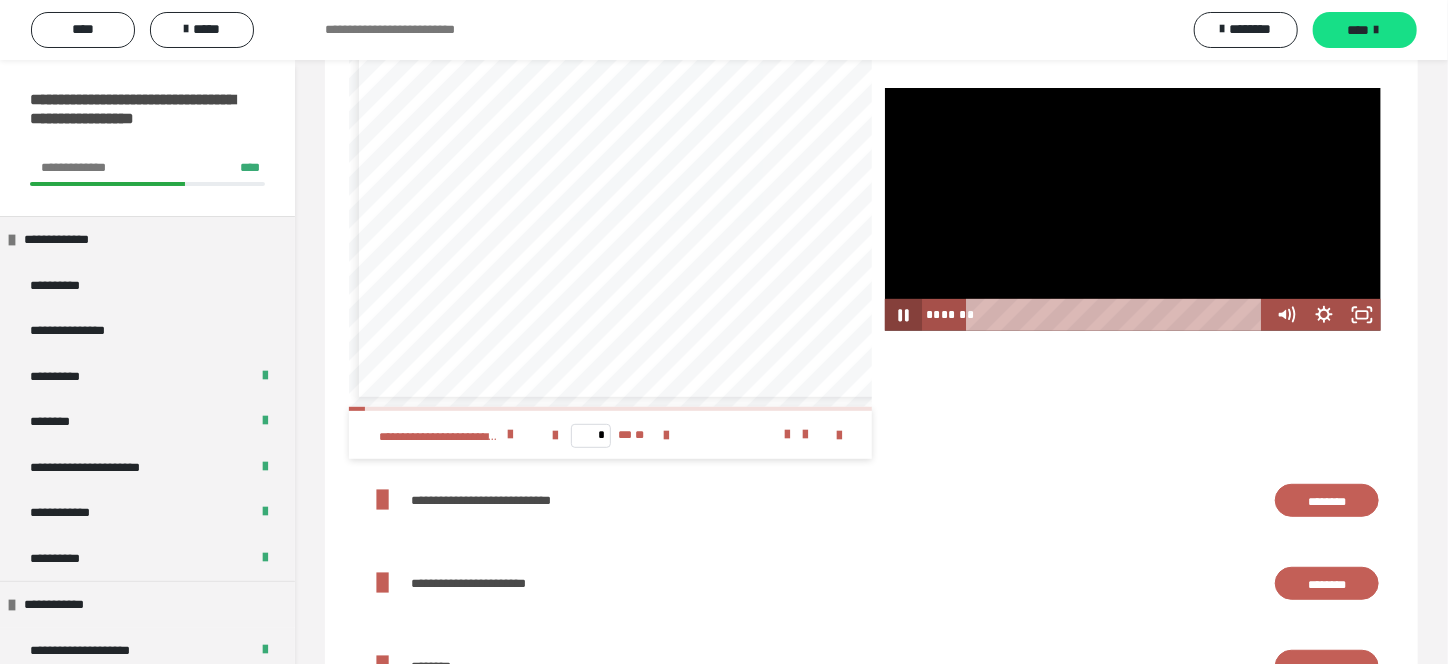 click 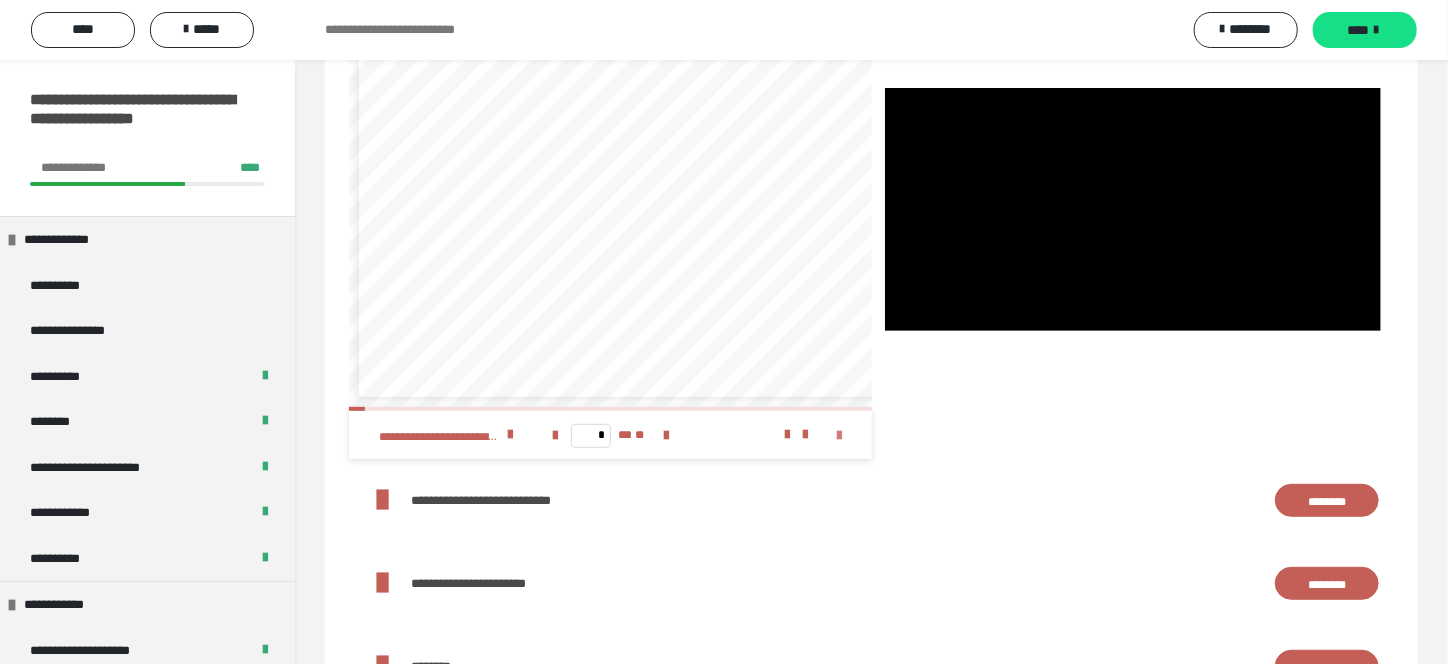 click at bounding box center [840, 436] 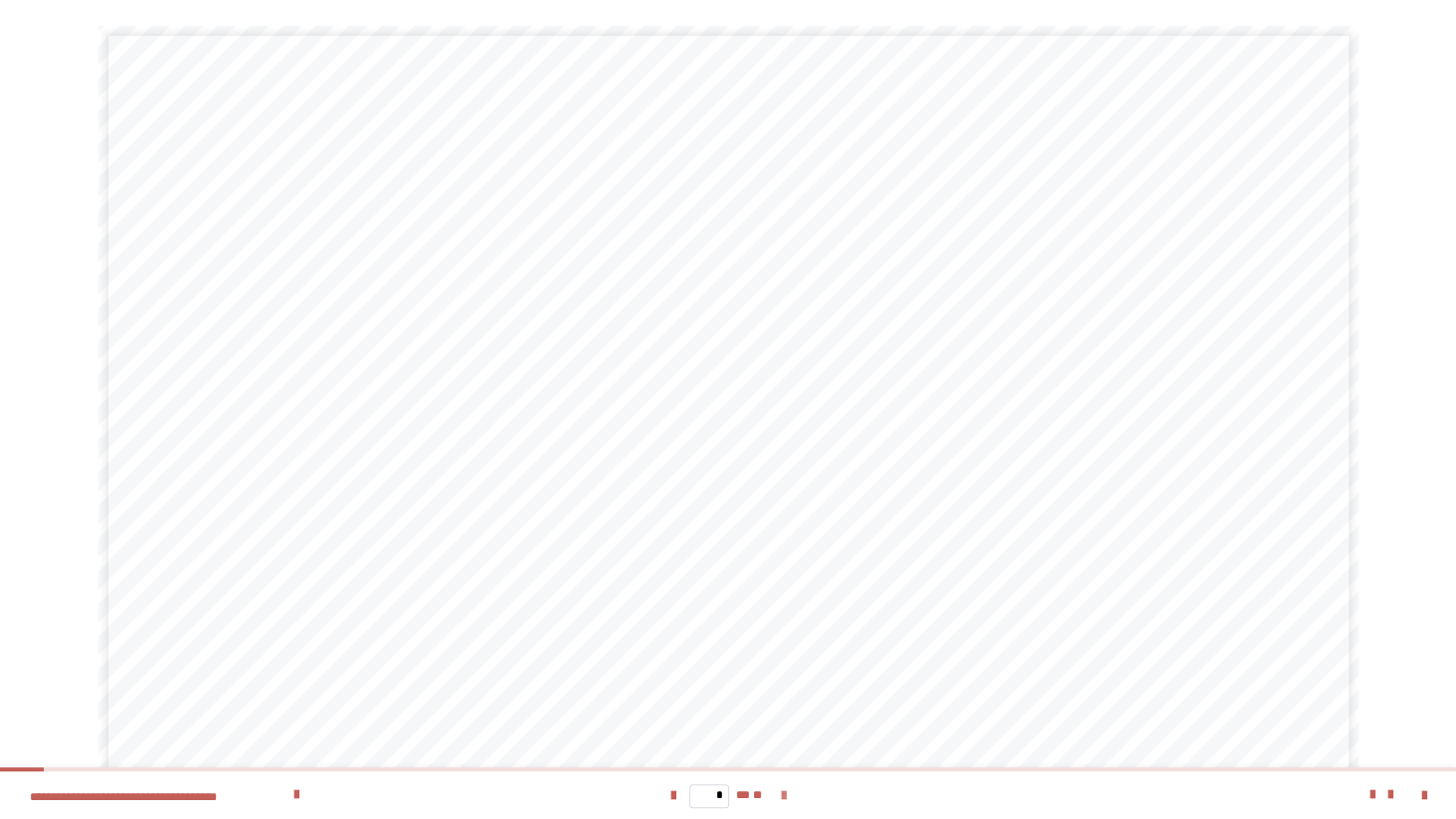 click at bounding box center [783, 796] 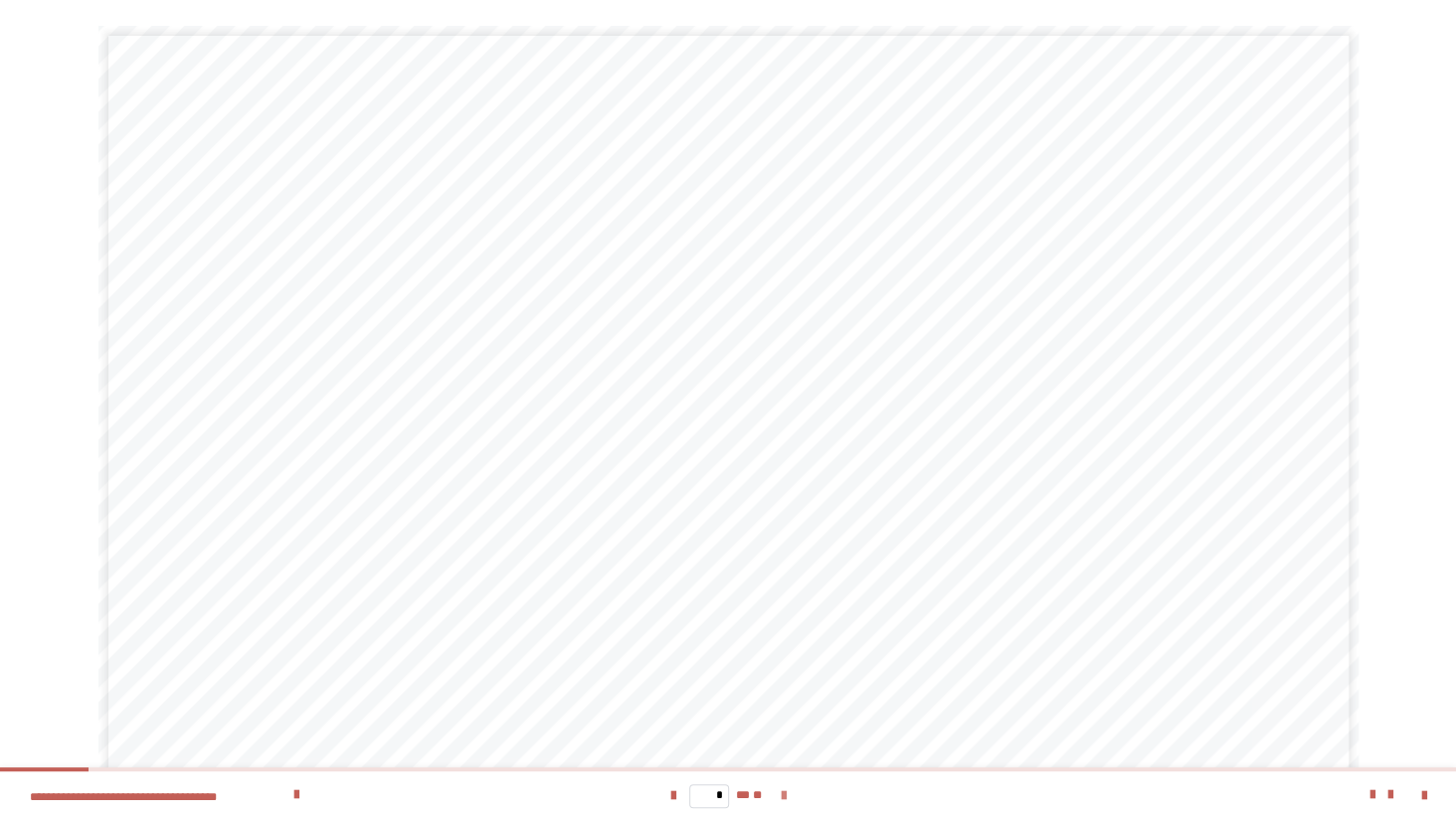 click at bounding box center (783, 796) 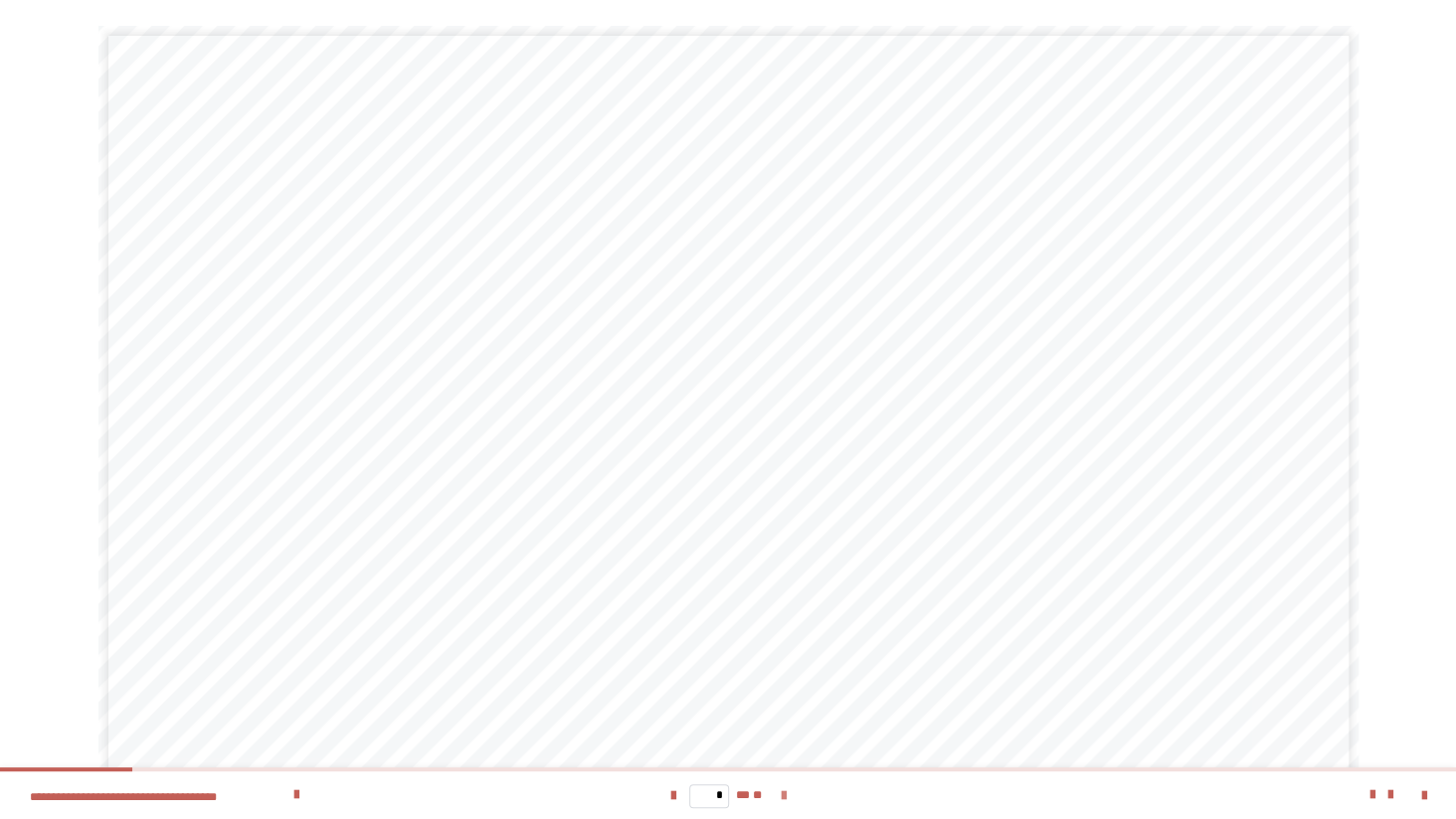click at bounding box center [783, 796] 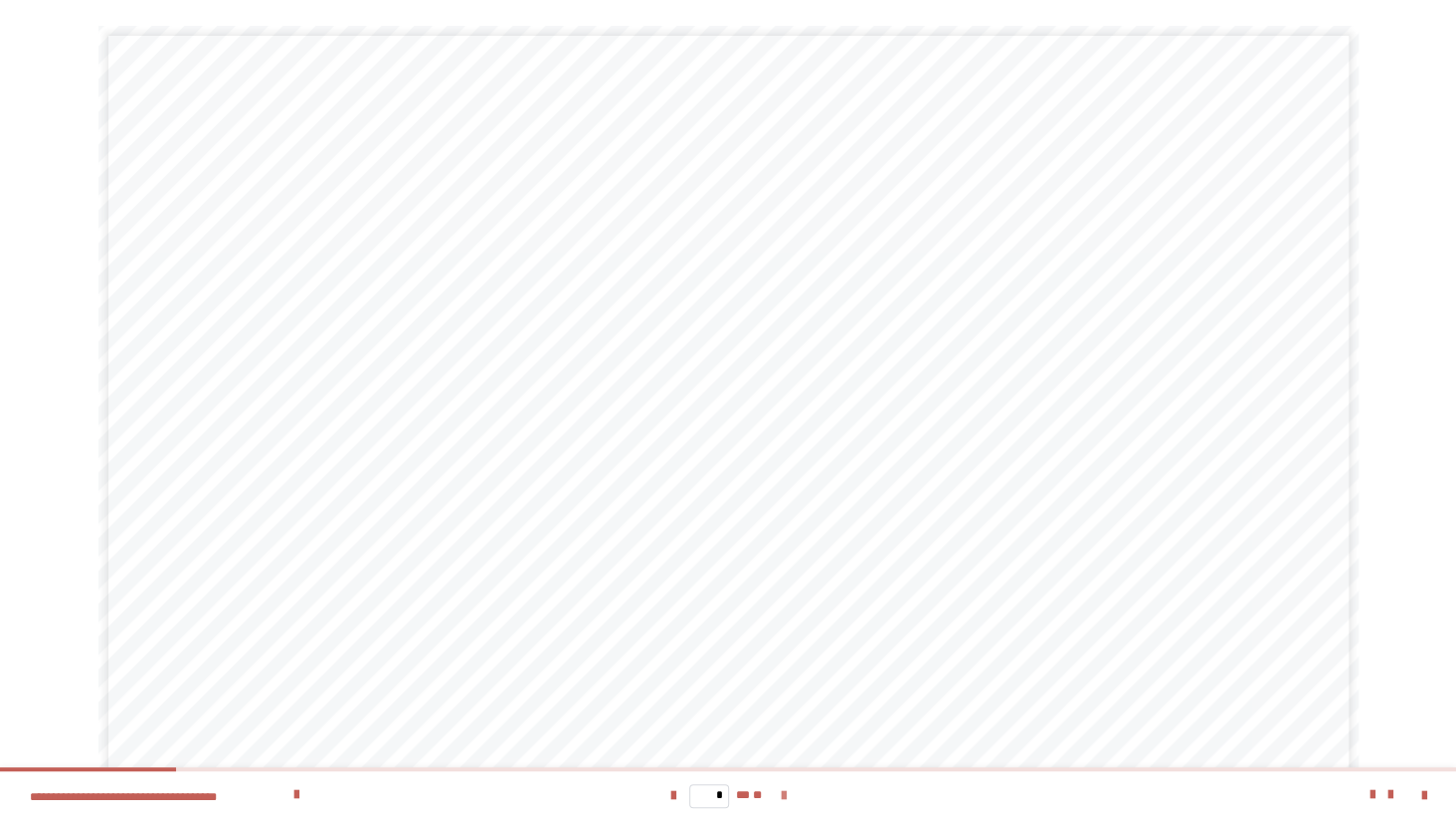 click at bounding box center (783, 796) 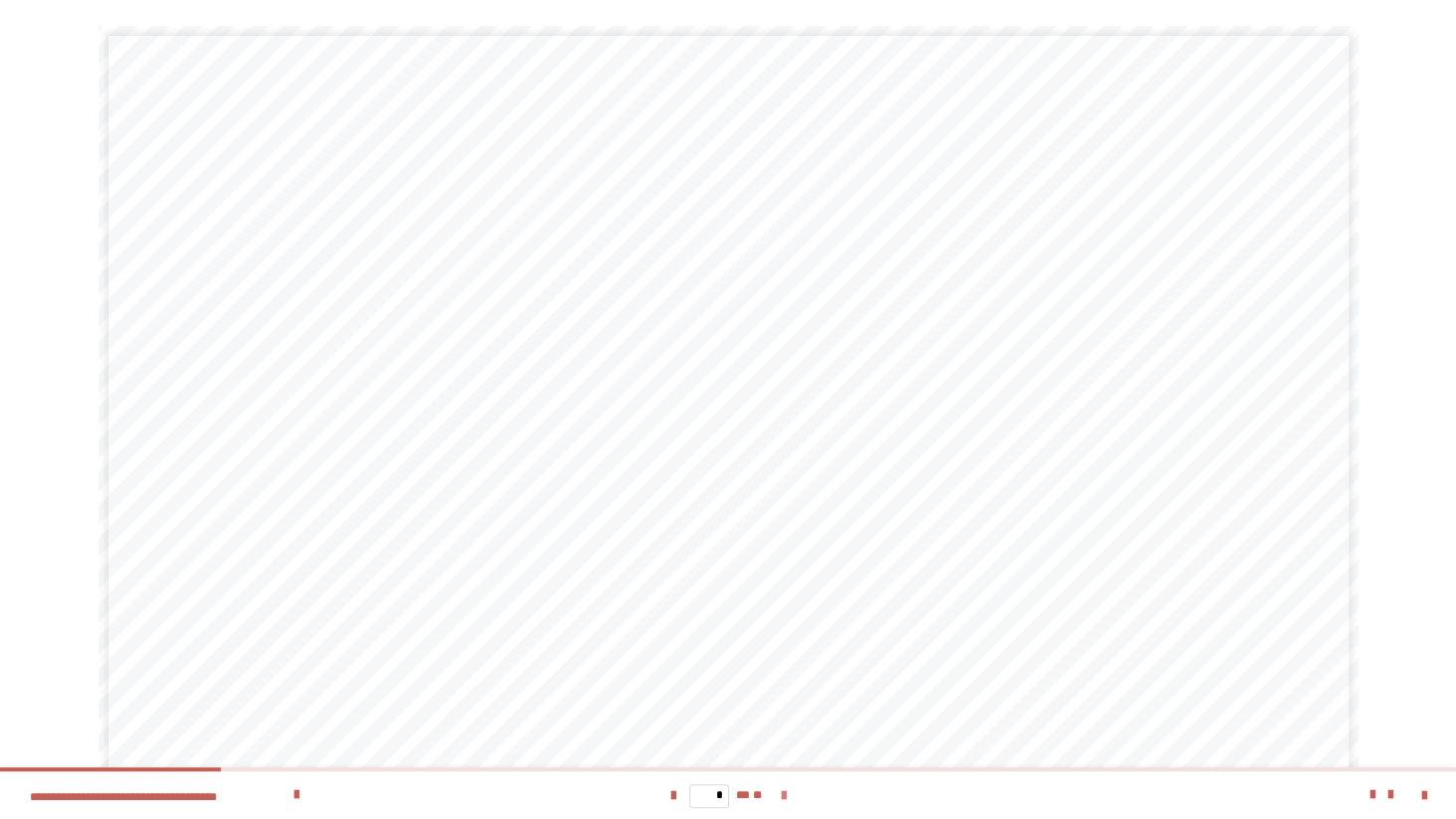 click at bounding box center (783, 796) 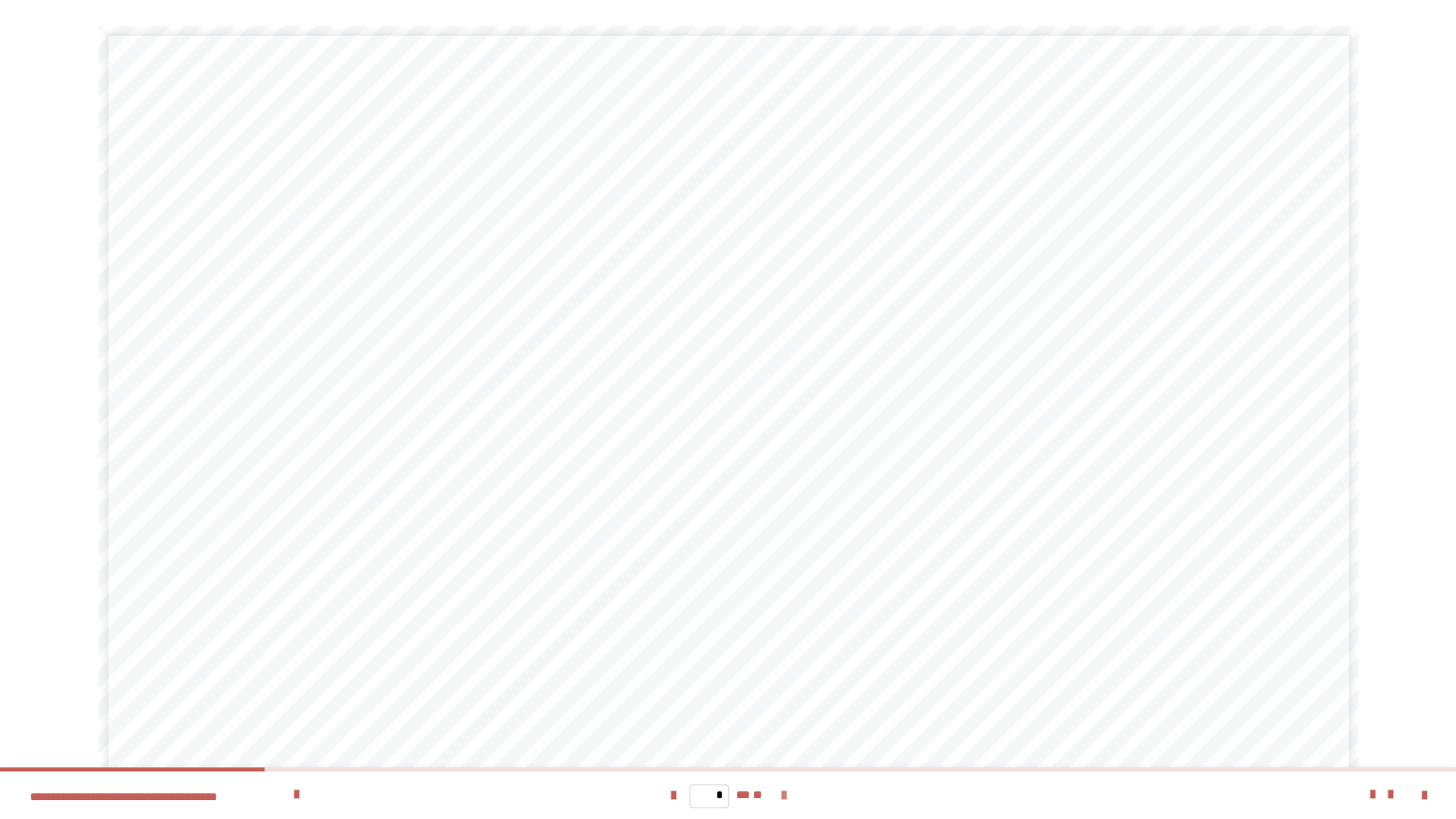 click at bounding box center [783, 796] 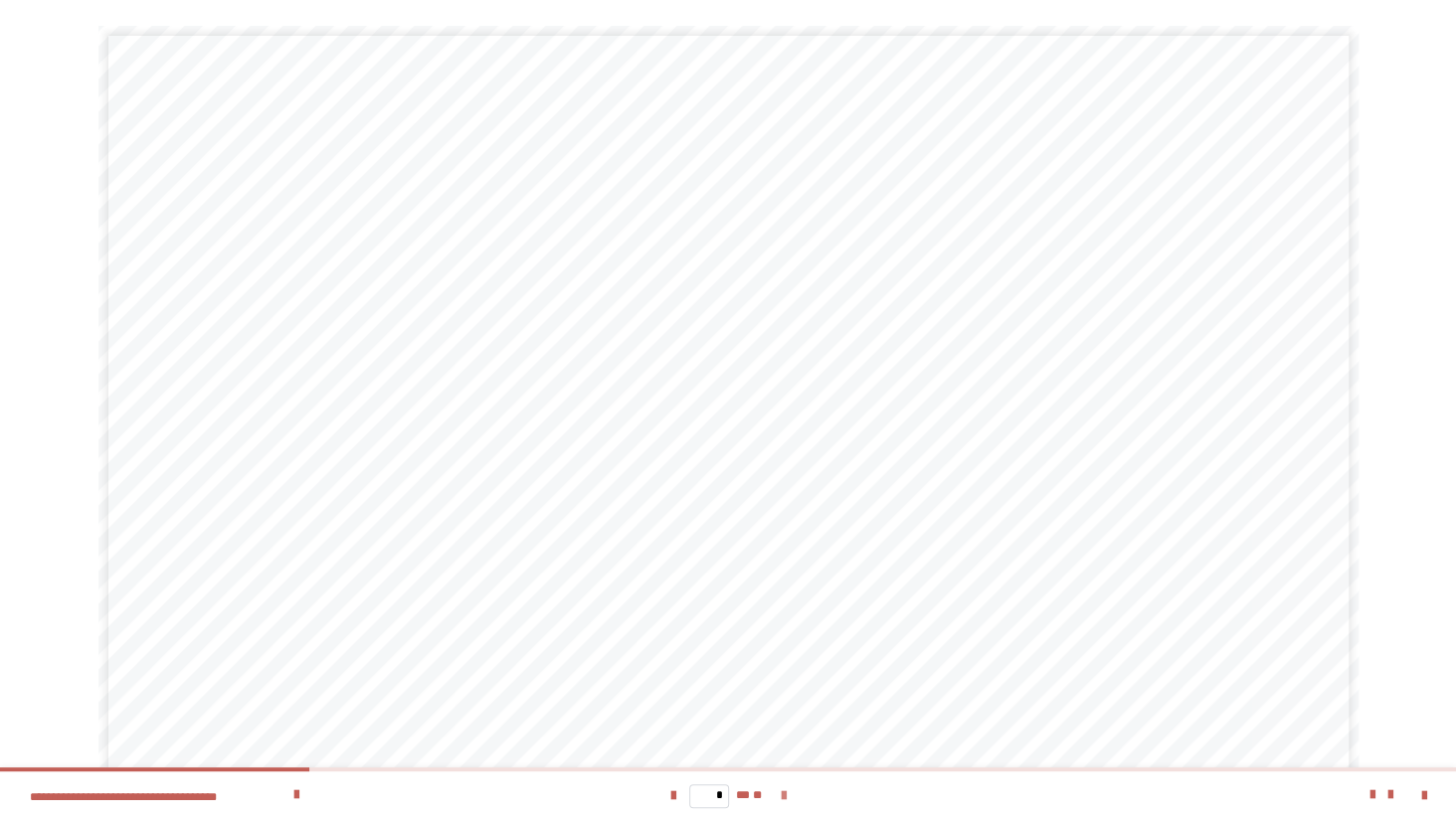 click at bounding box center [783, 796] 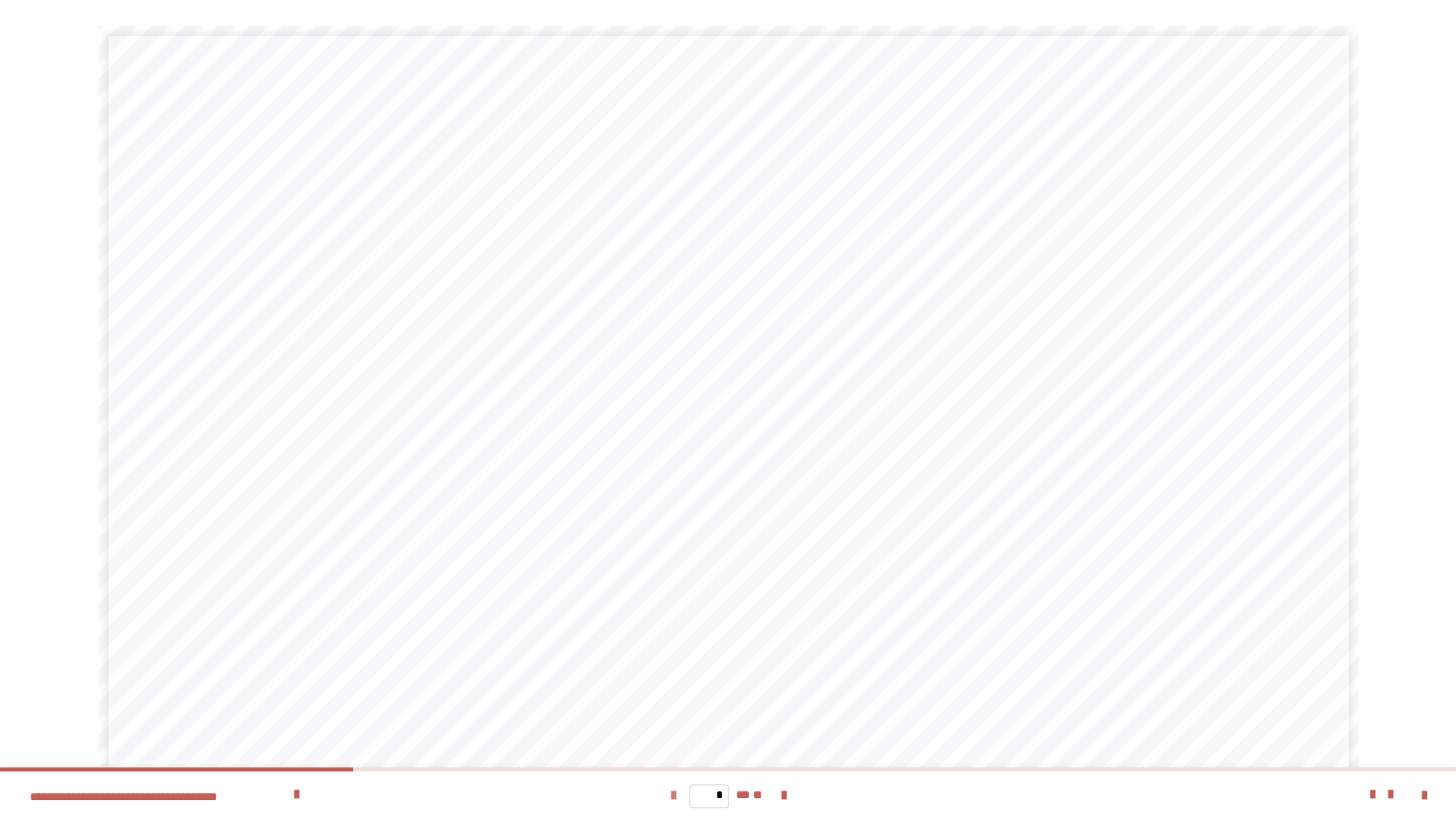 click at bounding box center (673, 796) 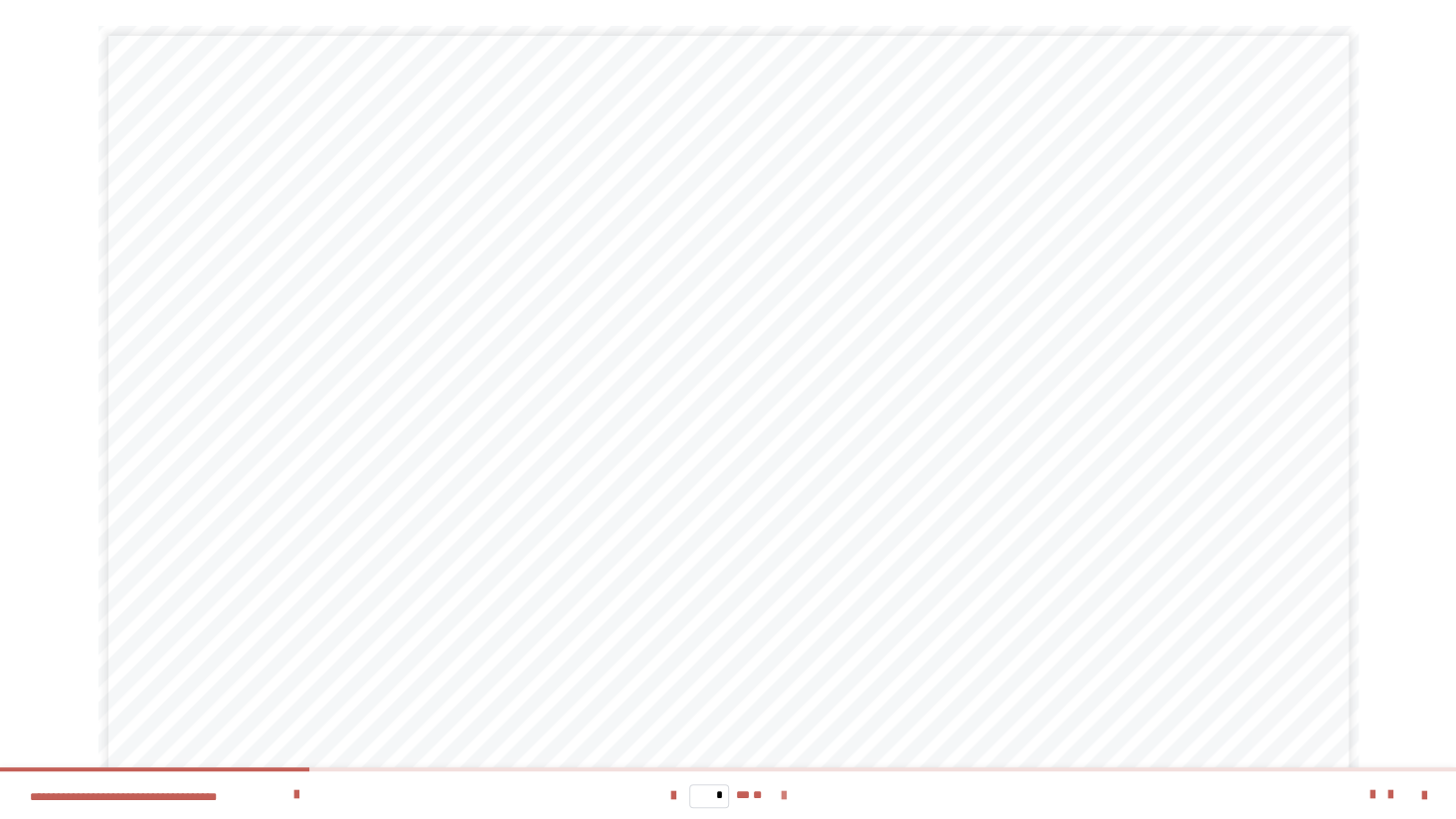 click at bounding box center (783, 796) 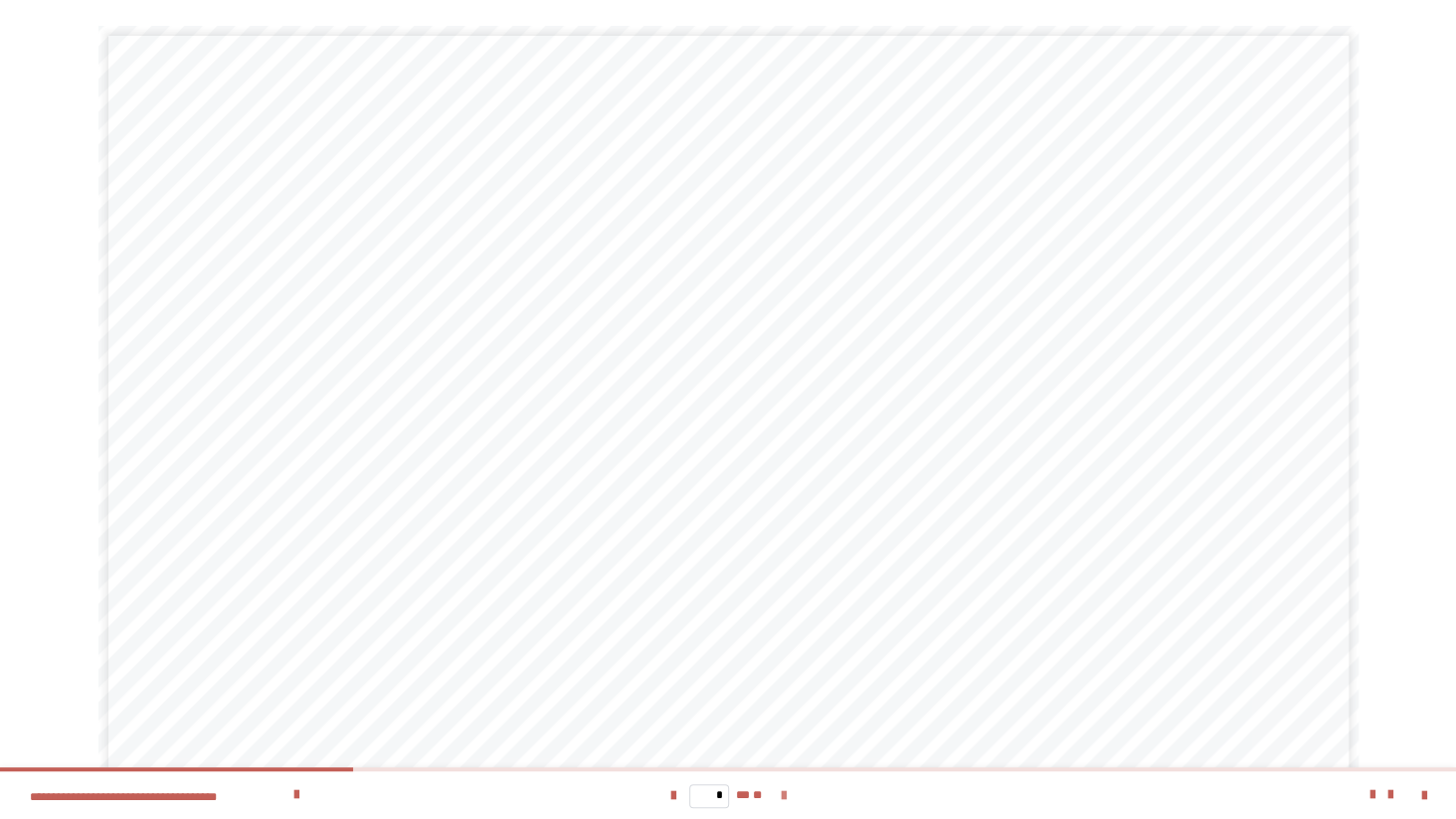 click at bounding box center (783, 796) 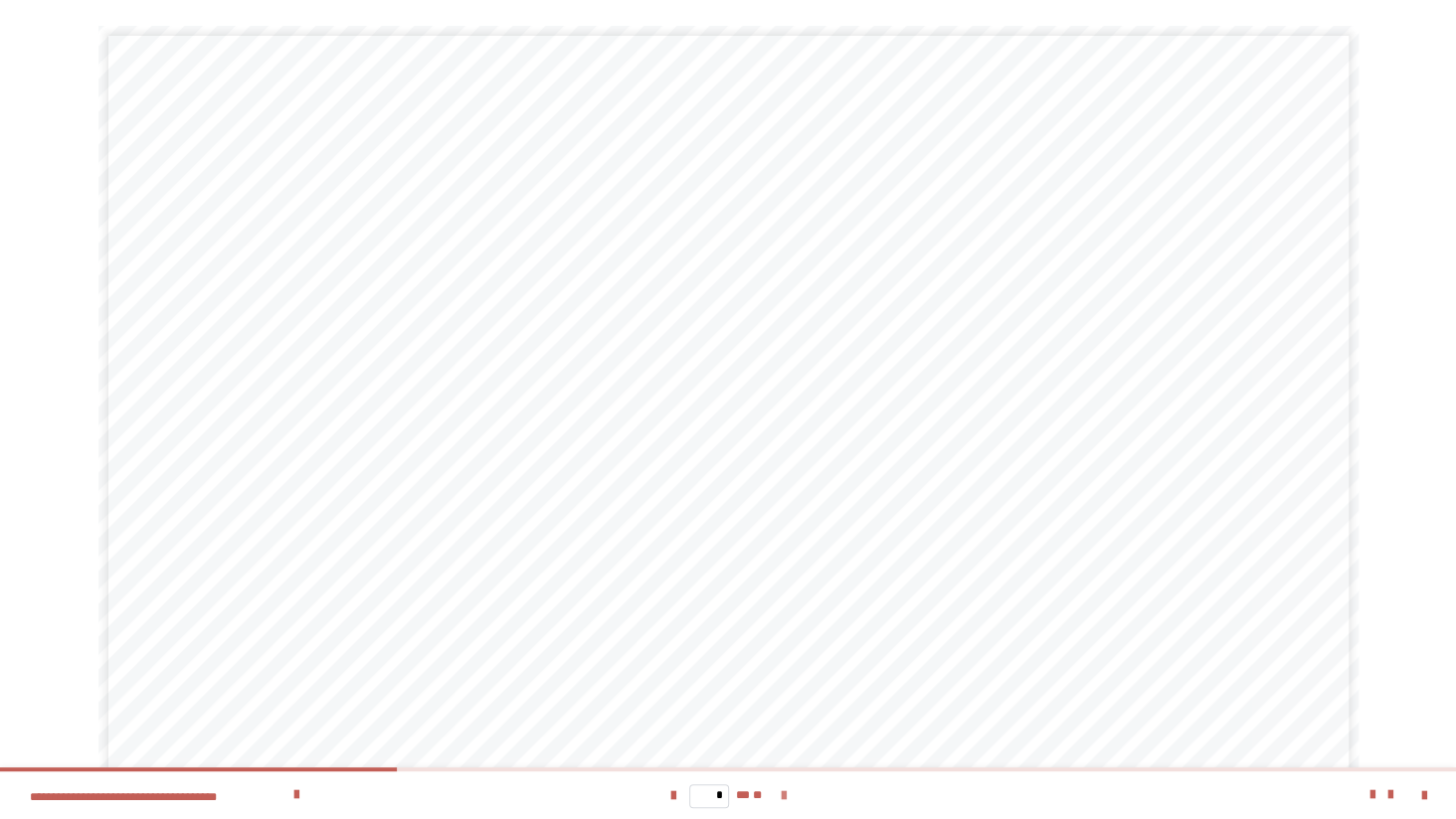 click at bounding box center [783, 796] 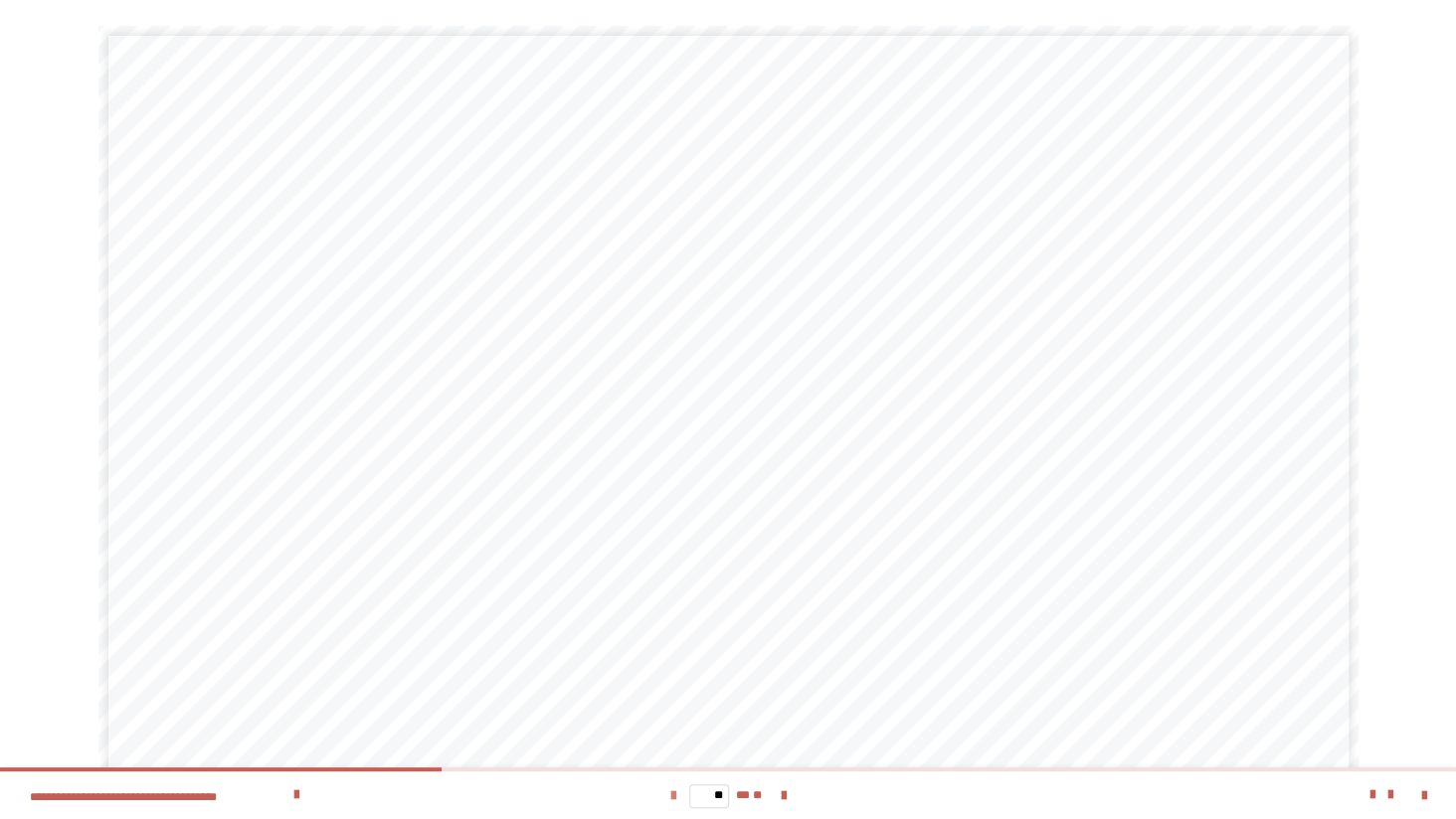 click at bounding box center [673, 796] 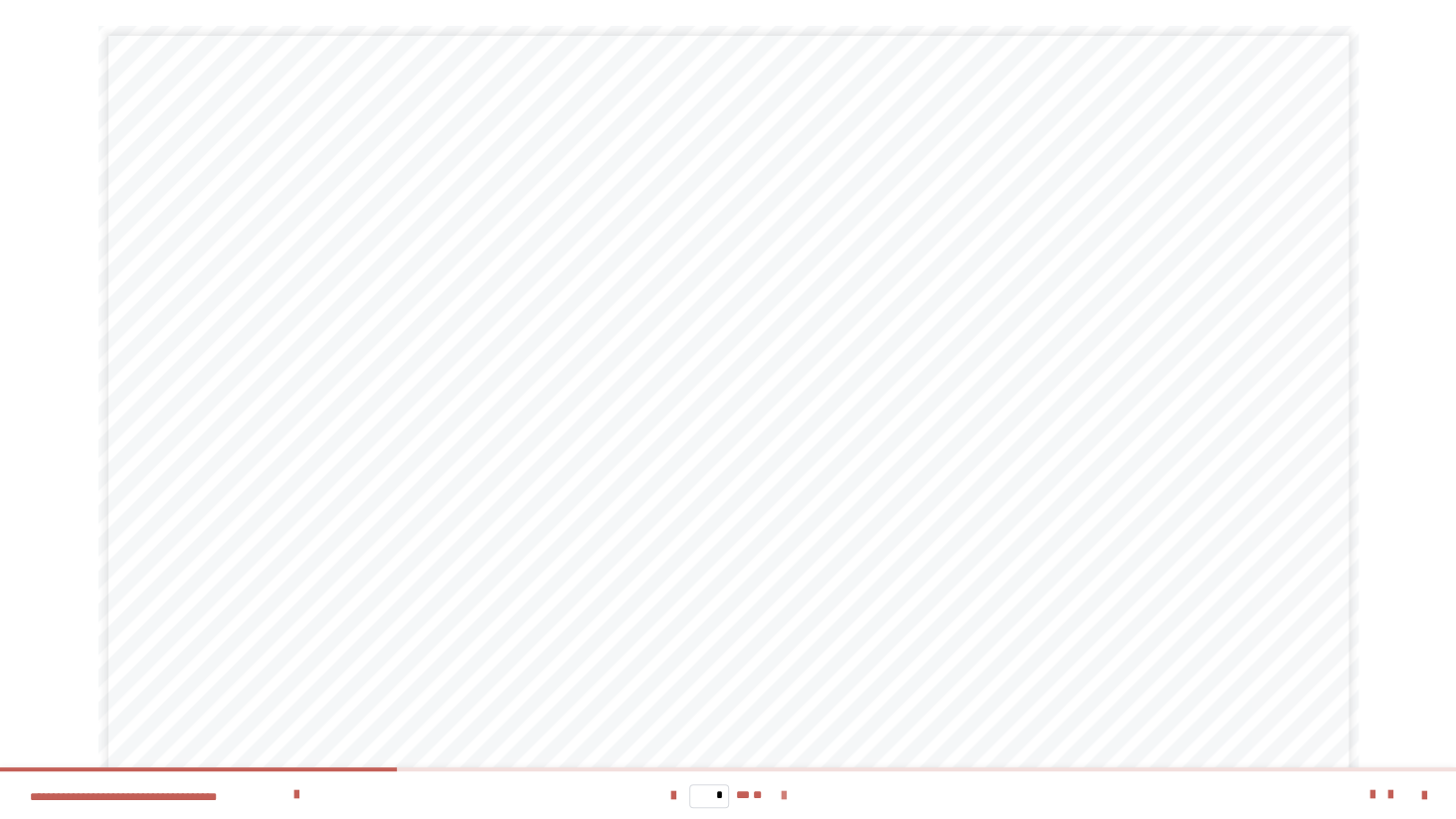 click at bounding box center [783, 796] 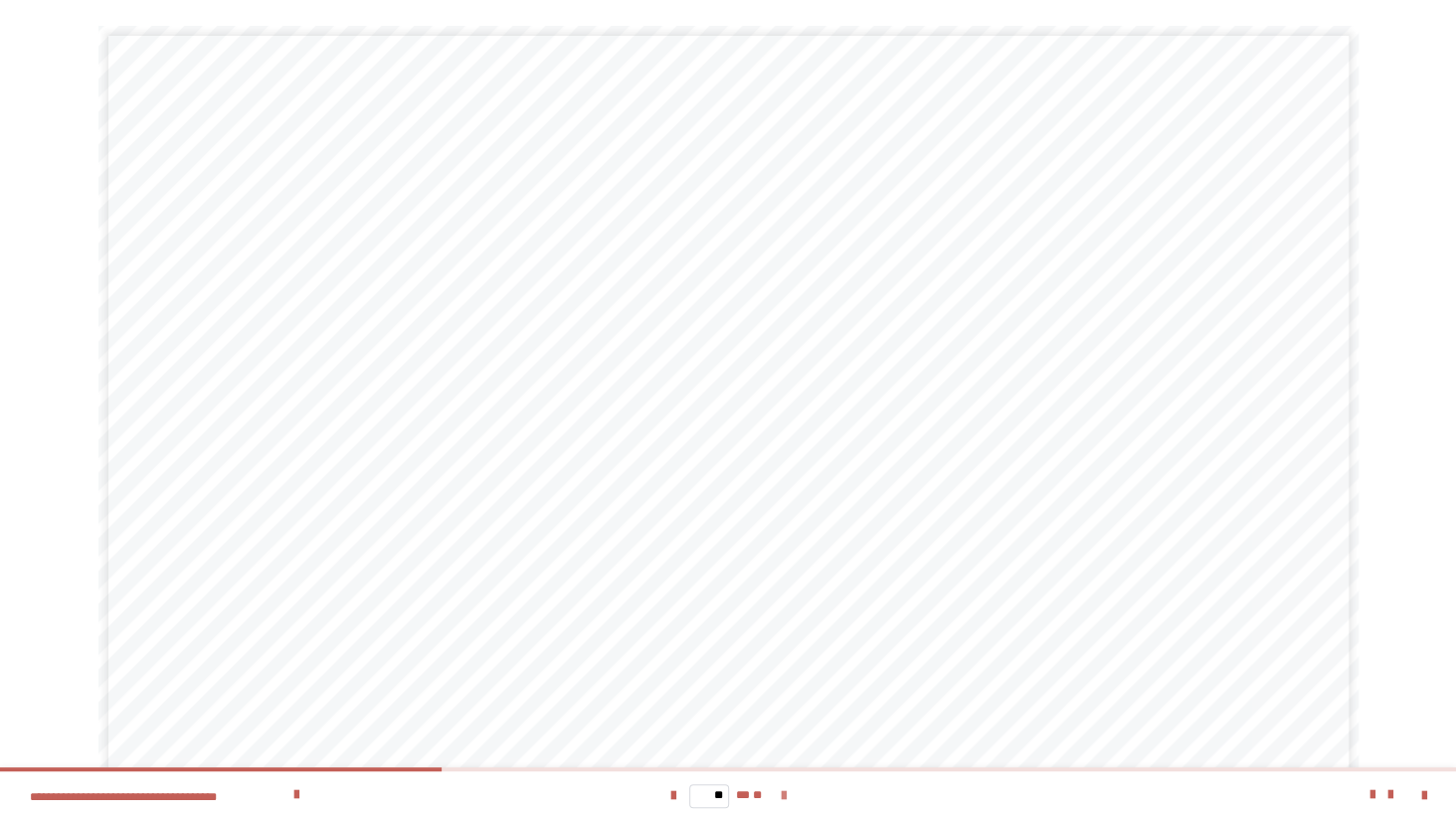 click at bounding box center (783, 796) 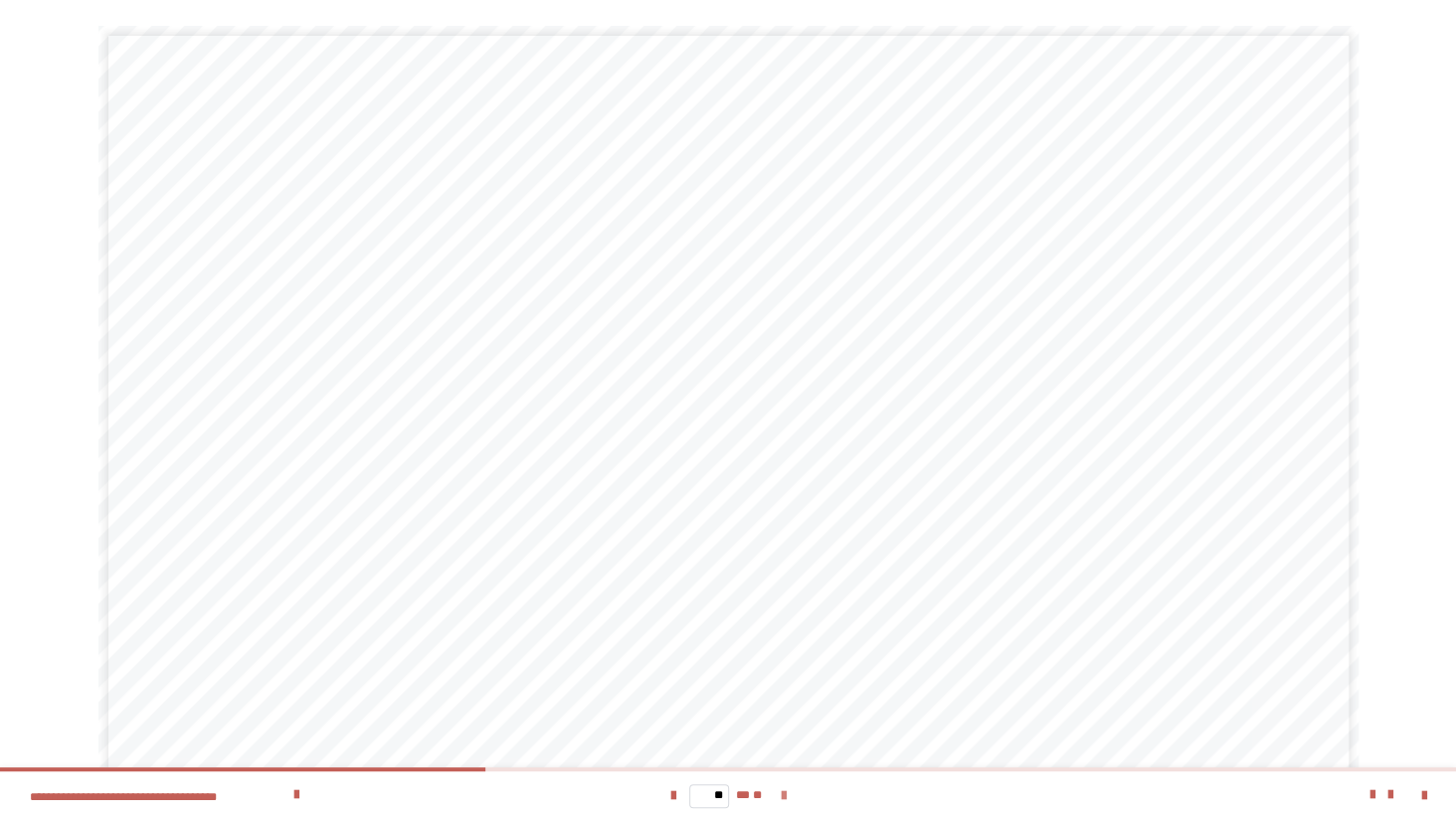 click at bounding box center [783, 796] 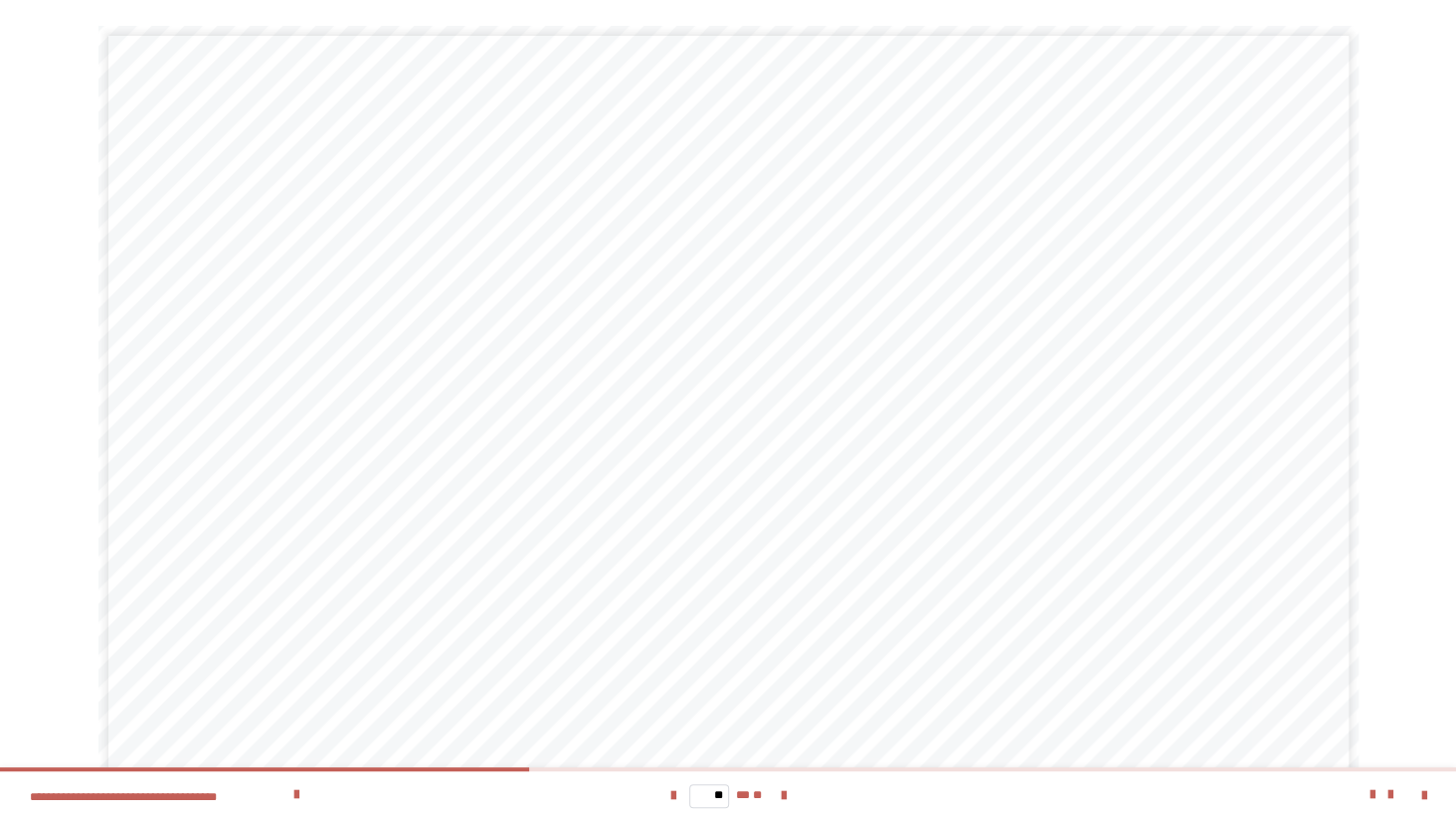 scroll, scrollTop: 98, scrollLeft: 0, axis: vertical 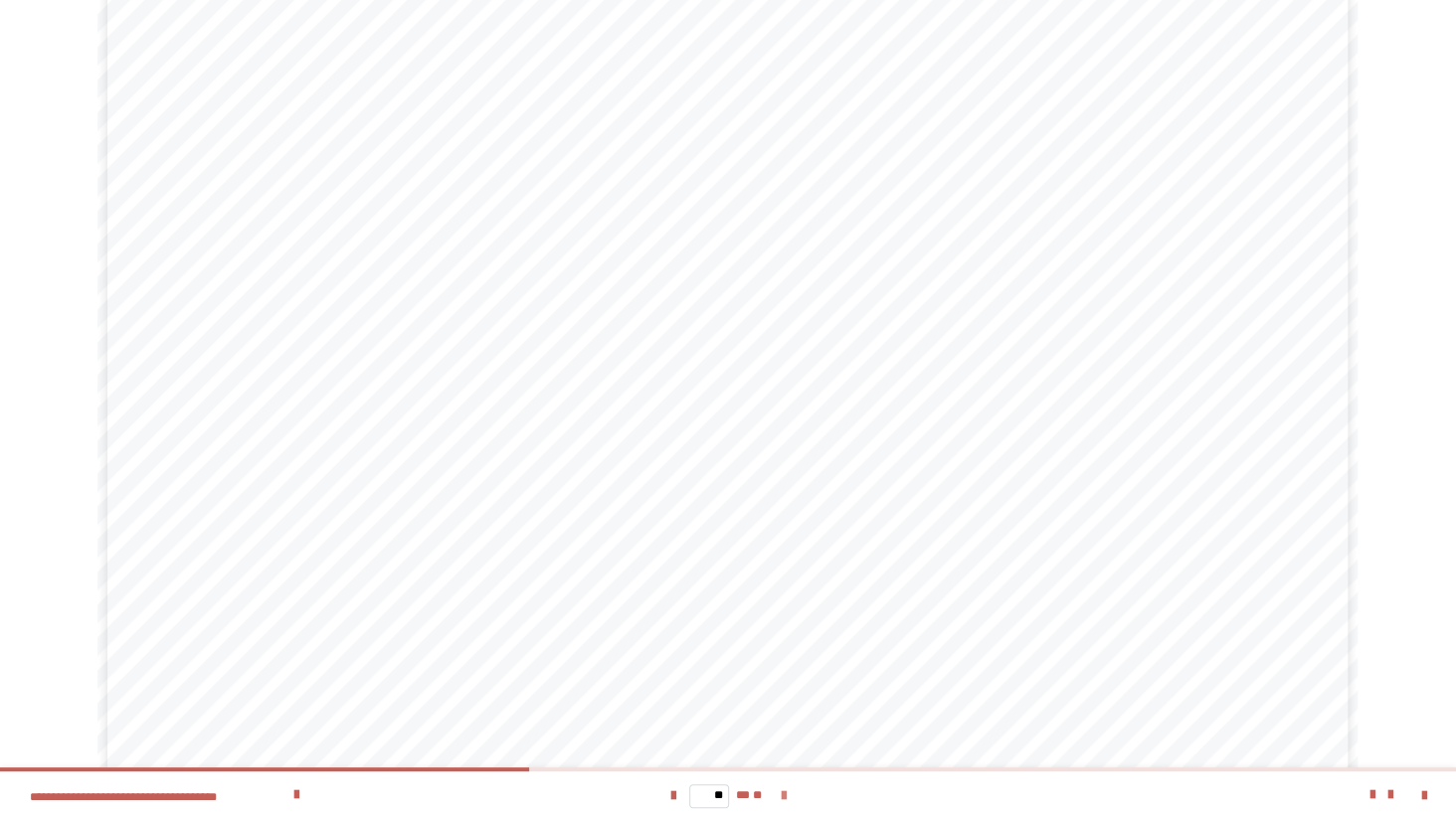 click at bounding box center (783, 796) 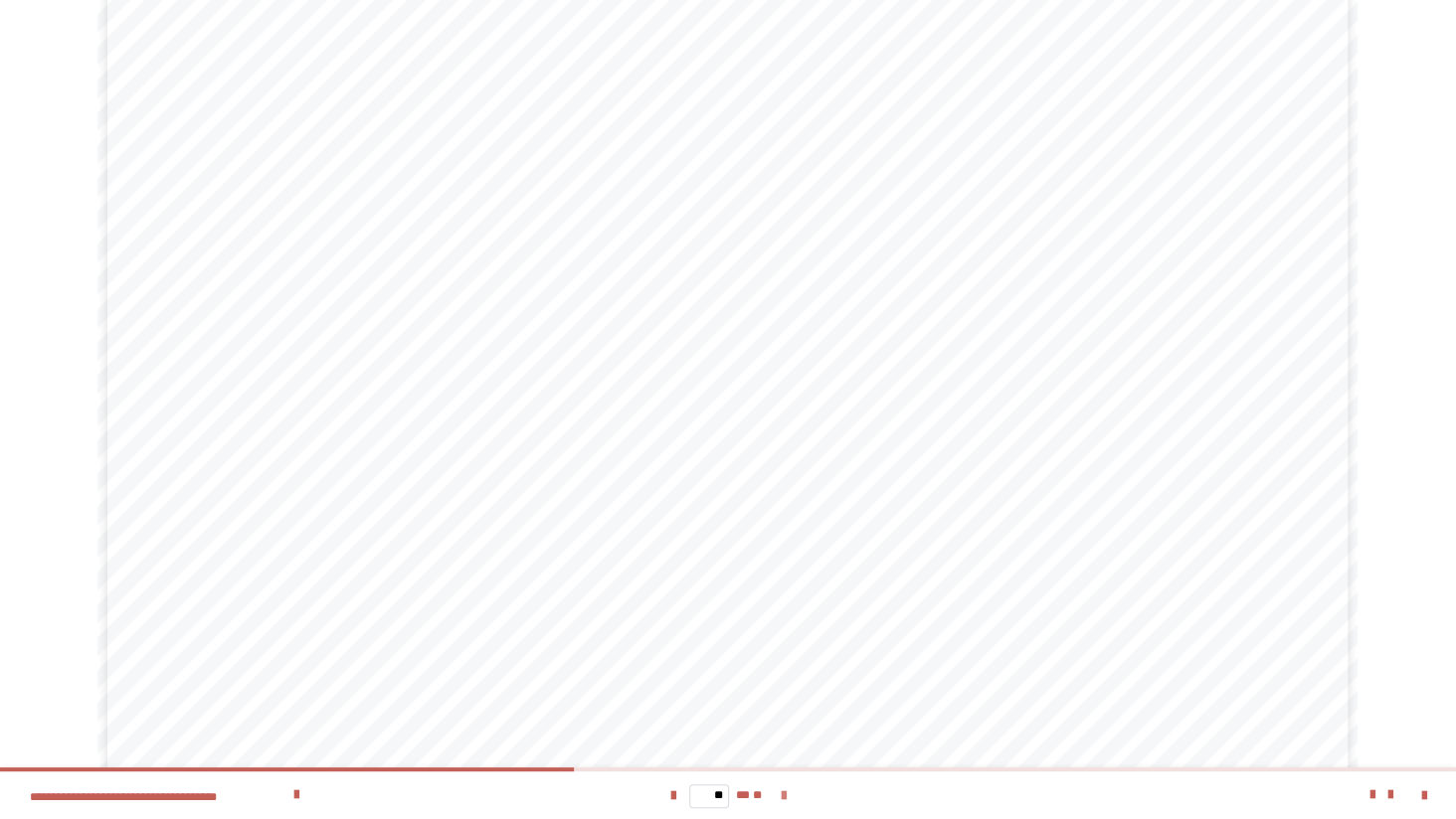 scroll, scrollTop: 0, scrollLeft: 0, axis: both 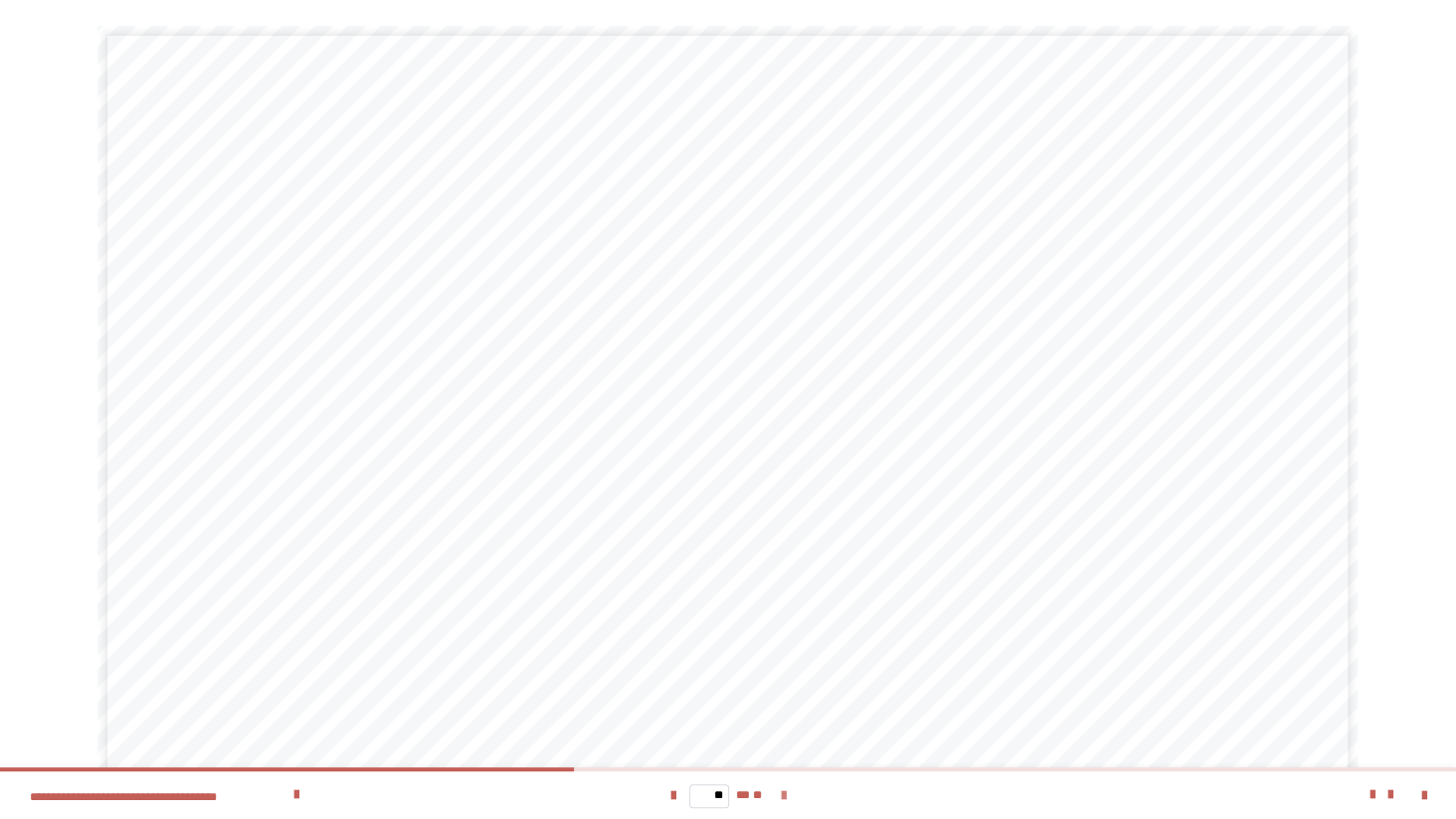 click at bounding box center [783, 796] 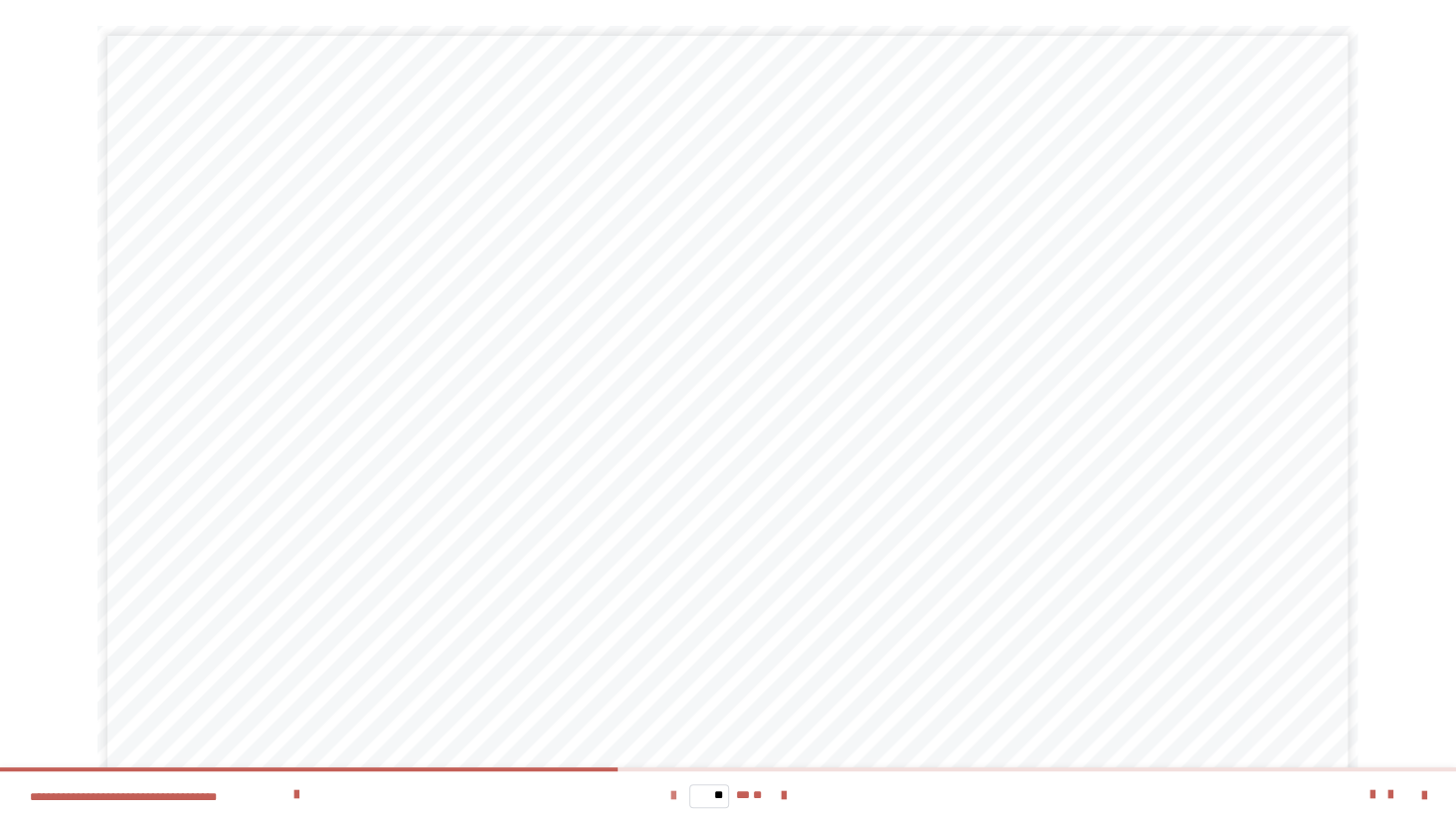 click at bounding box center (673, 796) 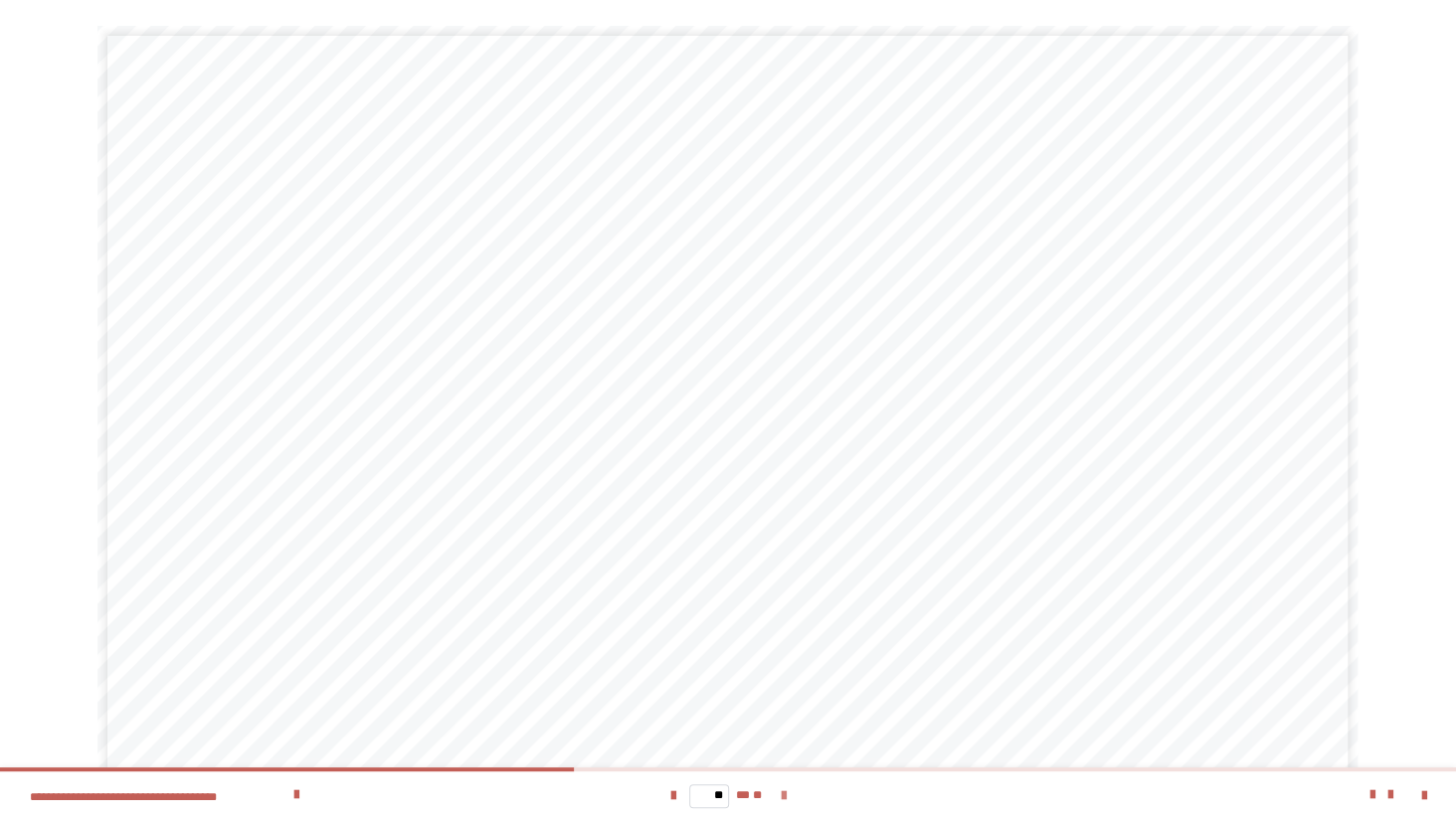 click at bounding box center (783, 796) 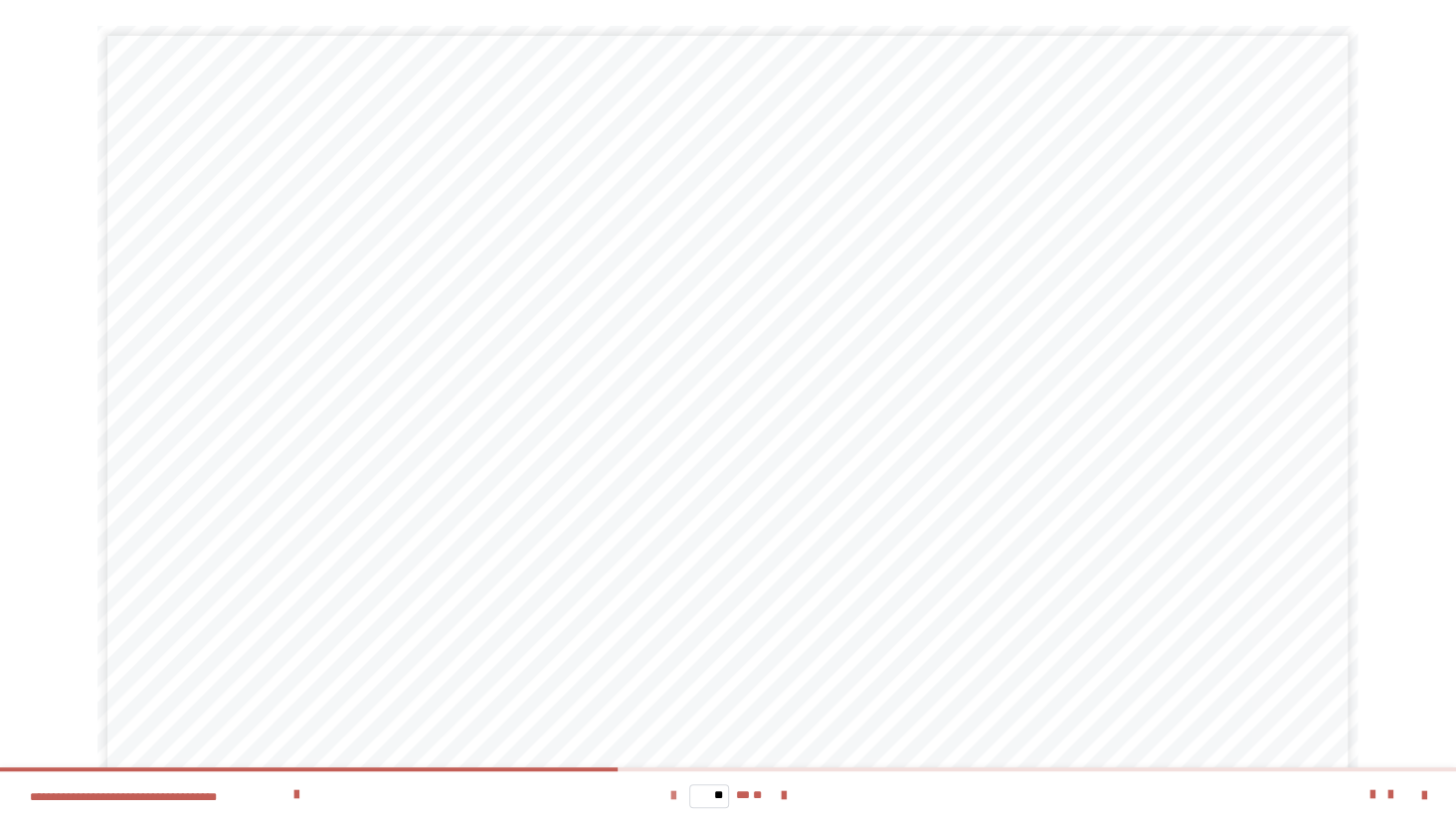 click at bounding box center (673, 796) 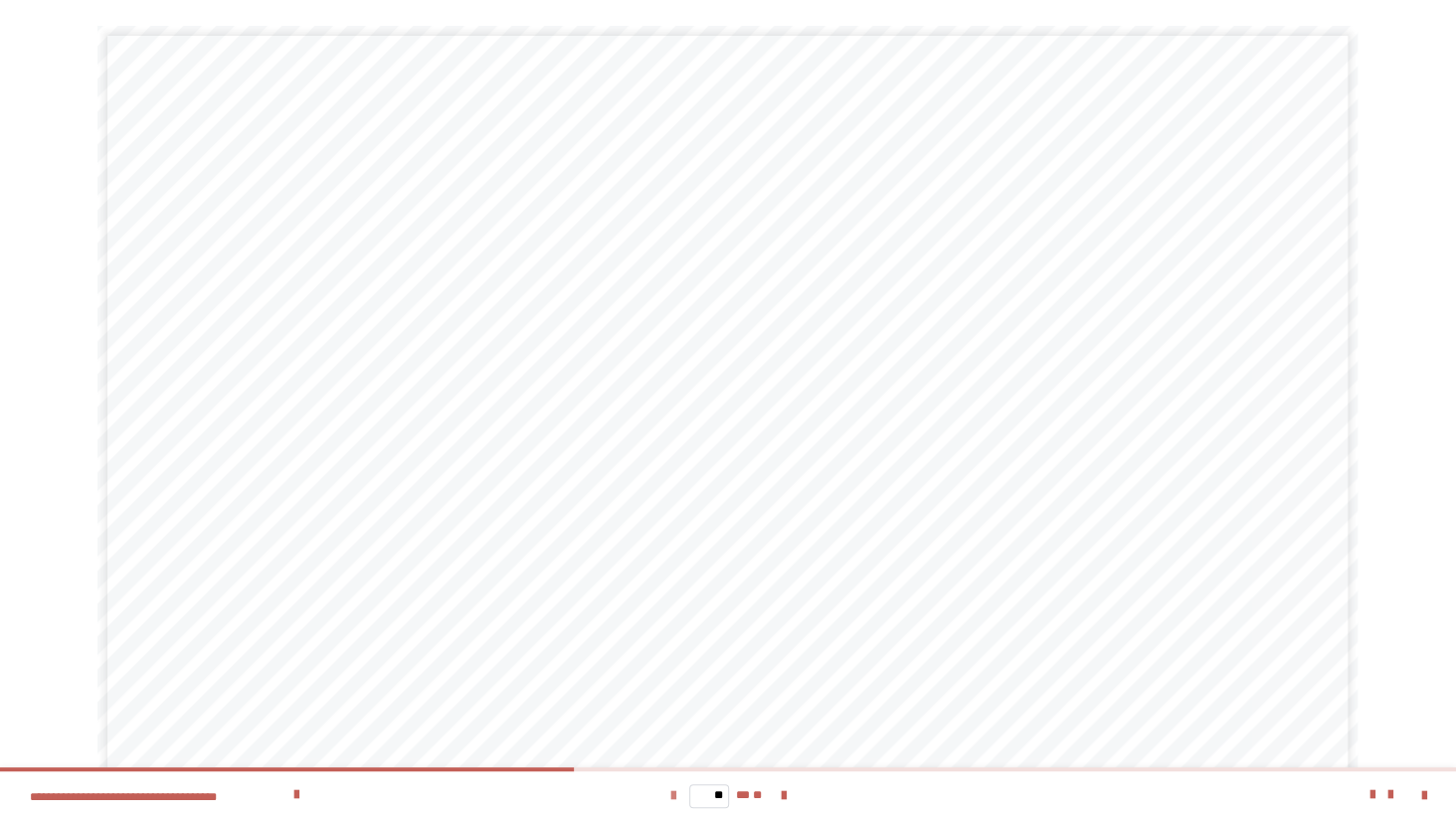 click at bounding box center (673, 796) 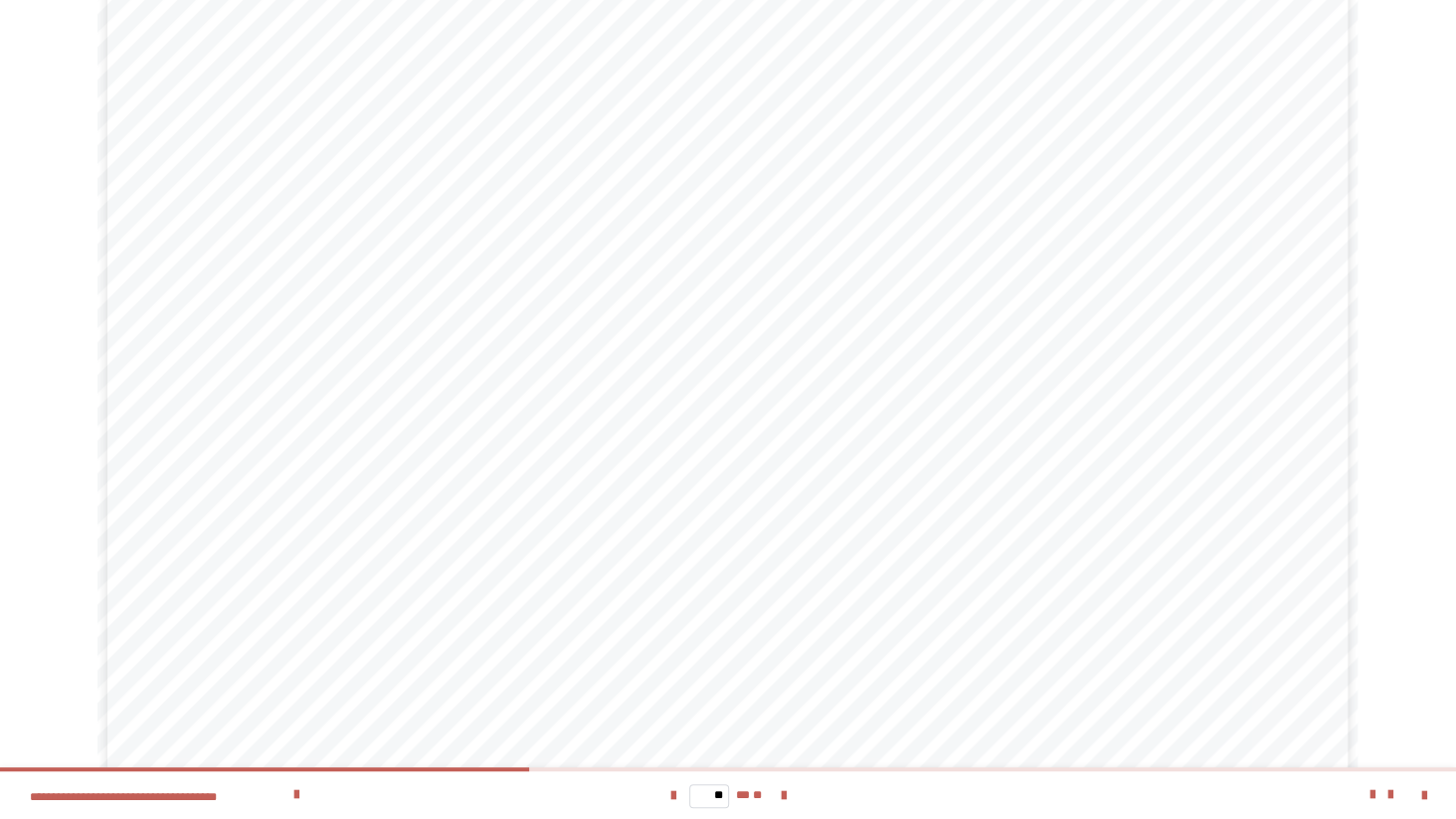 scroll, scrollTop: 104, scrollLeft: 0, axis: vertical 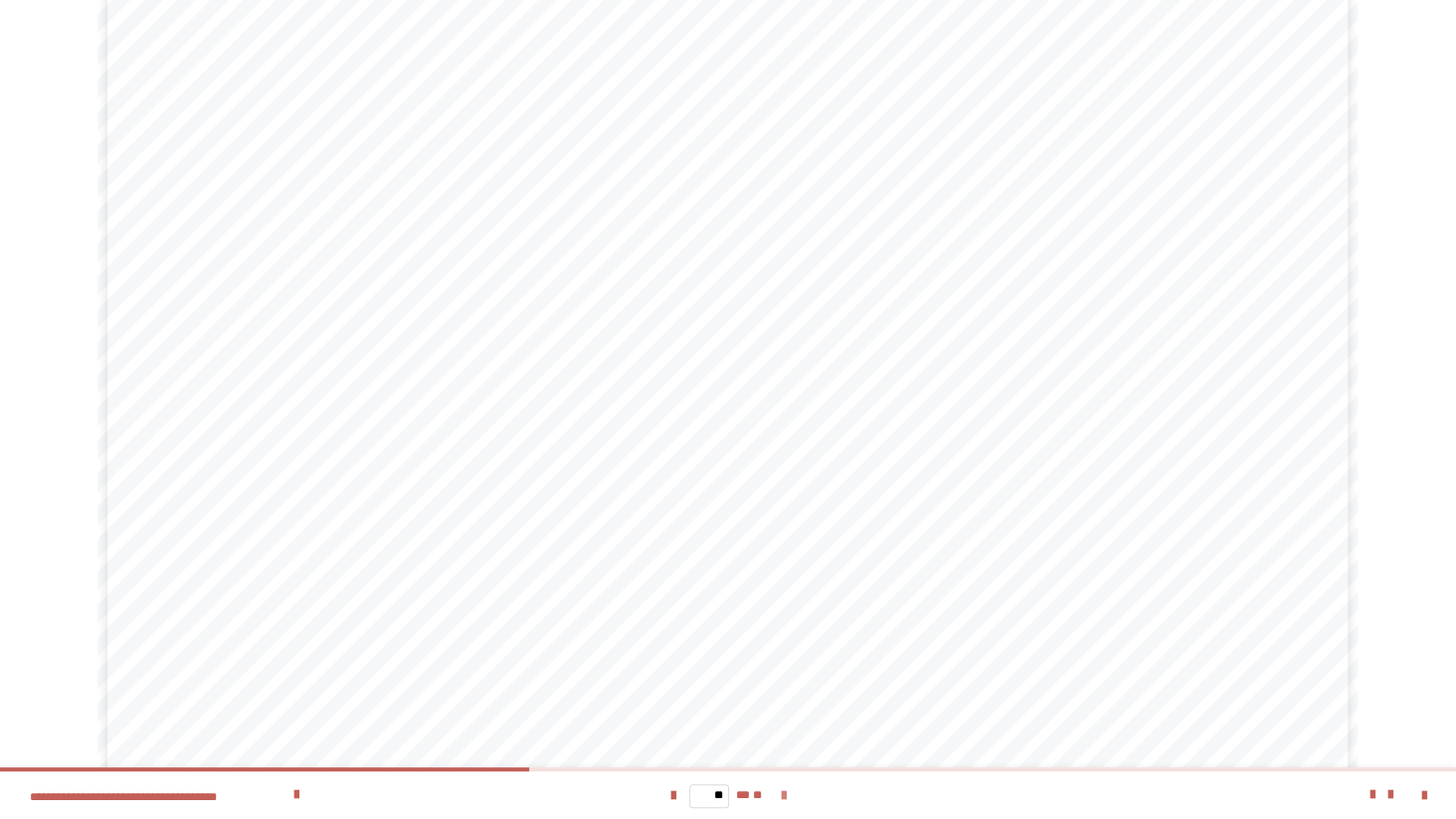 click at bounding box center (783, 796) 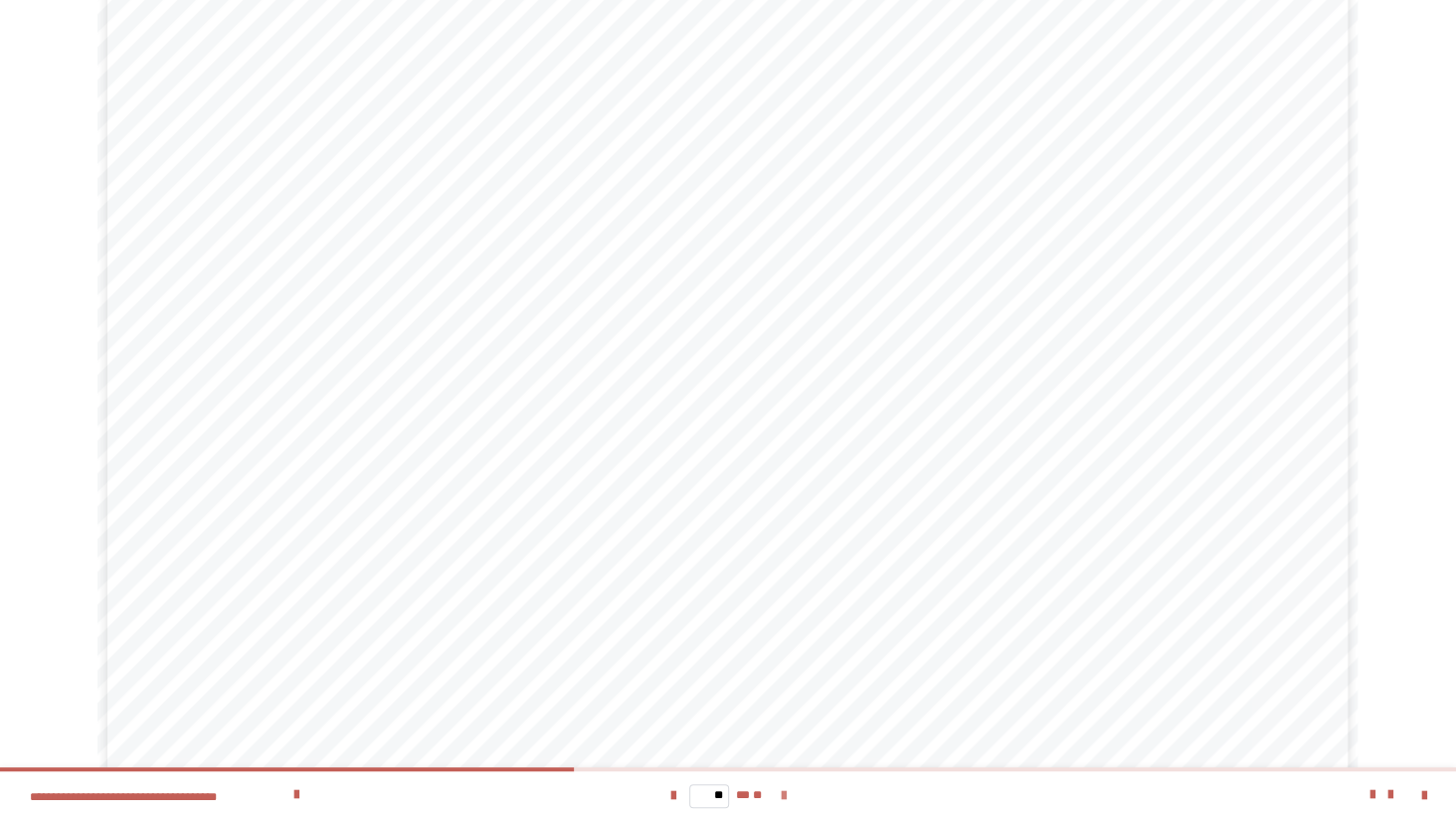 scroll, scrollTop: 97, scrollLeft: 0, axis: vertical 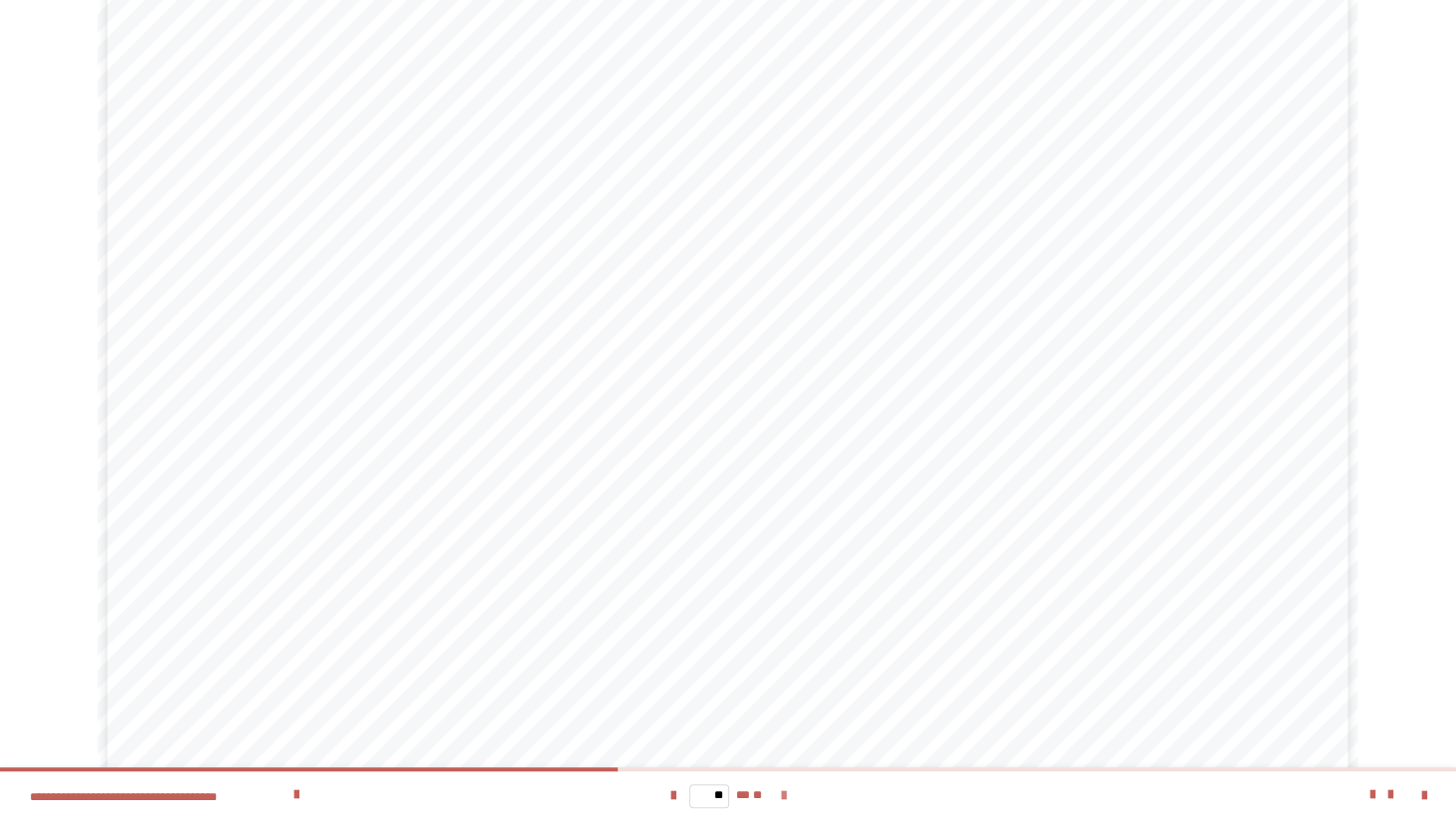 click at bounding box center [783, 796] 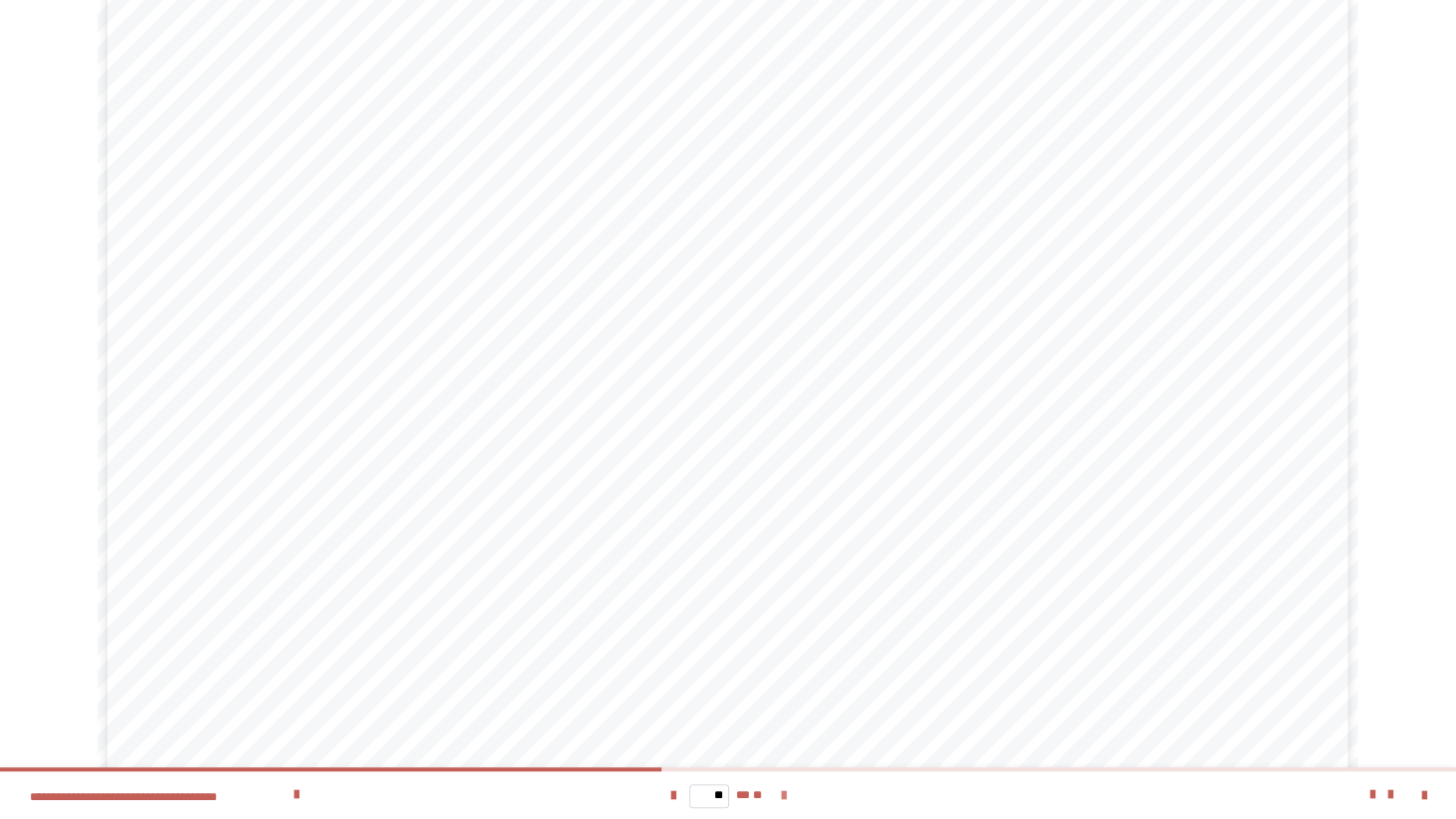 scroll, scrollTop: 0, scrollLeft: 0, axis: both 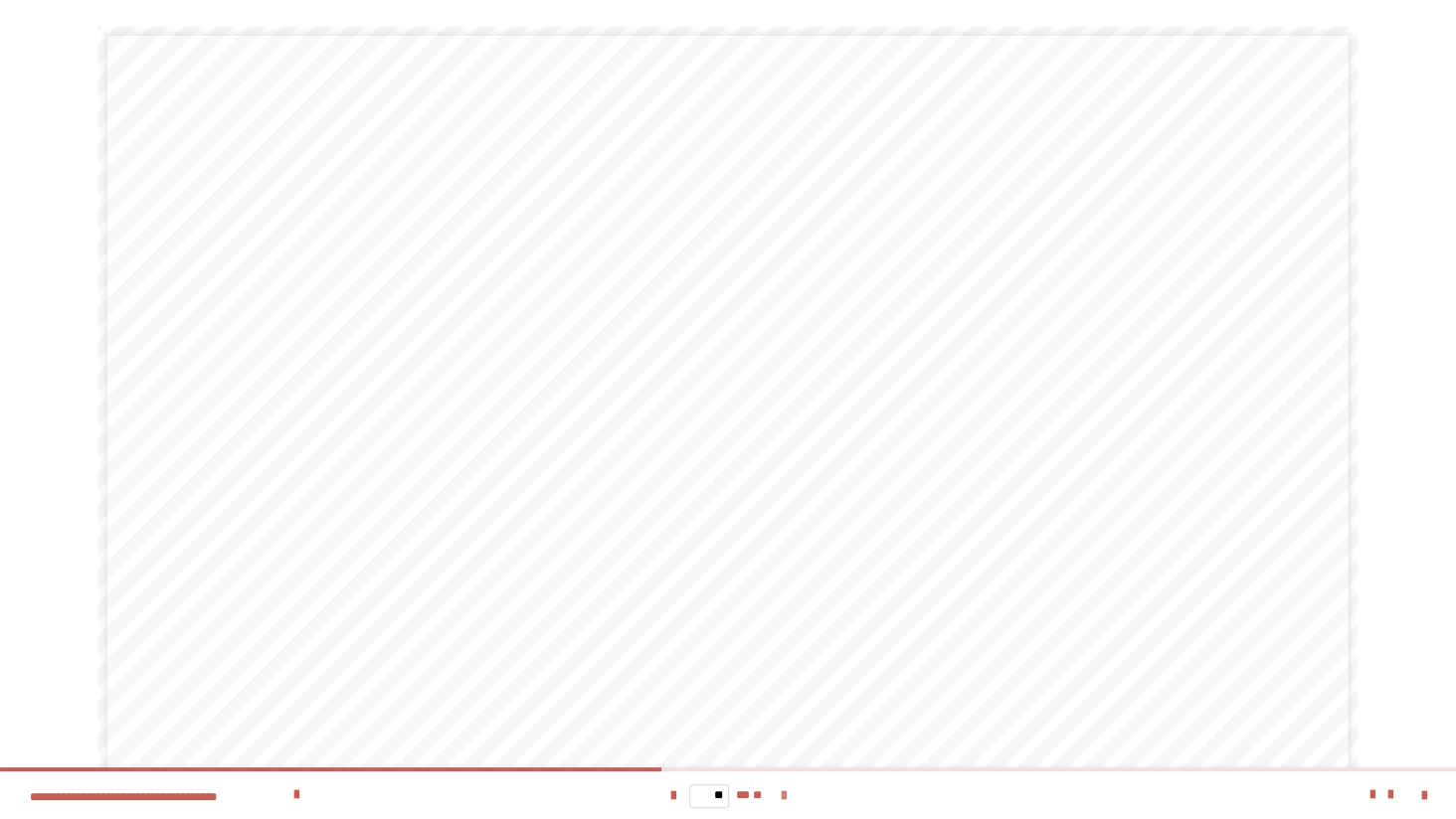 click at bounding box center [783, 796] 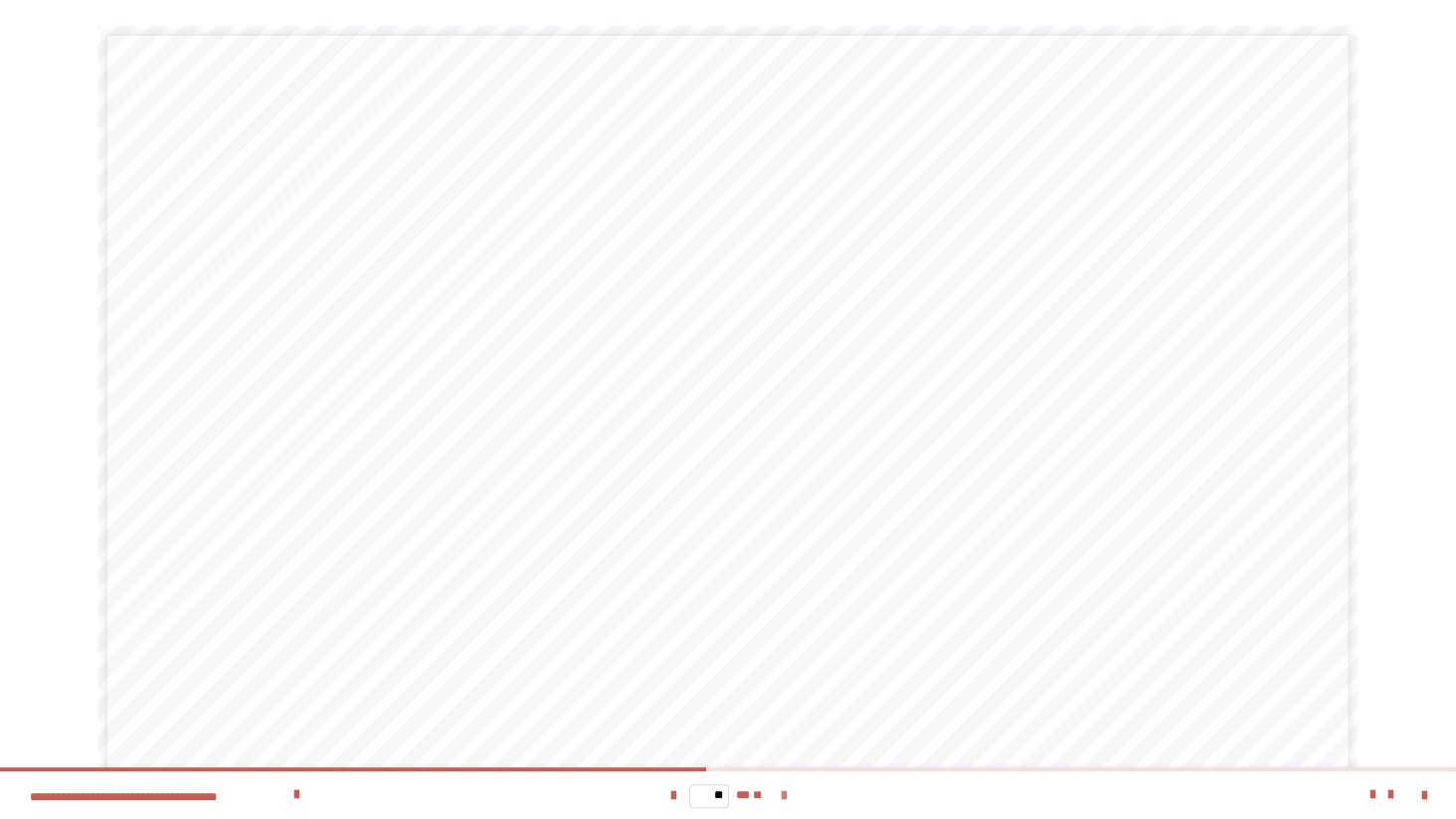 click at bounding box center [783, 796] 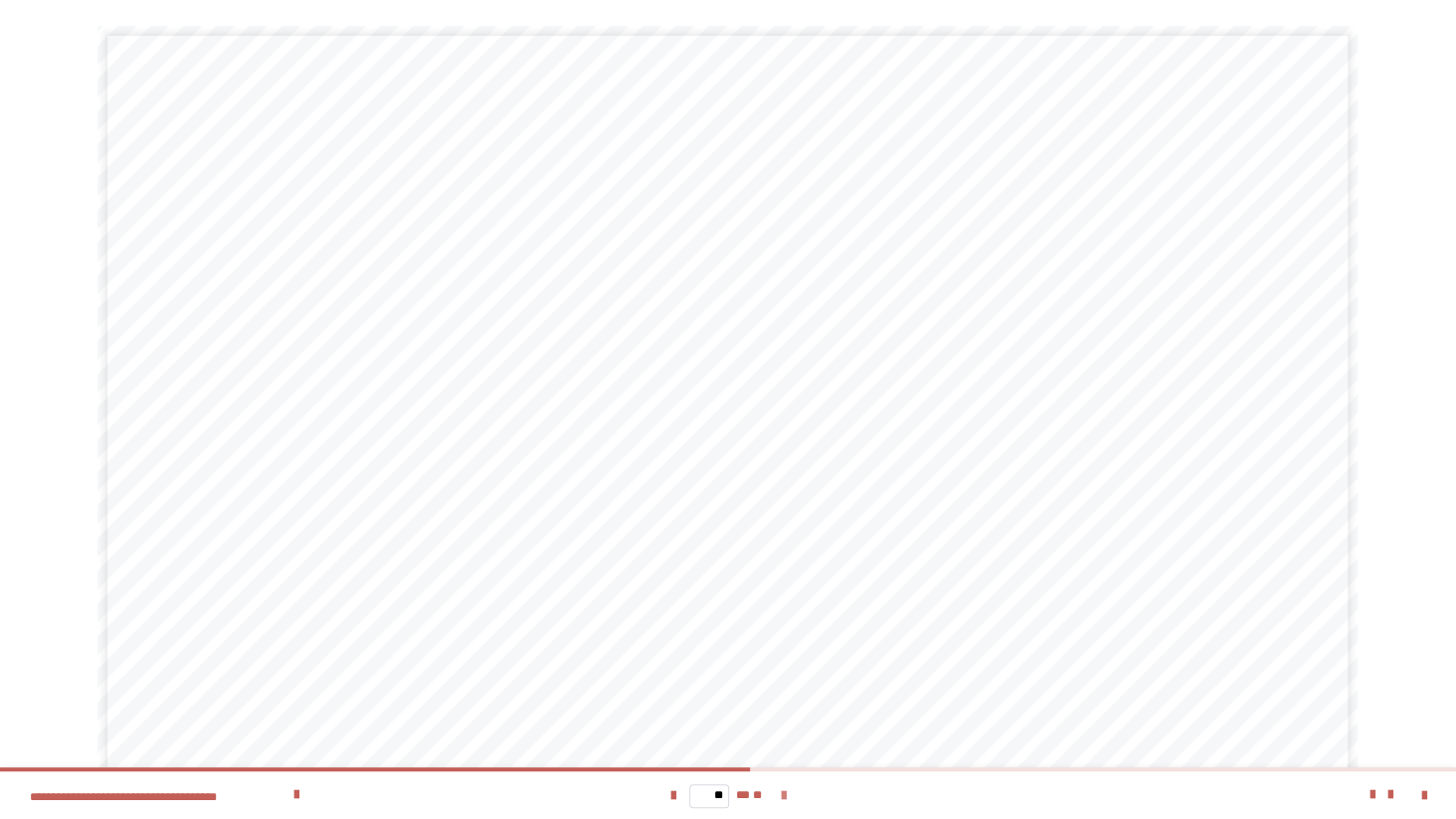 click at bounding box center (783, 796) 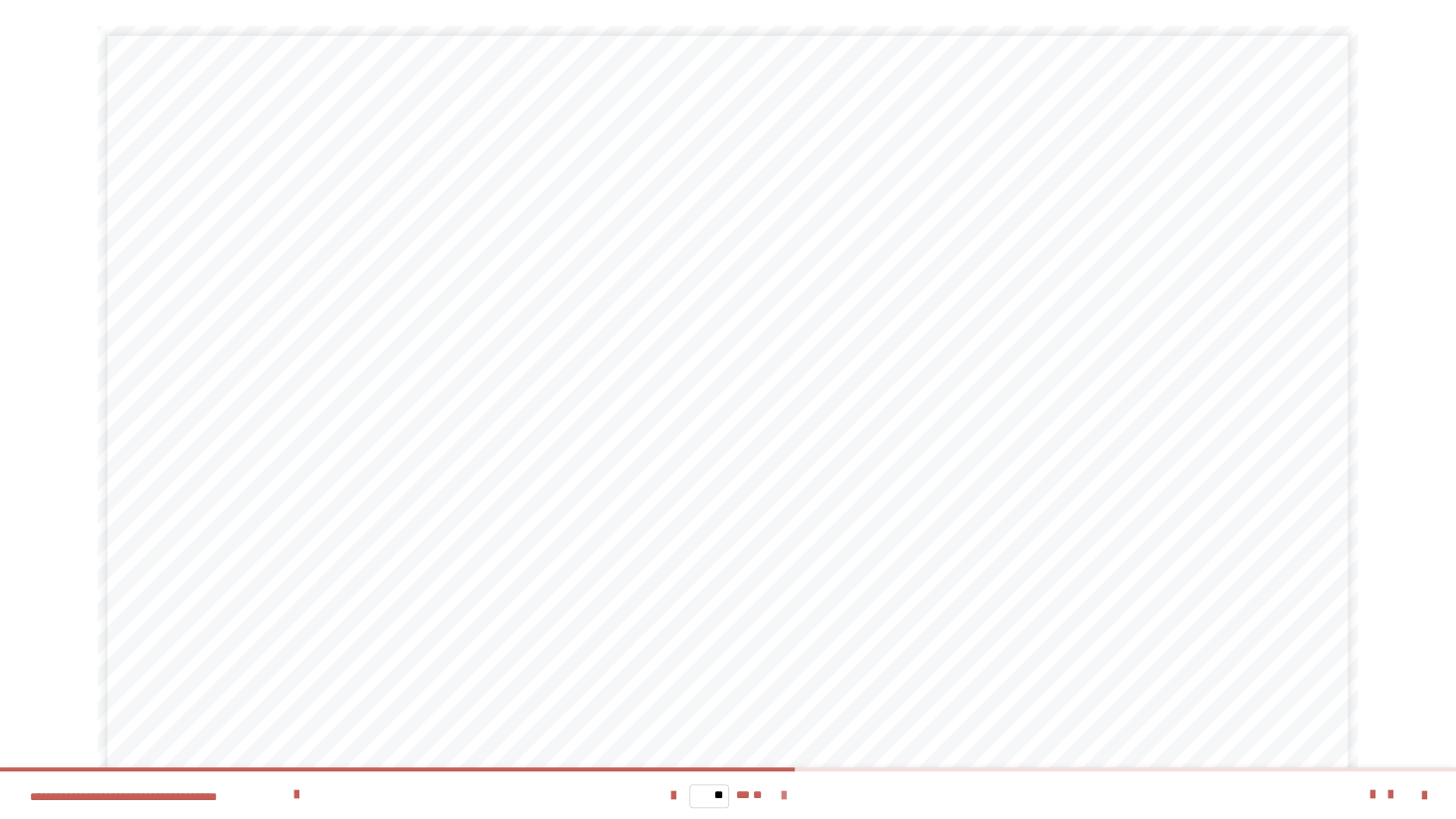 click at bounding box center (783, 796) 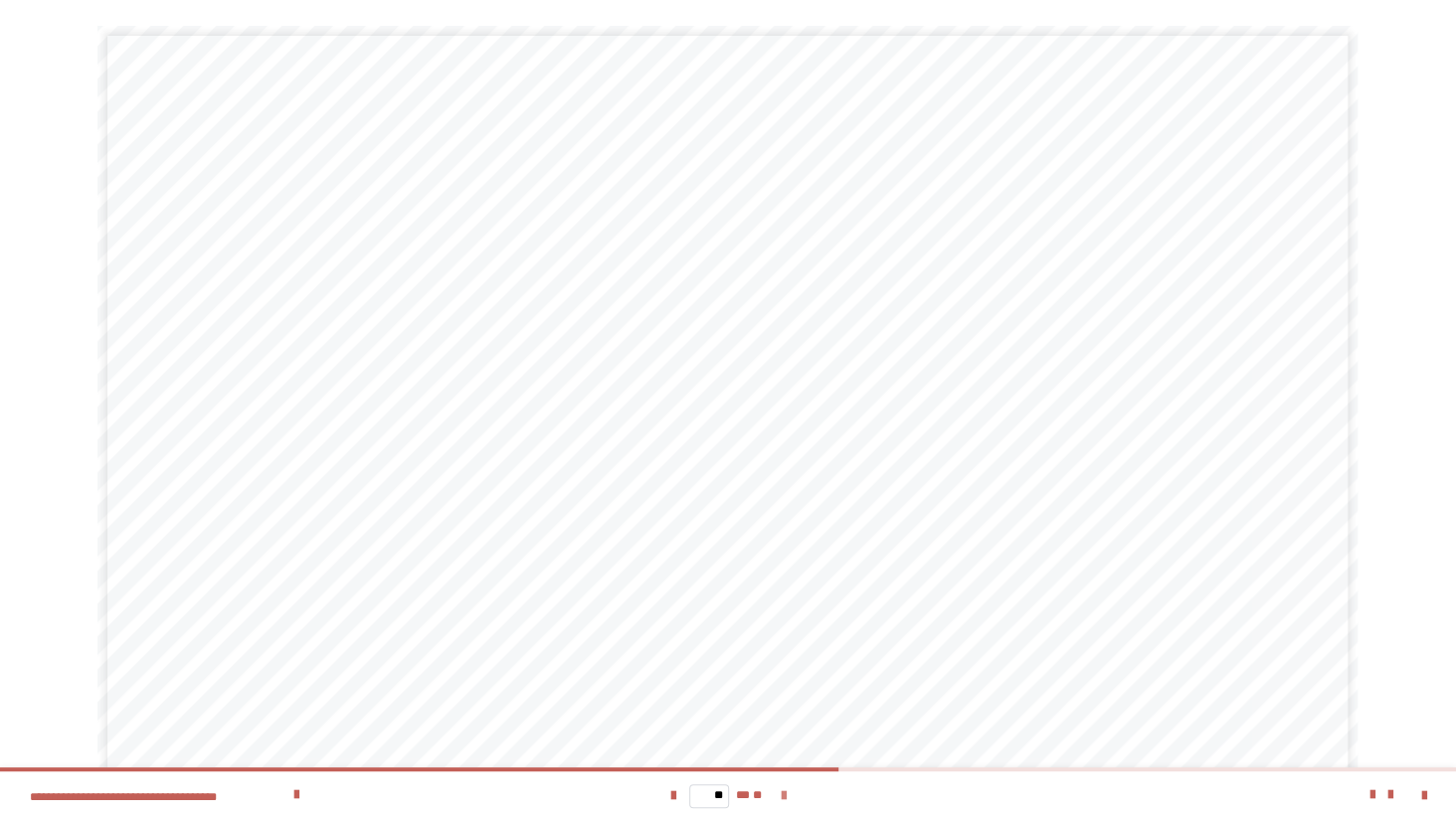 click at bounding box center (783, 796) 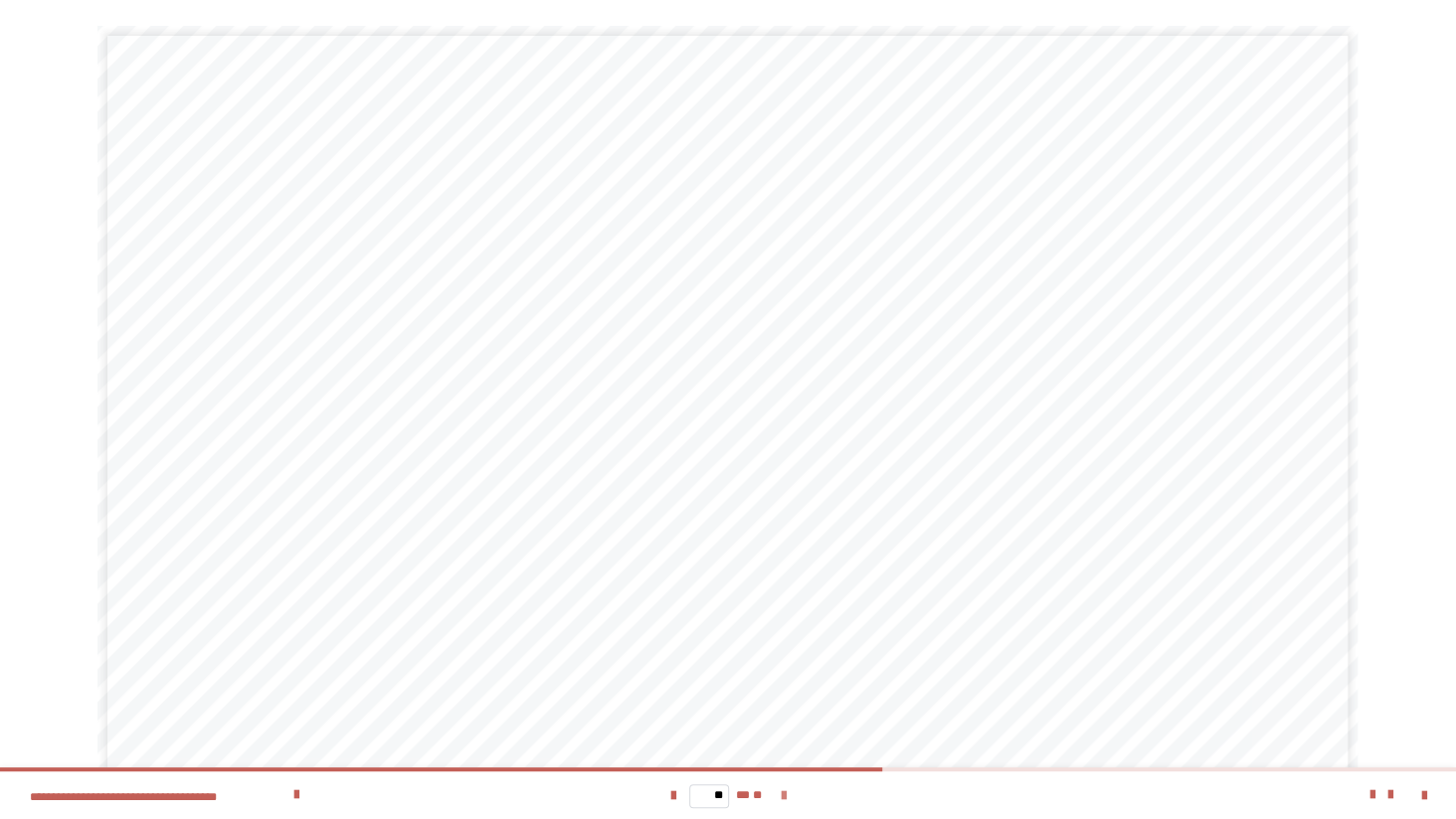 click at bounding box center (783, 796) 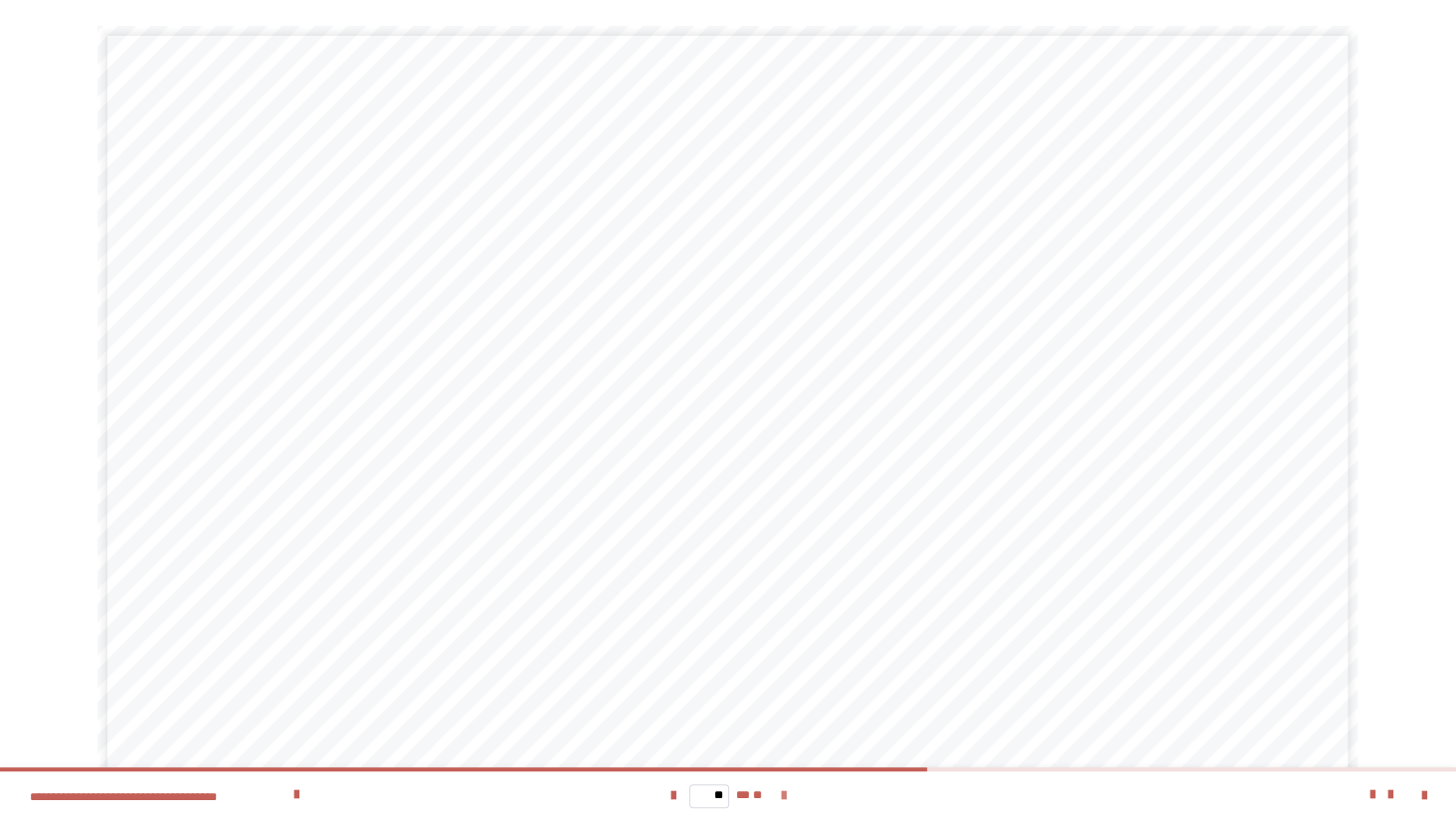 click at bounding box center [783, 796] 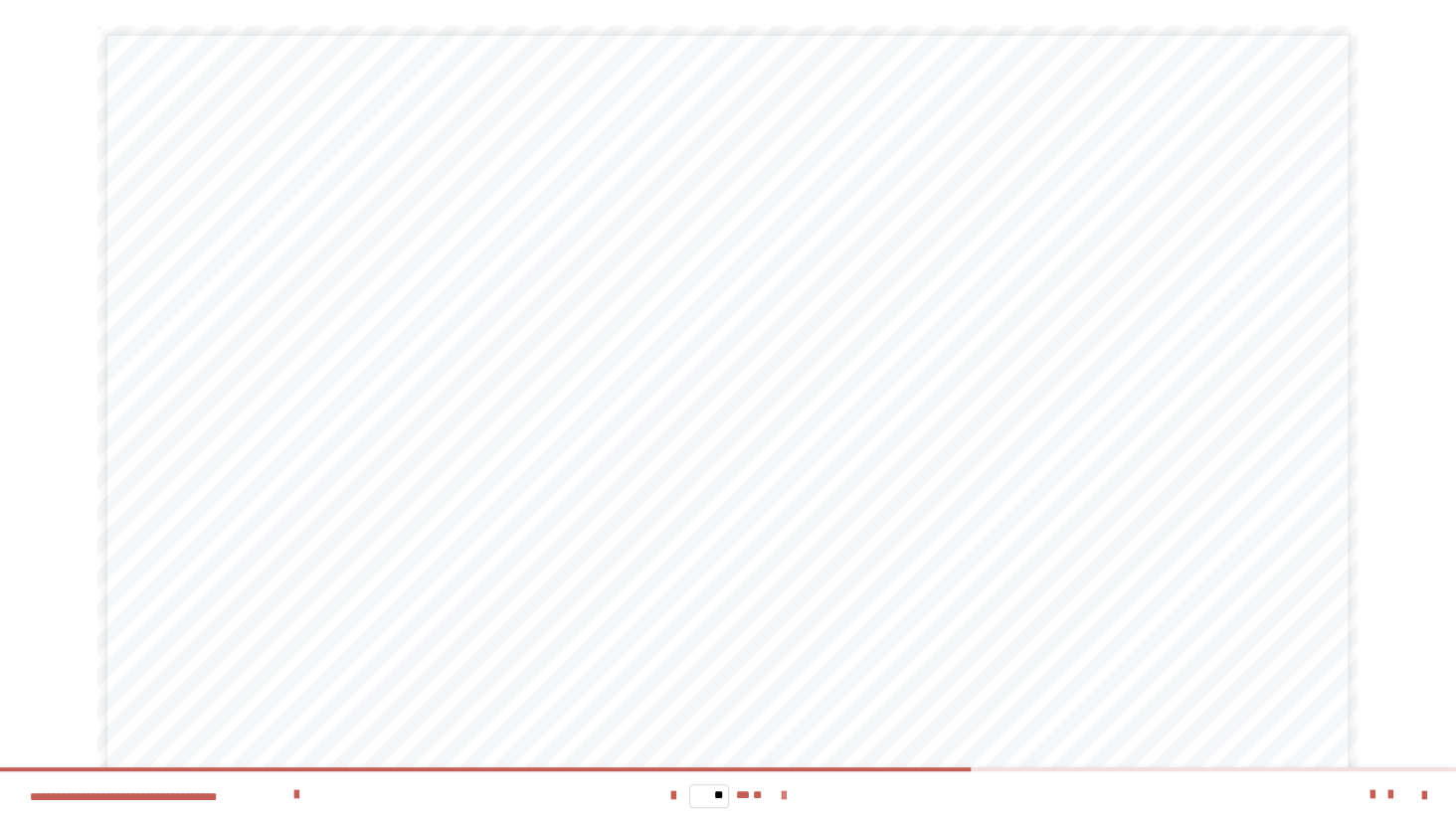 click at bounding box center [783, 796] 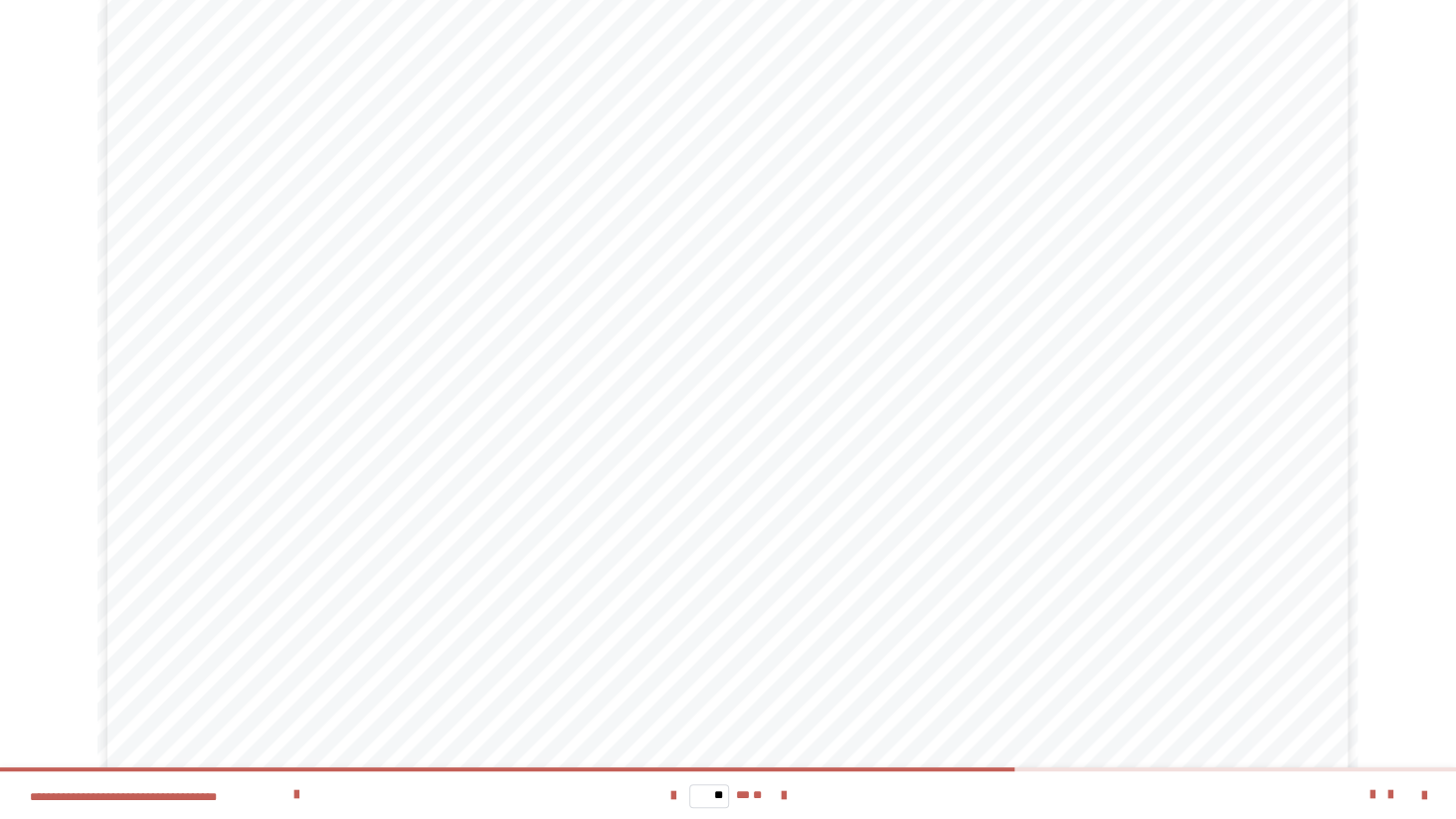 scroll, scrollTop: 104, scrollLeft: 0, axis: vertical 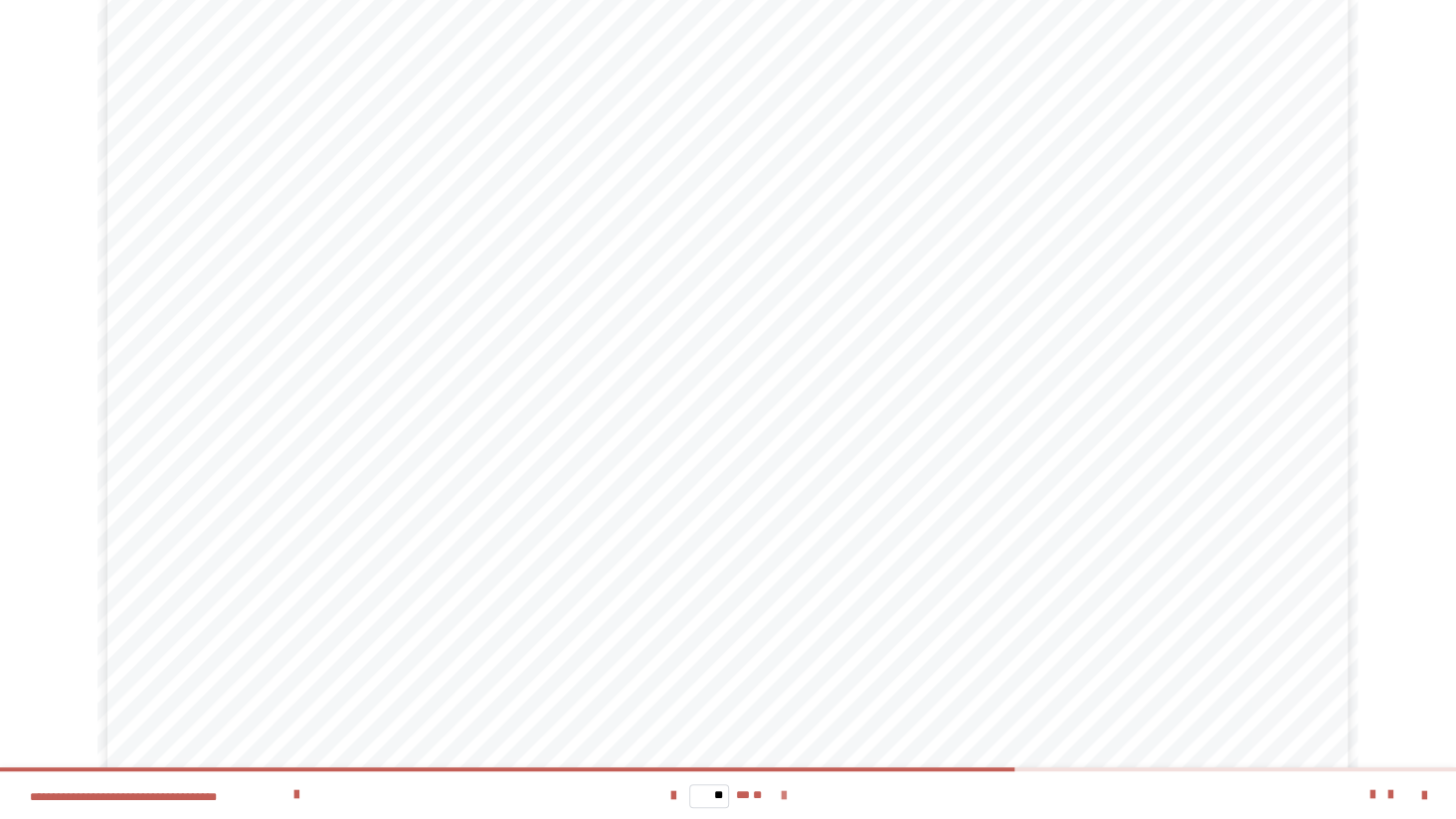 click at bounding box center [783, 796] 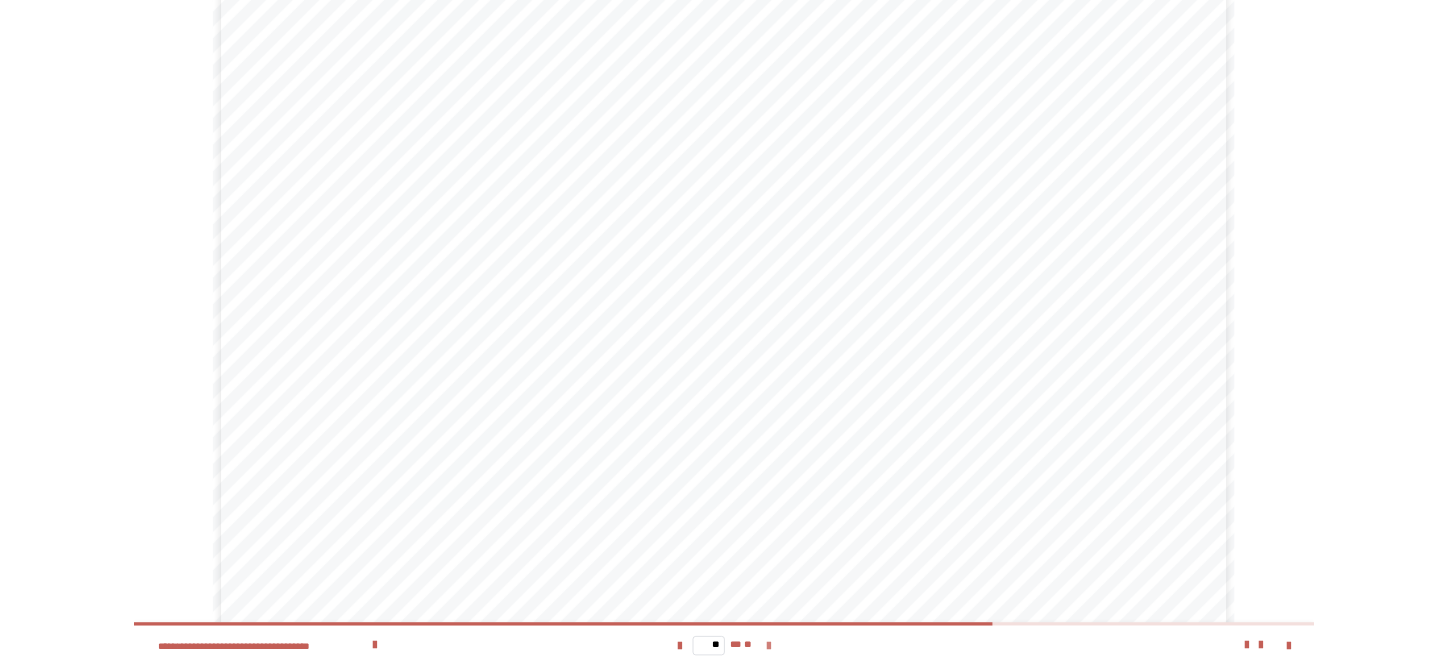 scroll, scrollTop: 0, scrollLeft: 0, axis: both 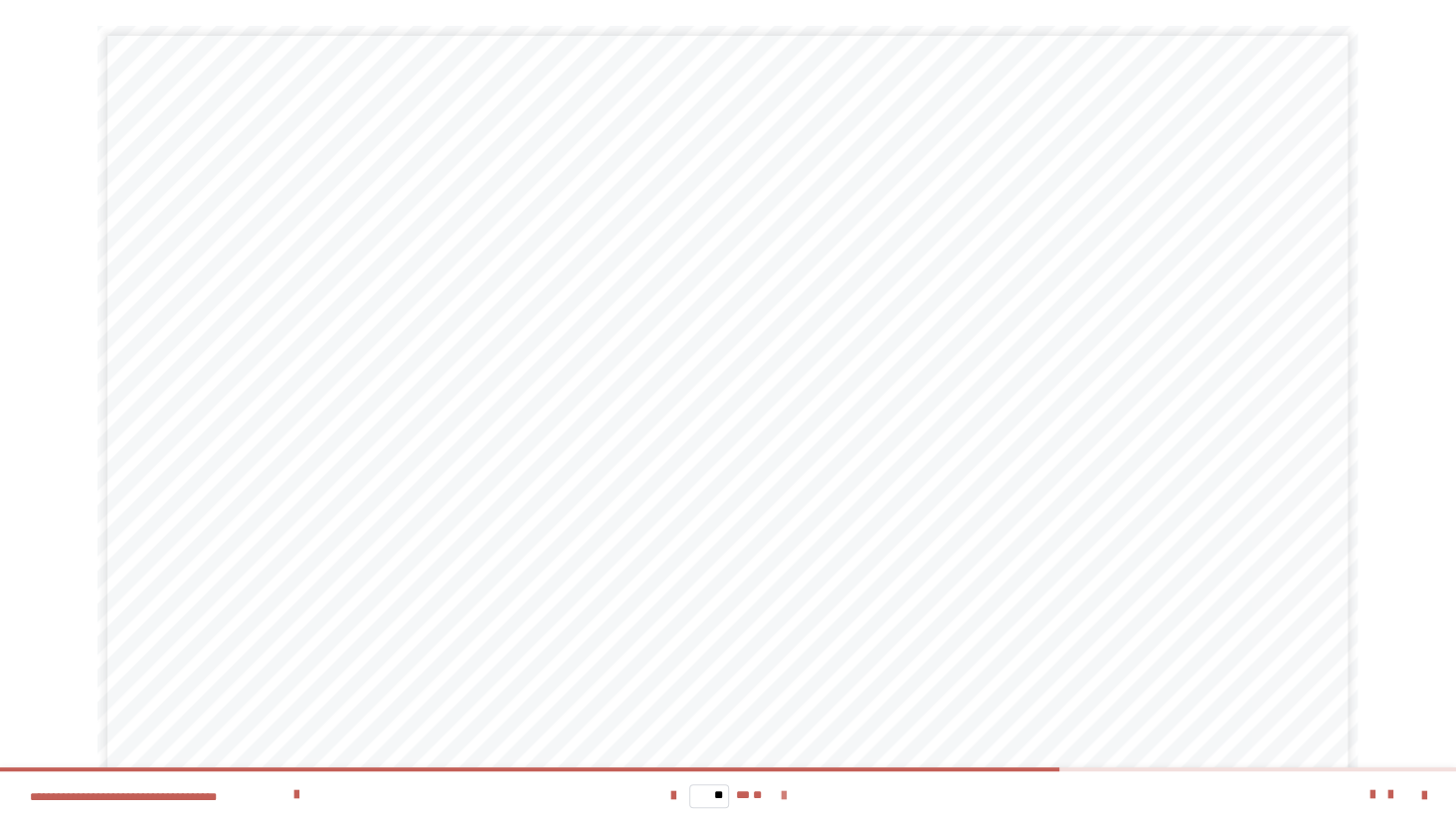 click at bounding box center (783, 796) 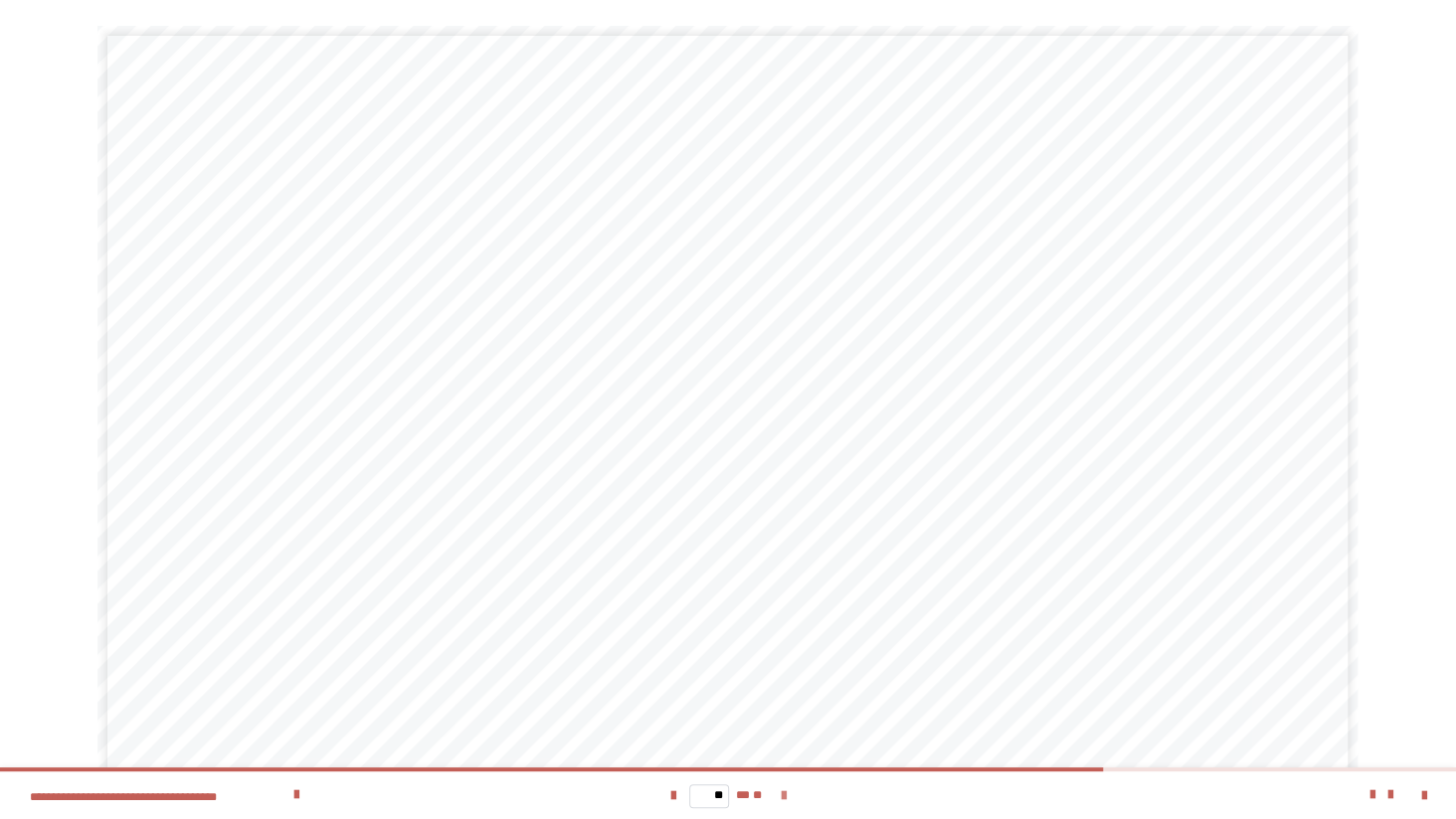 click at bounding box center (783, 796) 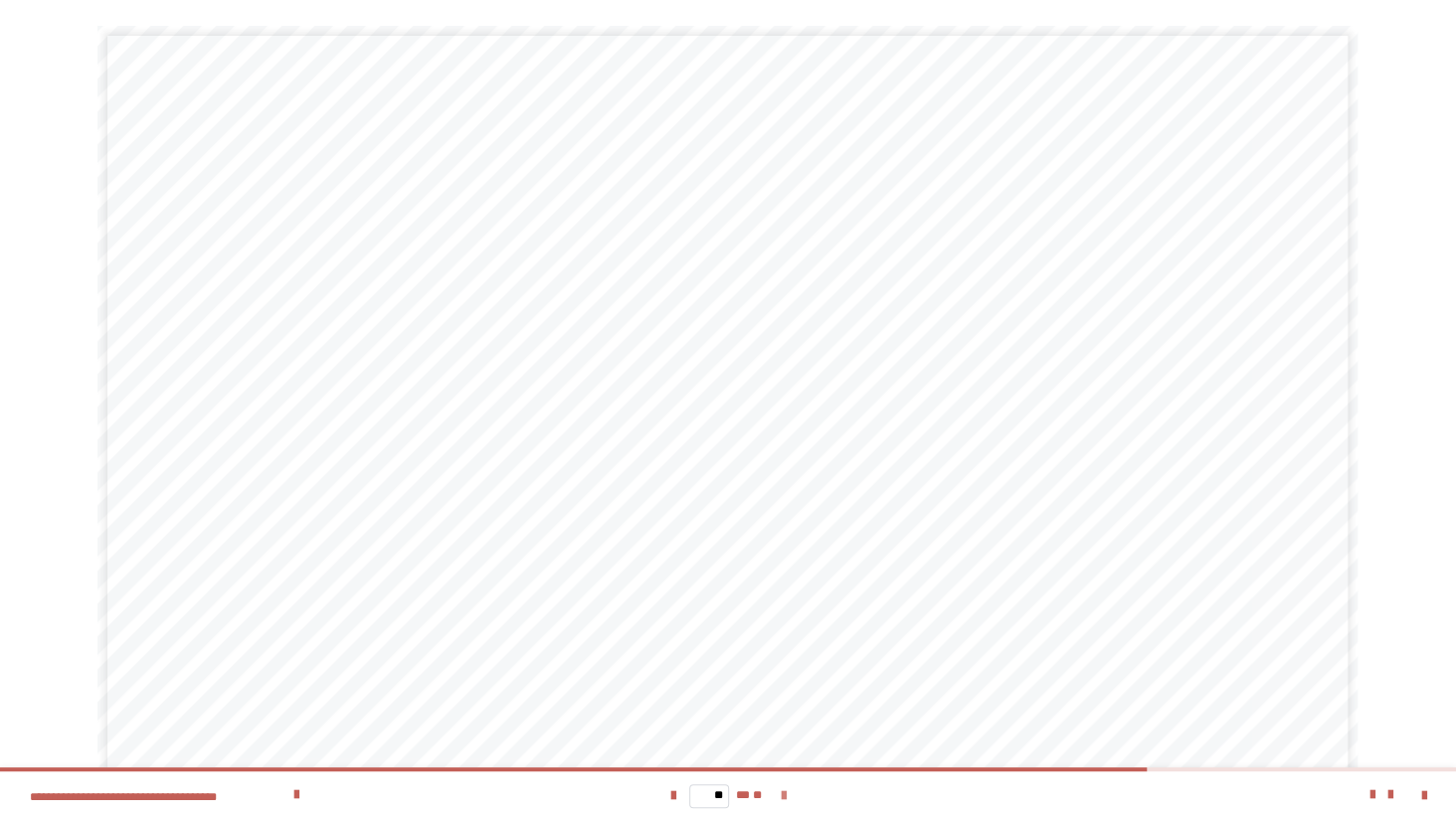click at bounding box center [783, 796] 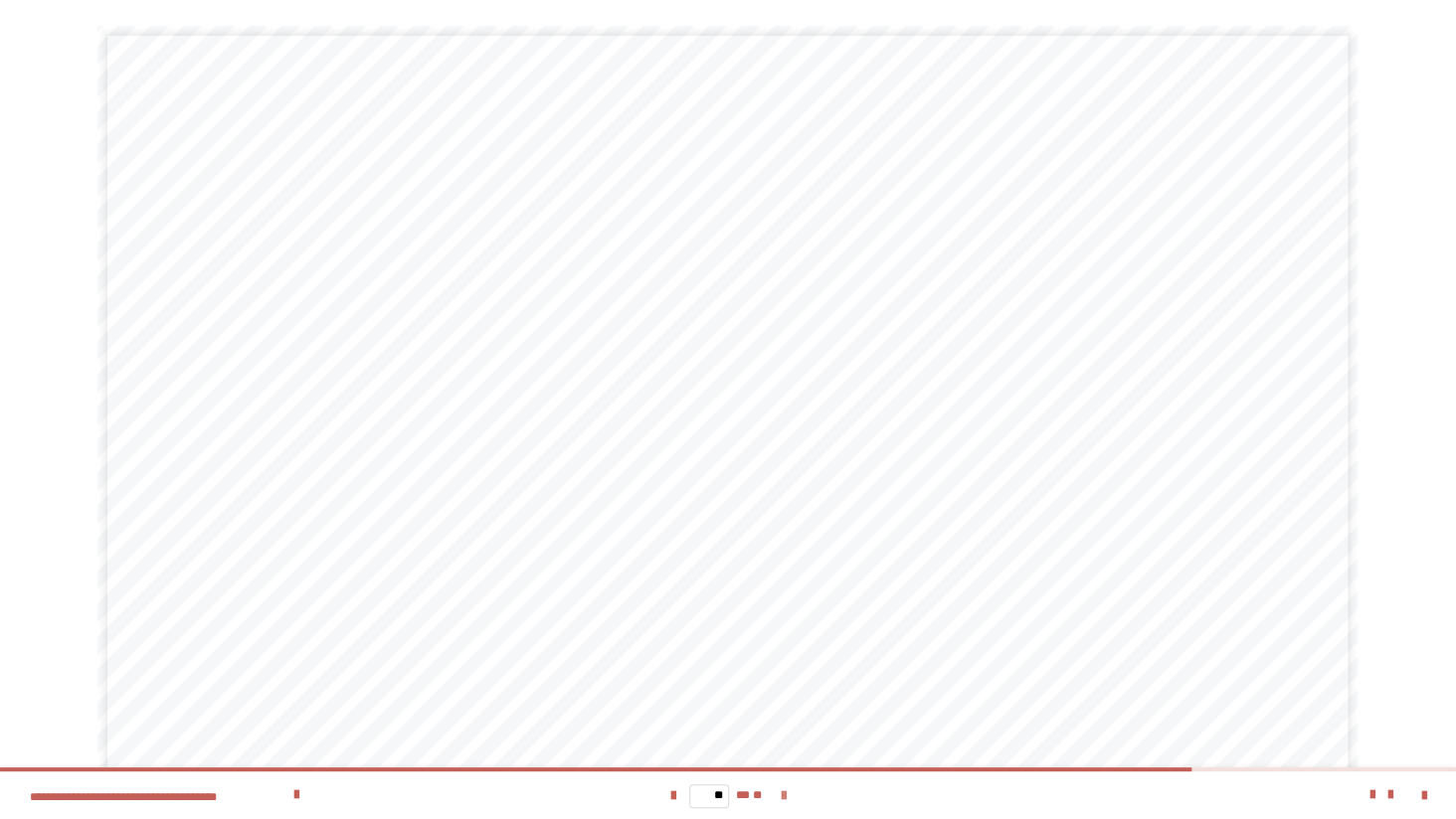 click at bounding box center [783, 796] 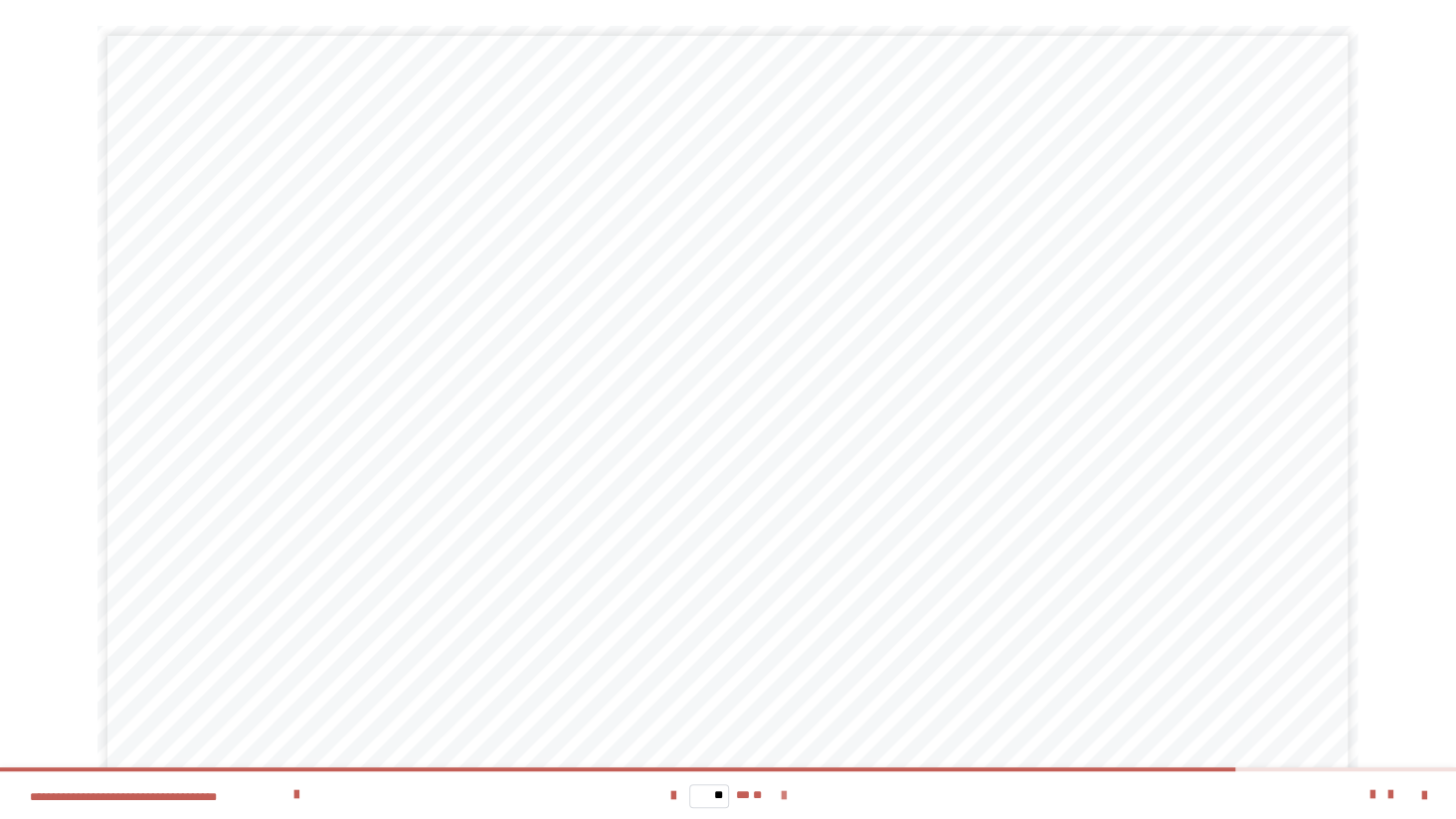click at bounding box center [783, 796] 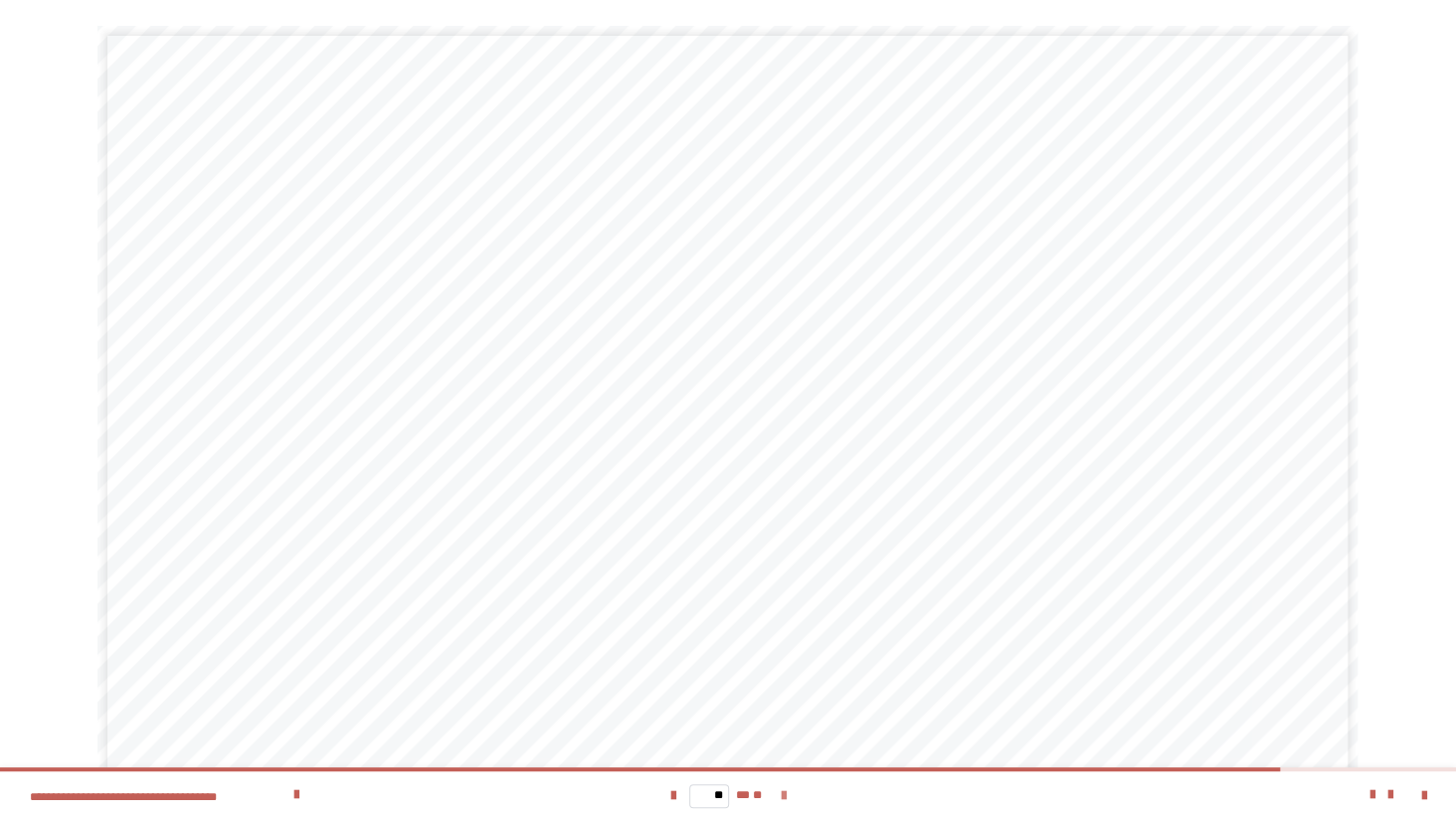 click at bounding box center [783, 796] 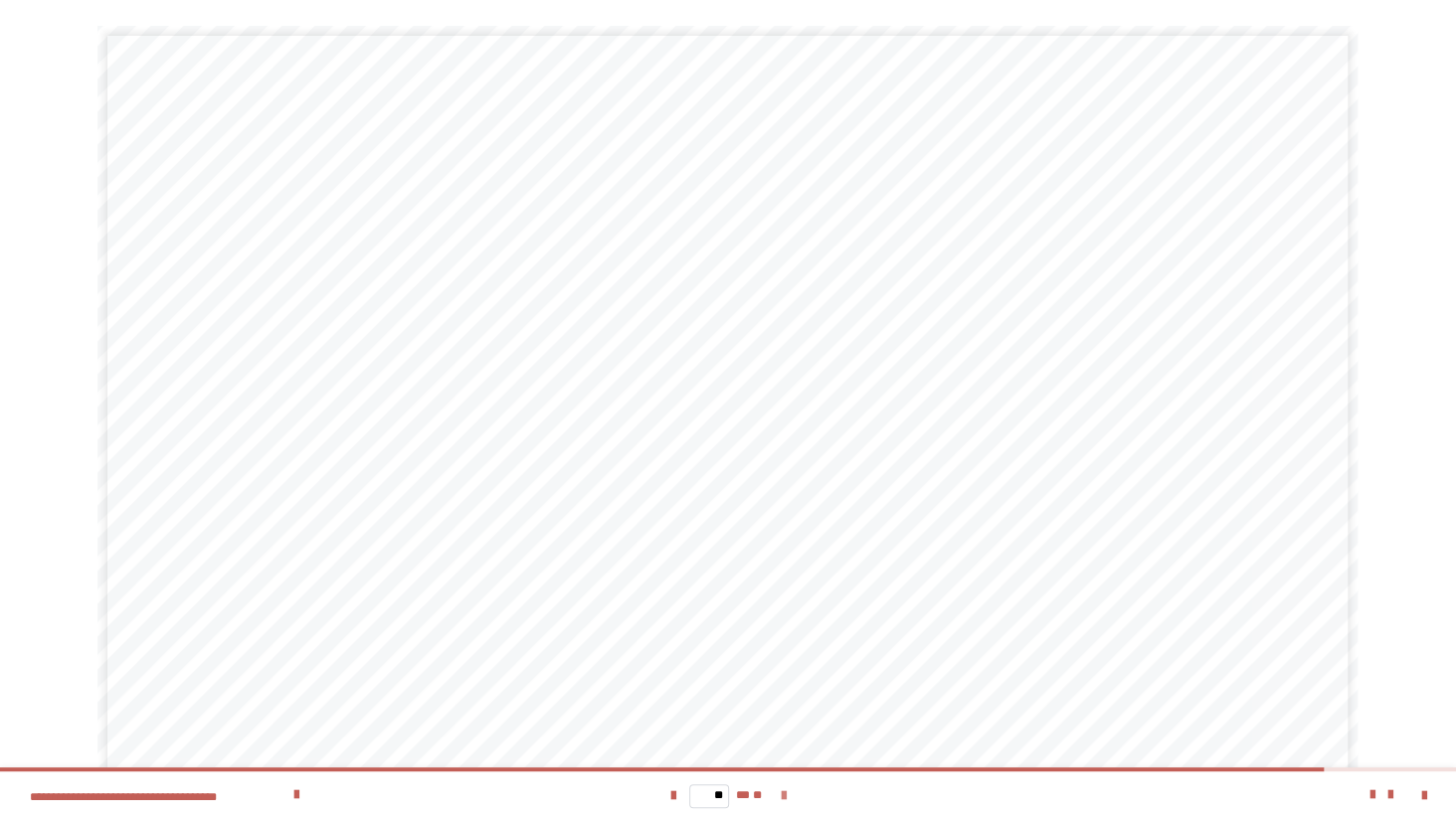 click at bounding box center [783, 796] 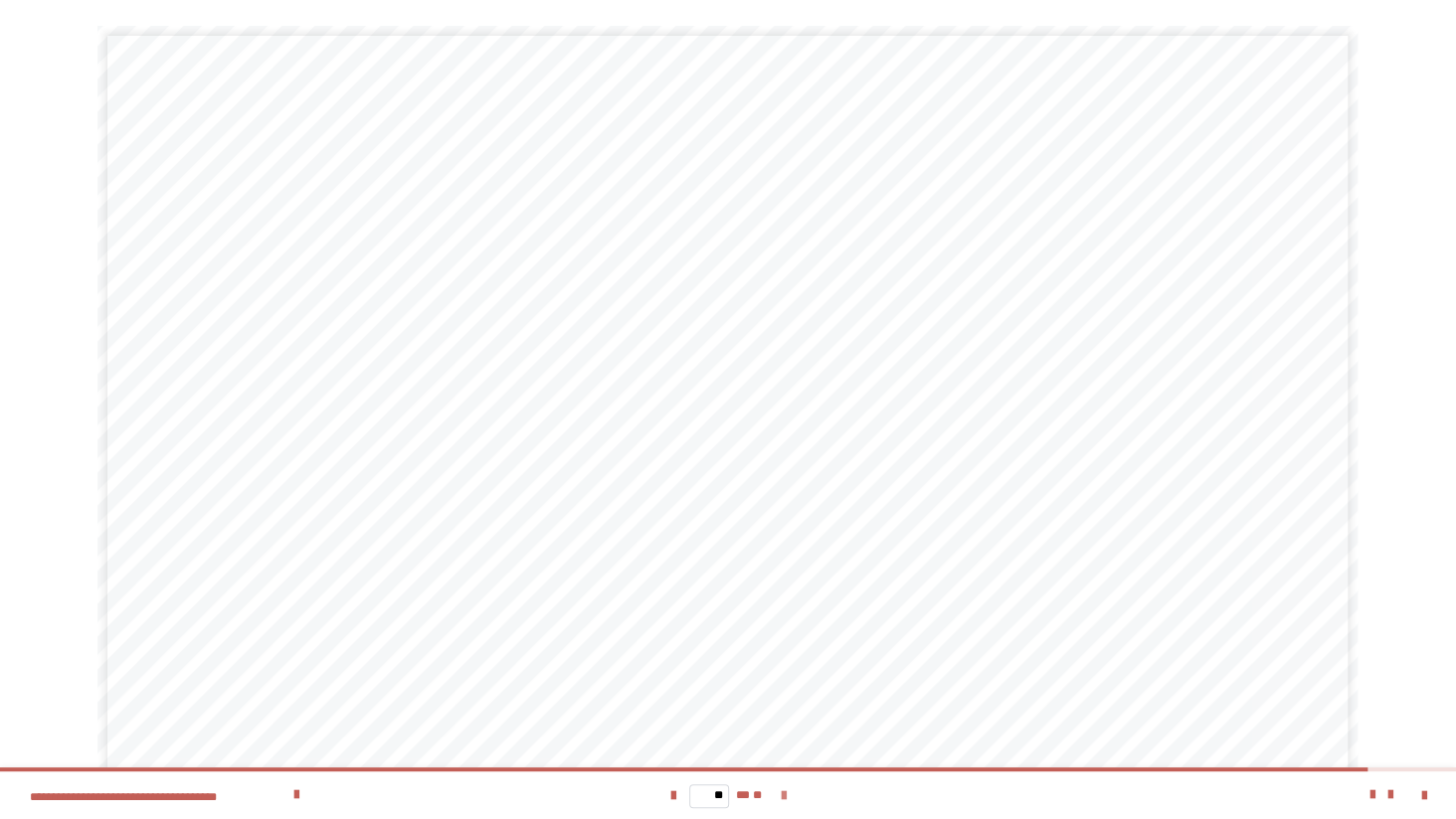 click at bounding box center [783, 796] 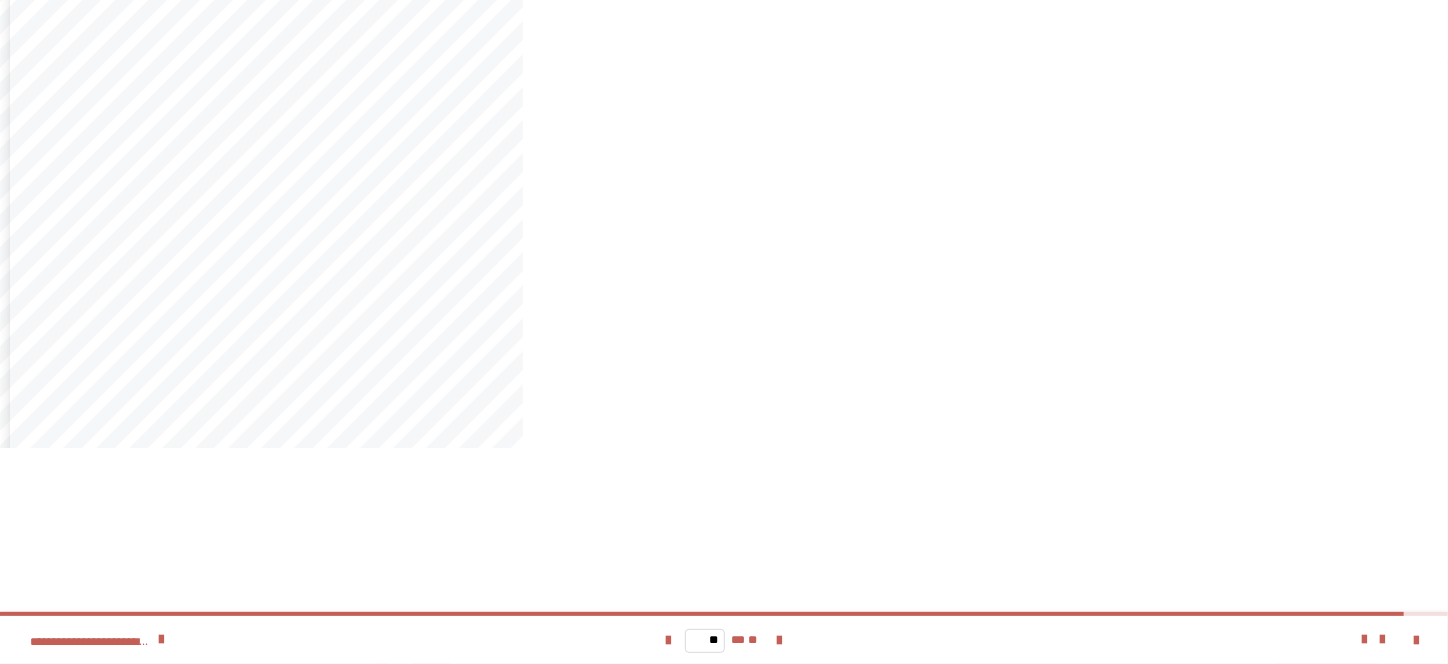 scroll, scrollTop: 1000, scrollLeft: 0, axis: vertical 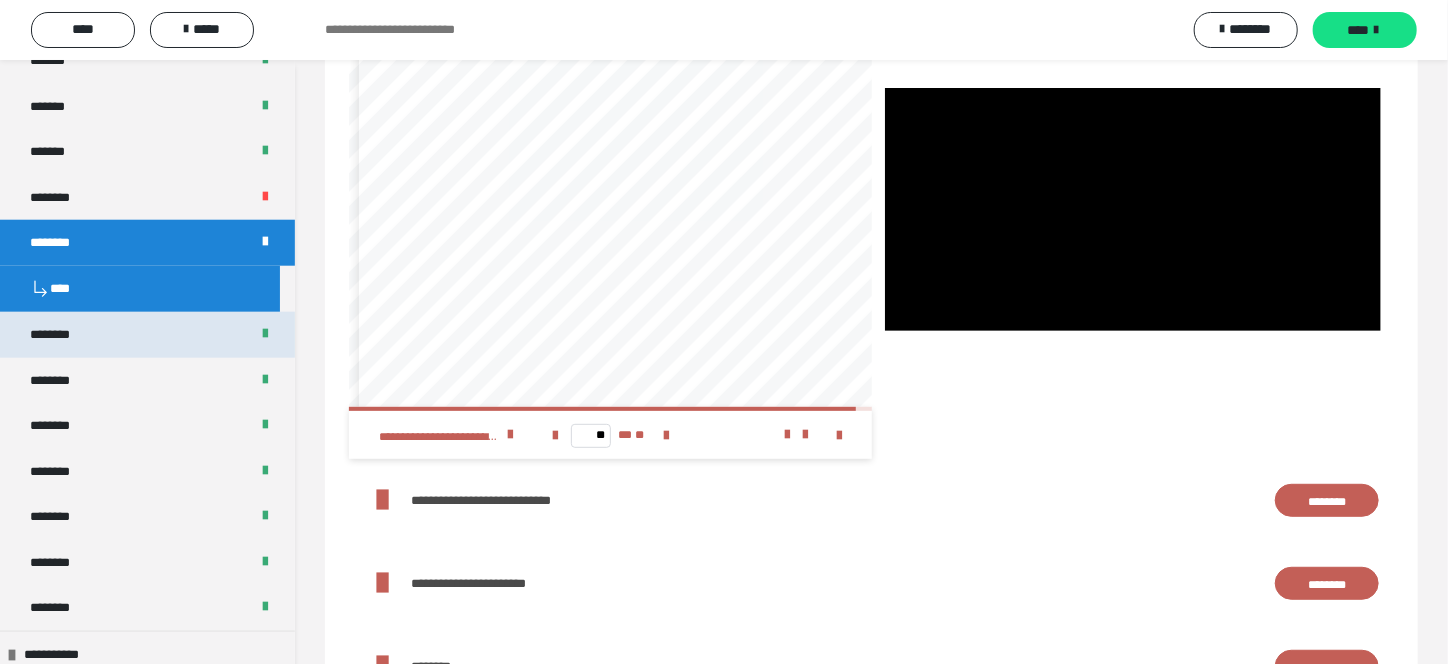 click on "********" at bounding box center (60, 335) 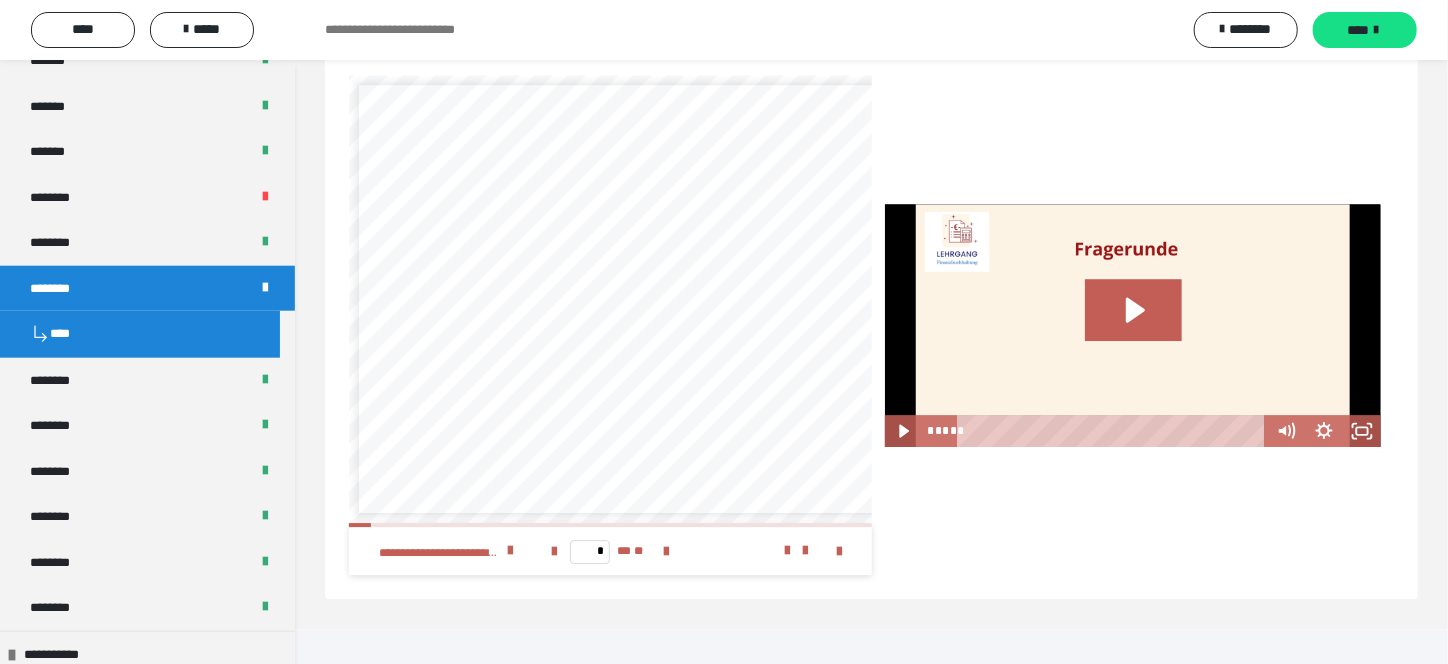 scroll, scrollTop: 2960, scrollLeft: 0, axis: vertical 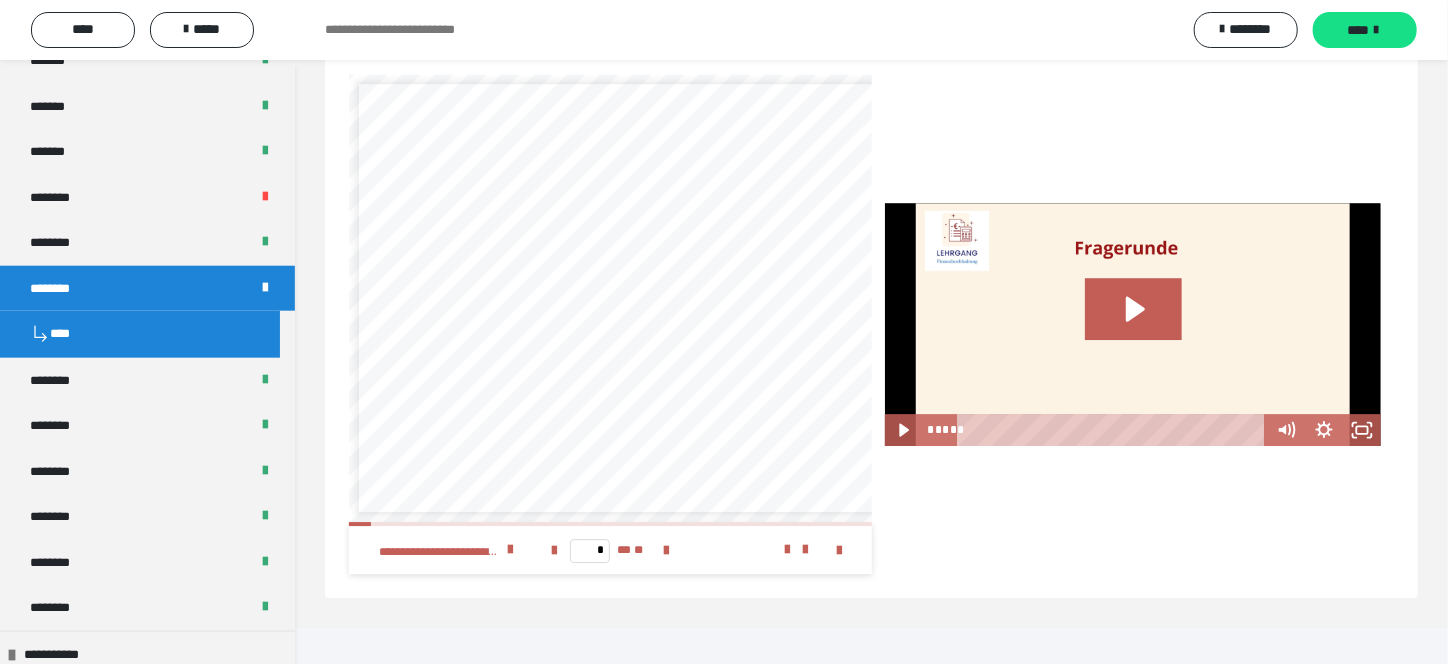 click at bounding box center (840, 551) 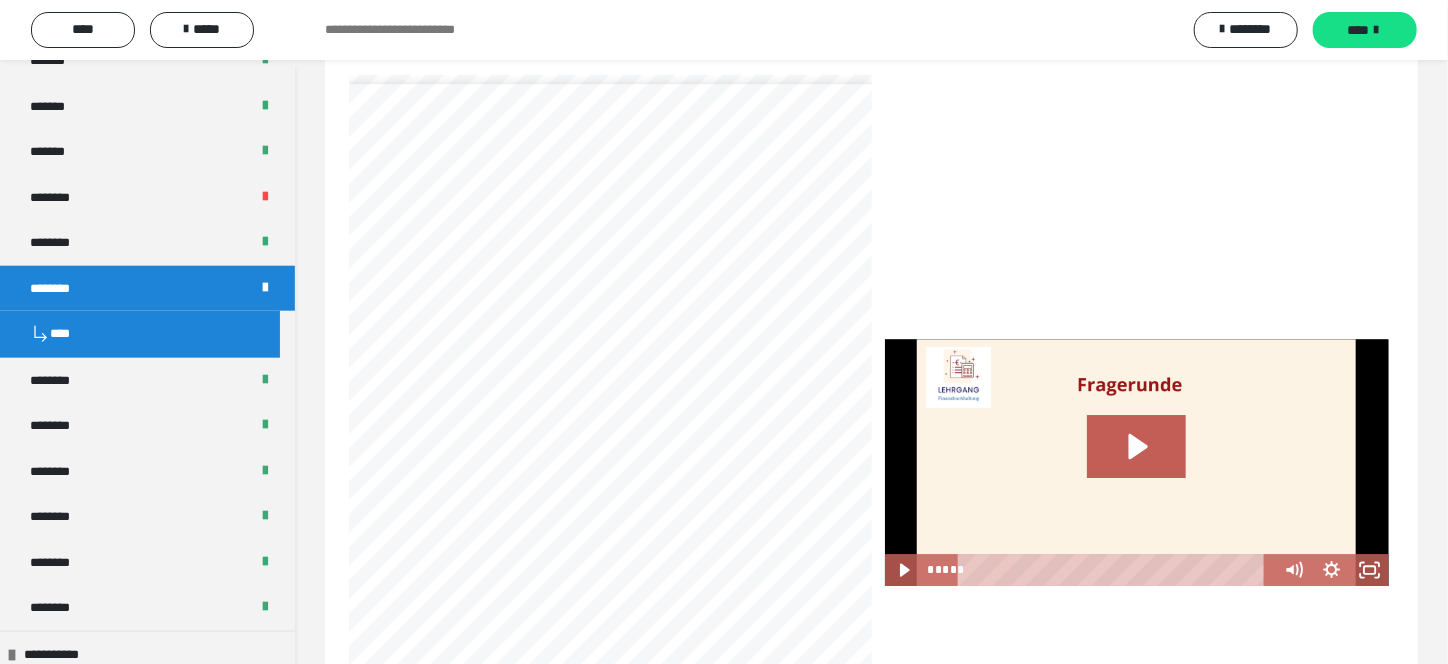 scroll, scrollTop: 2811, scrollLeft: 0, axis: vertical 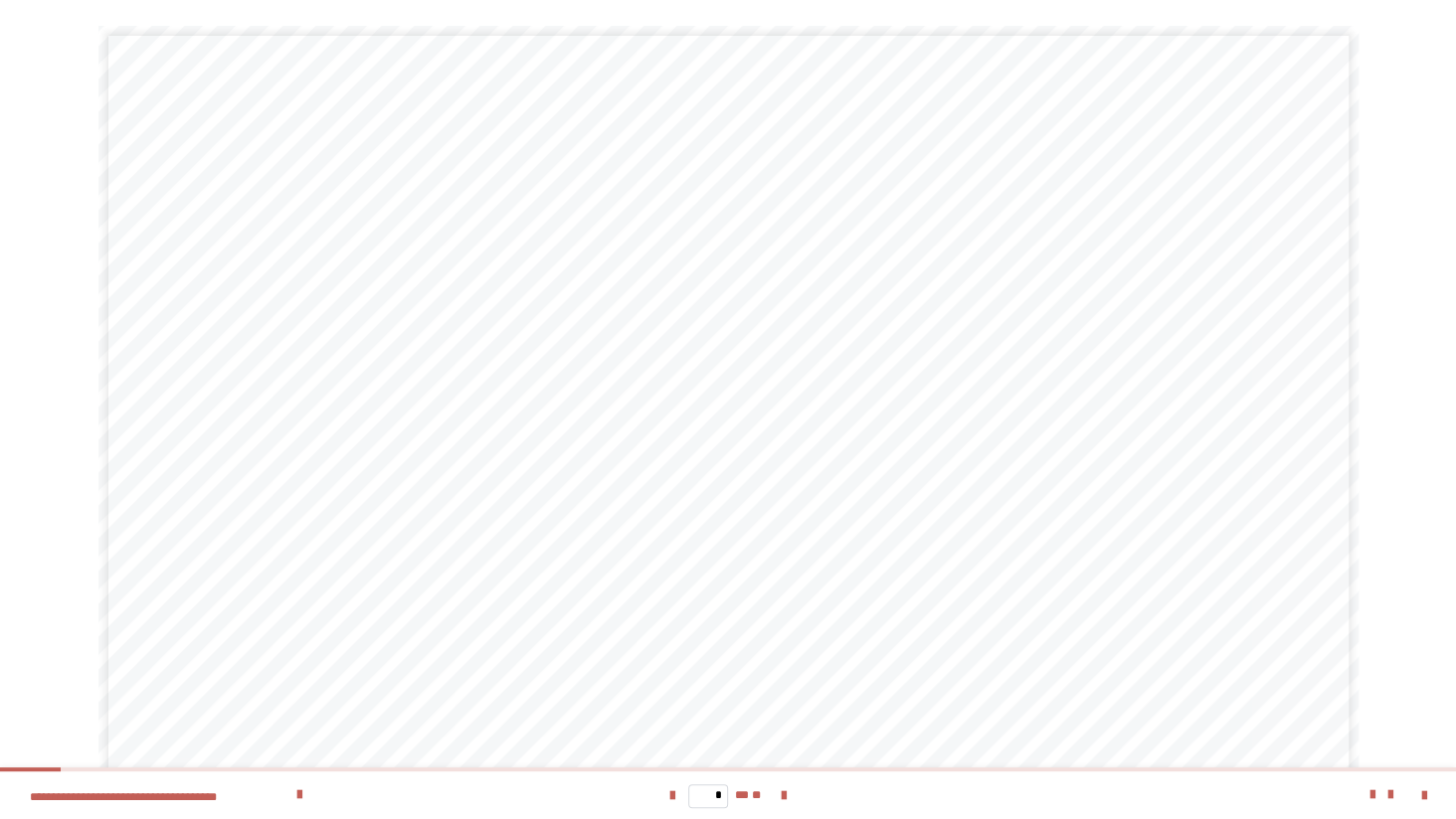 click on "* ** **" at bounding box center [728, 795] 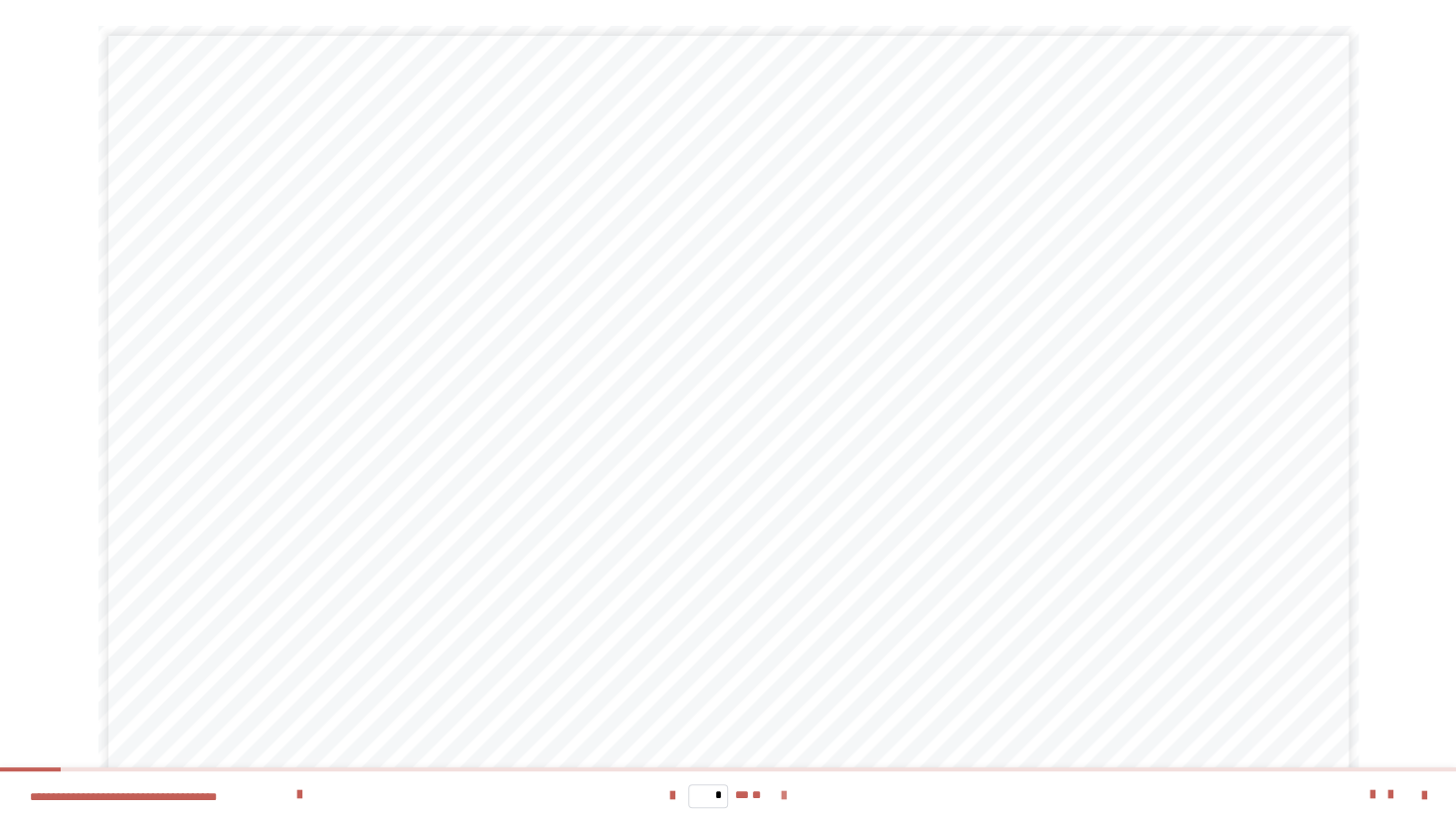 click at bounding box center [784, 796] 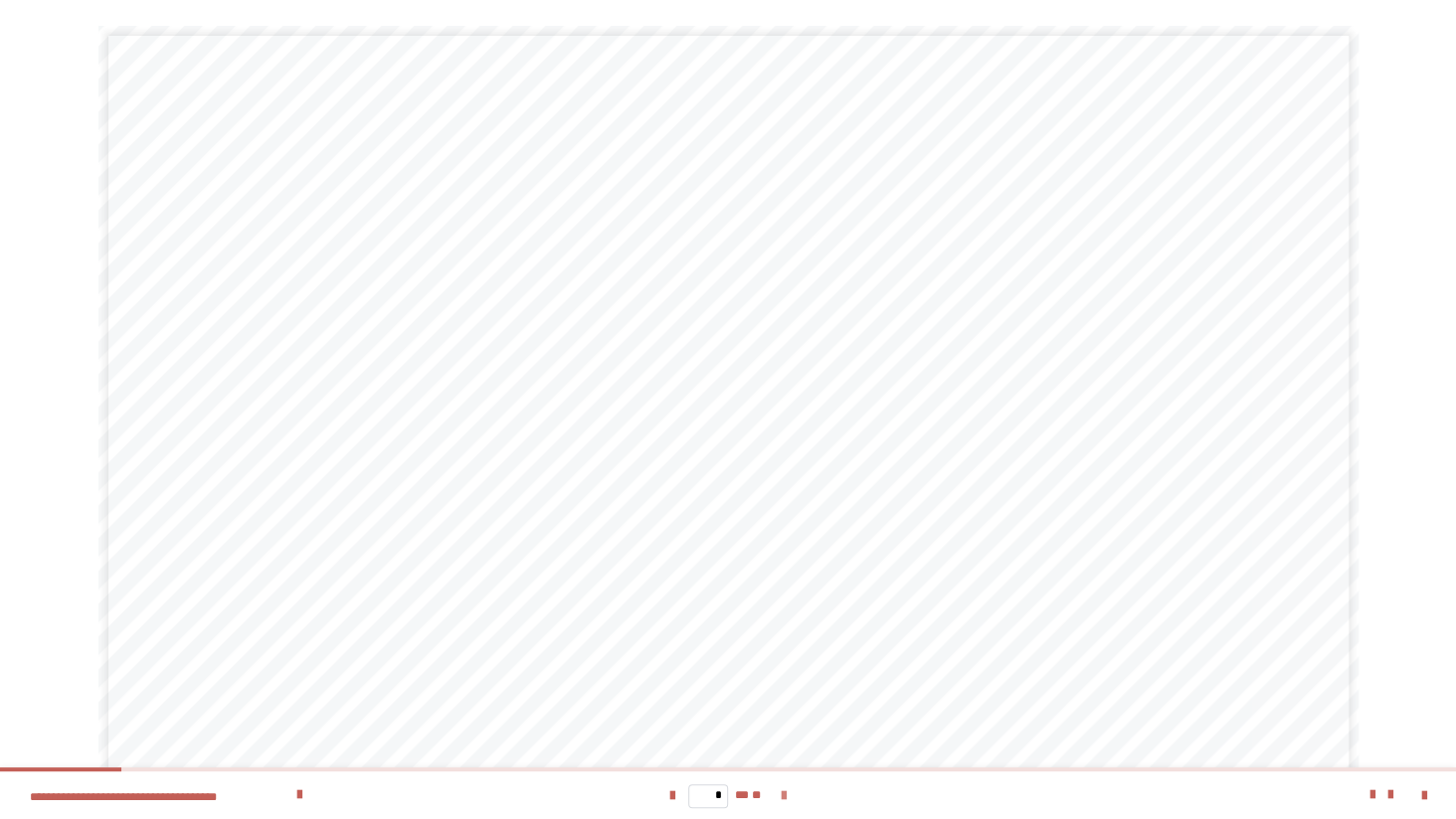 click at bounding box center [784, 796] 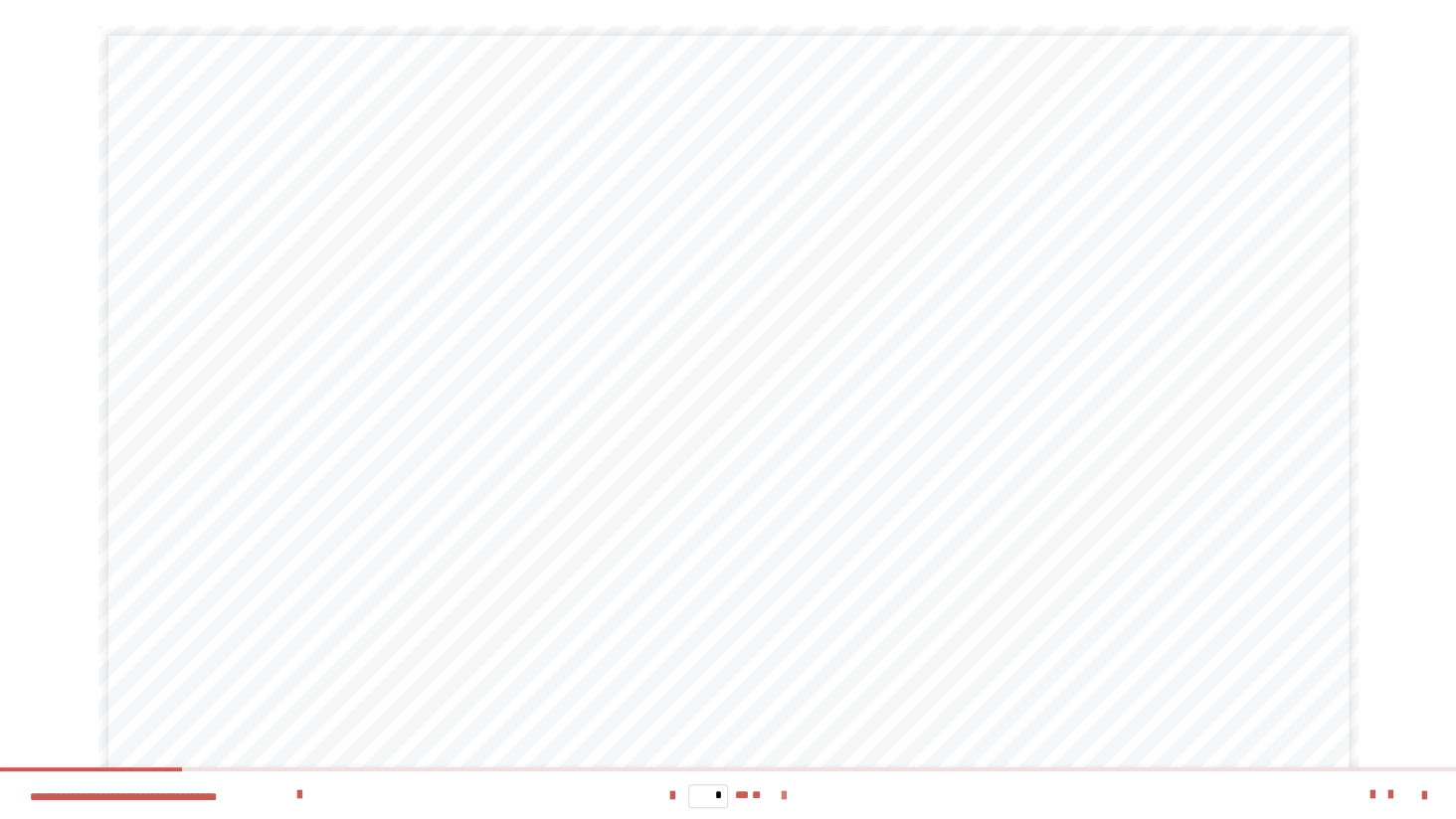 click at bounding box center [784, 796] 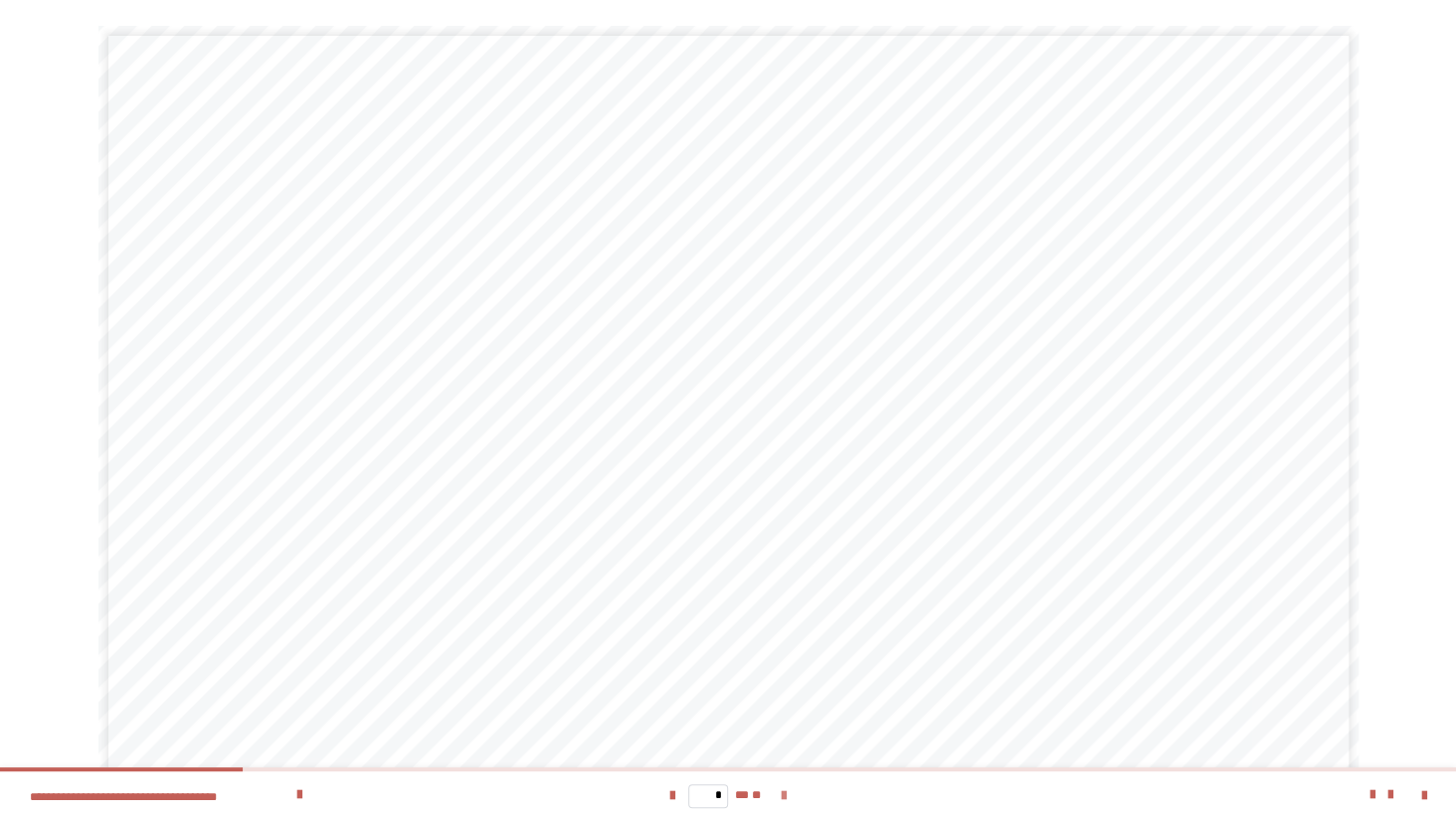 click at bounding box center [784, 796] 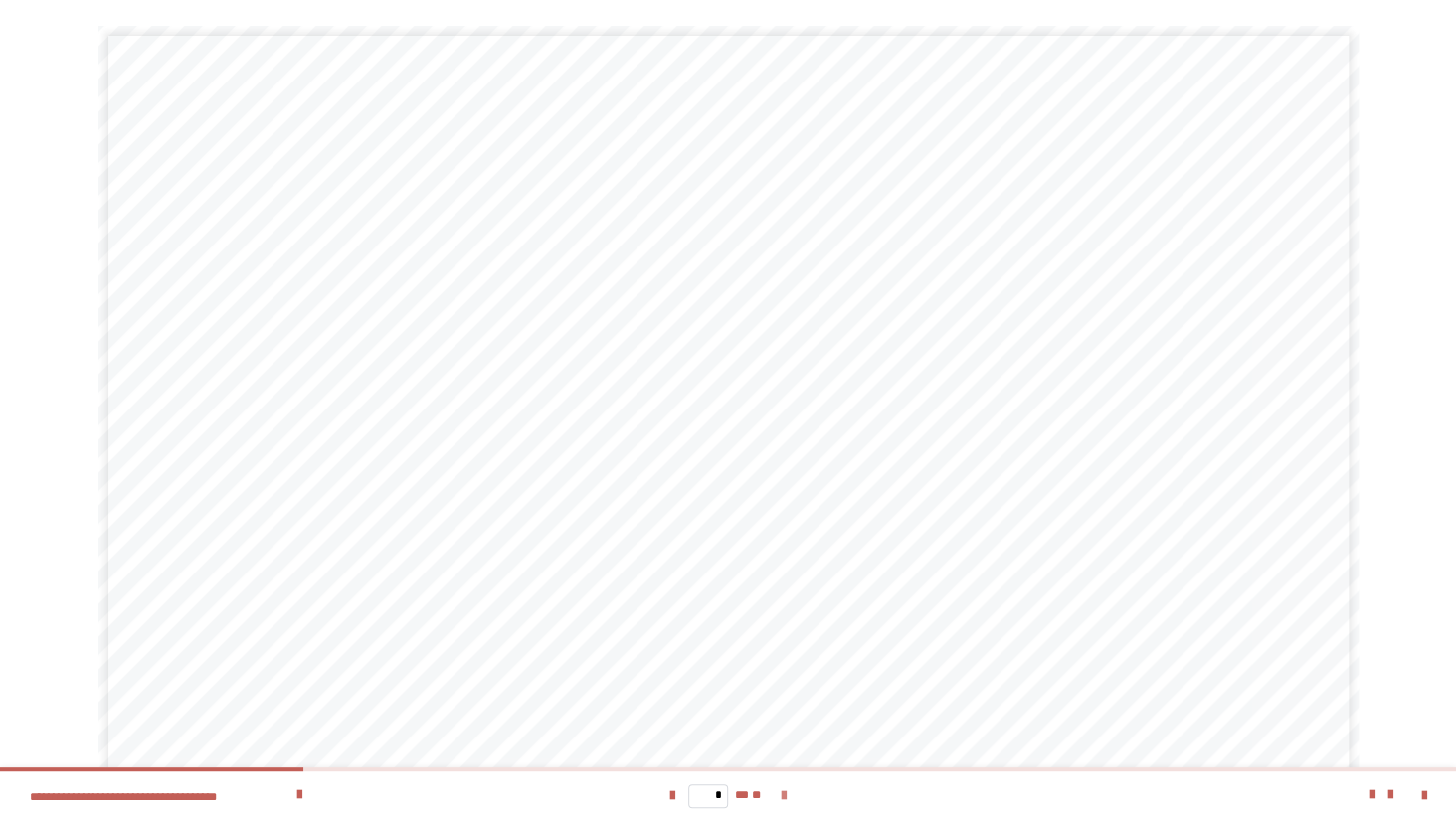 click at bounding box center [784, 796] 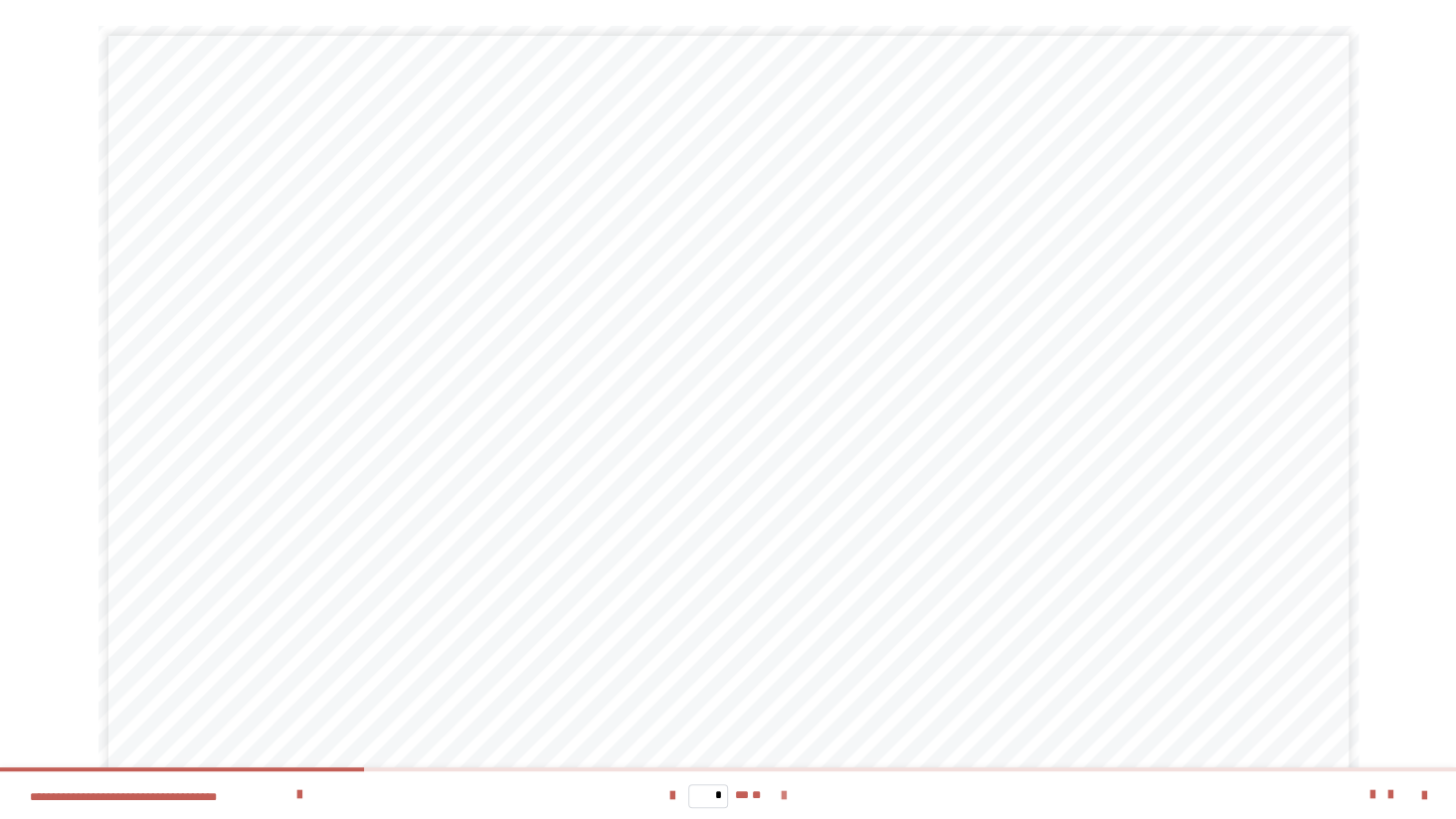 click at bounding box center [784, 796] 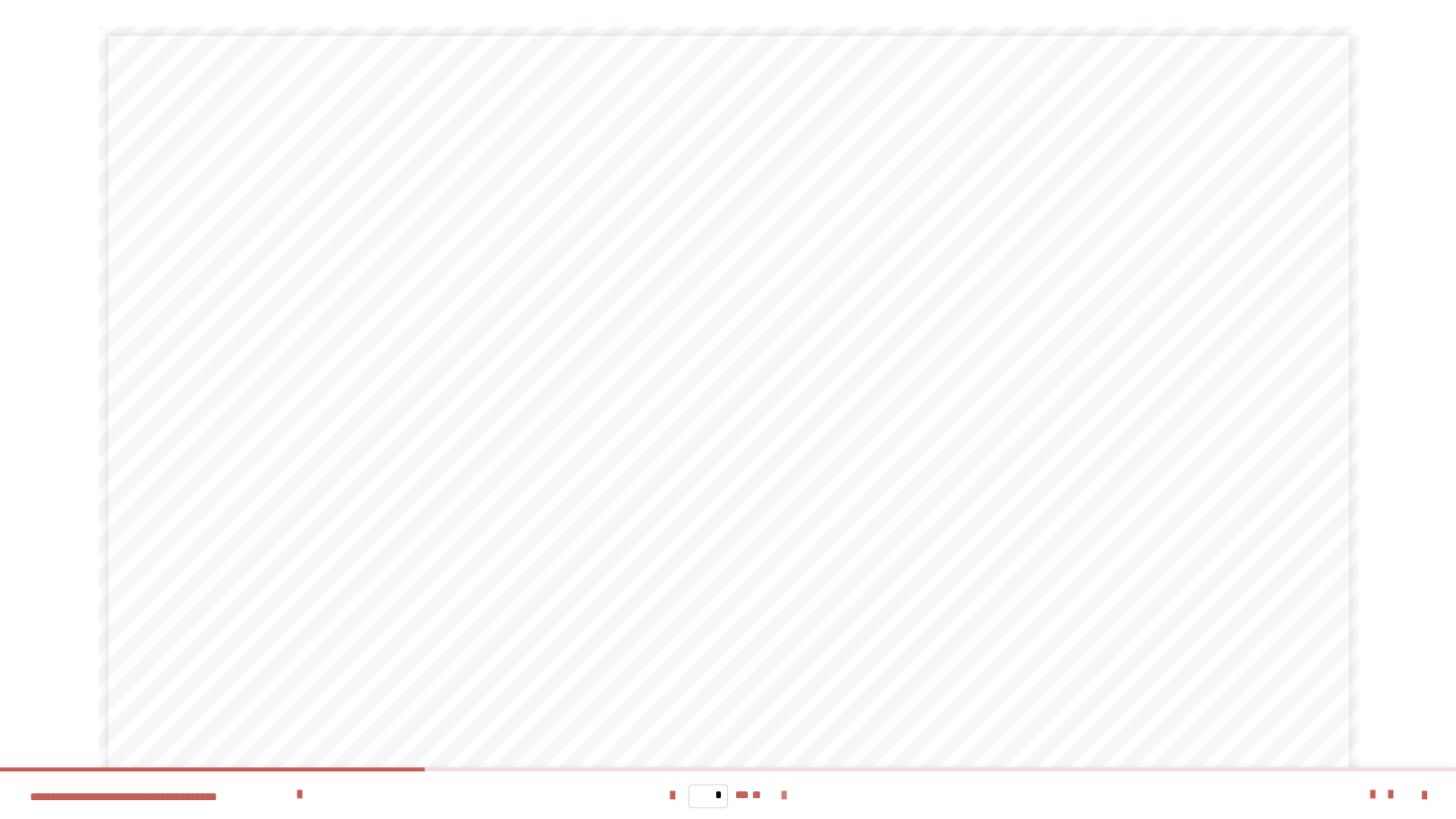 click at bounding box center (784, 796) 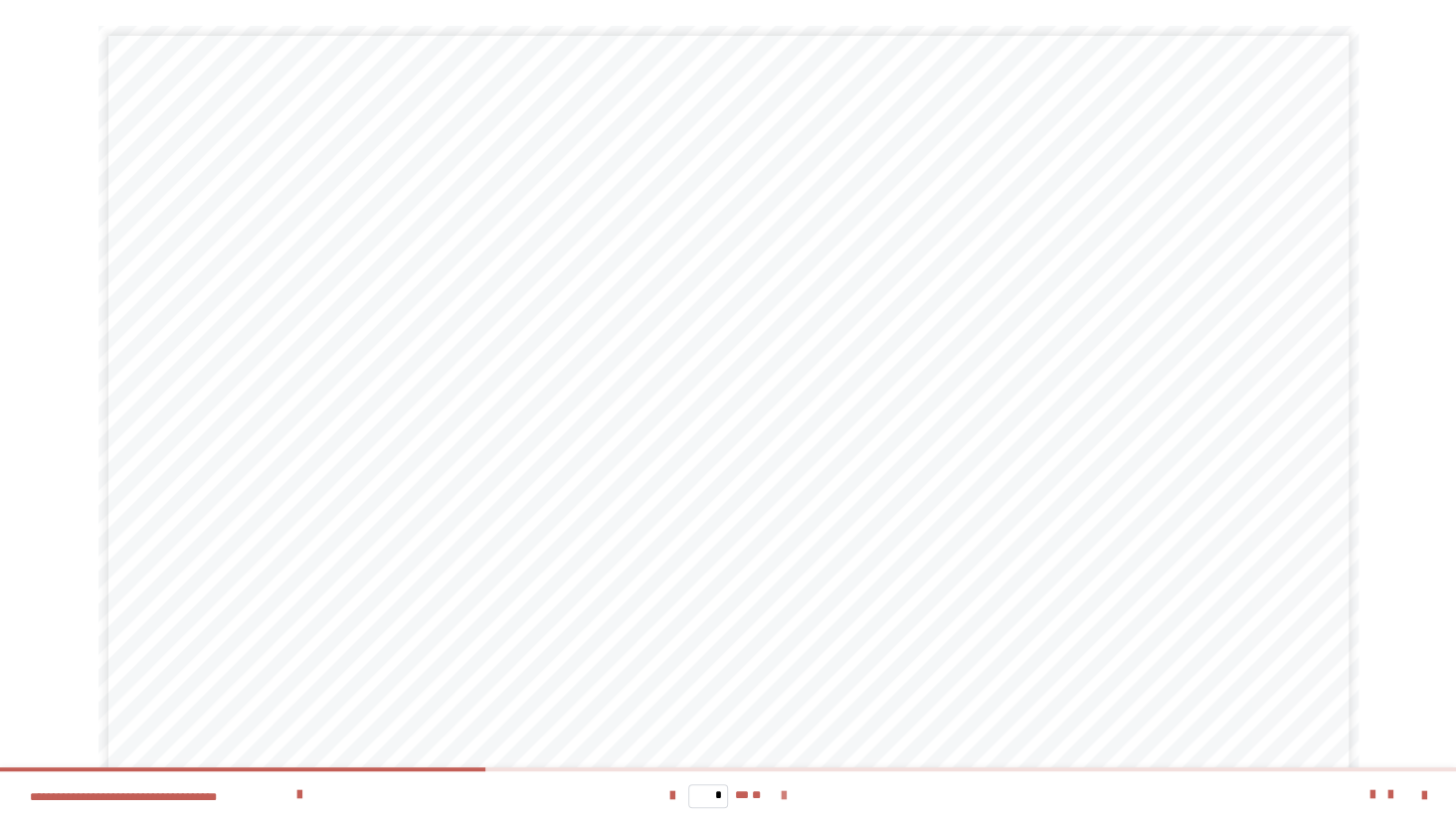 click at bounding box center (784, 796) 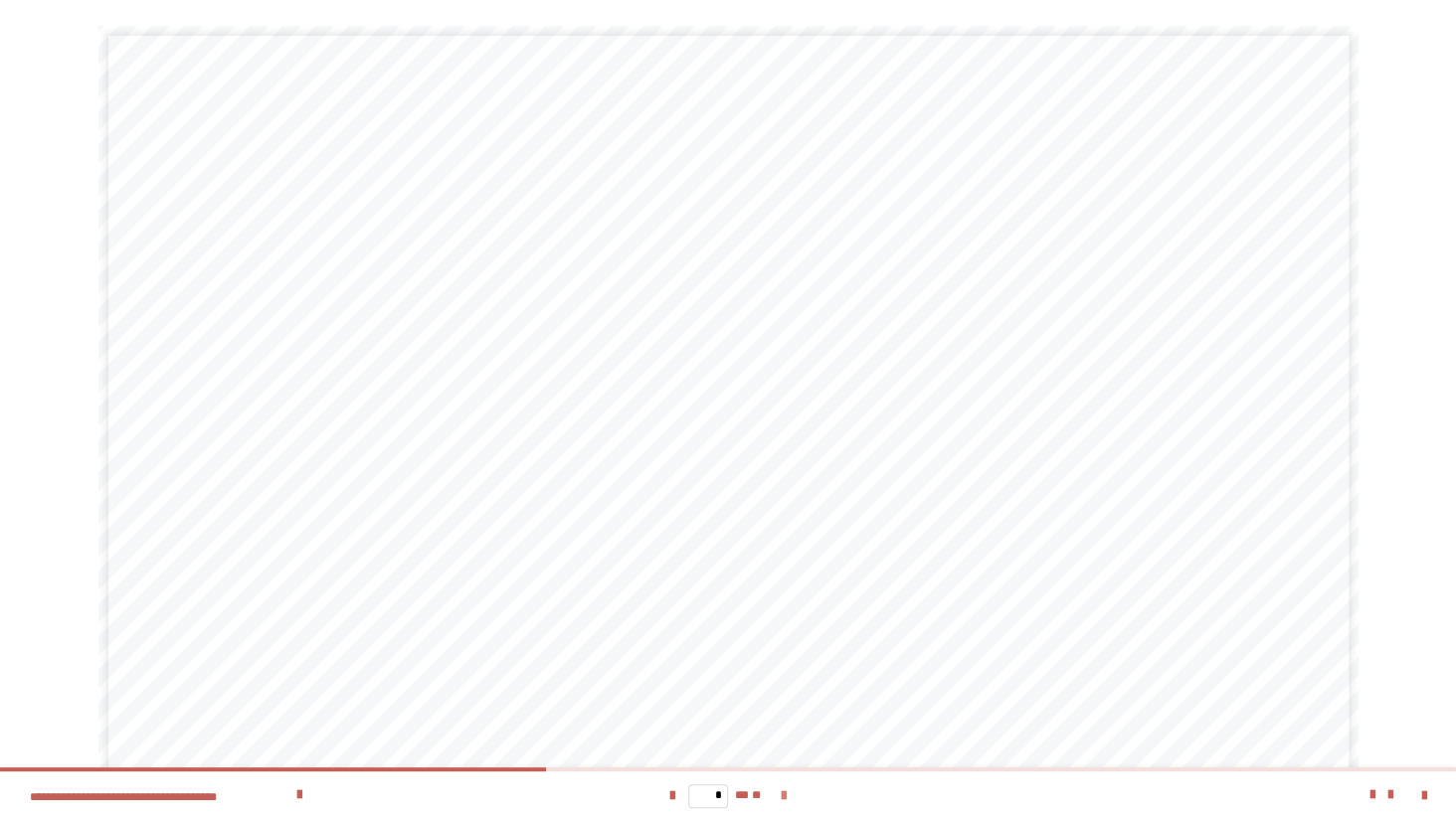 click at bounding box center (784, 796) 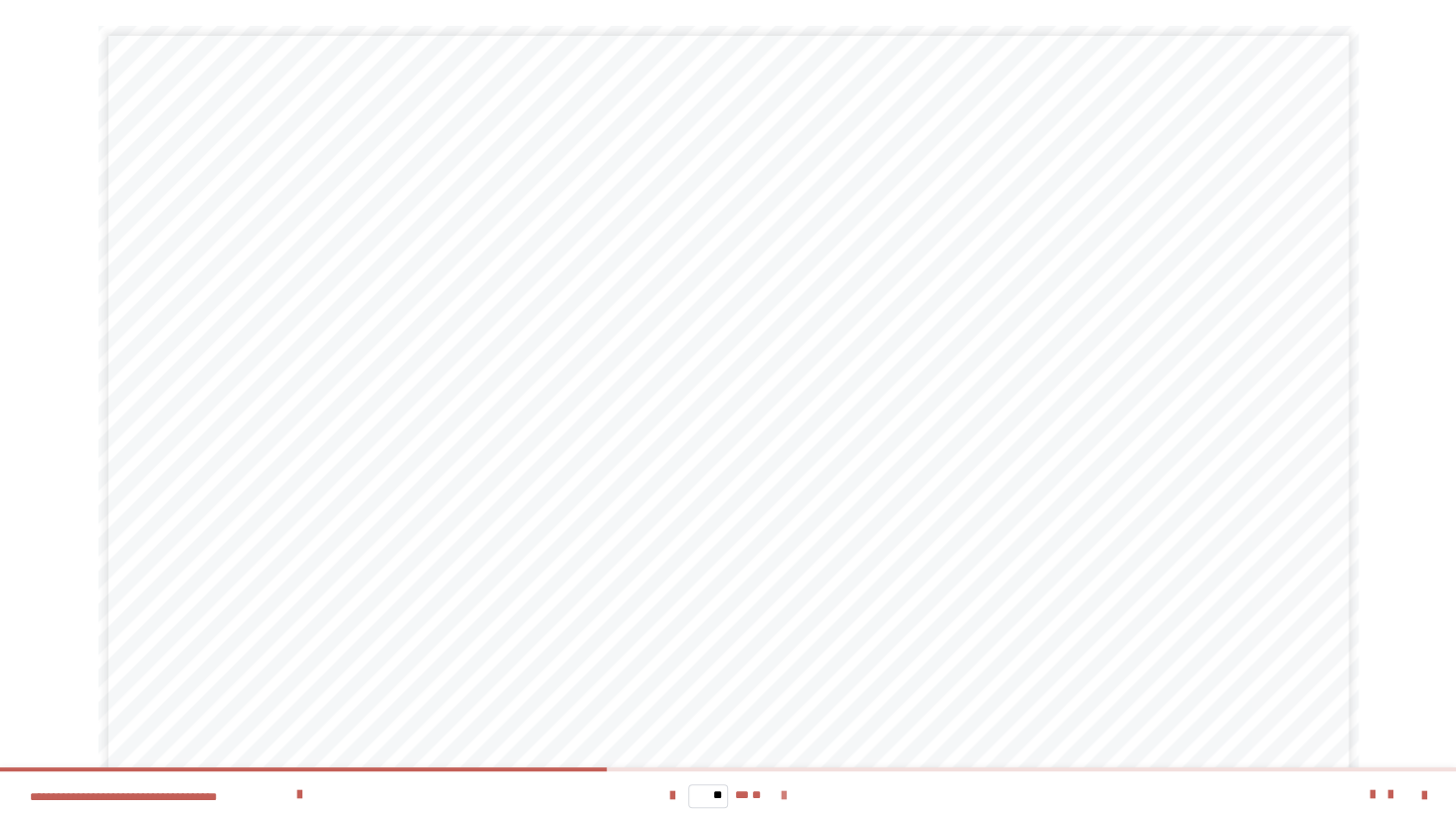 click at bounding box center [784, 796] 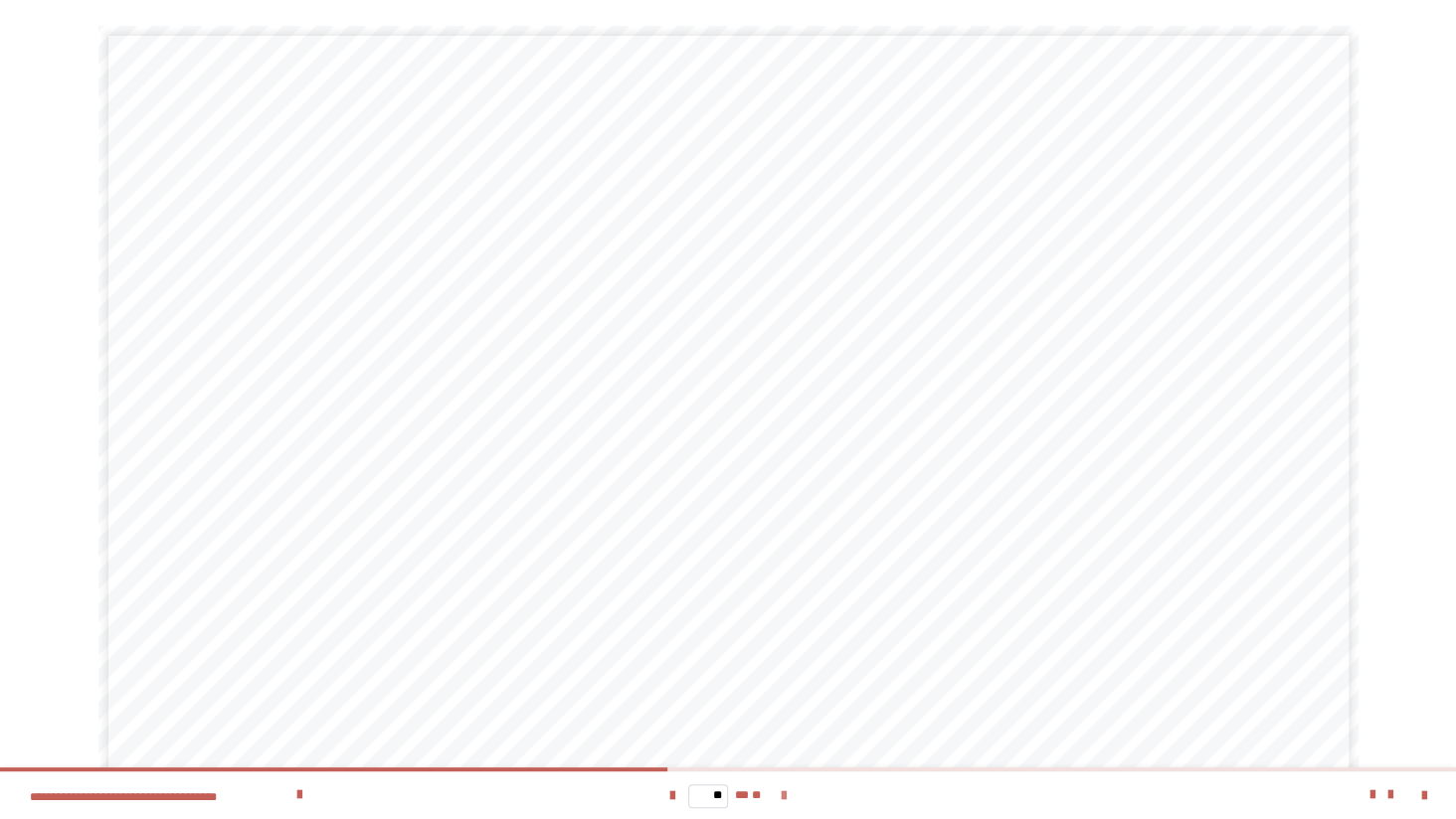 click at bounding box center (784, 796) 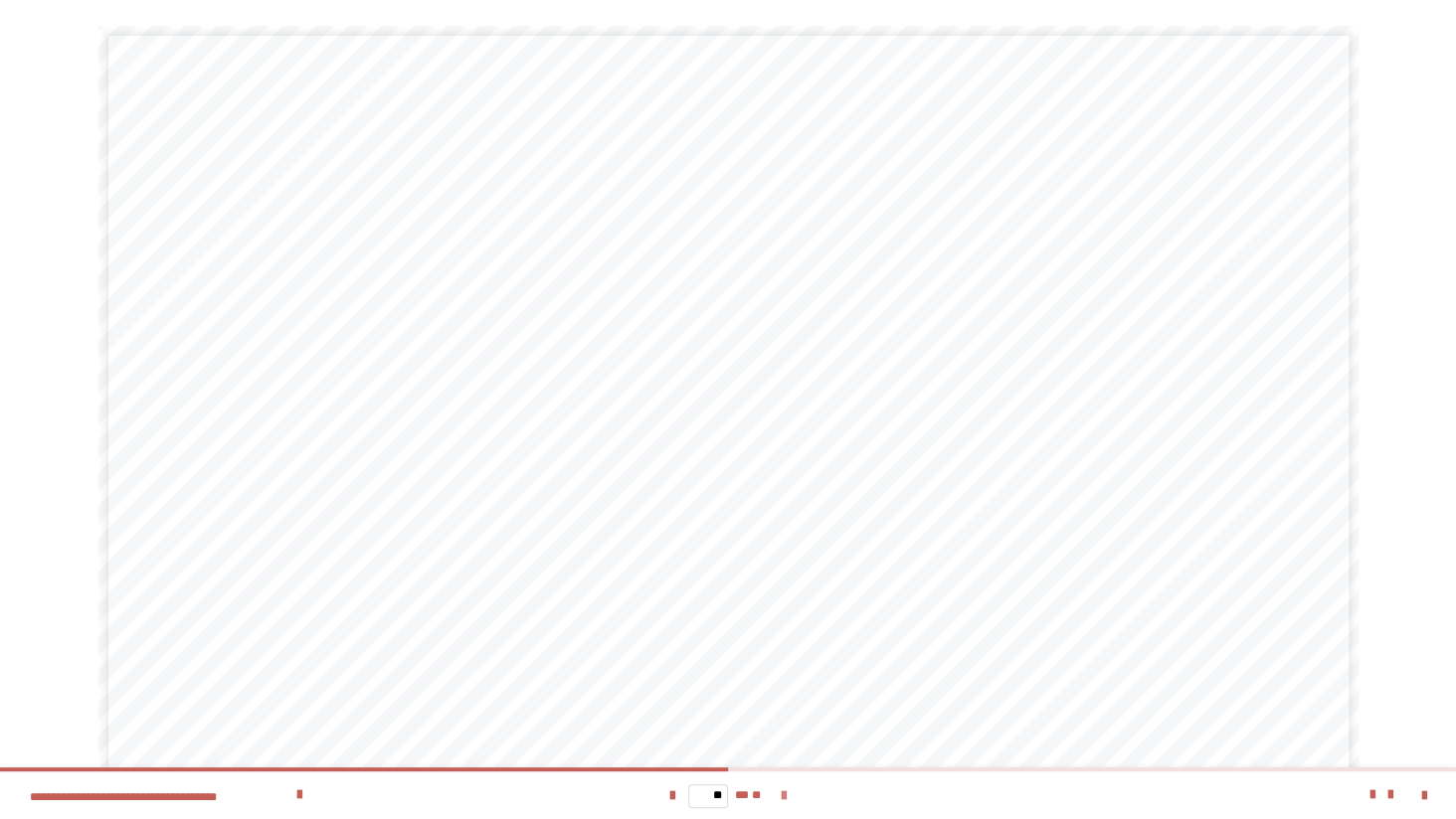 click at bounding box center (784, 796) 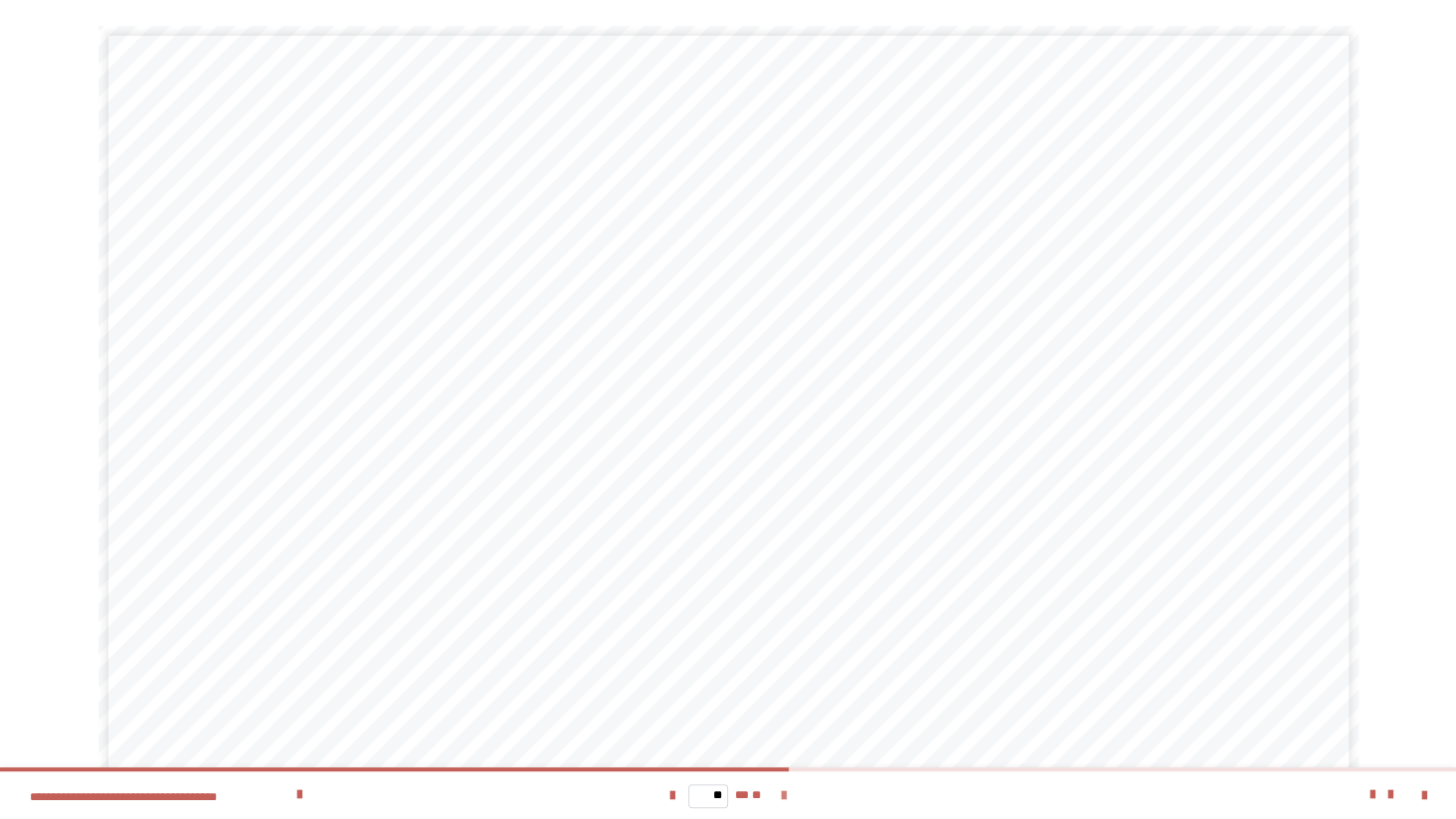 click at bounding box center [784, 796] 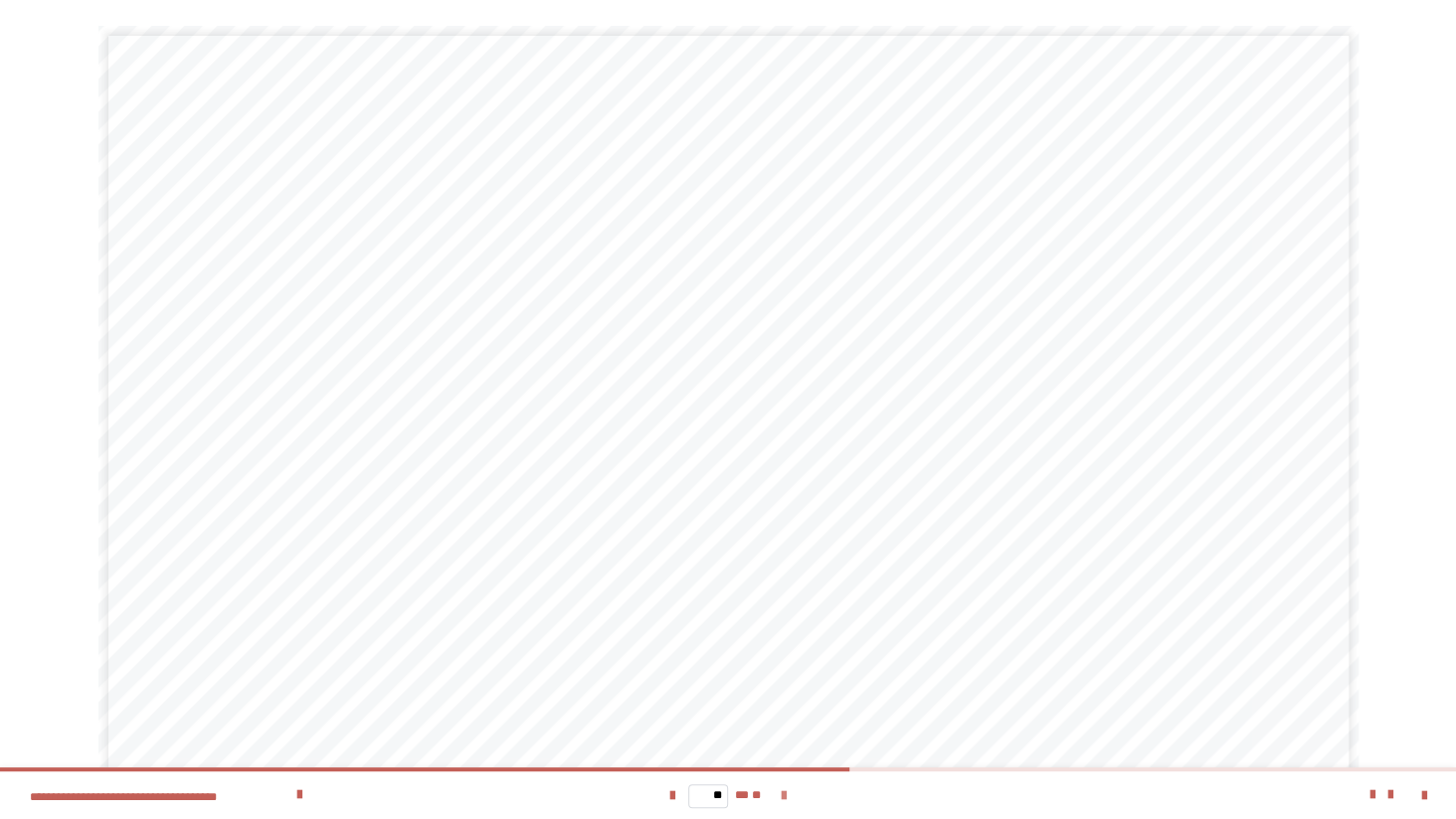 click at bounding box center [784, 796] 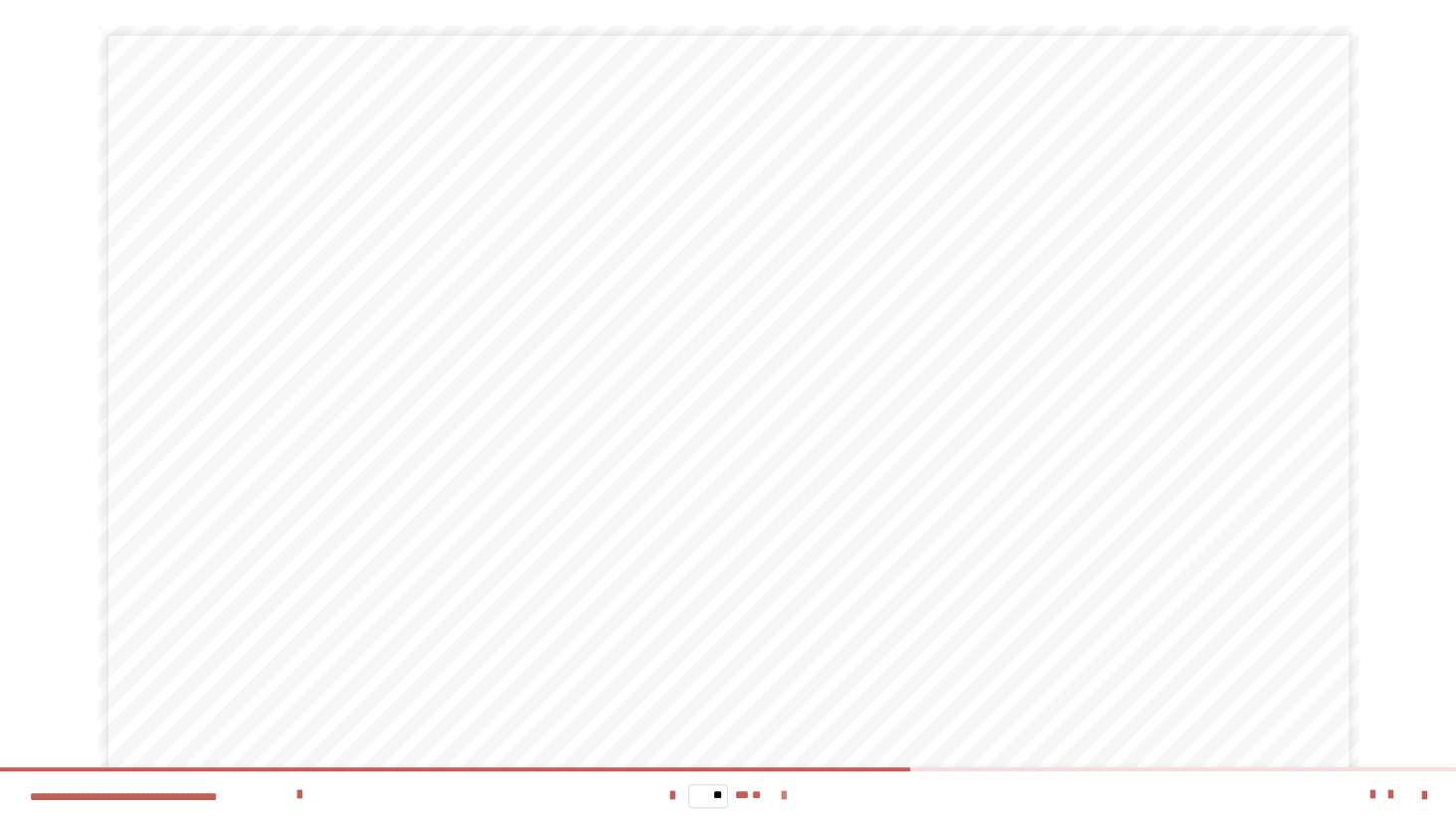 click at bounding box center (784, 796) 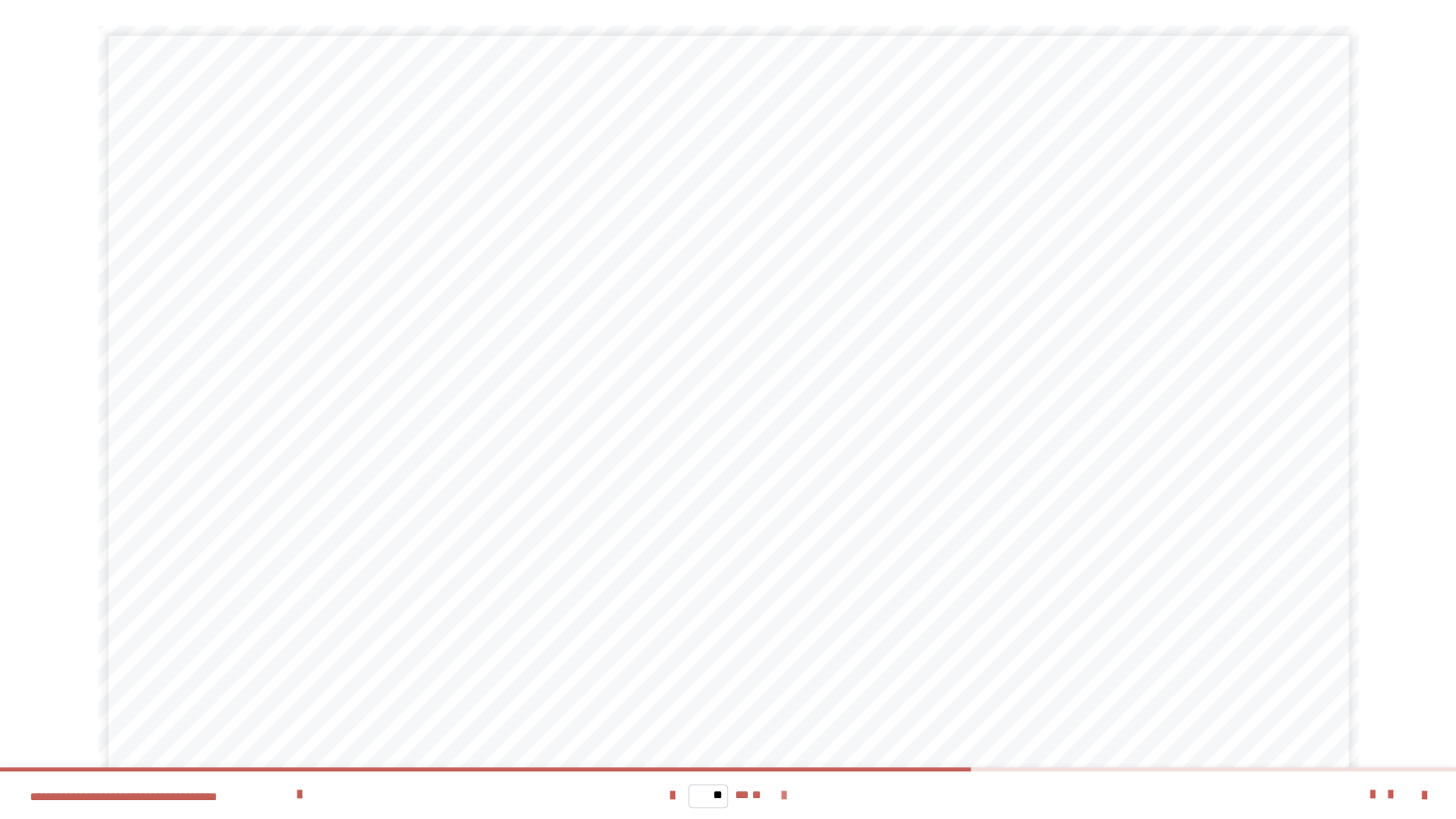 click at bounding box center [784, 796] 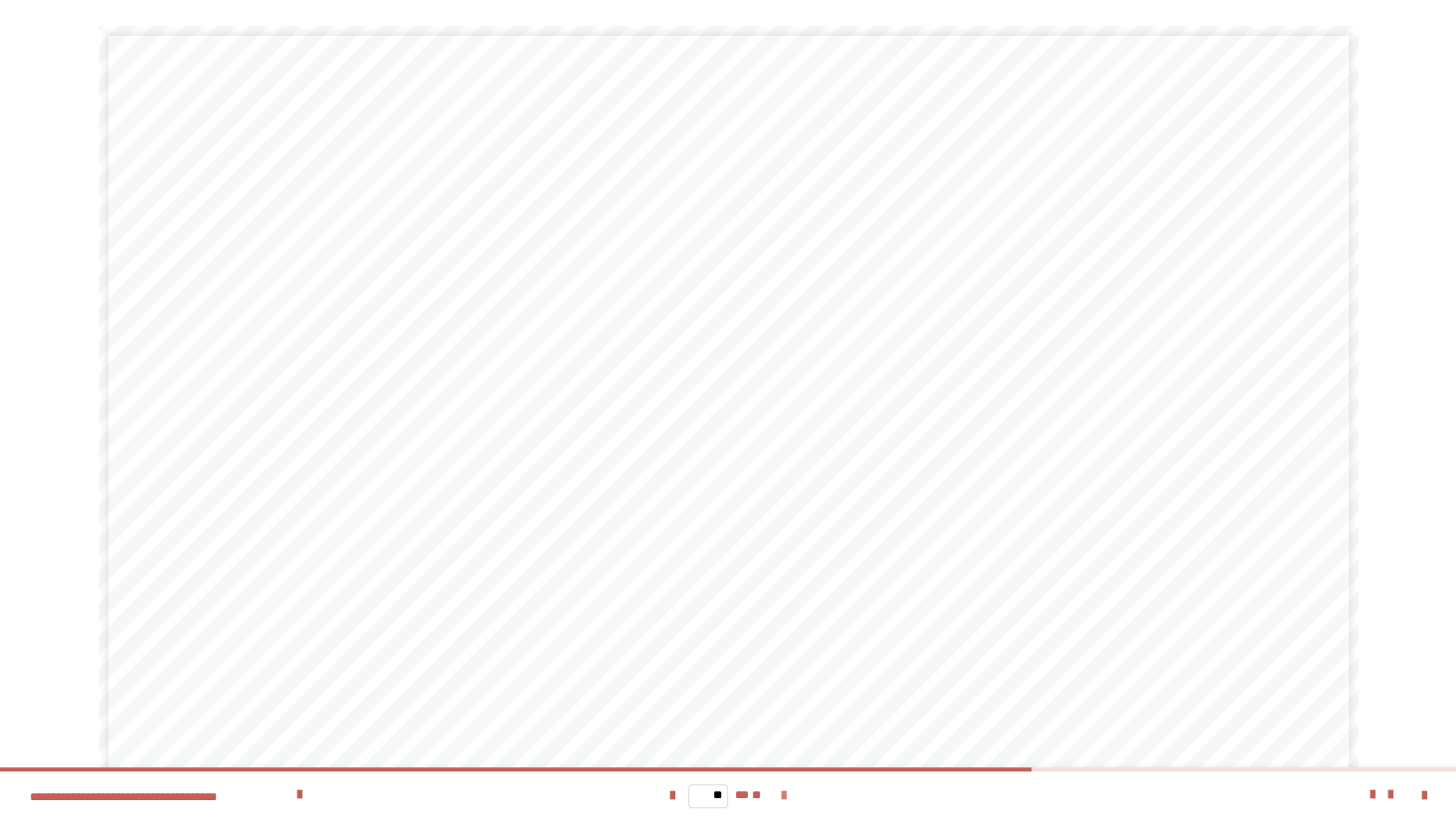 click at bounding box center [784, 796] 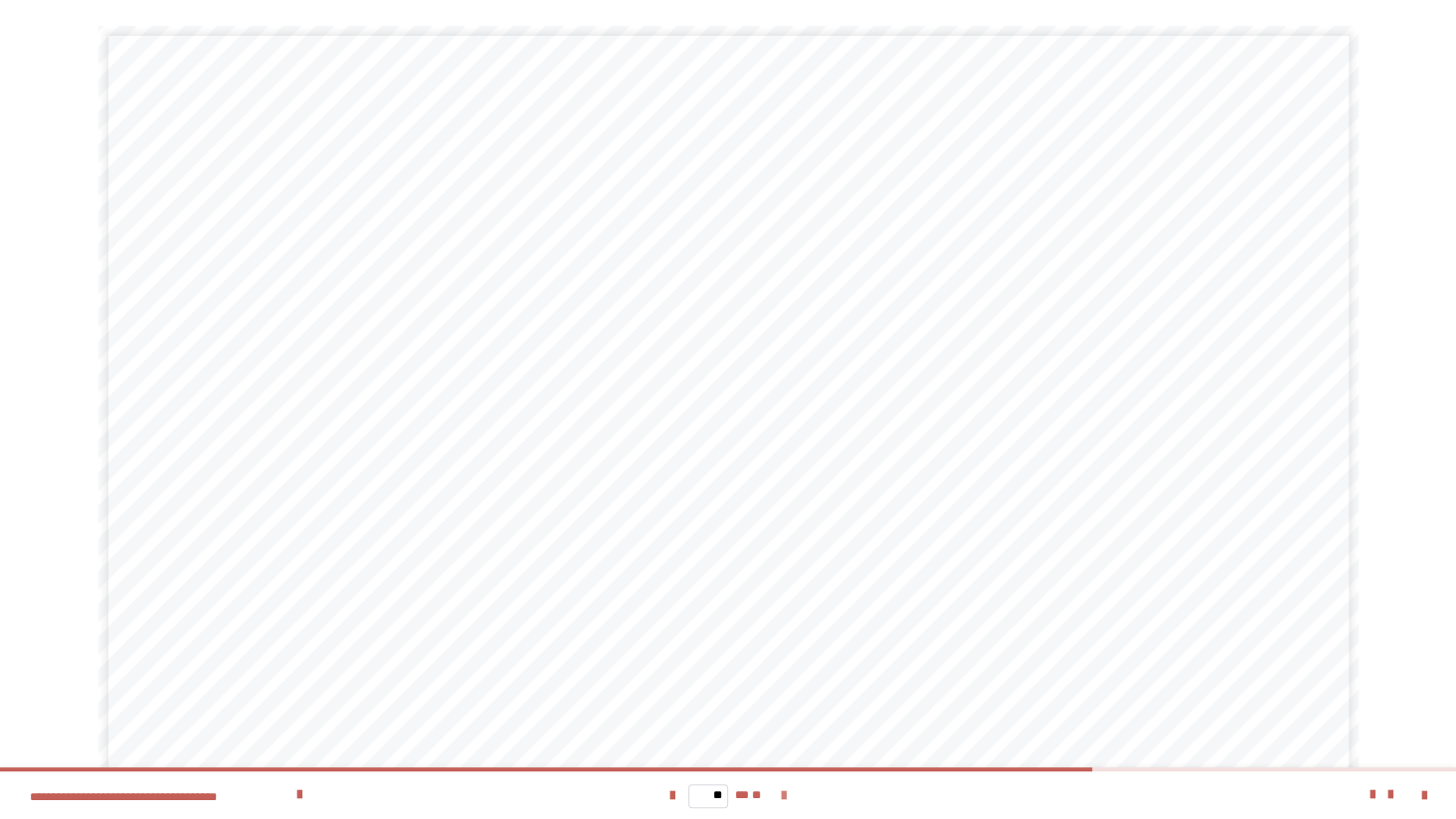 click at bounding box center [784, 796] 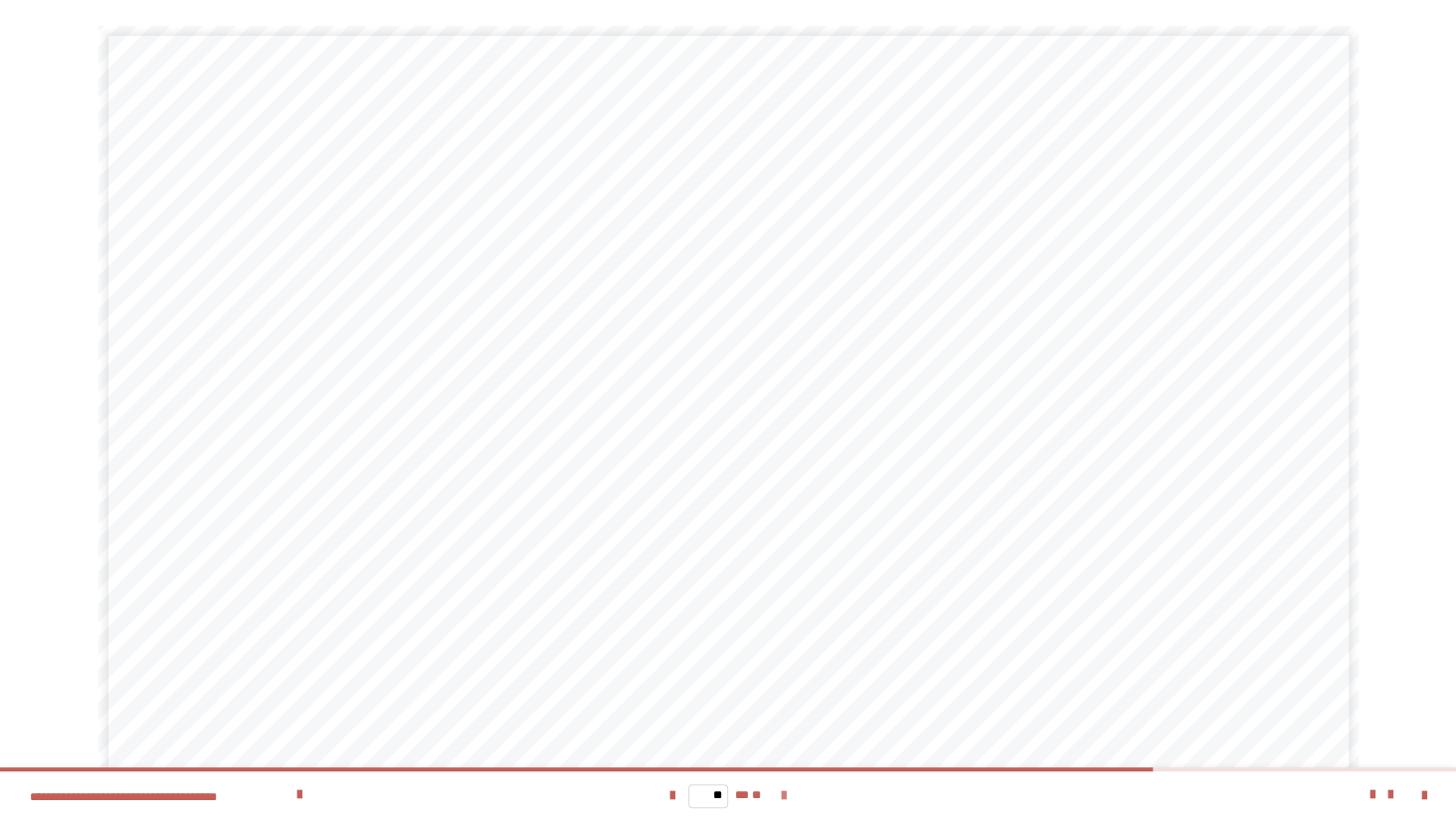 click at bounding box center (784, 795) 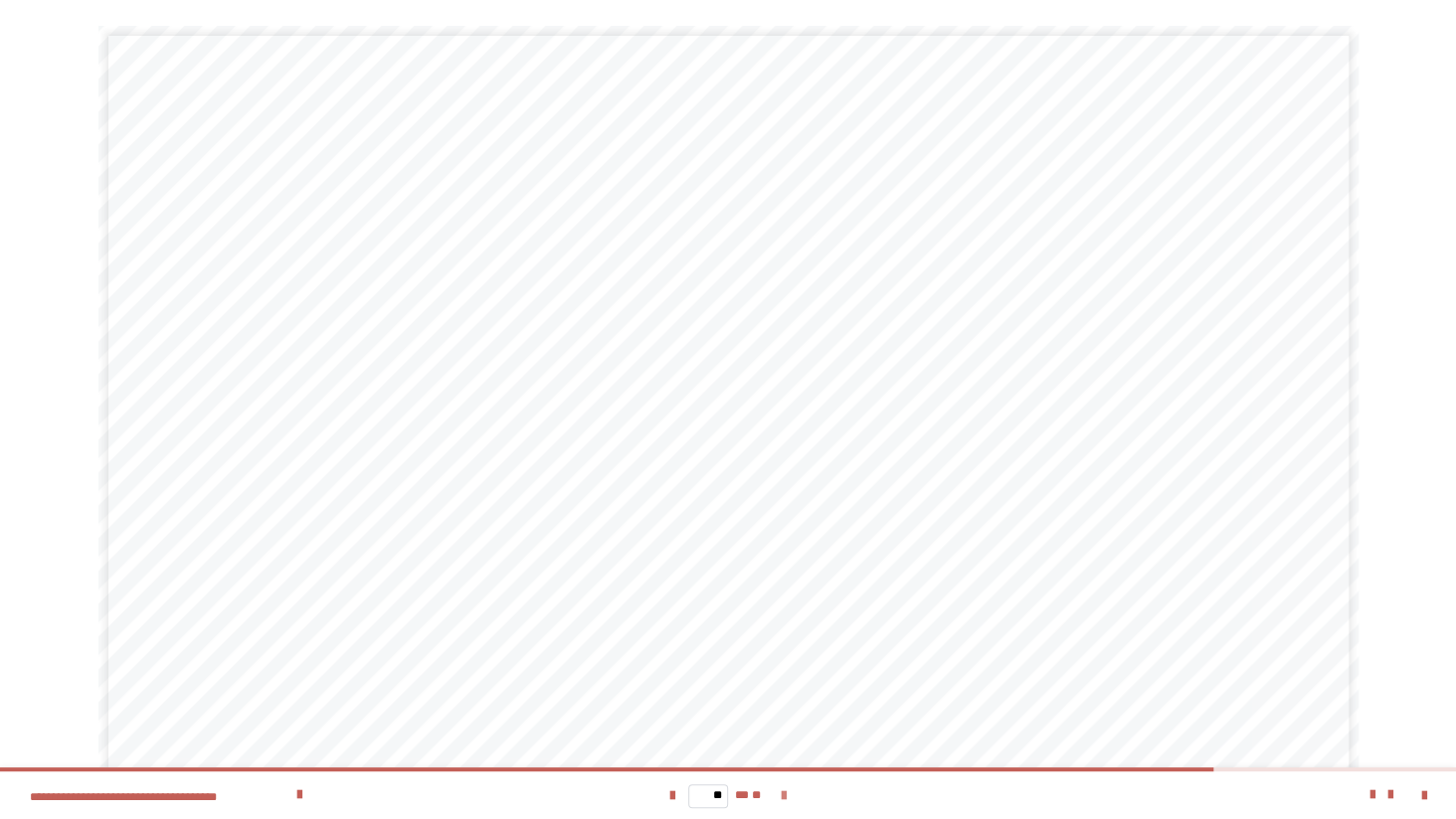 click at bounding box center [784, 795] 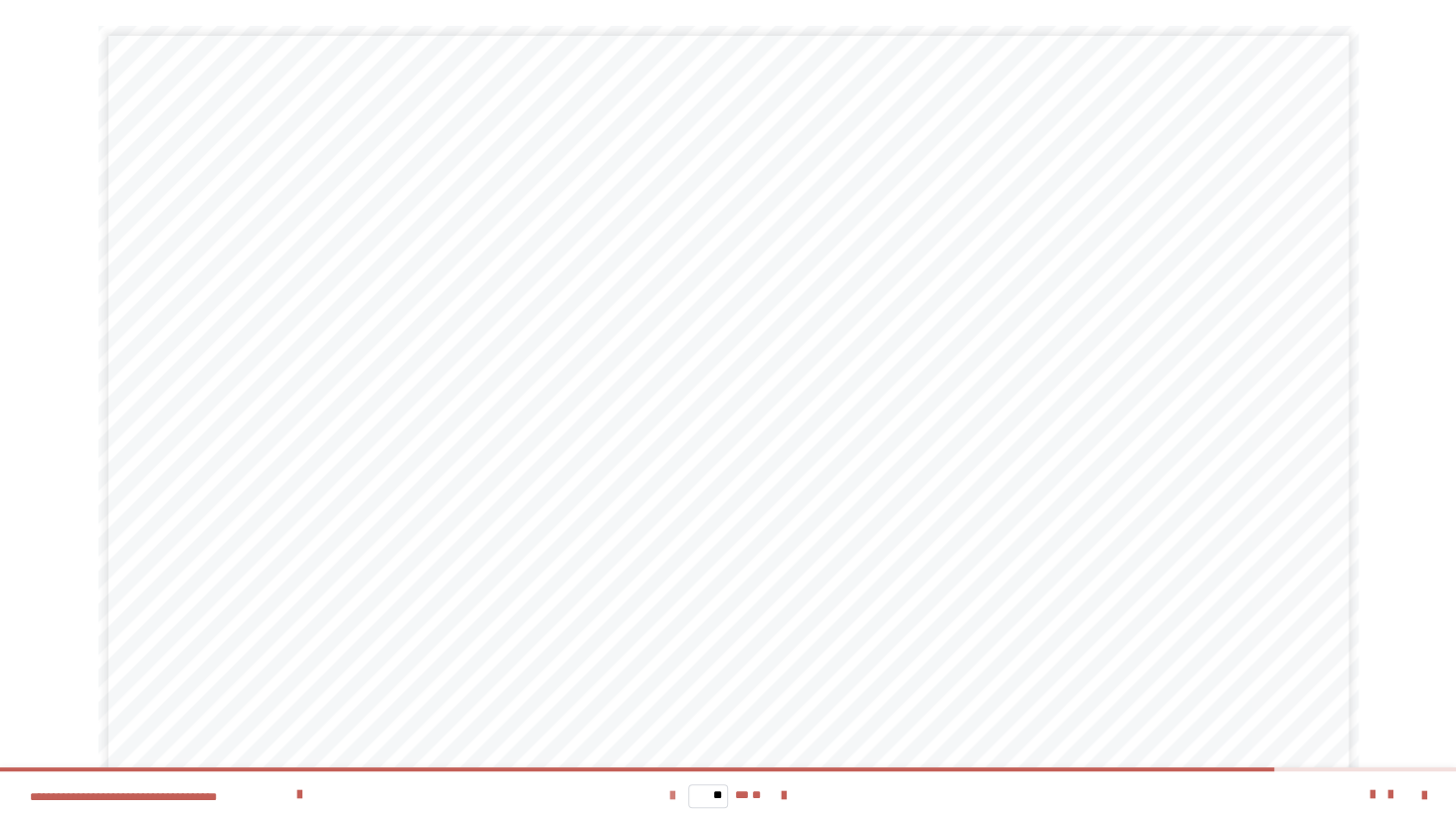 click at bounding box center (672, 796) 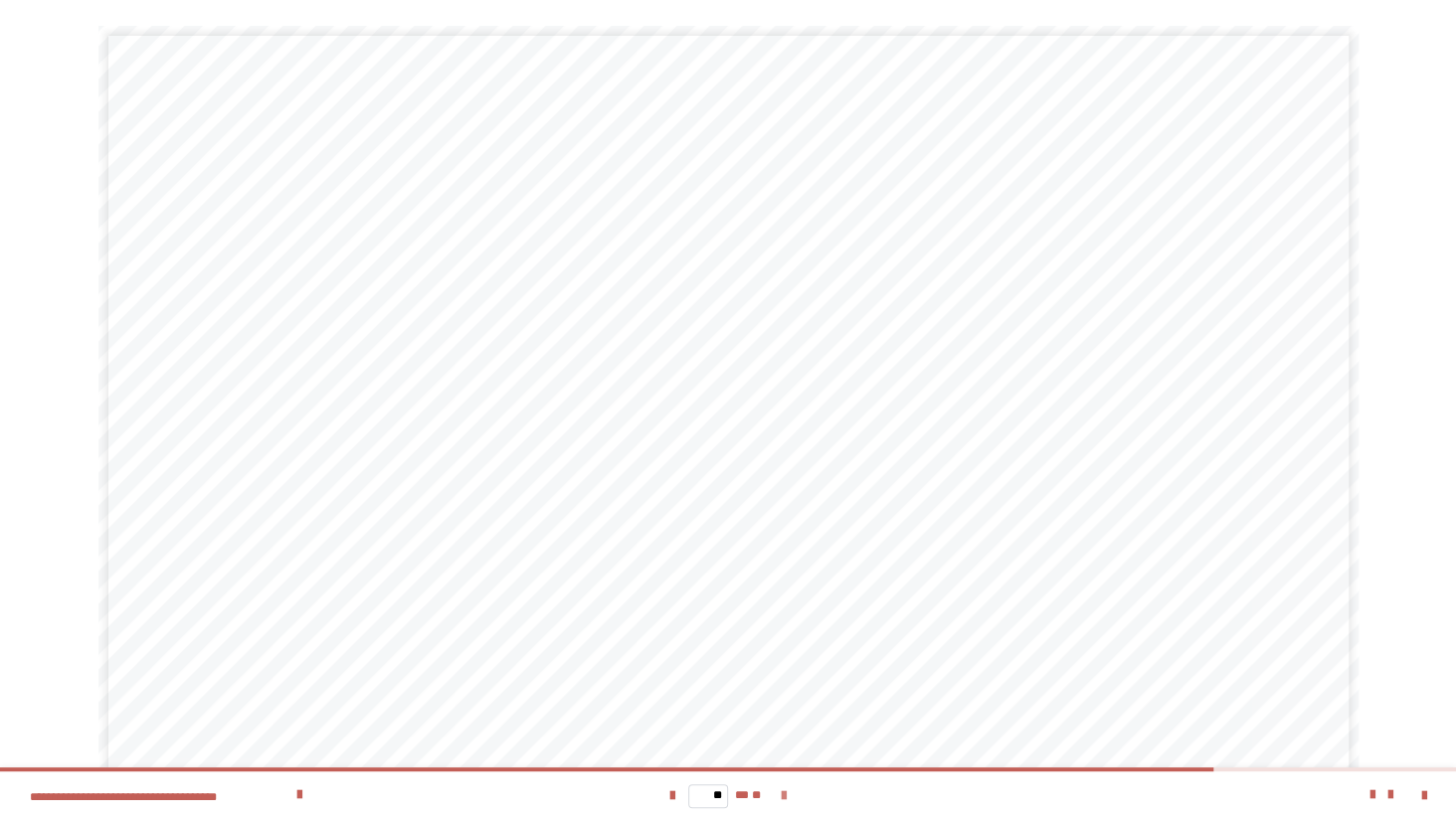 click at bounding box center [784, 796] 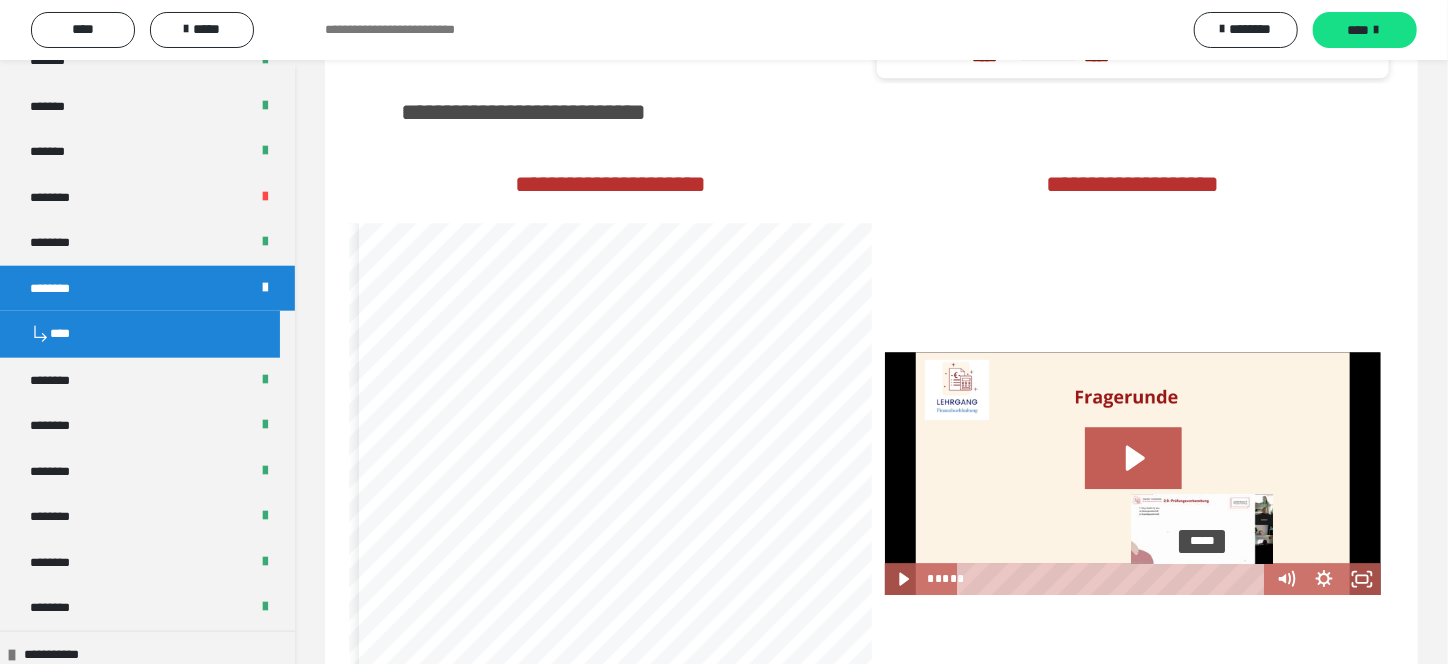 click on "*****" at bounding box center (1115, 579) 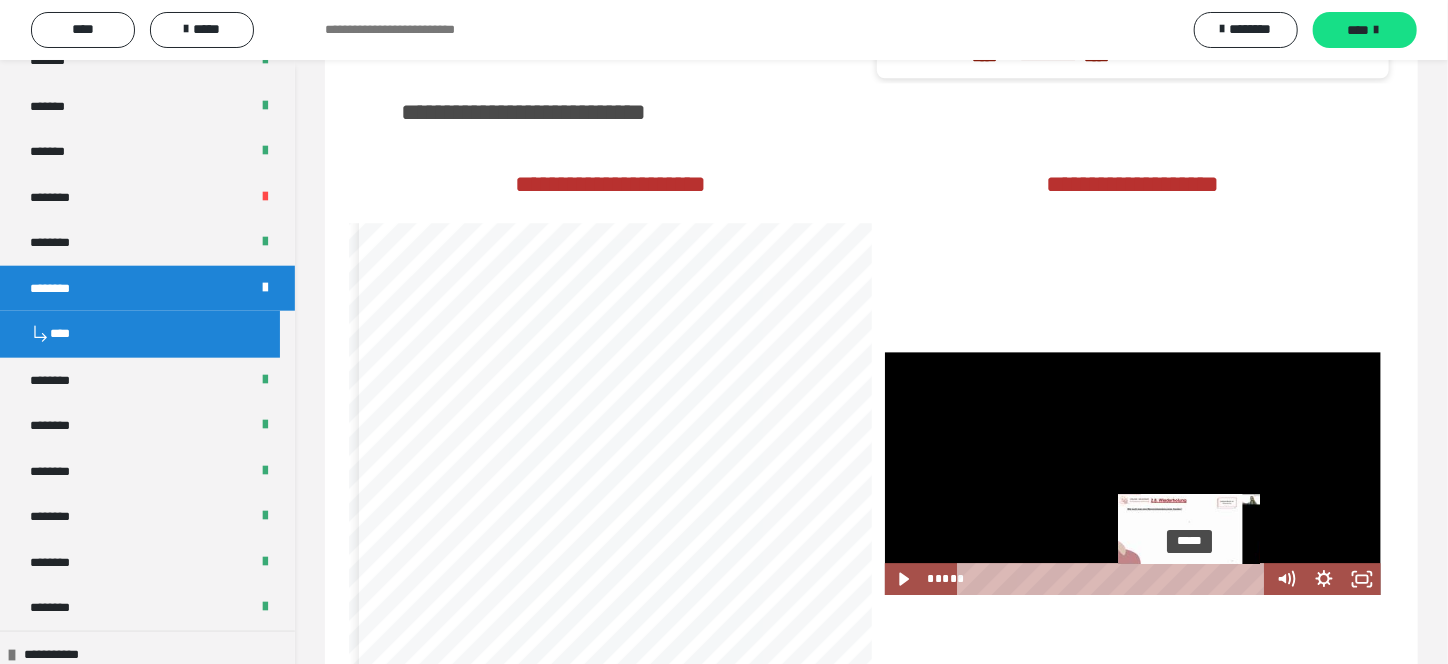 click on "*****" at bounding box center (1115, 579) 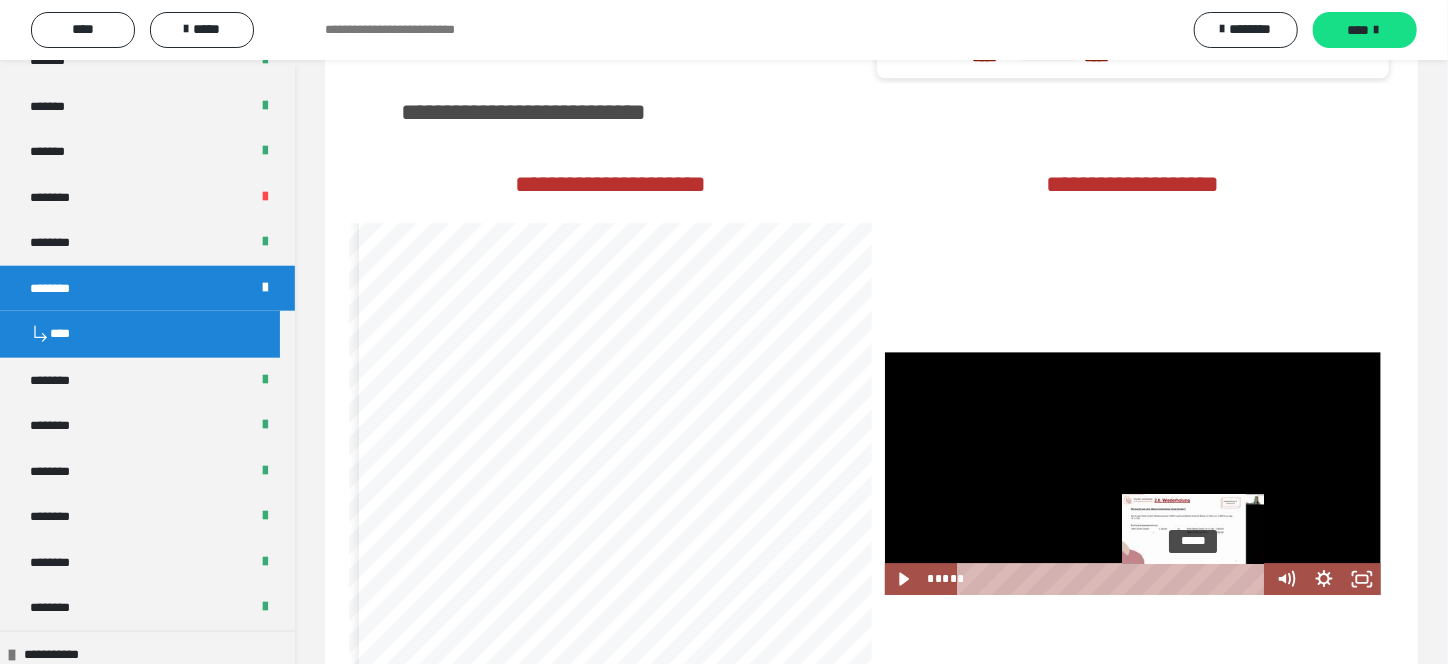 click on "*****" at bounding box center (1115, 579) 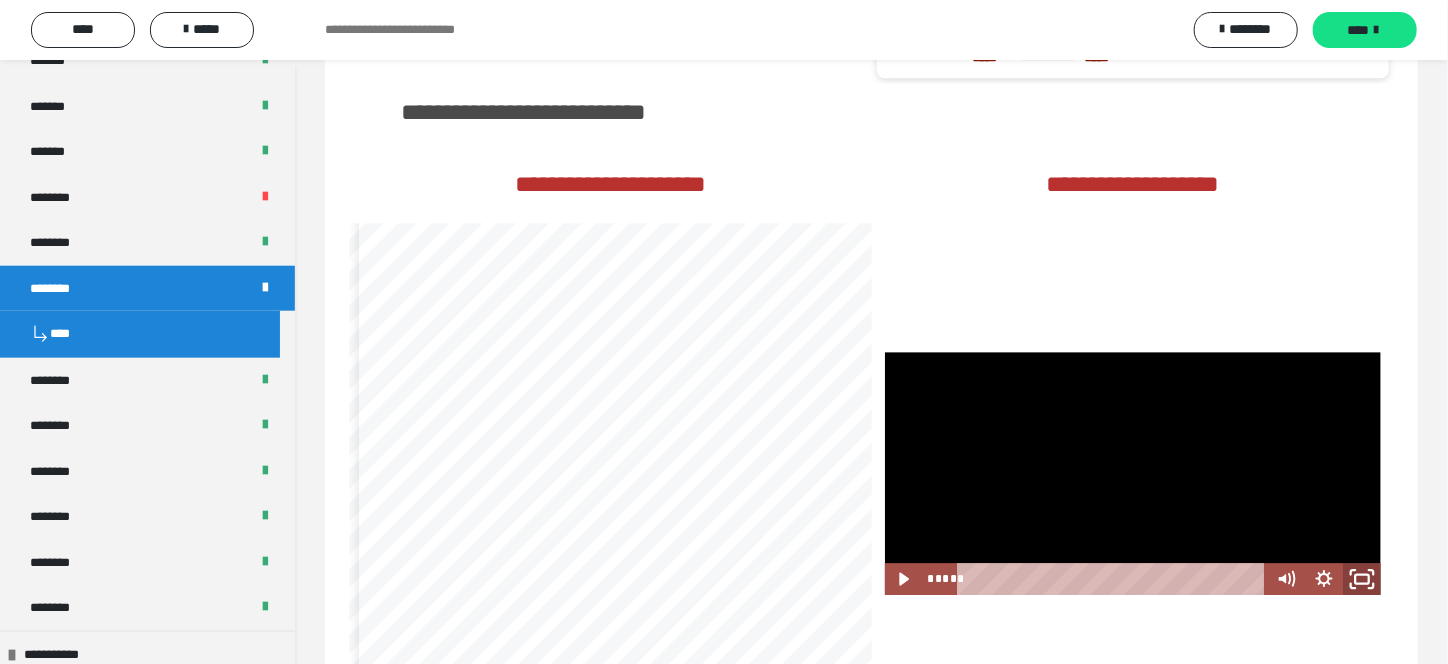 click 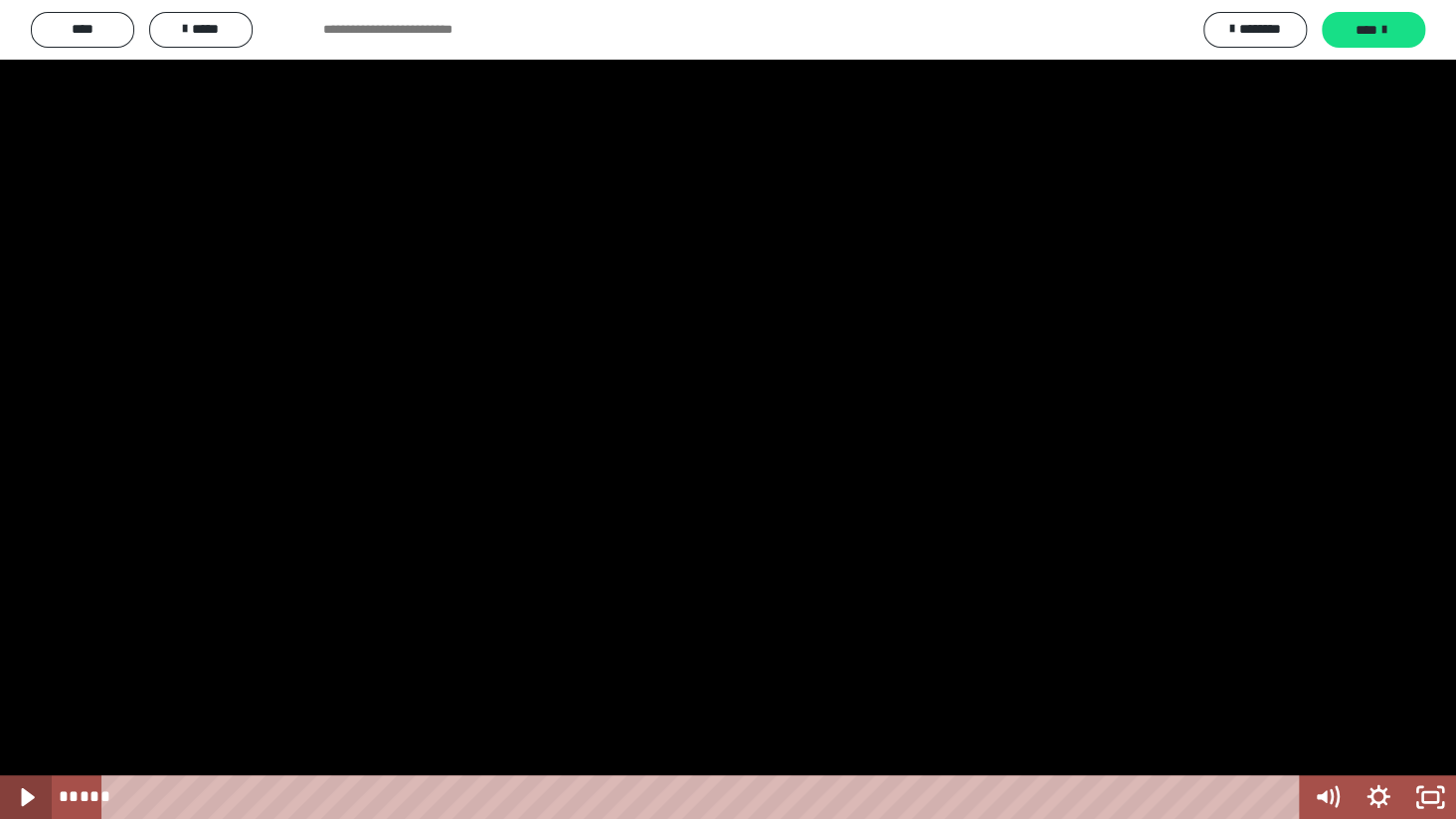 click 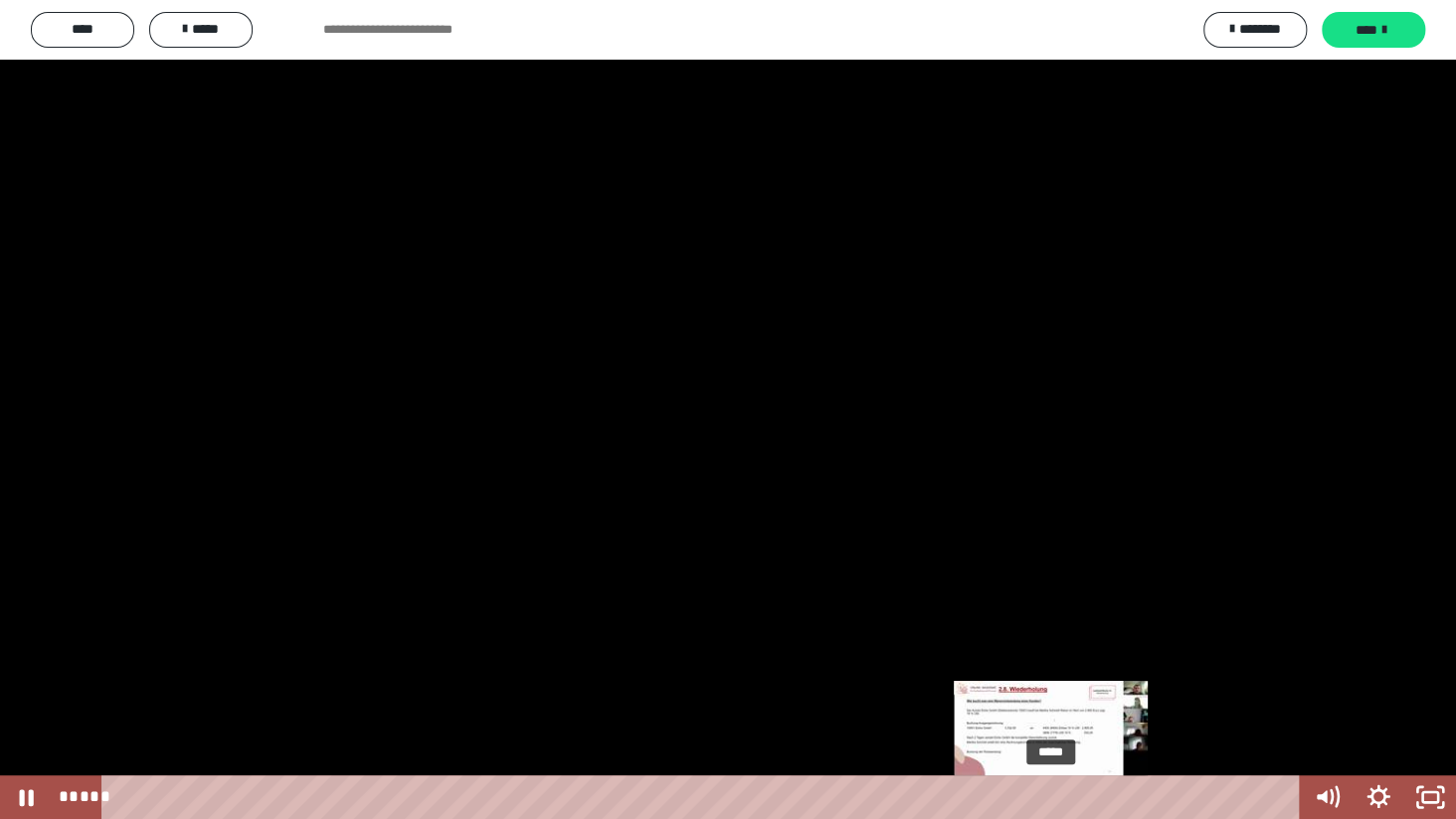 click on "*****" at bounding box center [704, 797] 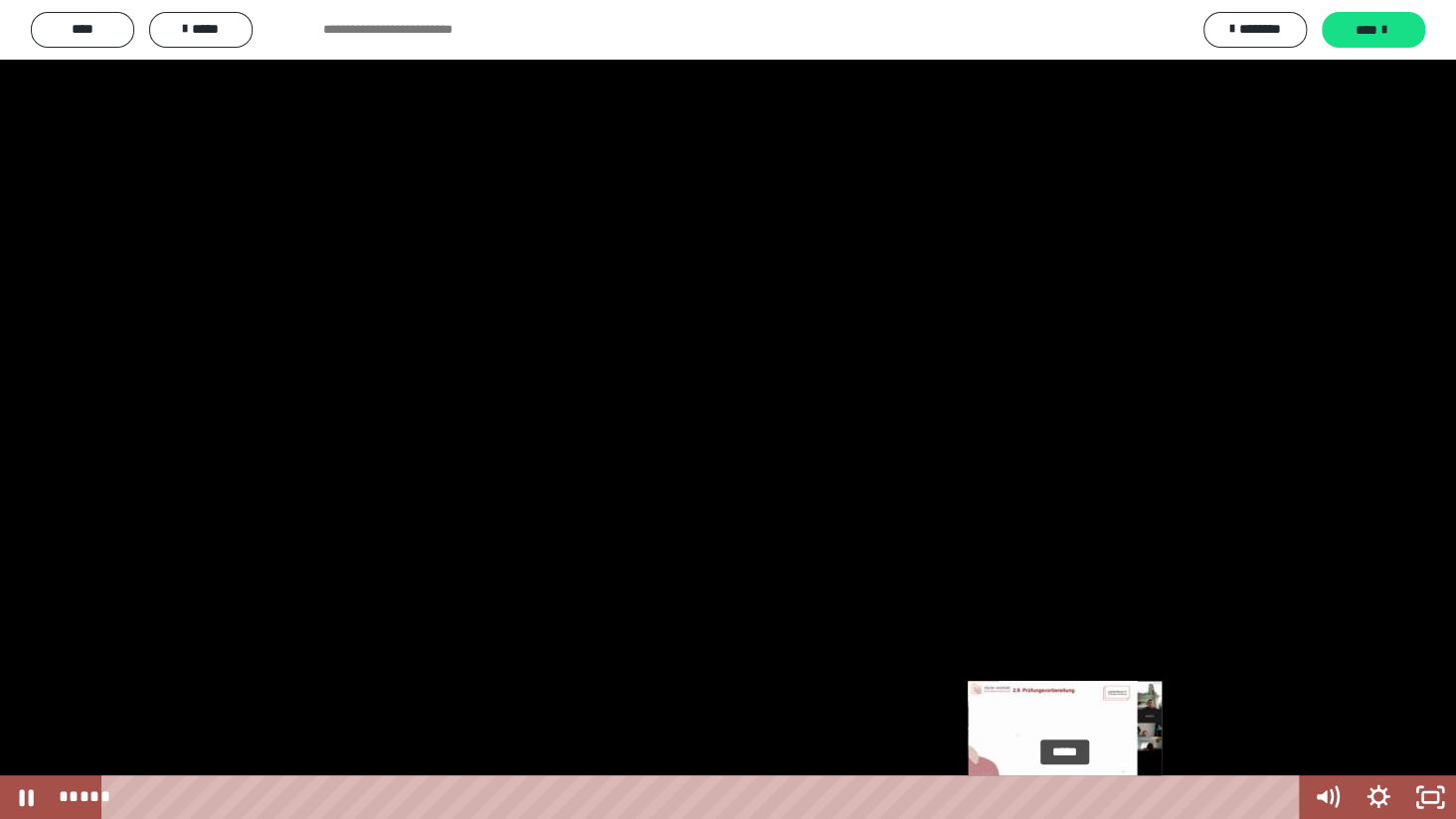 click on "*****" at bounding box center [704, 797] 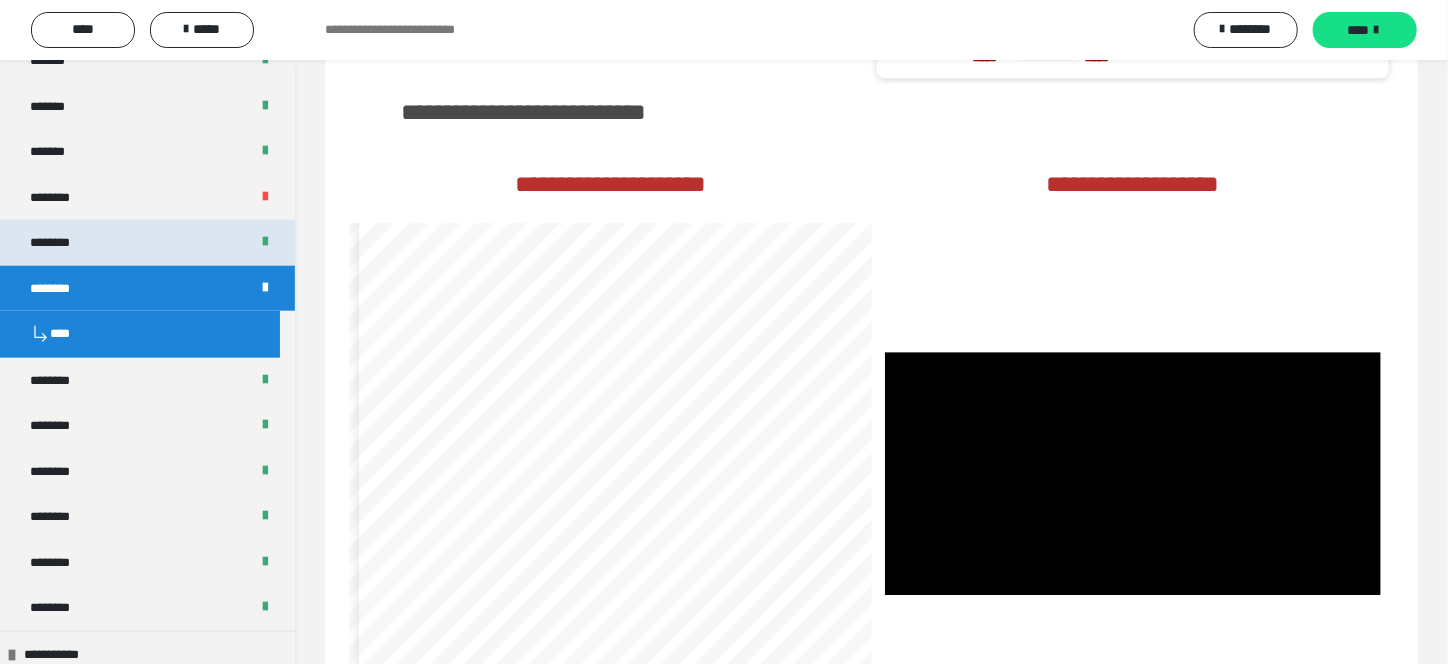 click on "********" at bounding box center [59, 243] 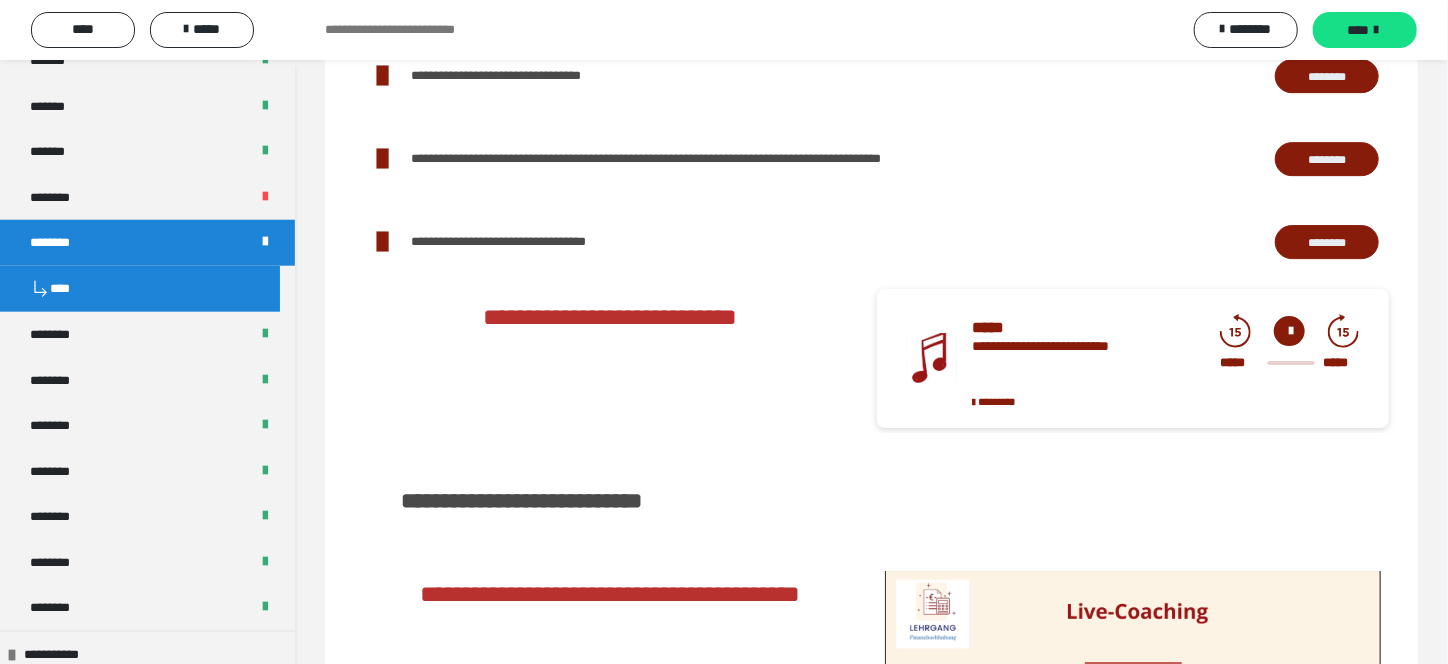 scroll, scrollTop: 3159, scrollLeft: 0, axis: vertical 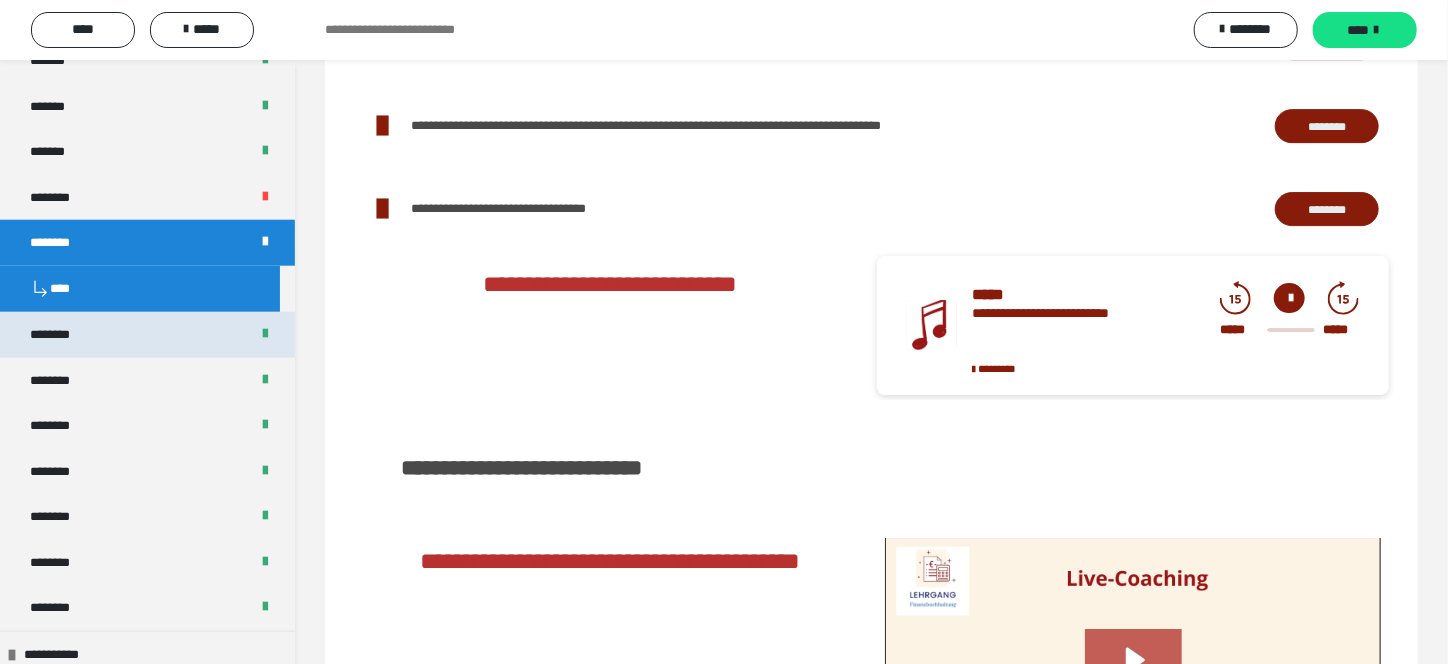 click on "********" at bounding box center (147, 335) 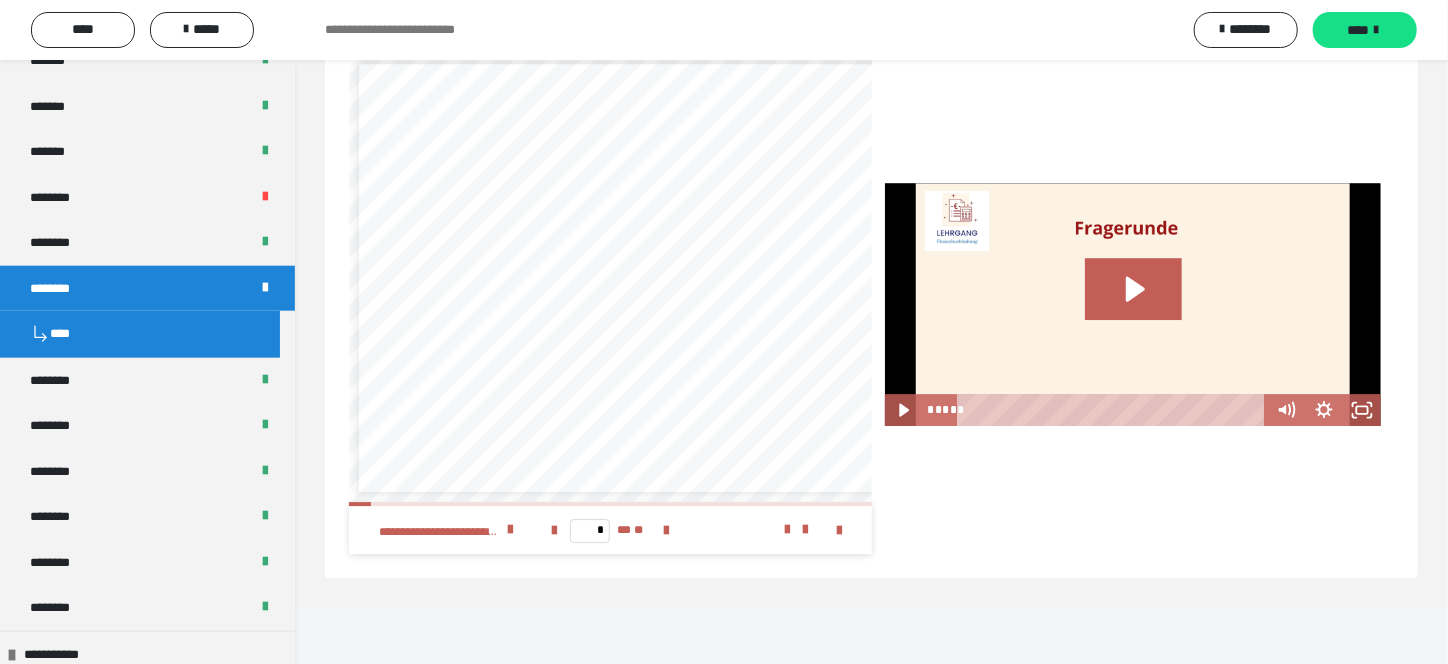 scroll, scrollTop: 2960, scrollLeft: 0, axis: vertical 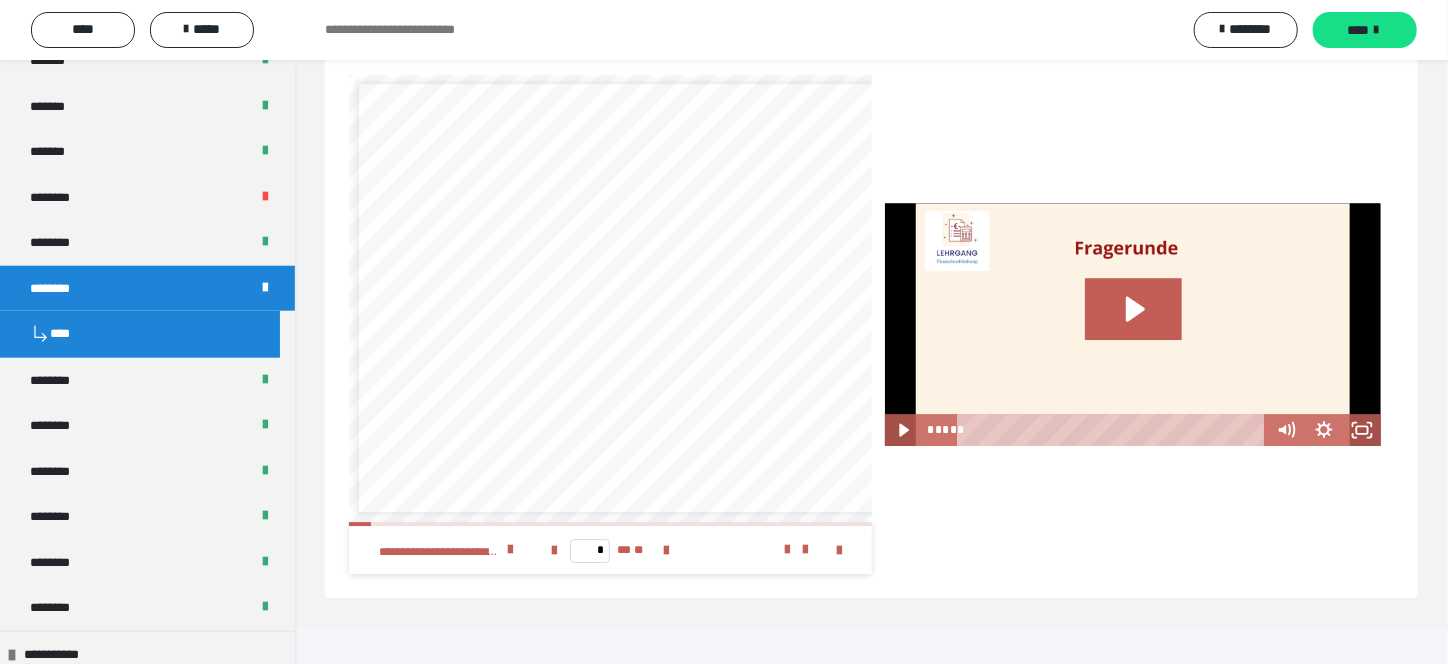 click on "**********" at bounding box center (471, 550) 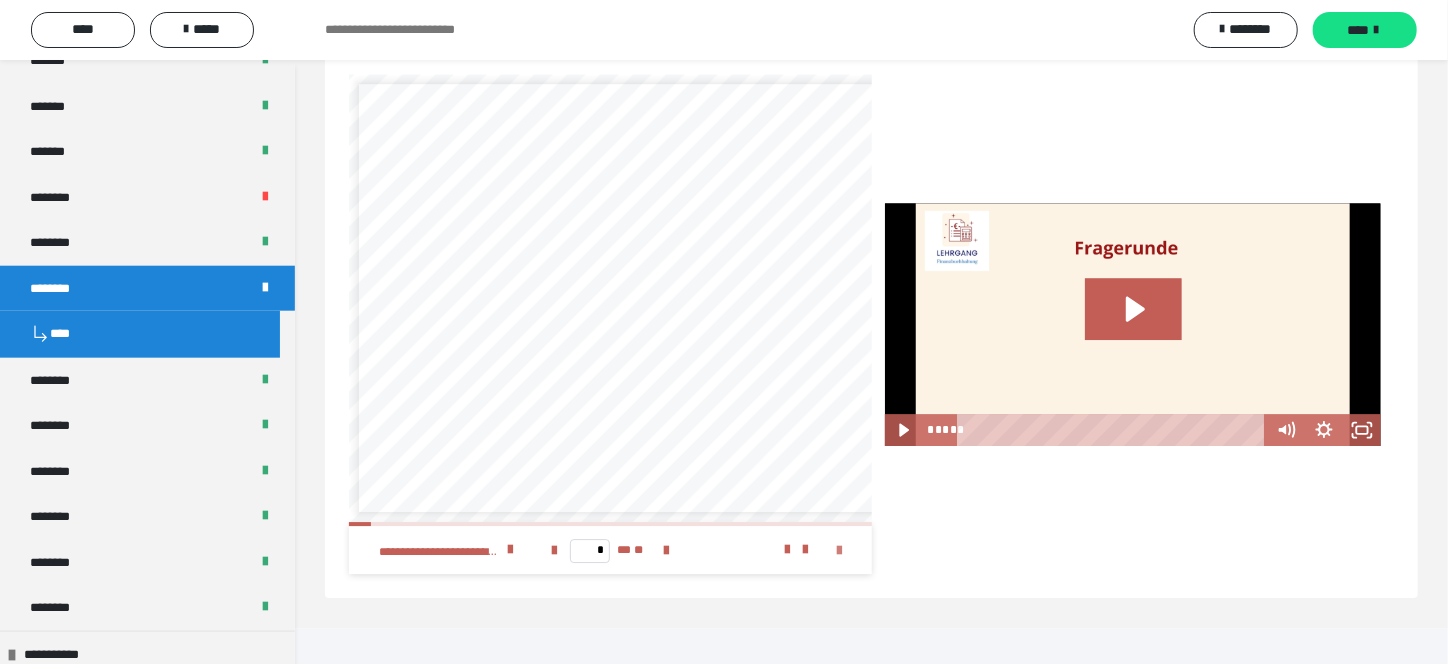 click at bounding box center [840, 551] 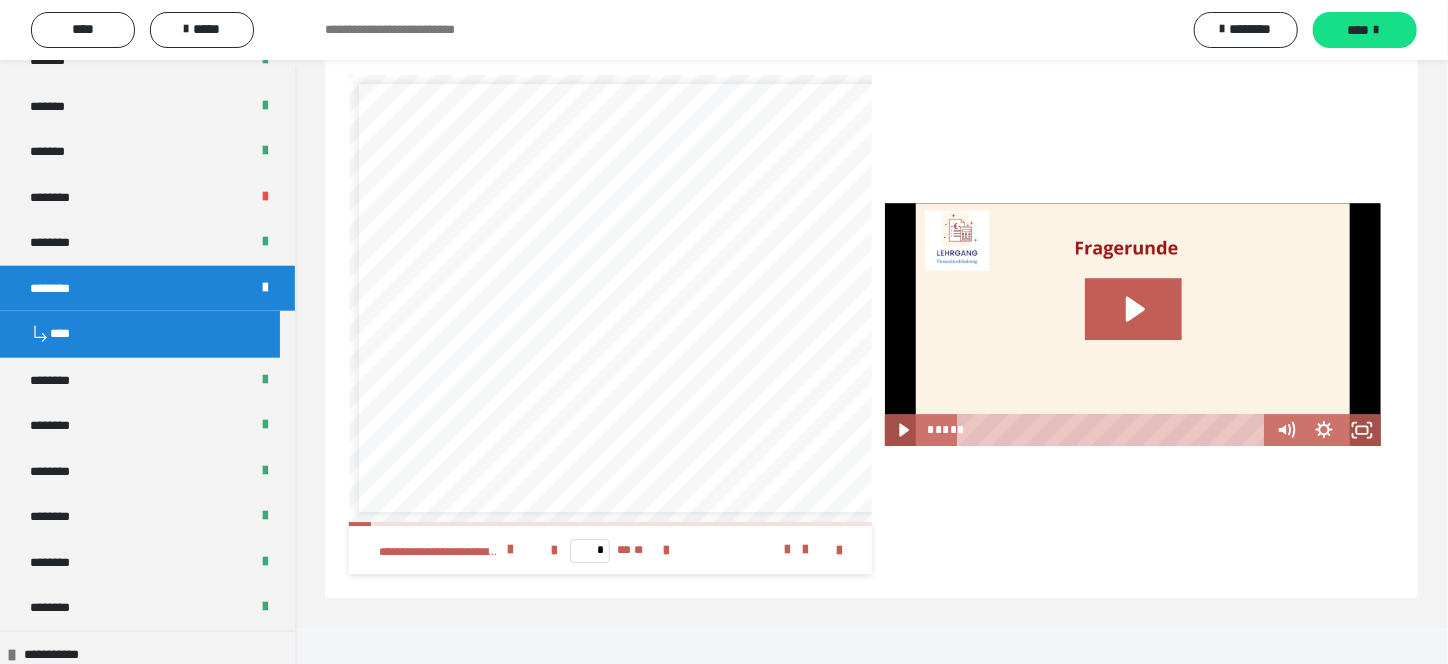 scroll, scrollTop: 2811, scrollLeft: 0, axis: vertical 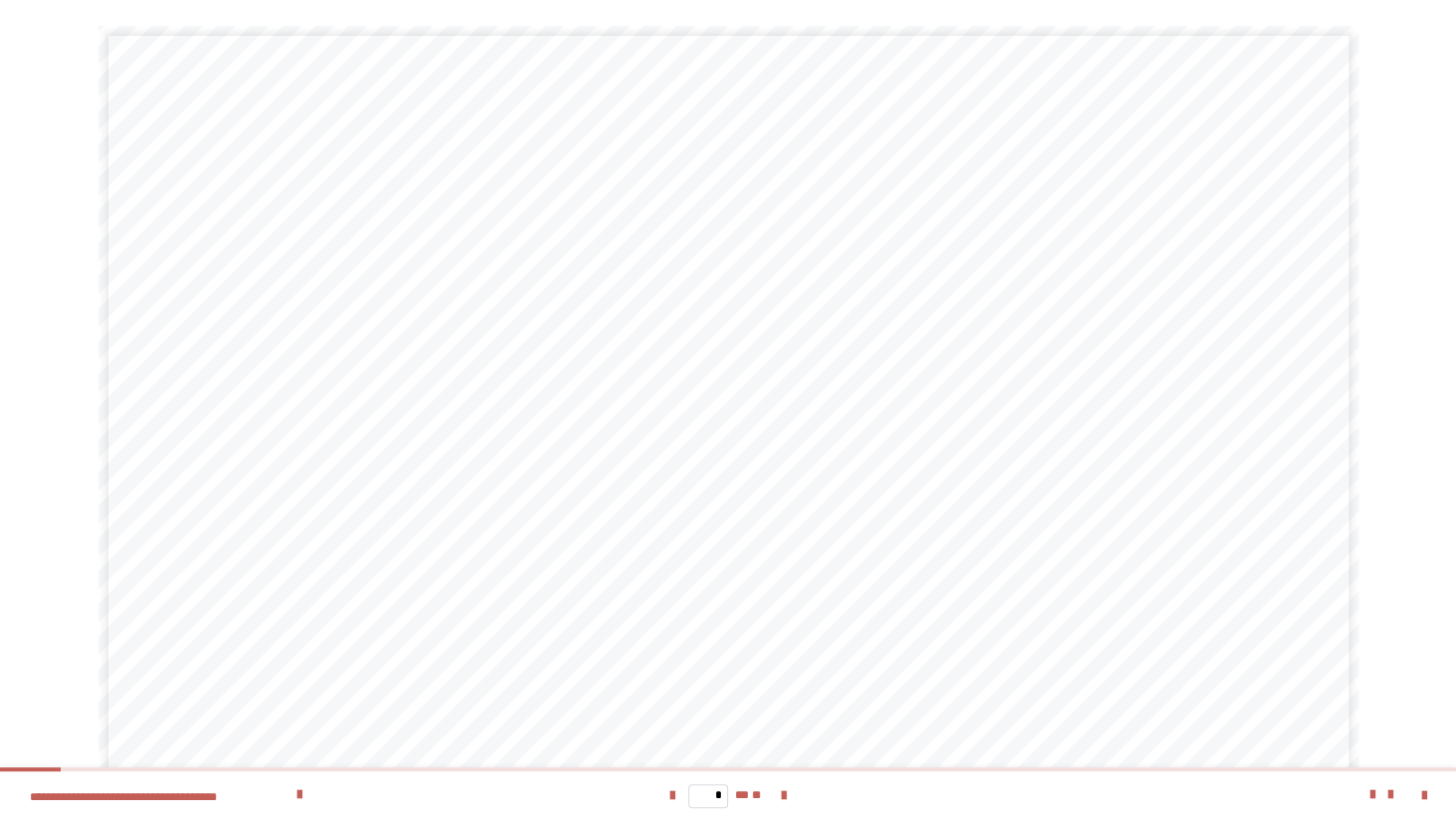 click on "* ** **" at bounding box center [728, 795] 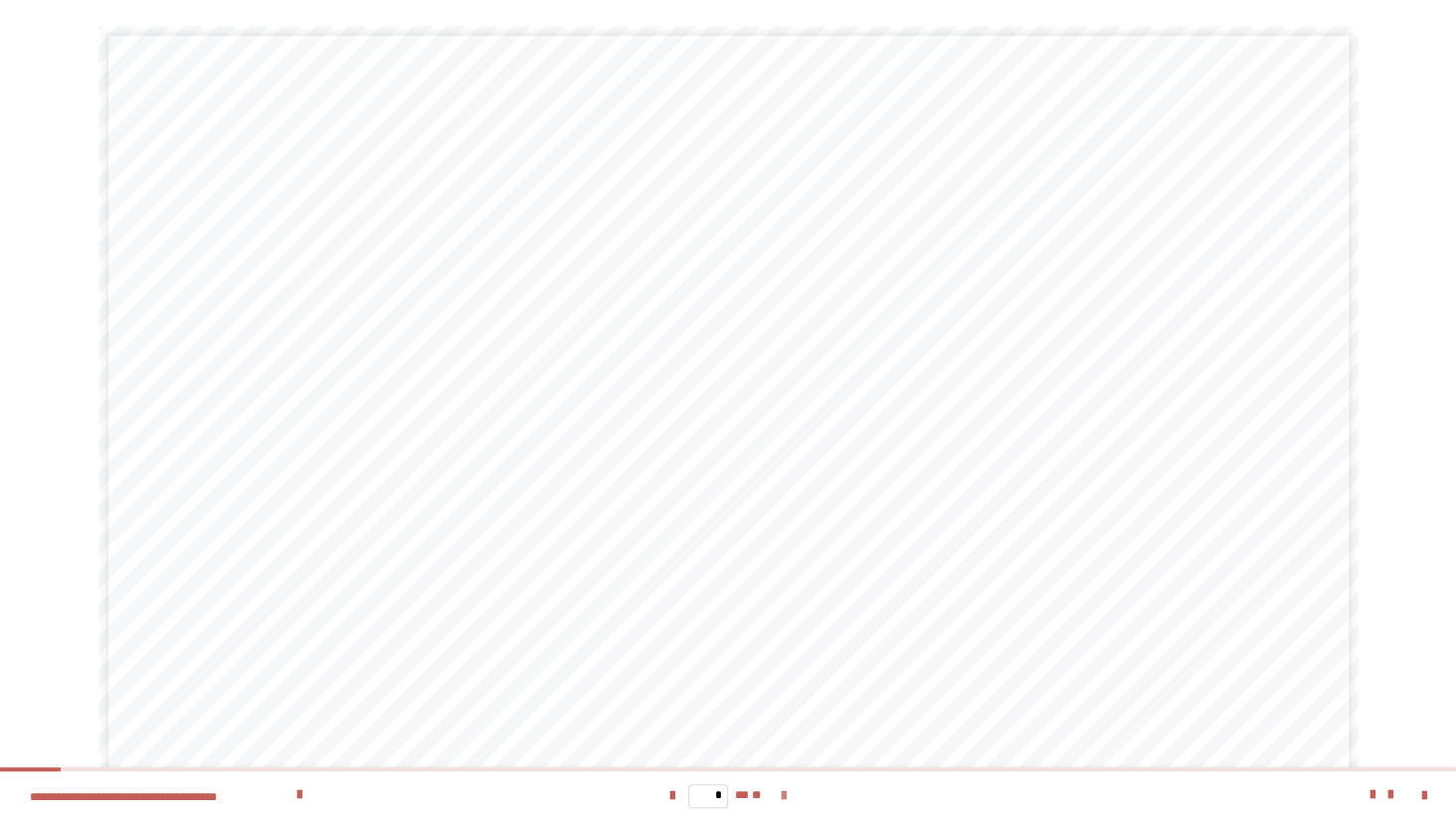 click at bounding box center [784, 796] 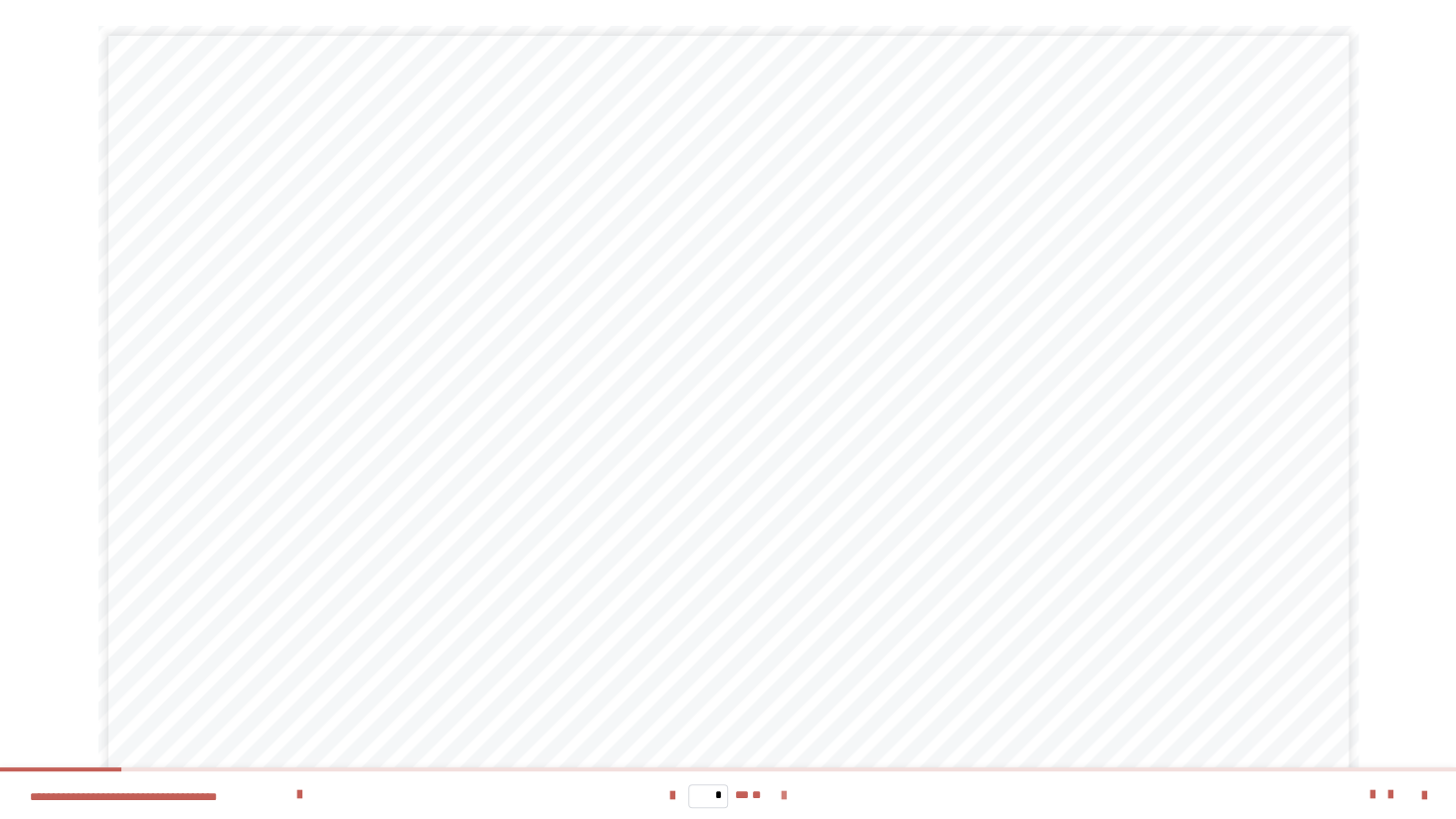 click at bounding box center (784, 796) 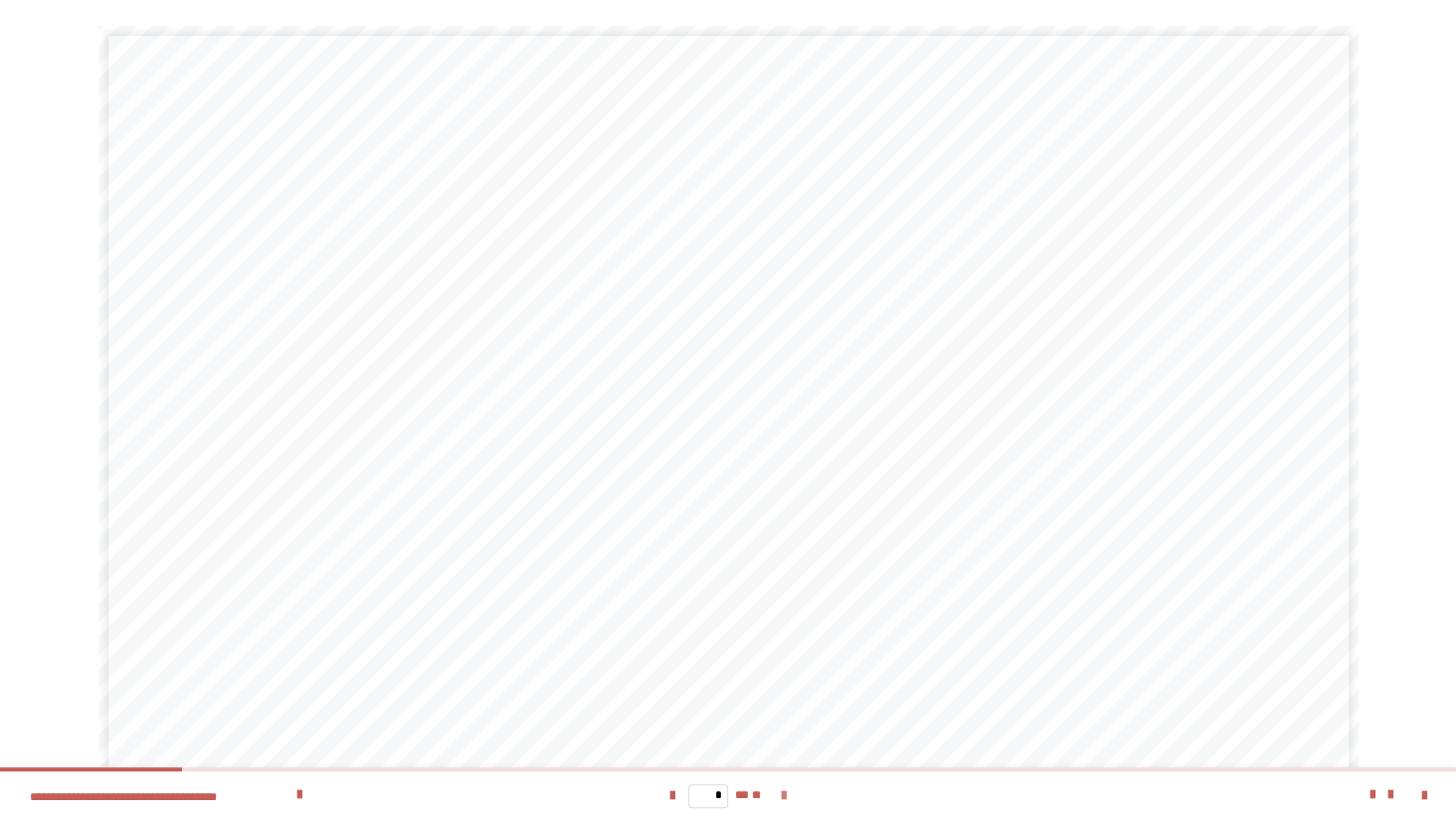 click at bounding box center (784, 796) 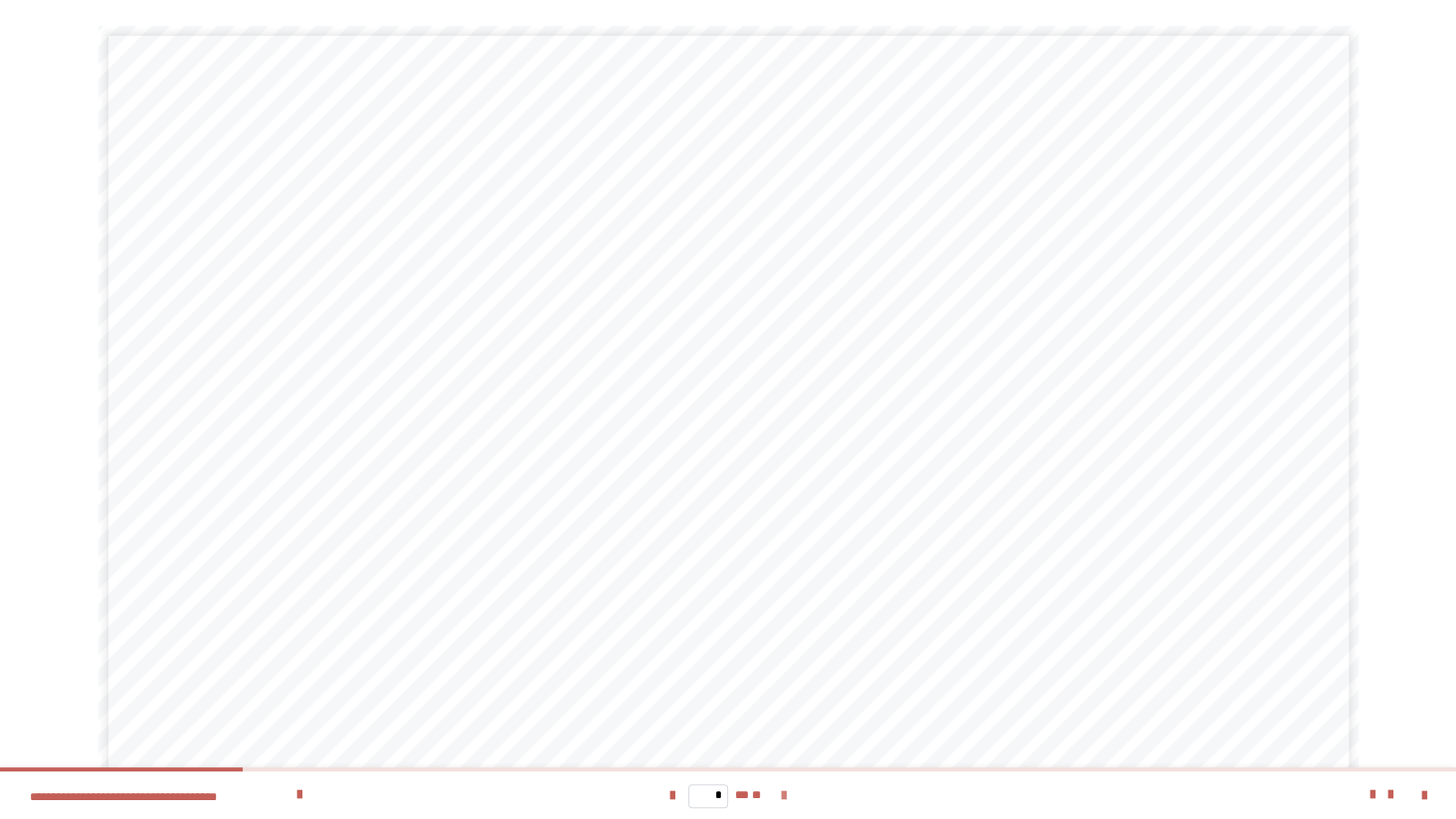 click at bounding box center (784, 796) 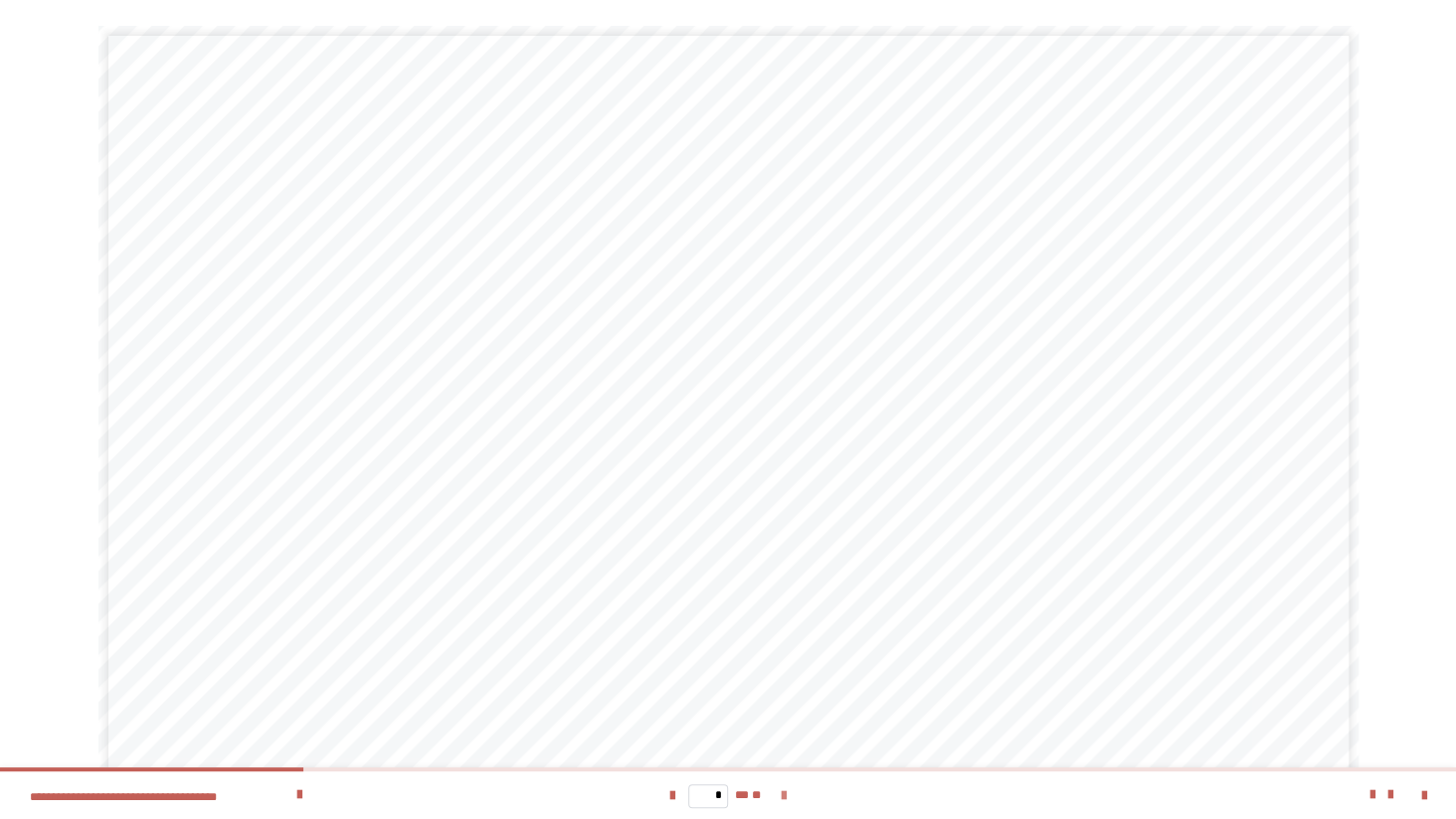 click at bounding box center [784, 796] 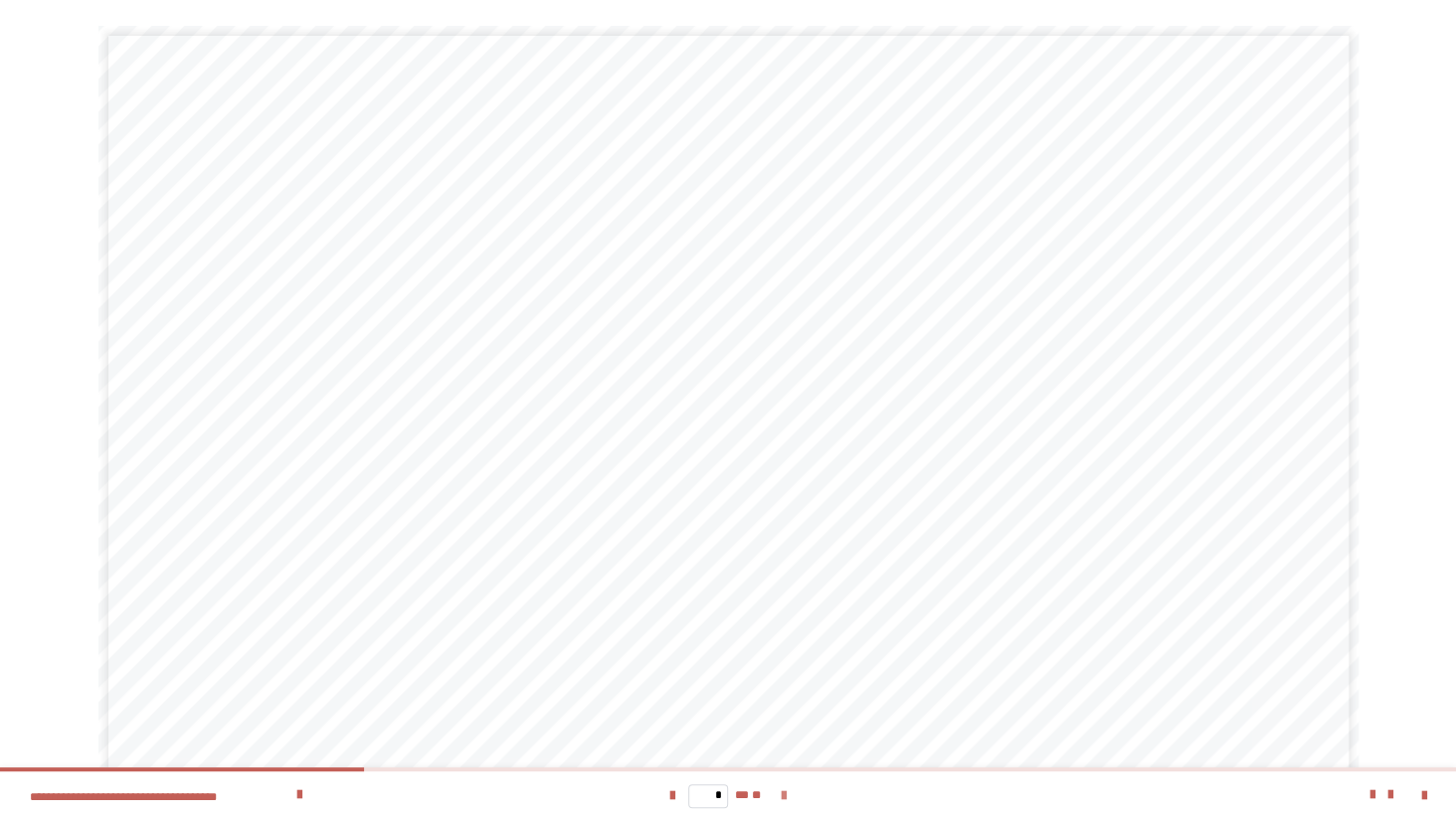 click at bounding box center [784, 796] 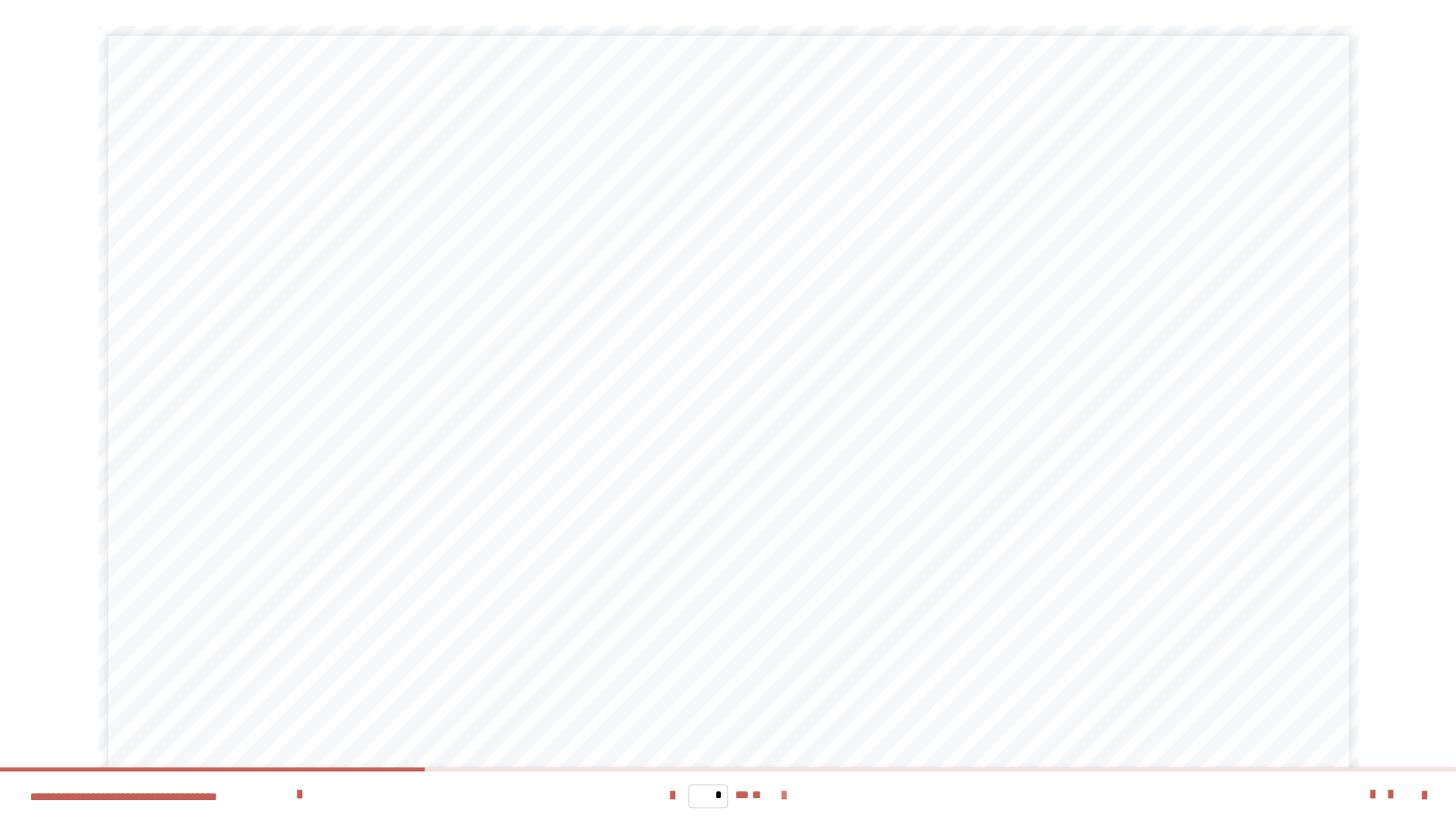 click at bounding box center [784, 796] 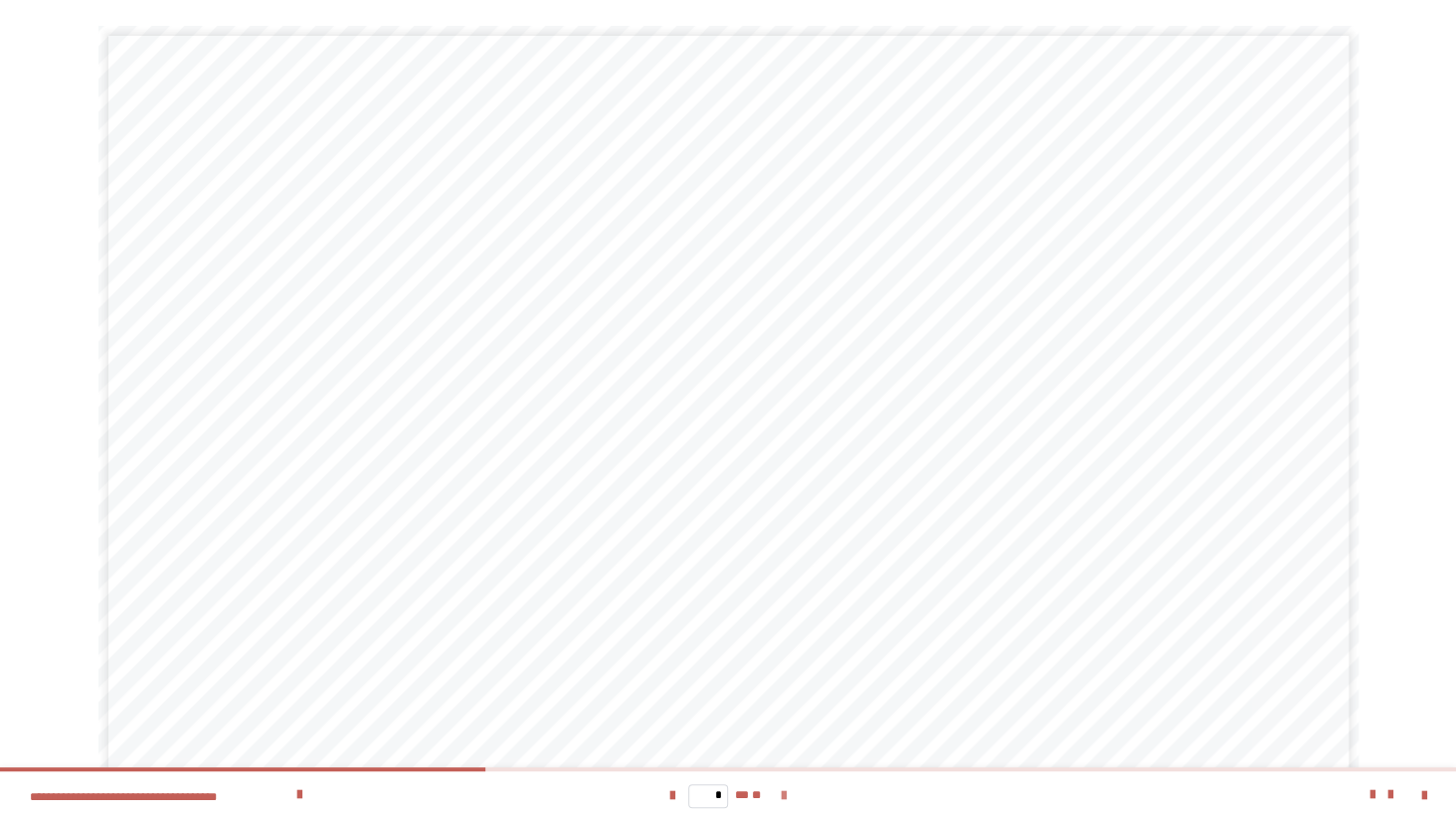 click at bounding box center [784, 796] 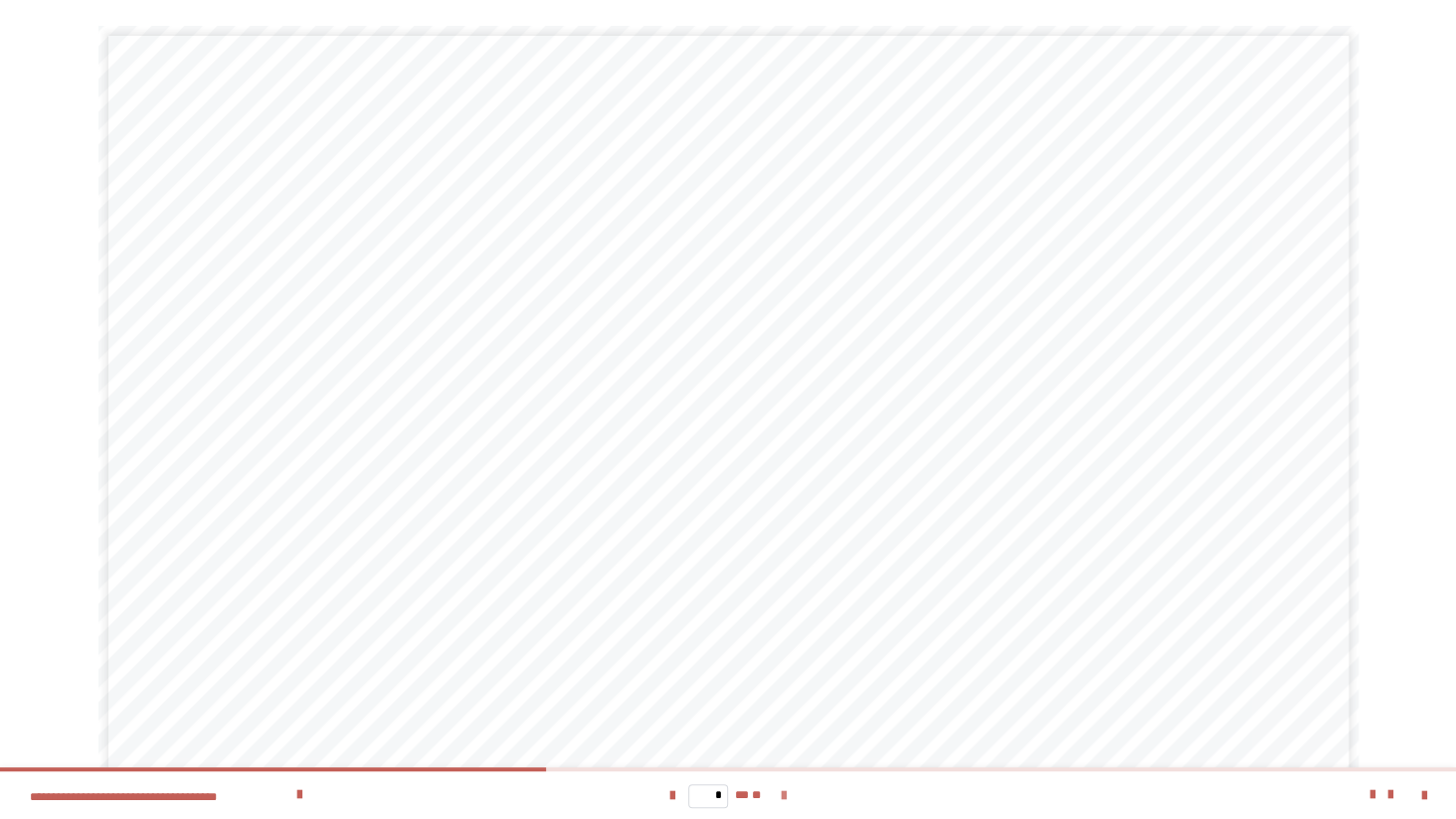 click at bounding box center (784, 796) 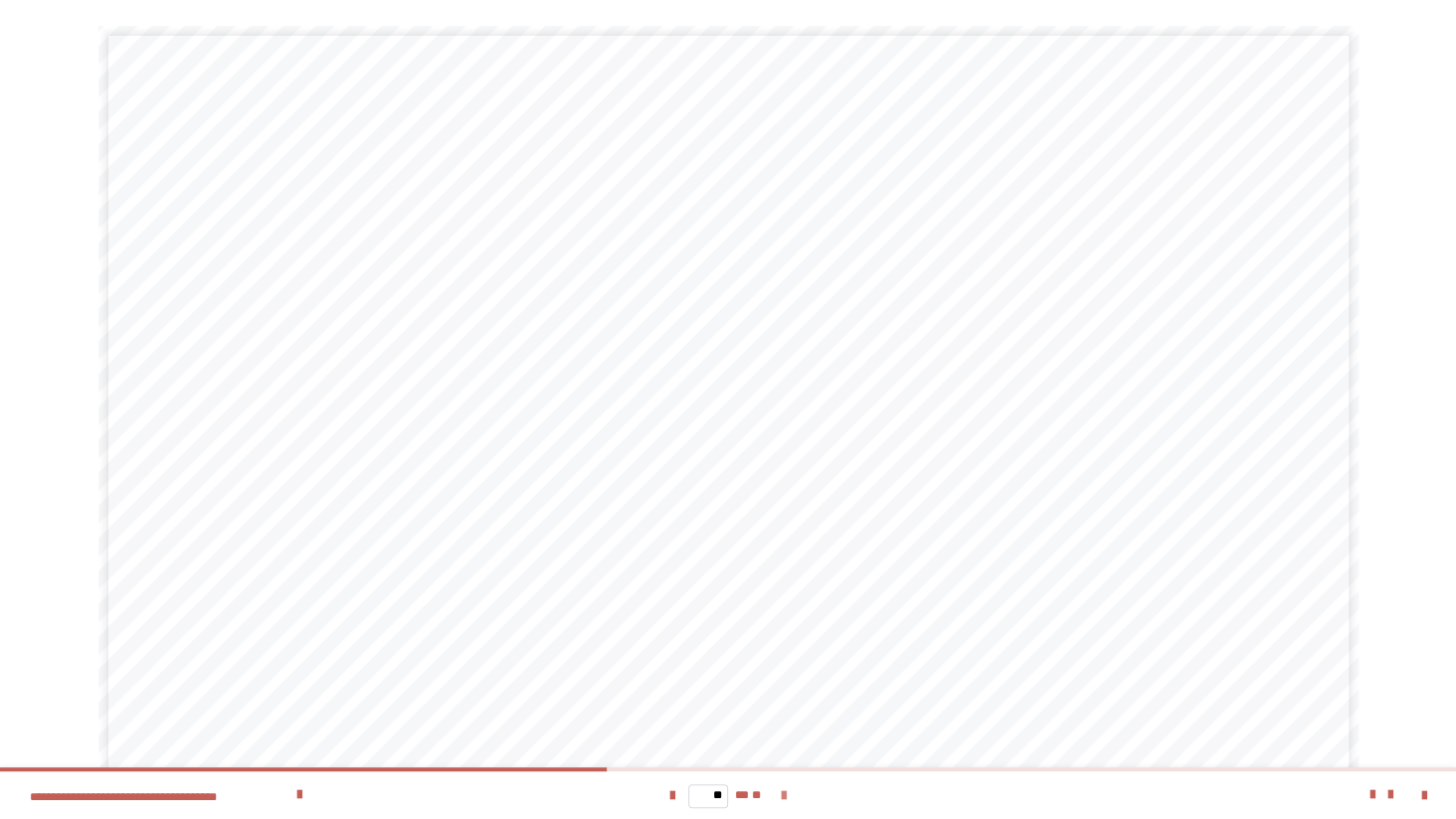 click at bounding box center [784, 796] 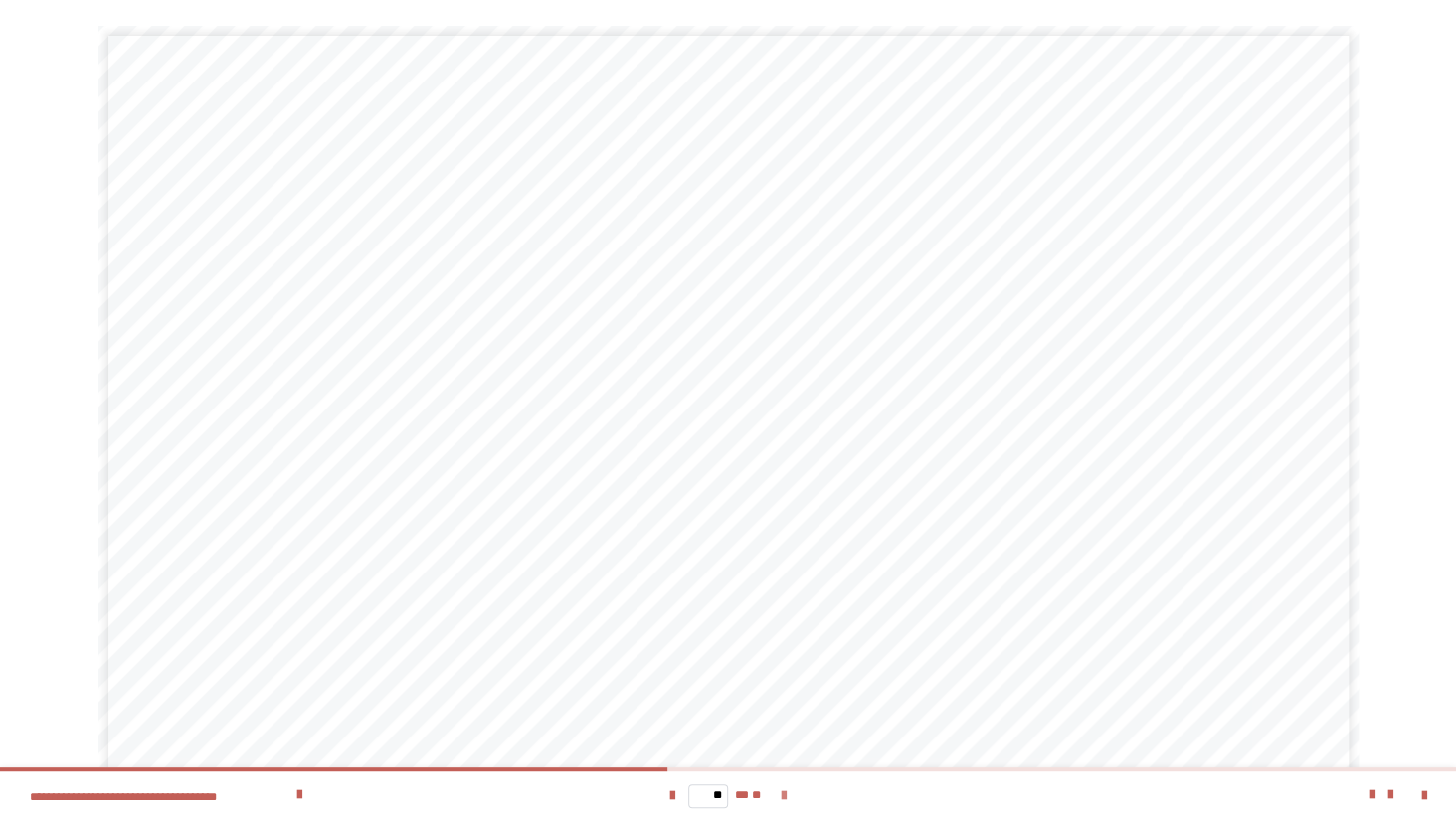click at bounding box center [784, 796] 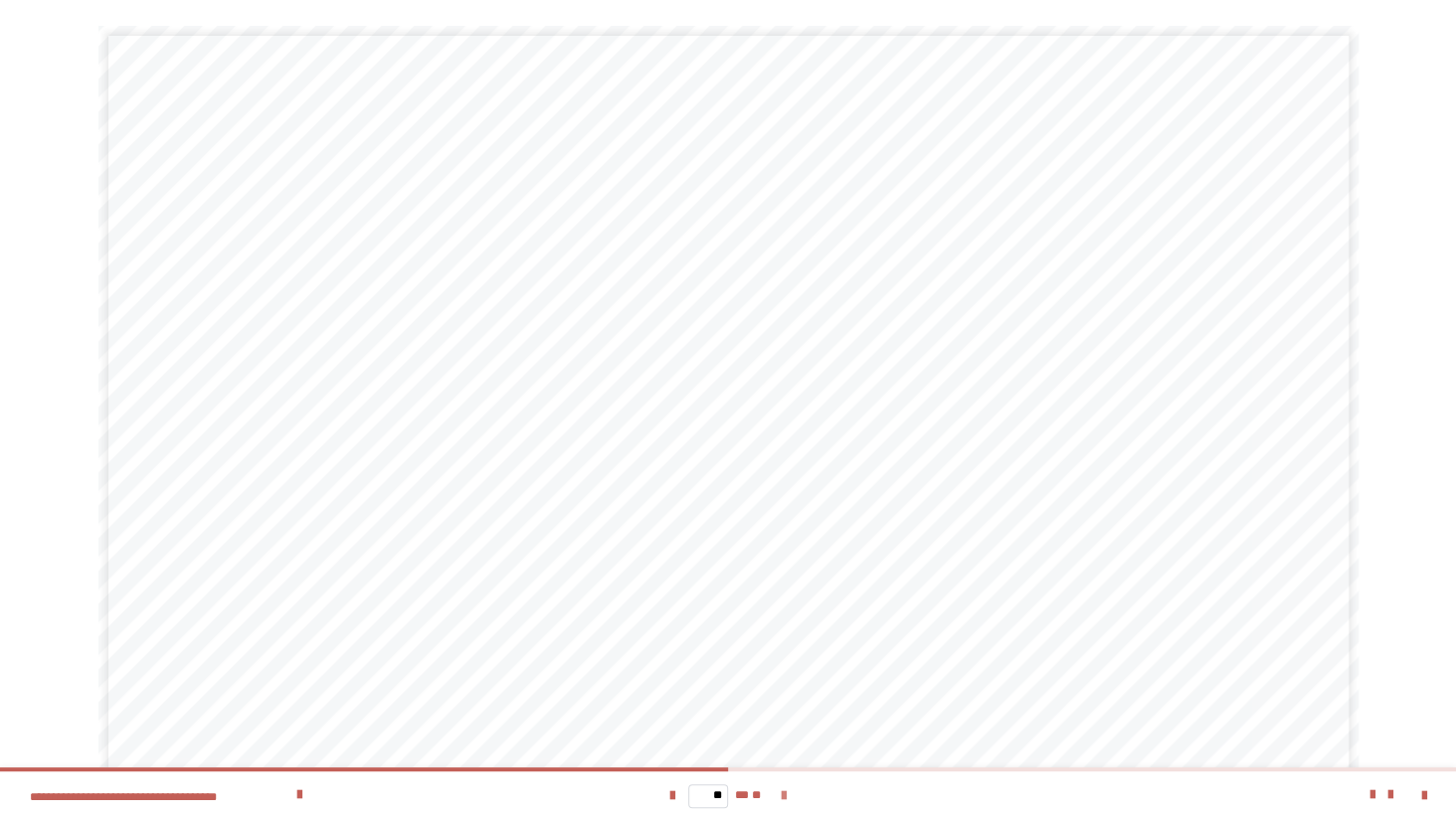 click at bounding box center [784, 796] 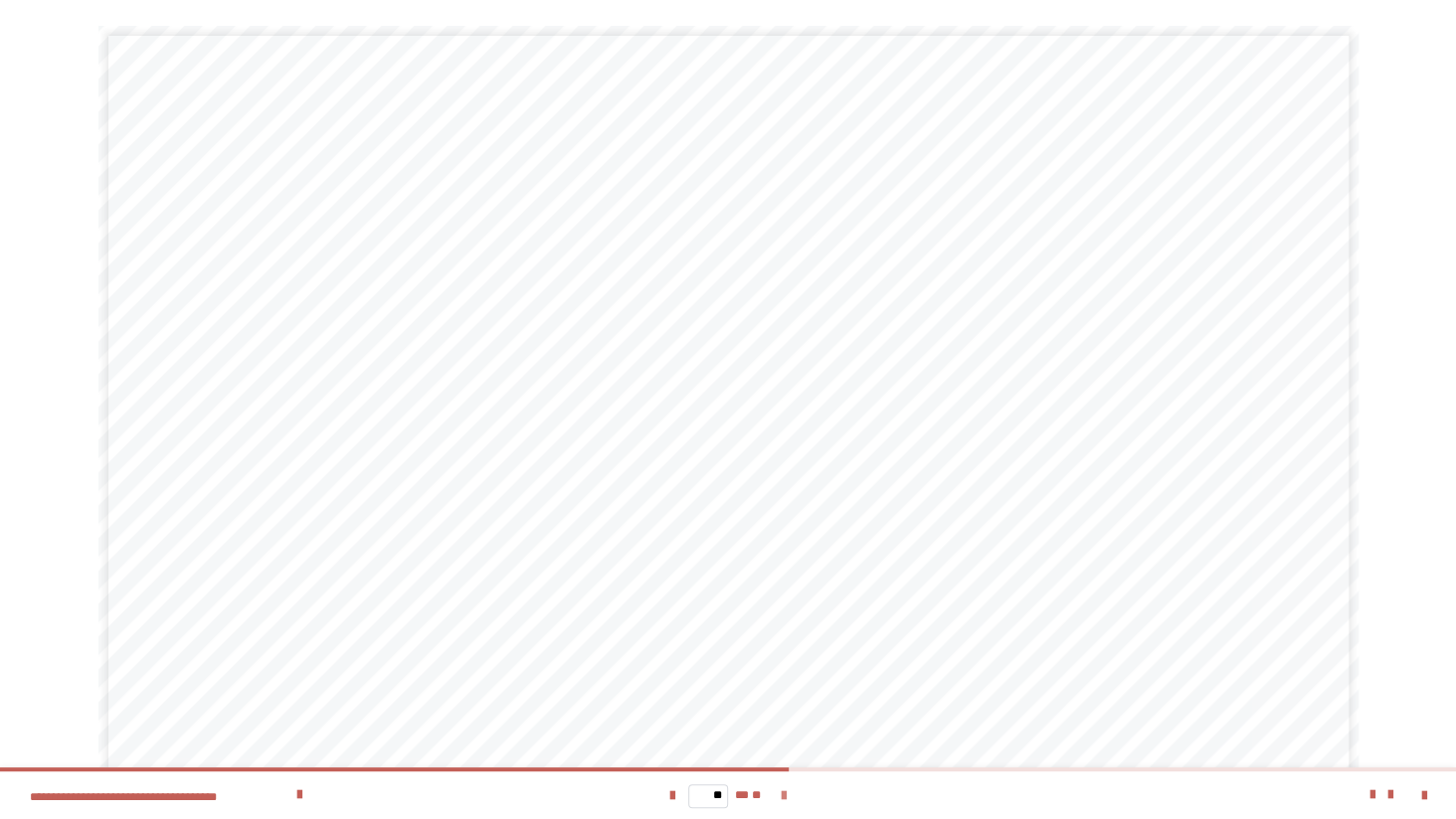click at bounding box center (784, 796) 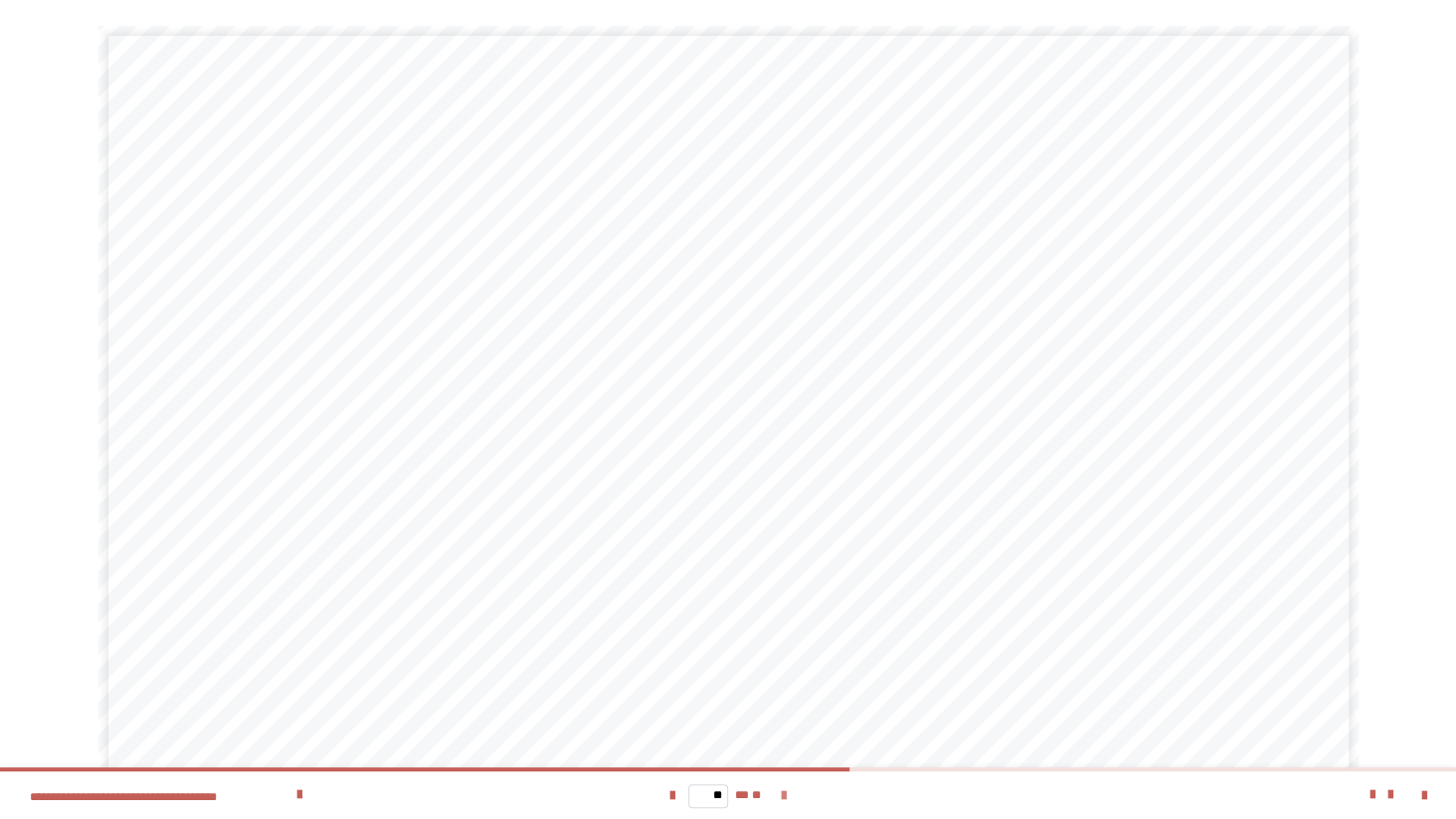 click at bounding box center [784, 796] 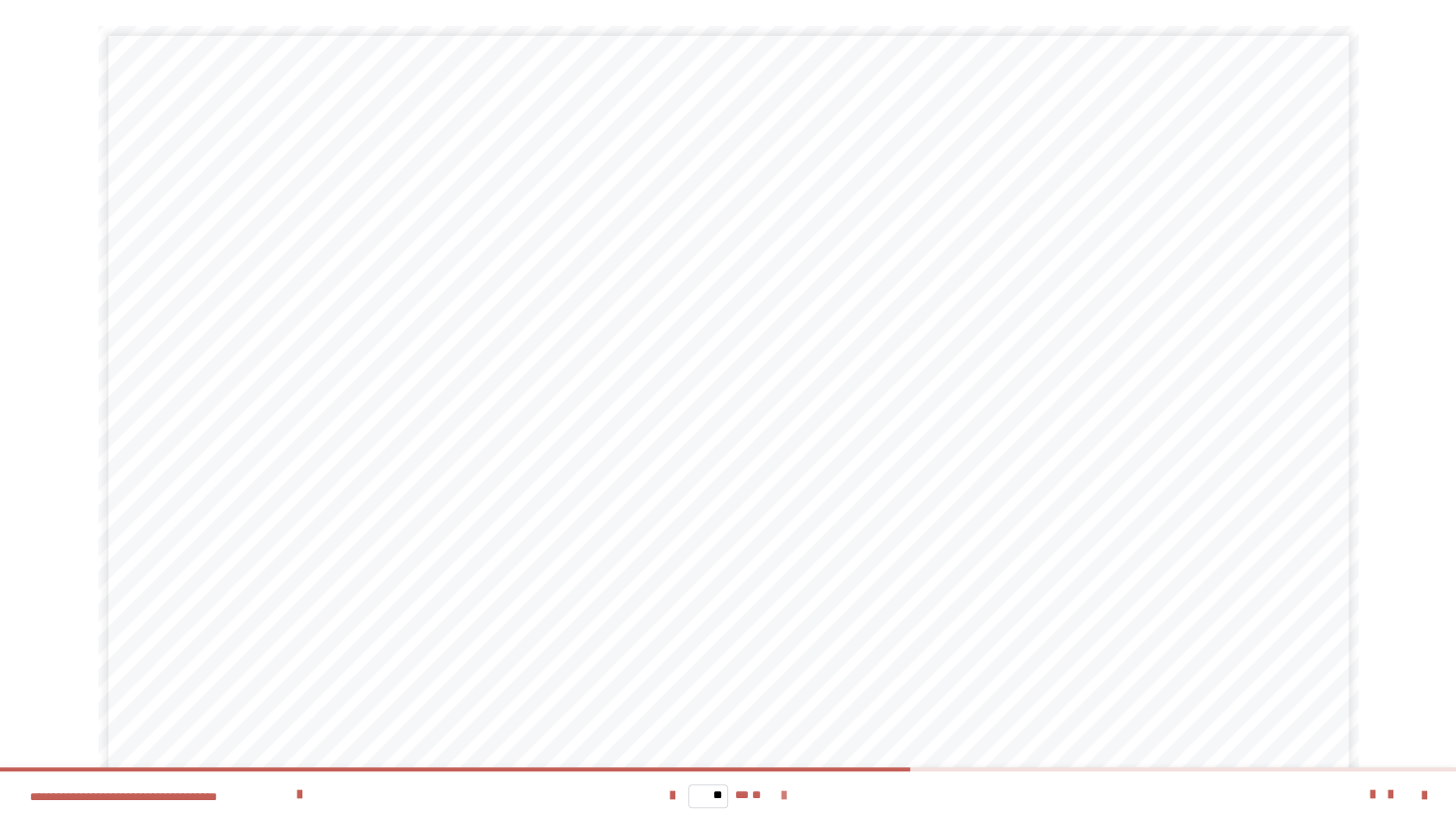 click at bounding box center (784, 796) 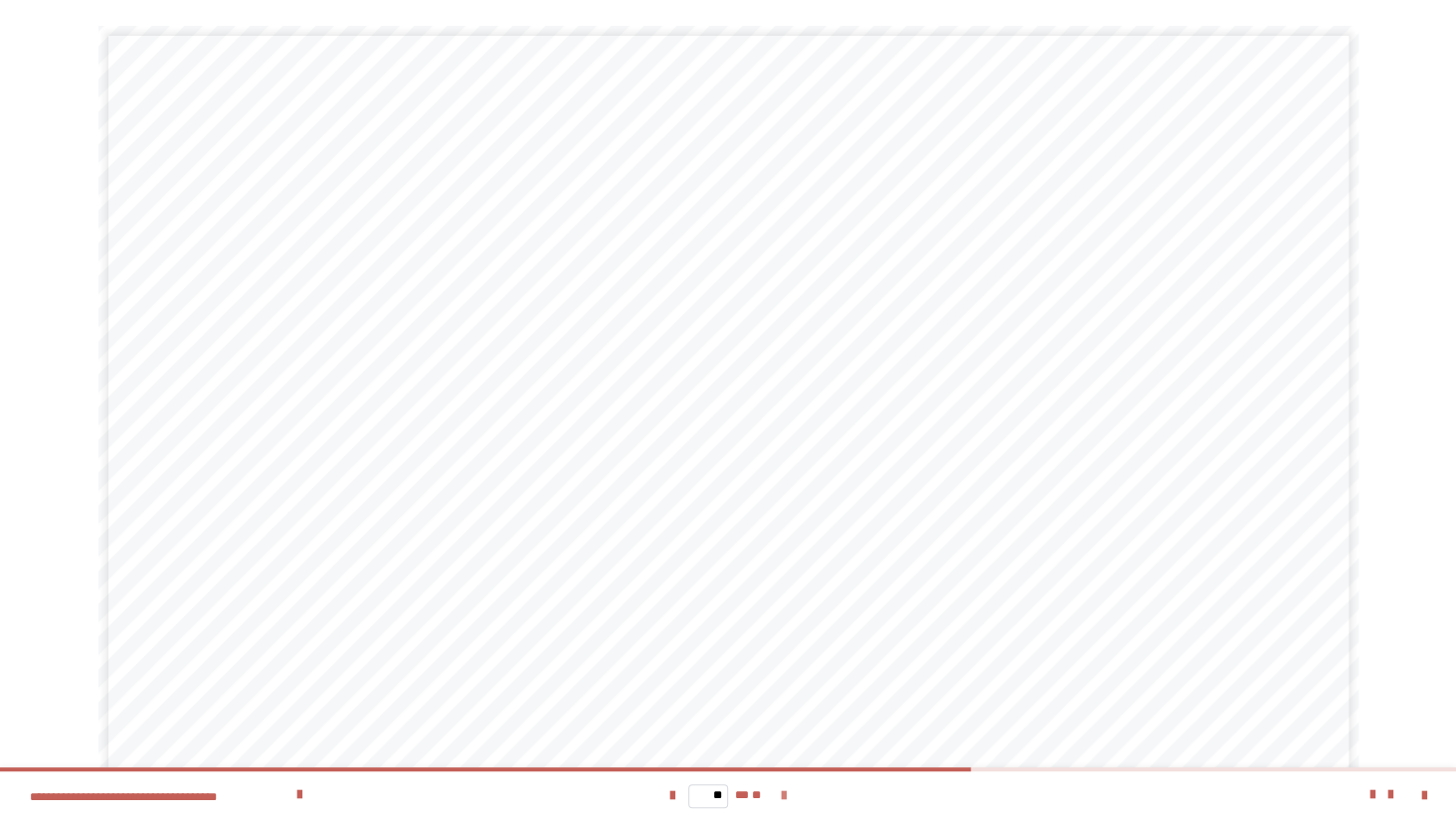 click at bounding box center [784, 796] 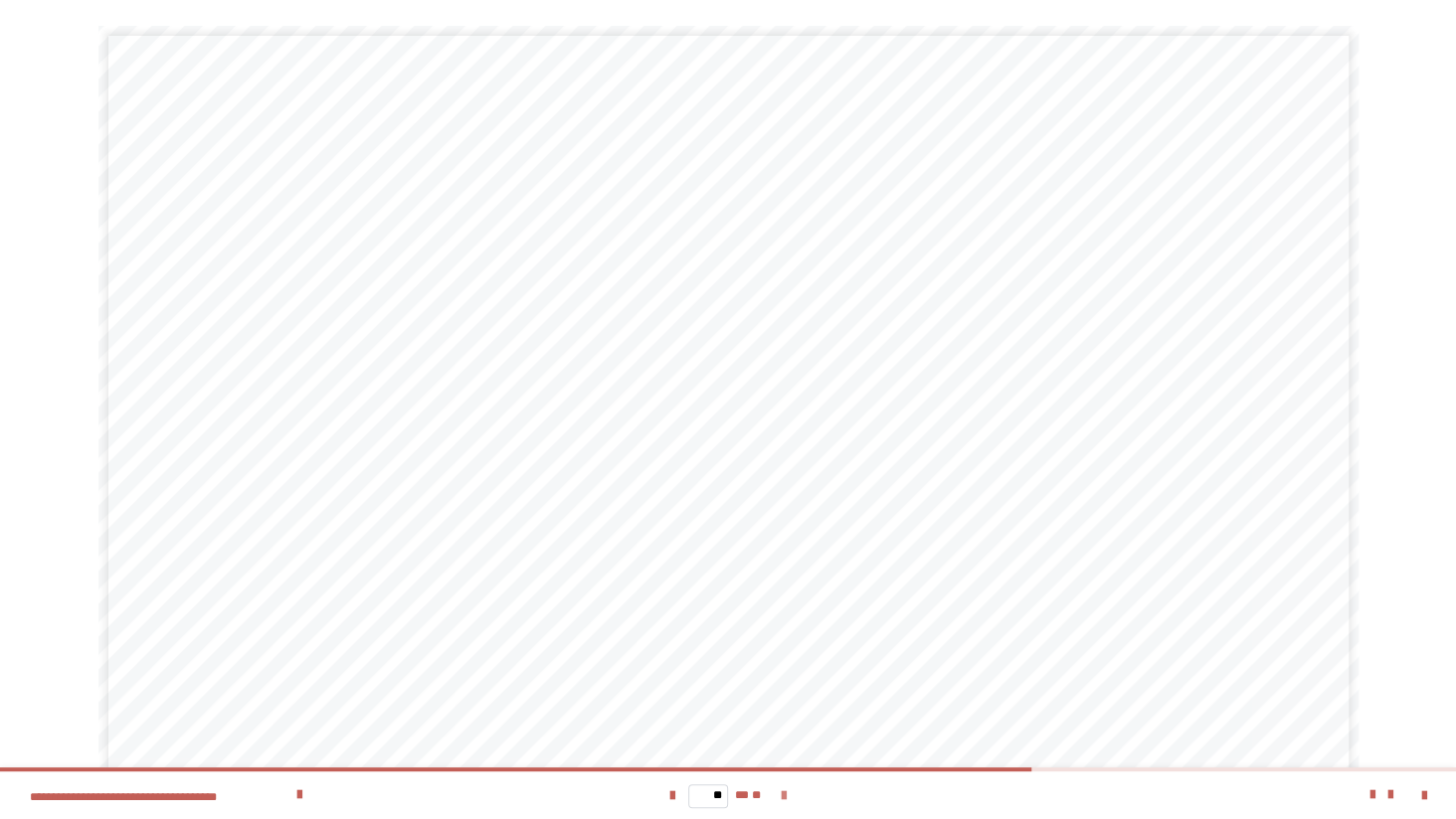 click at bounding box center (784, 796) 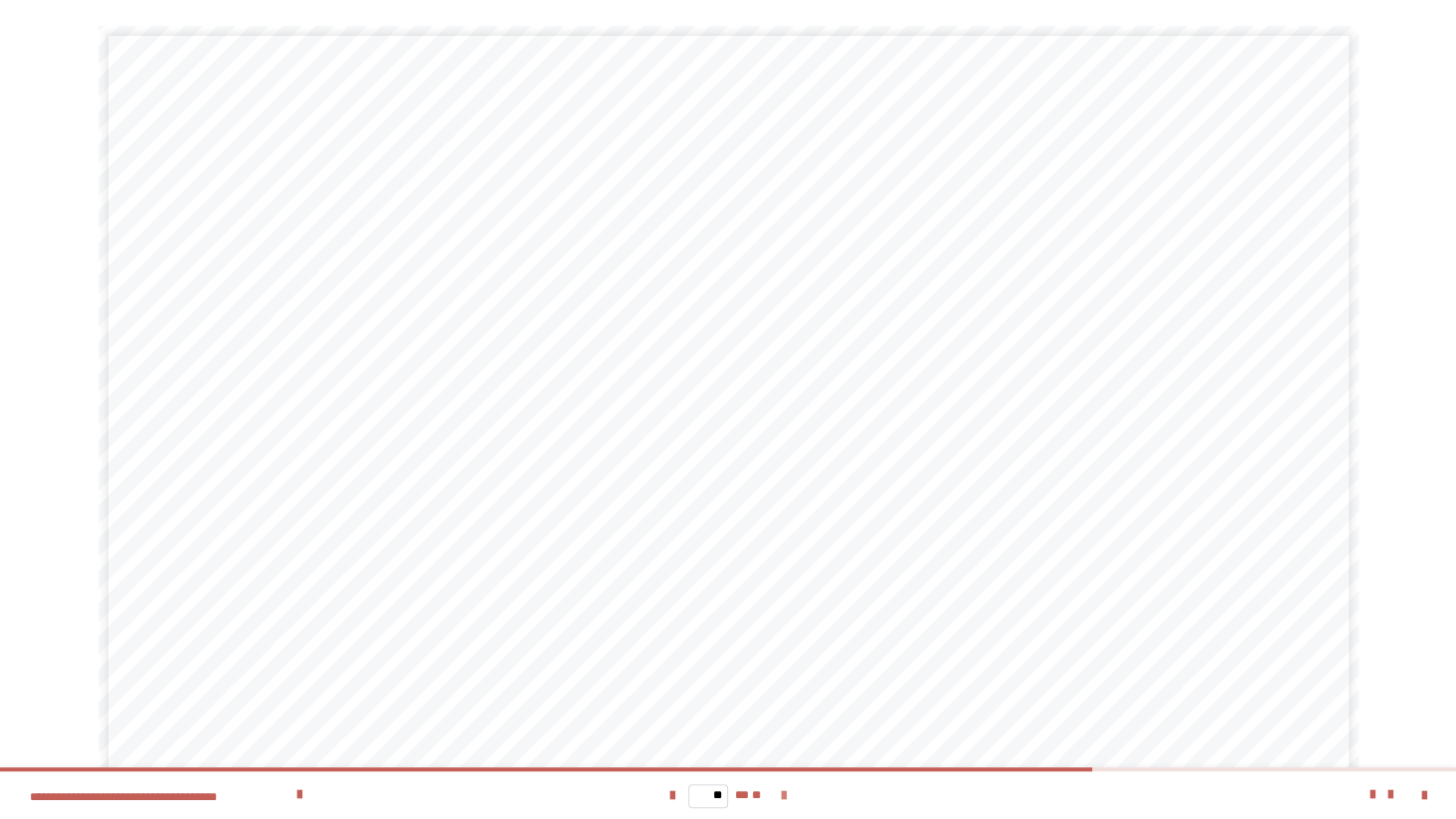 click at bounding box center [784, 796] 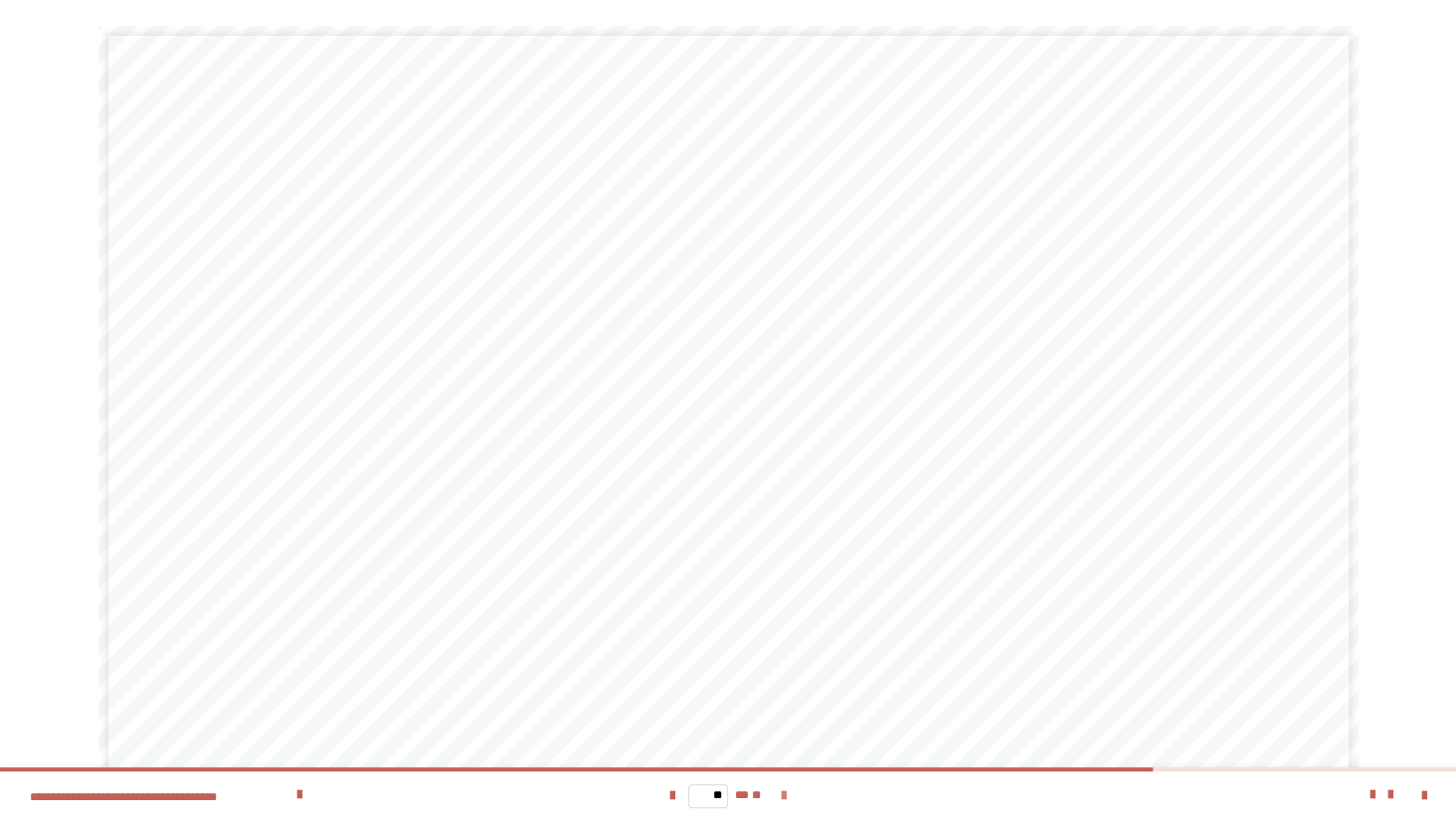 click at bounding box center [784, 796] 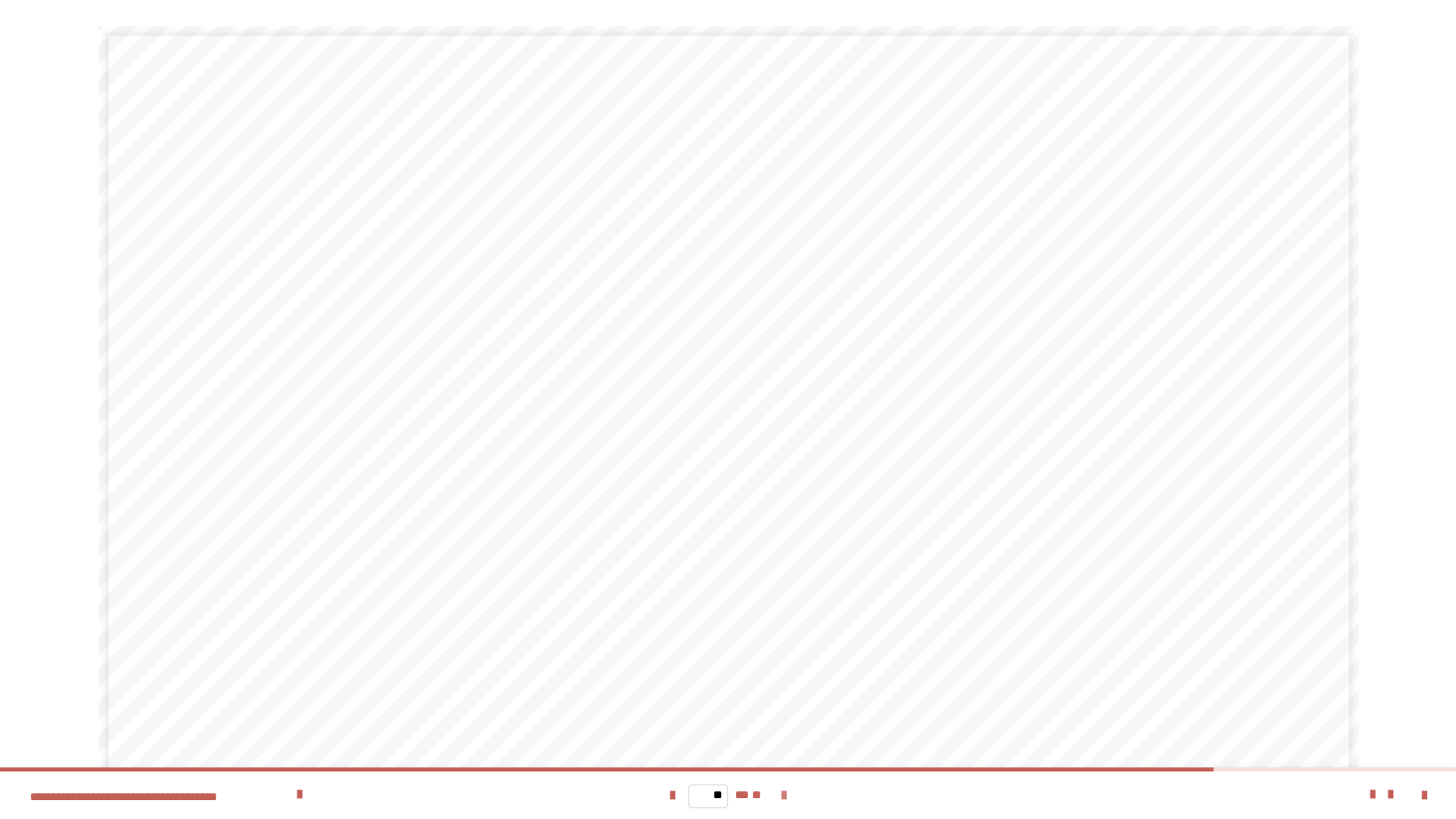 click at bounding box center (784, 796) 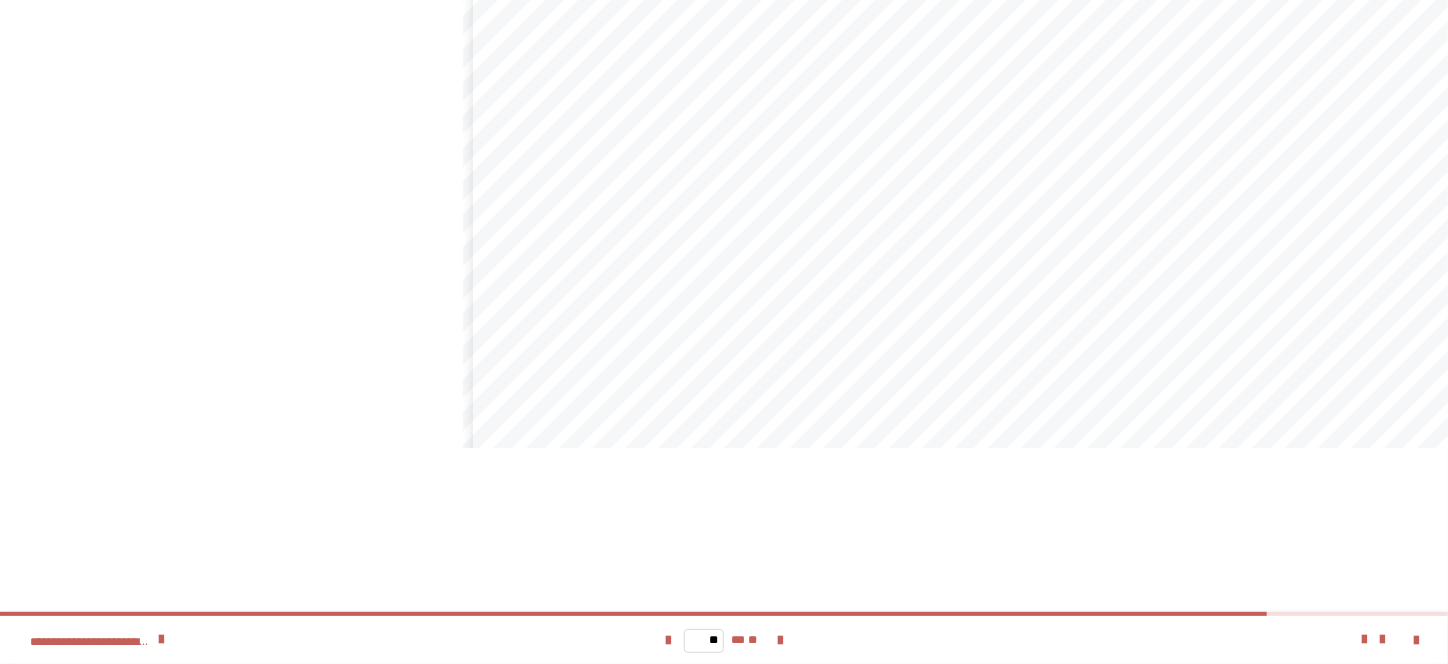 click on "********" at bounding box center [147, 243] 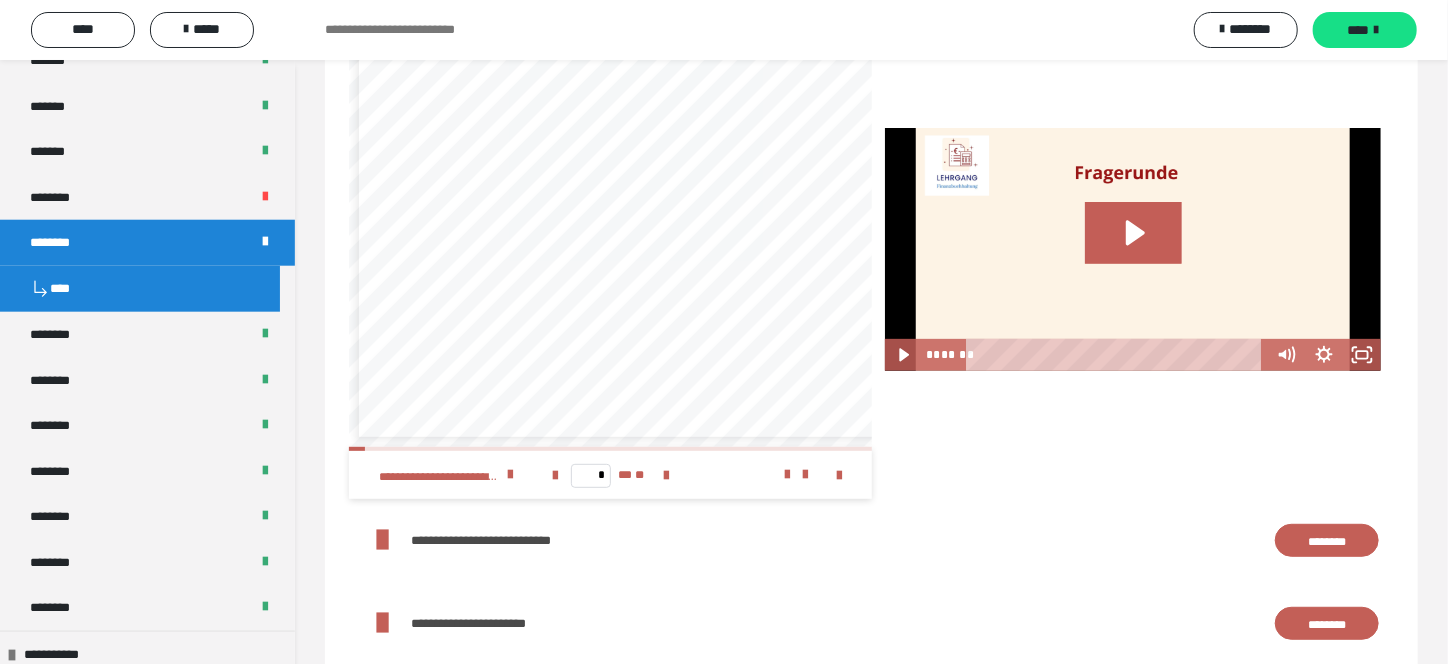scroll, scrollTop: 4159, scrollLeft: 0, axis: vertical 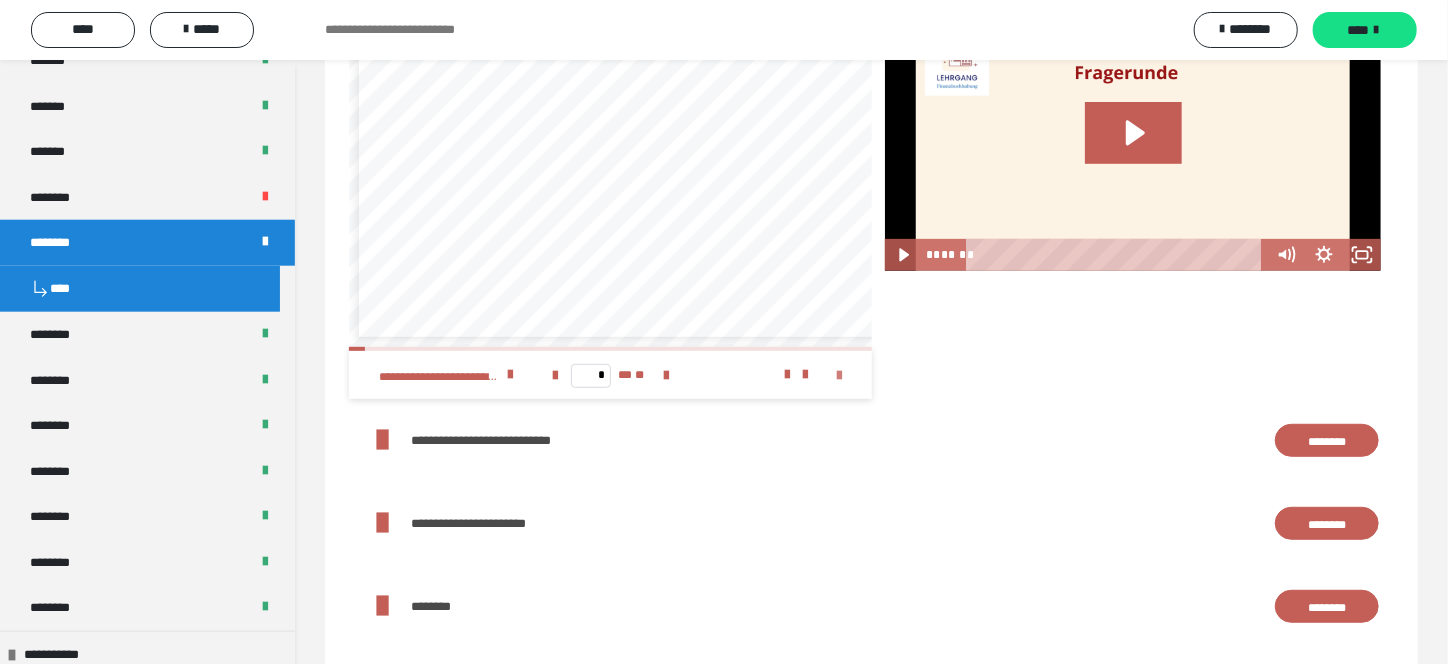 click at bounding box center [840, 376] 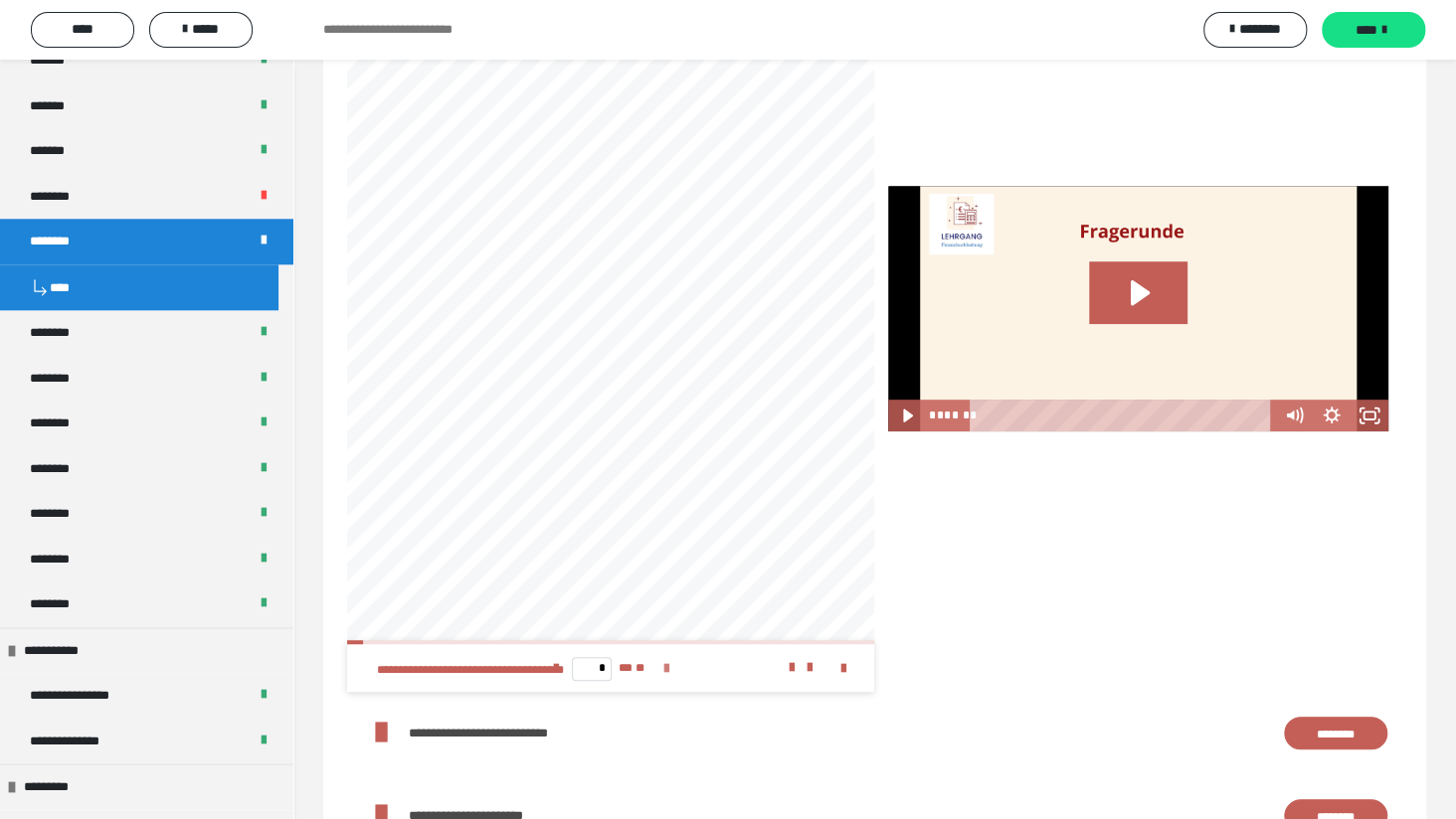 click at bounding box center [666, 669] 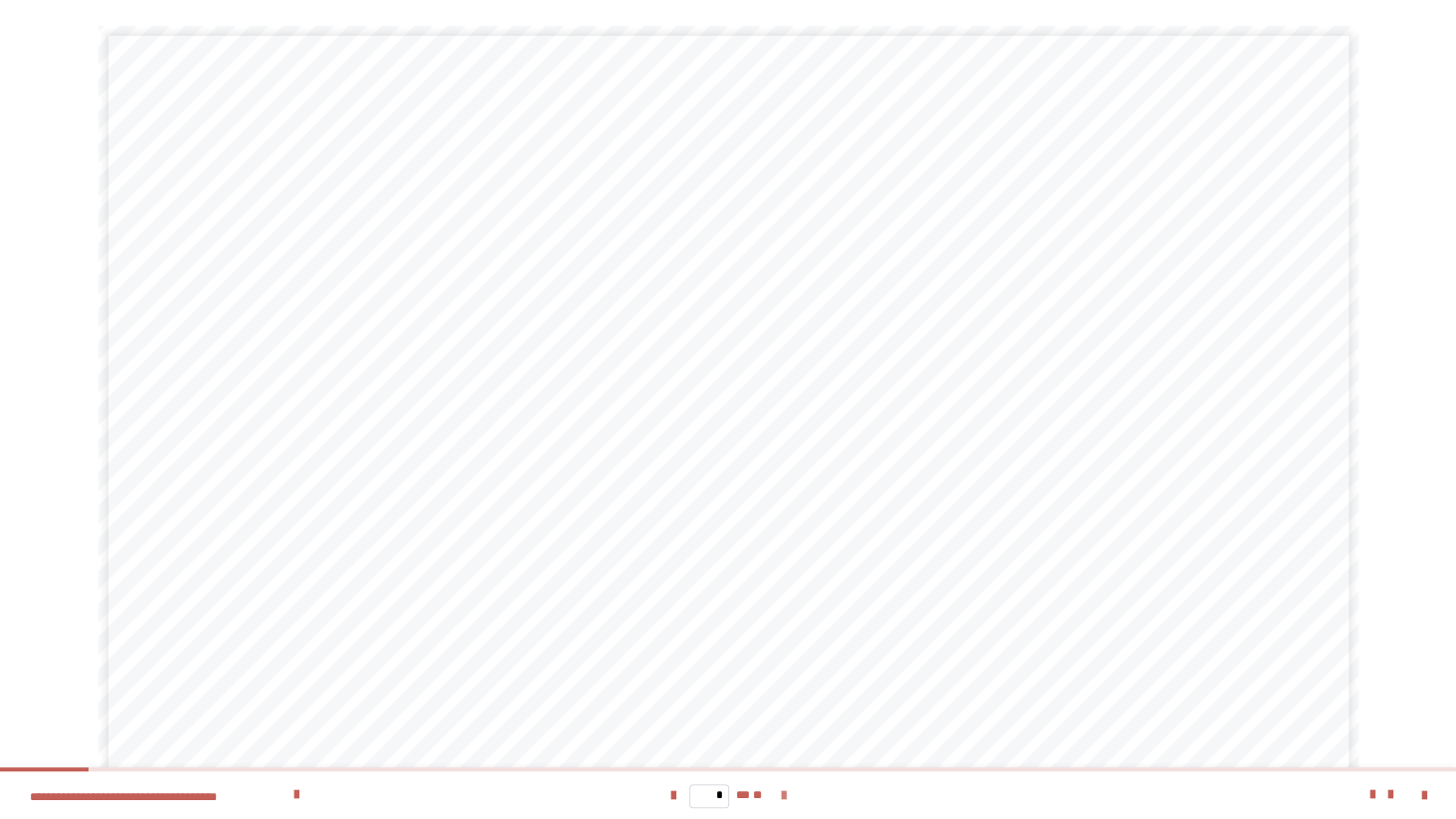 click at bounding box center [783, 796] 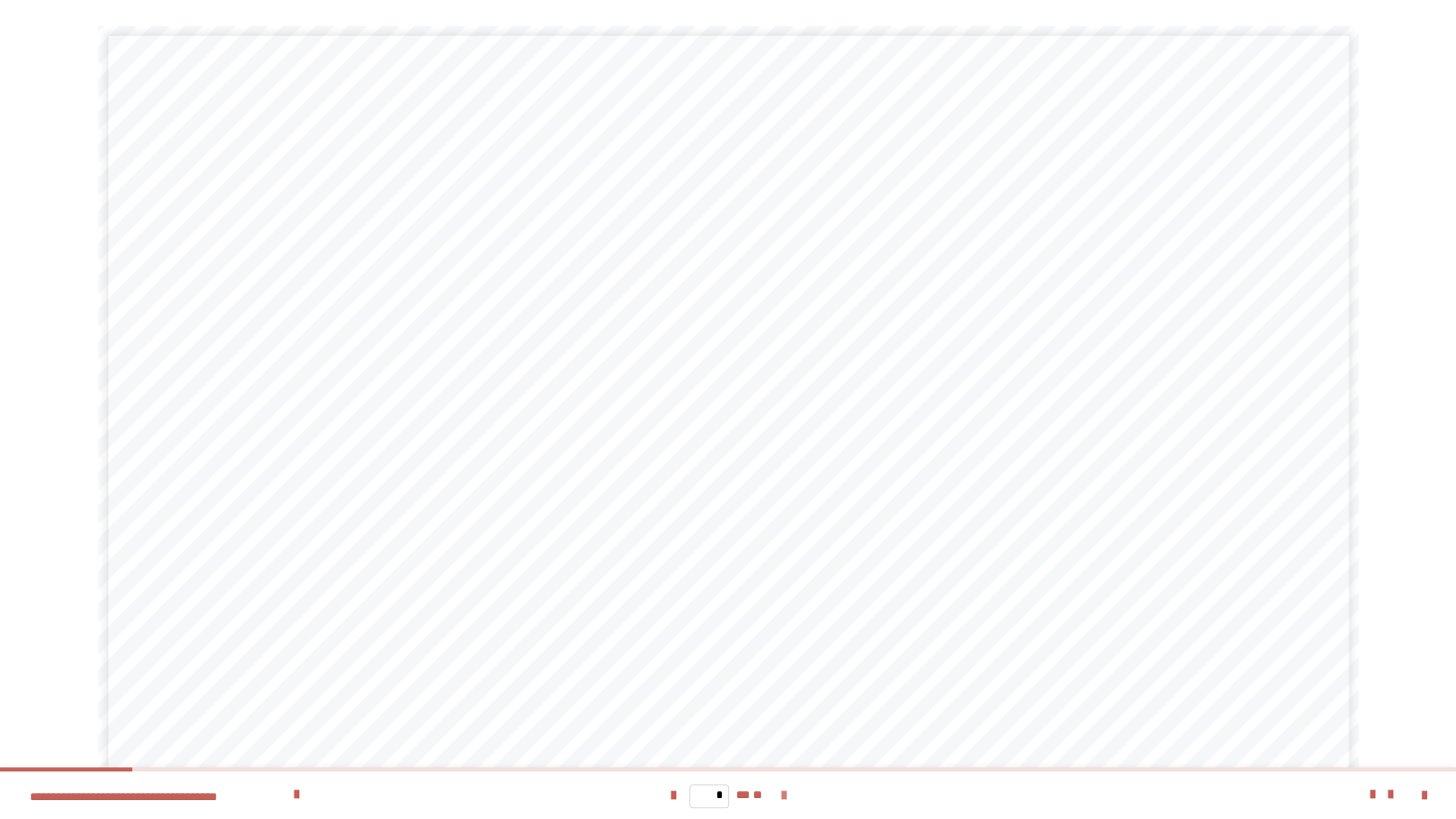 click at bounding box center (783, 796) 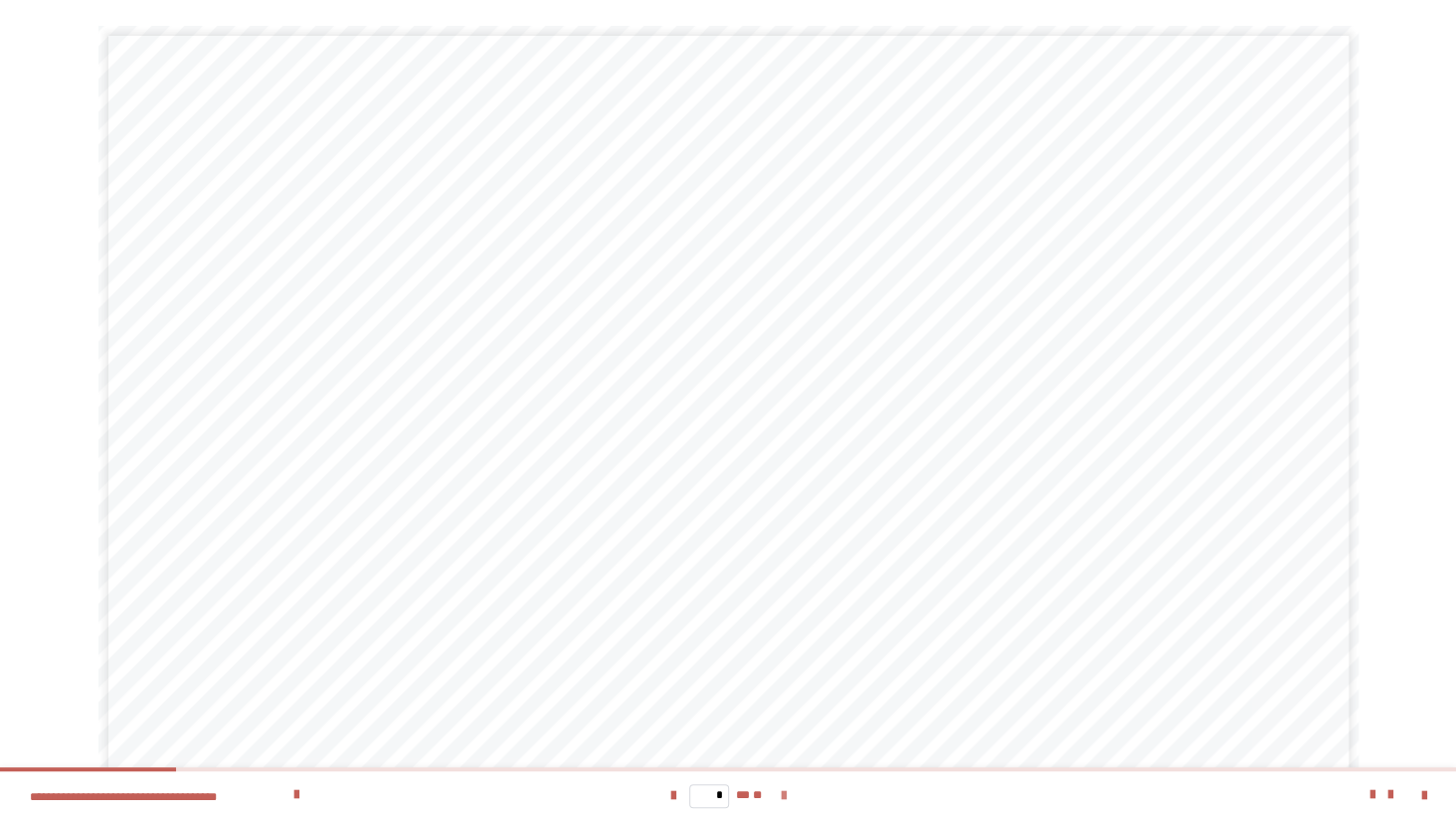 click at bounding box center [783, 796] 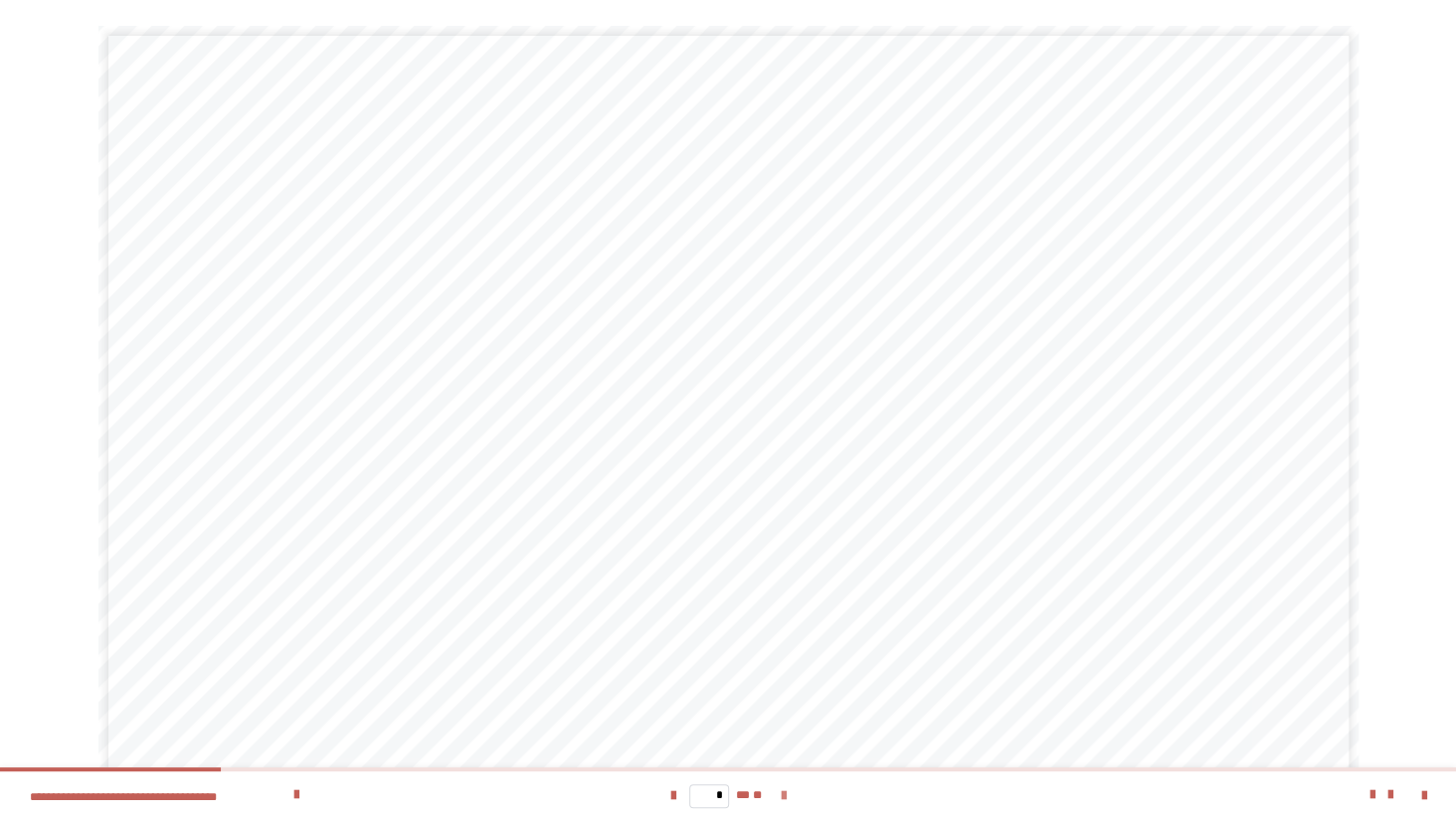 click at bounding box center [783, 796] 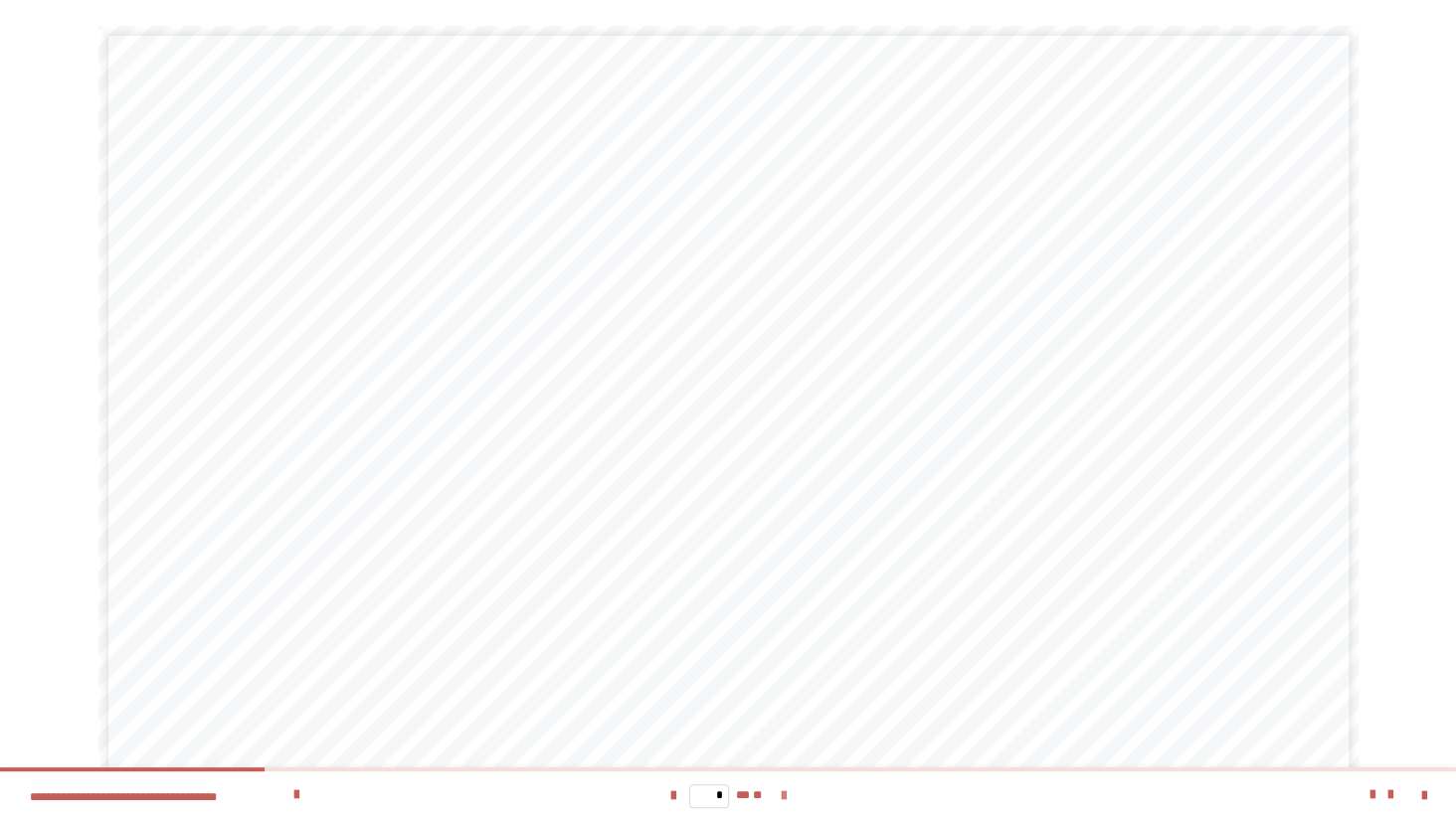 click at bounding box center (783, 796) 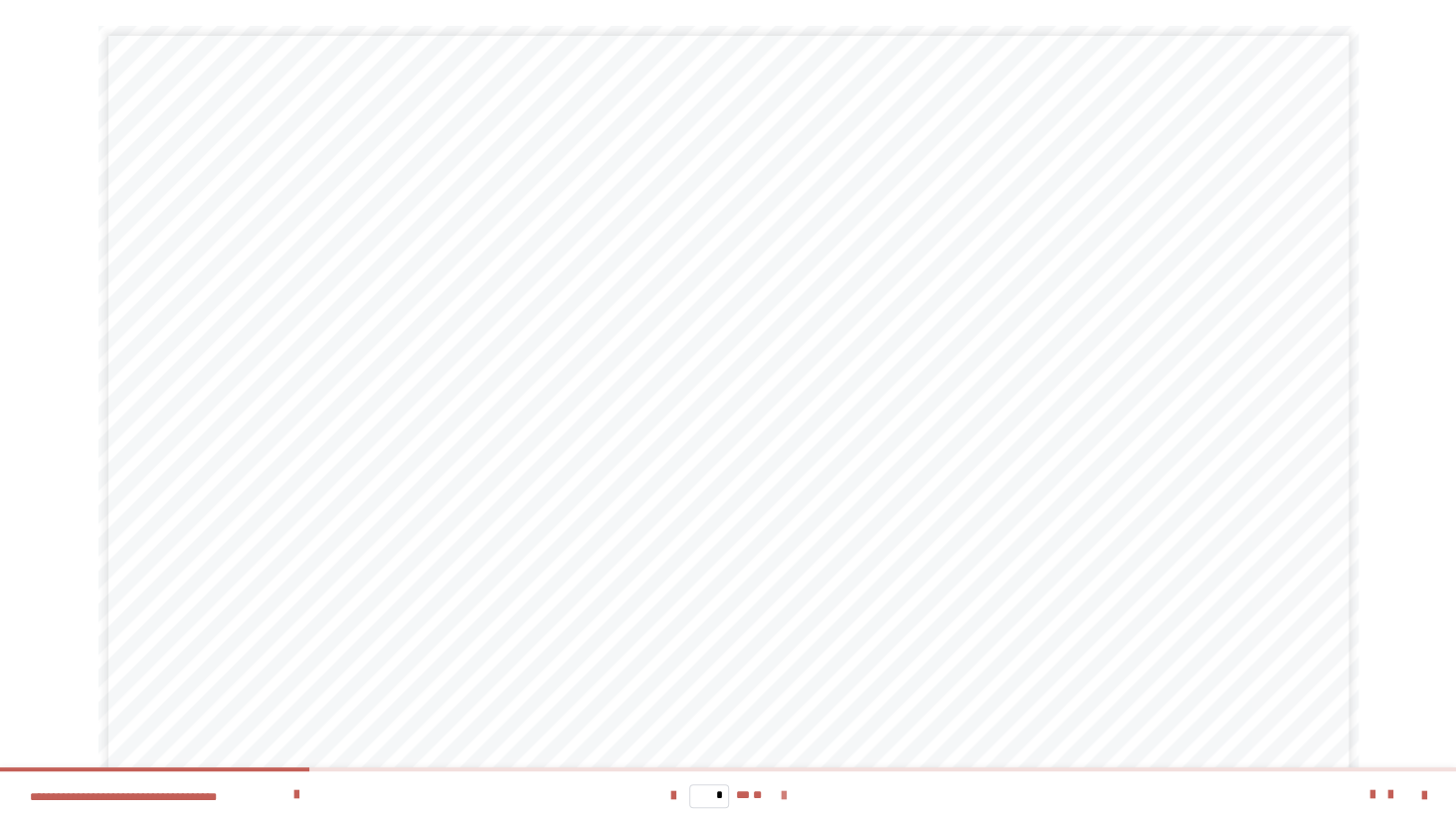 click at bounding box center (783, 796) 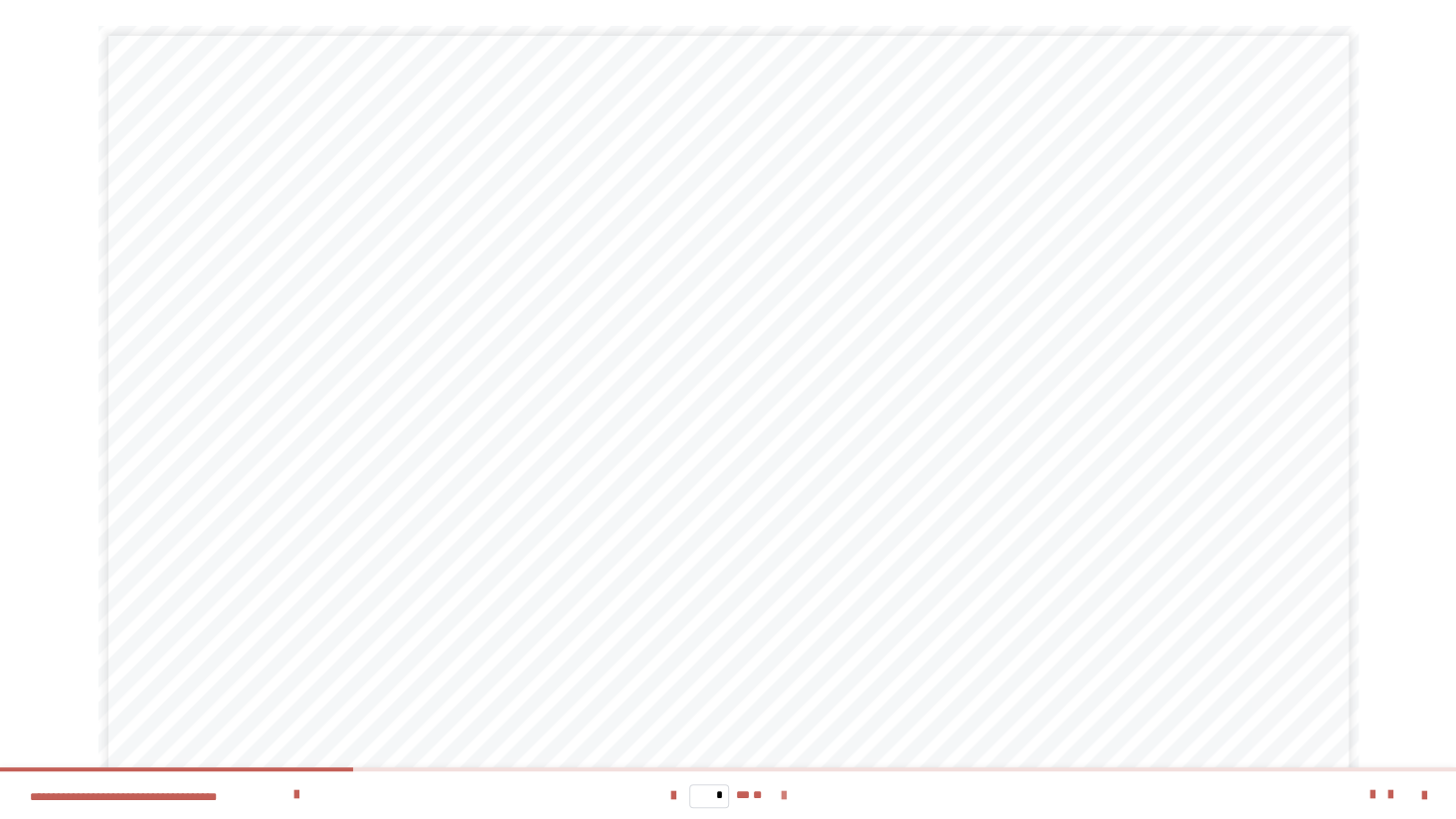 click at bounding box center (783, 796) 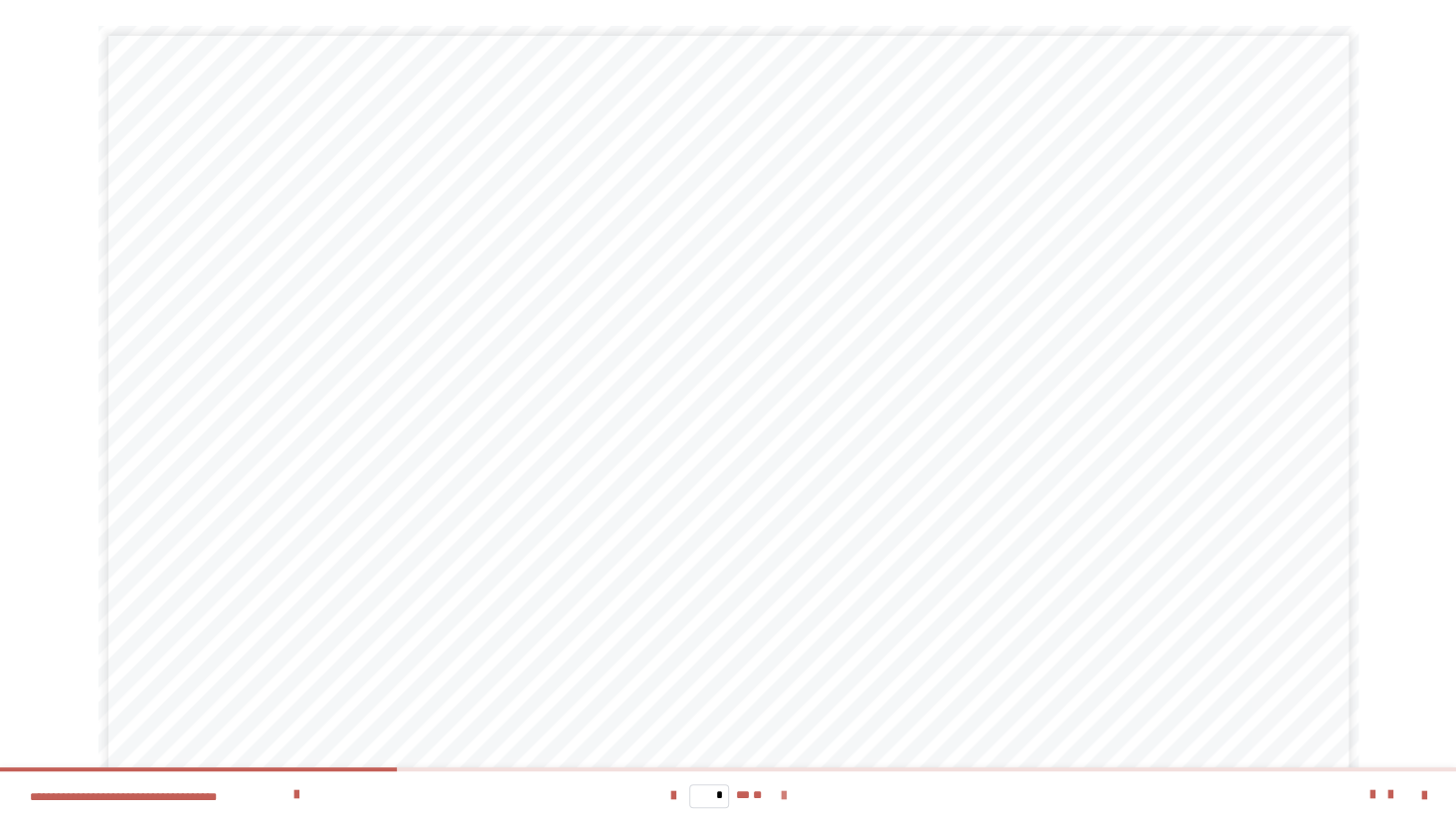 click at bounding box center [783, 796] 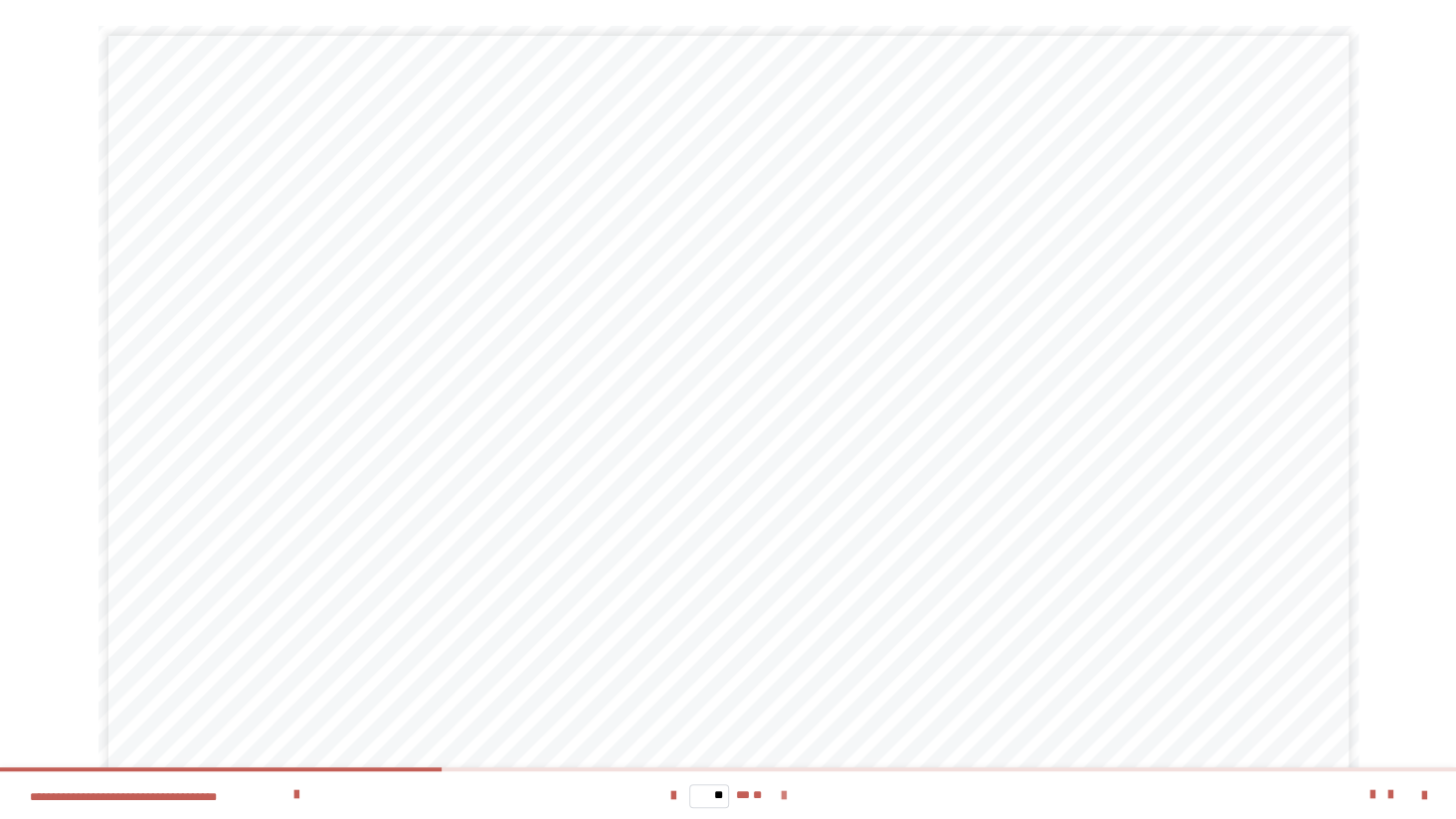 click at bounding box center (783, 796) 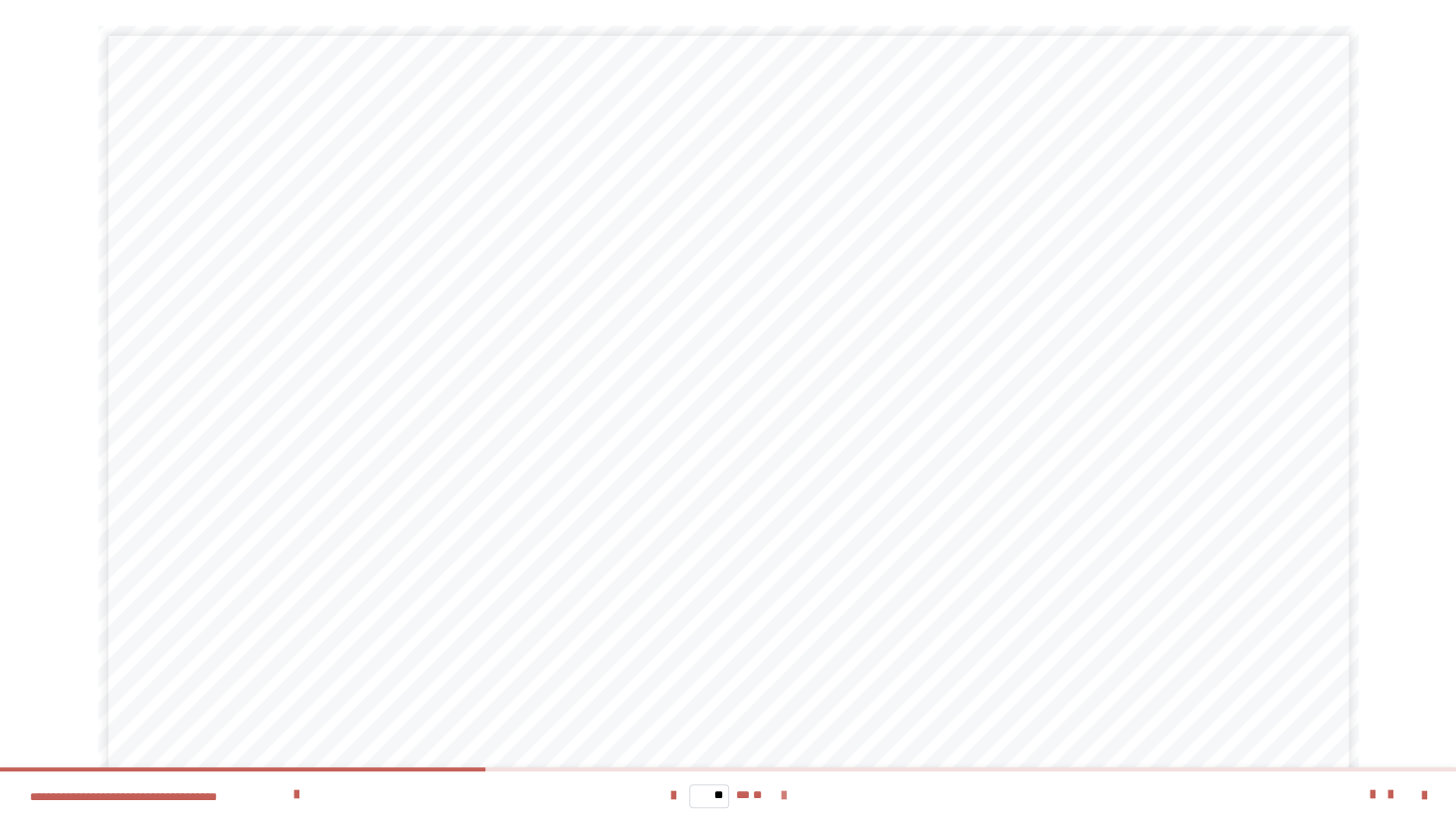 click at bounding box center (783, 796) 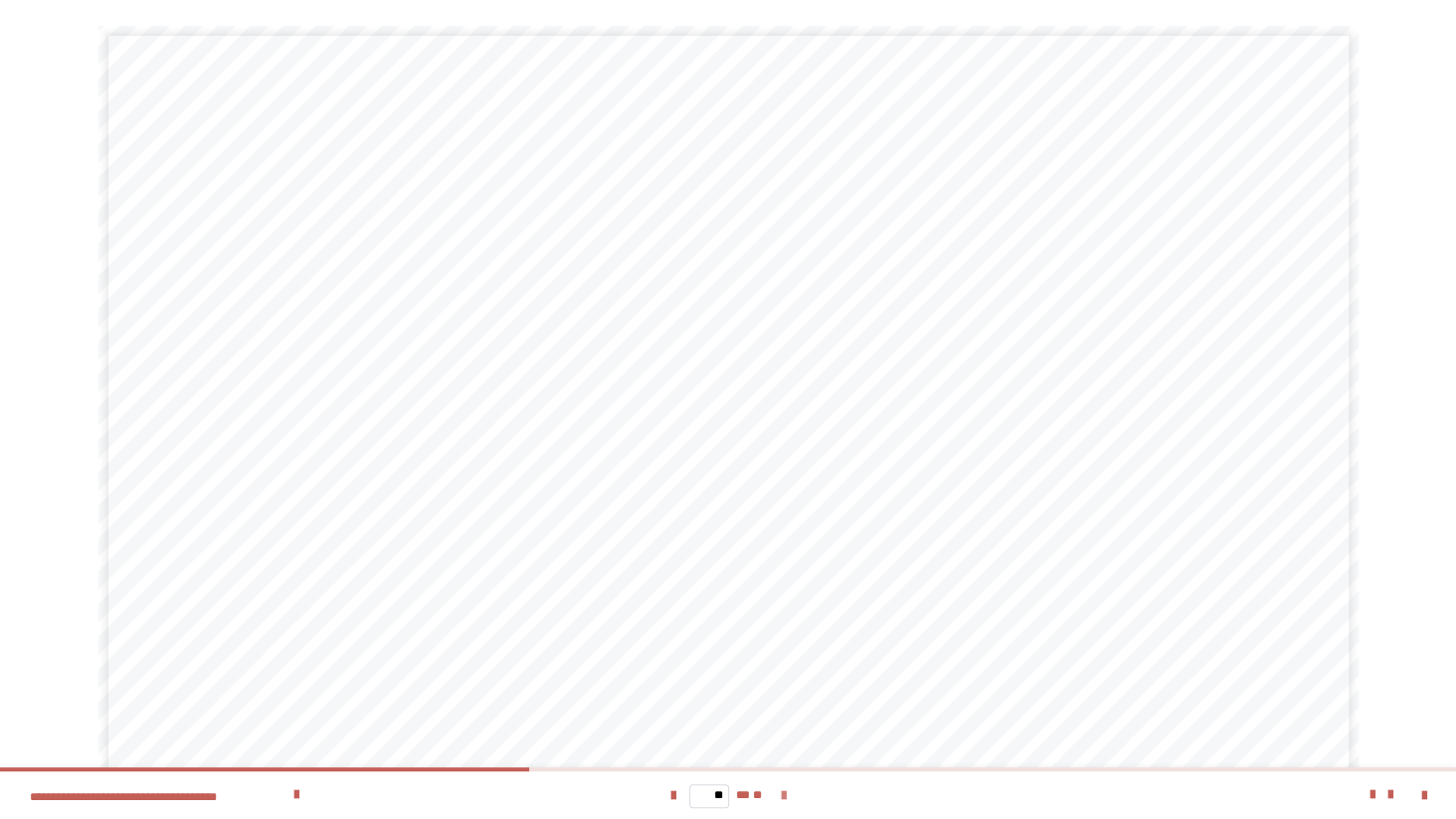 click at bounding box center [783, 796] 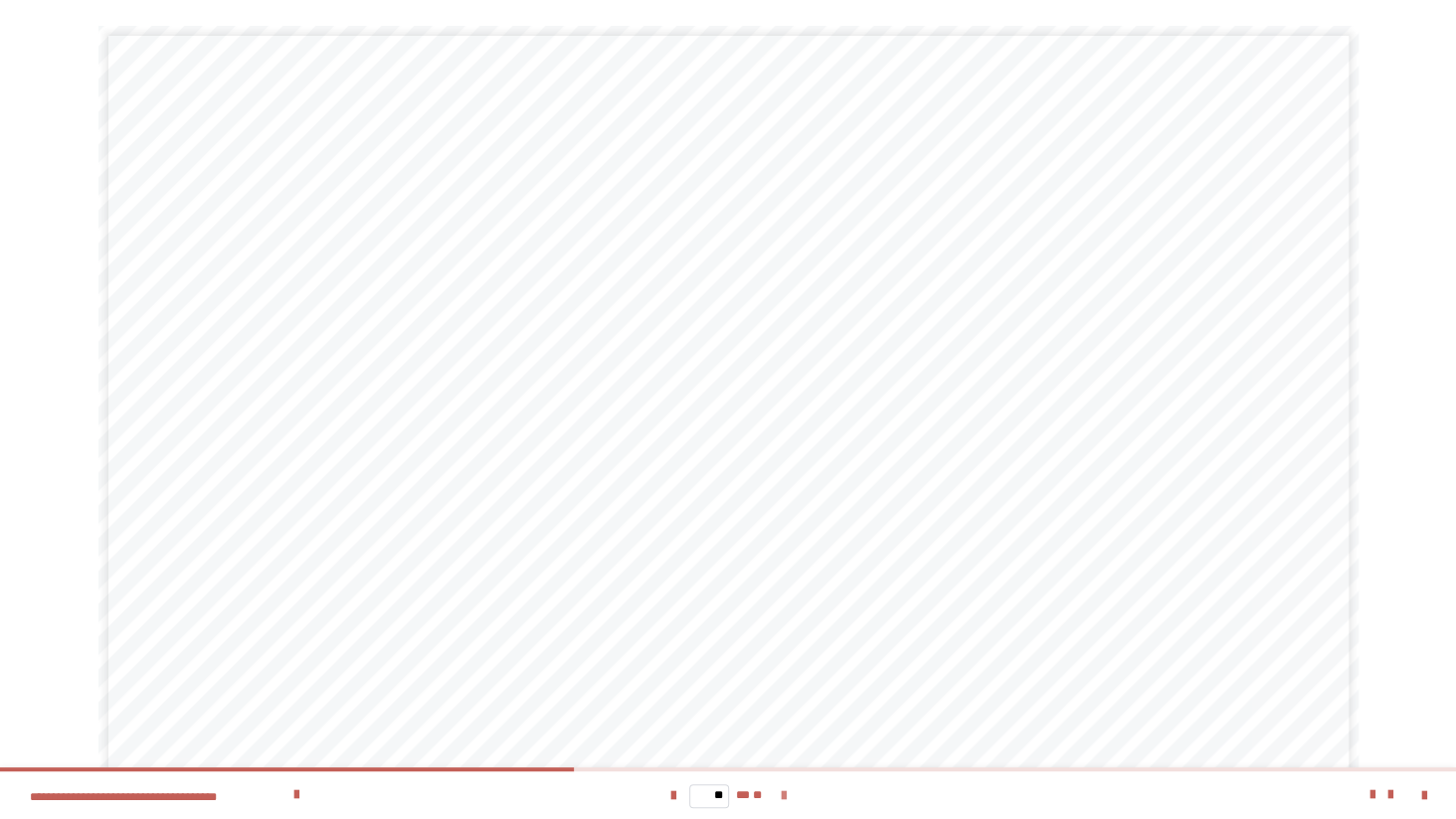 click at bounding box center (783, 796) 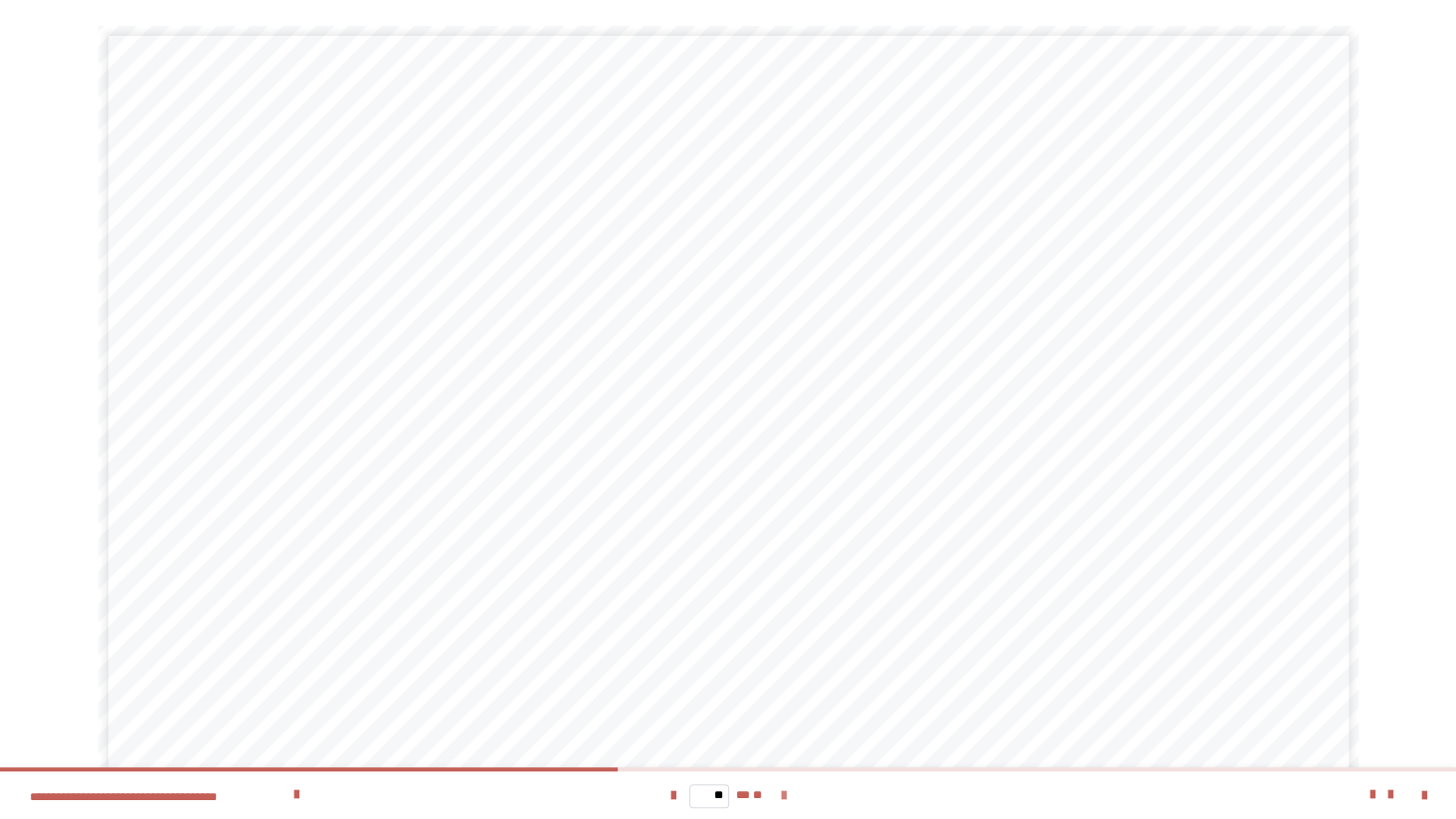 click at bounding box center (783, 796) 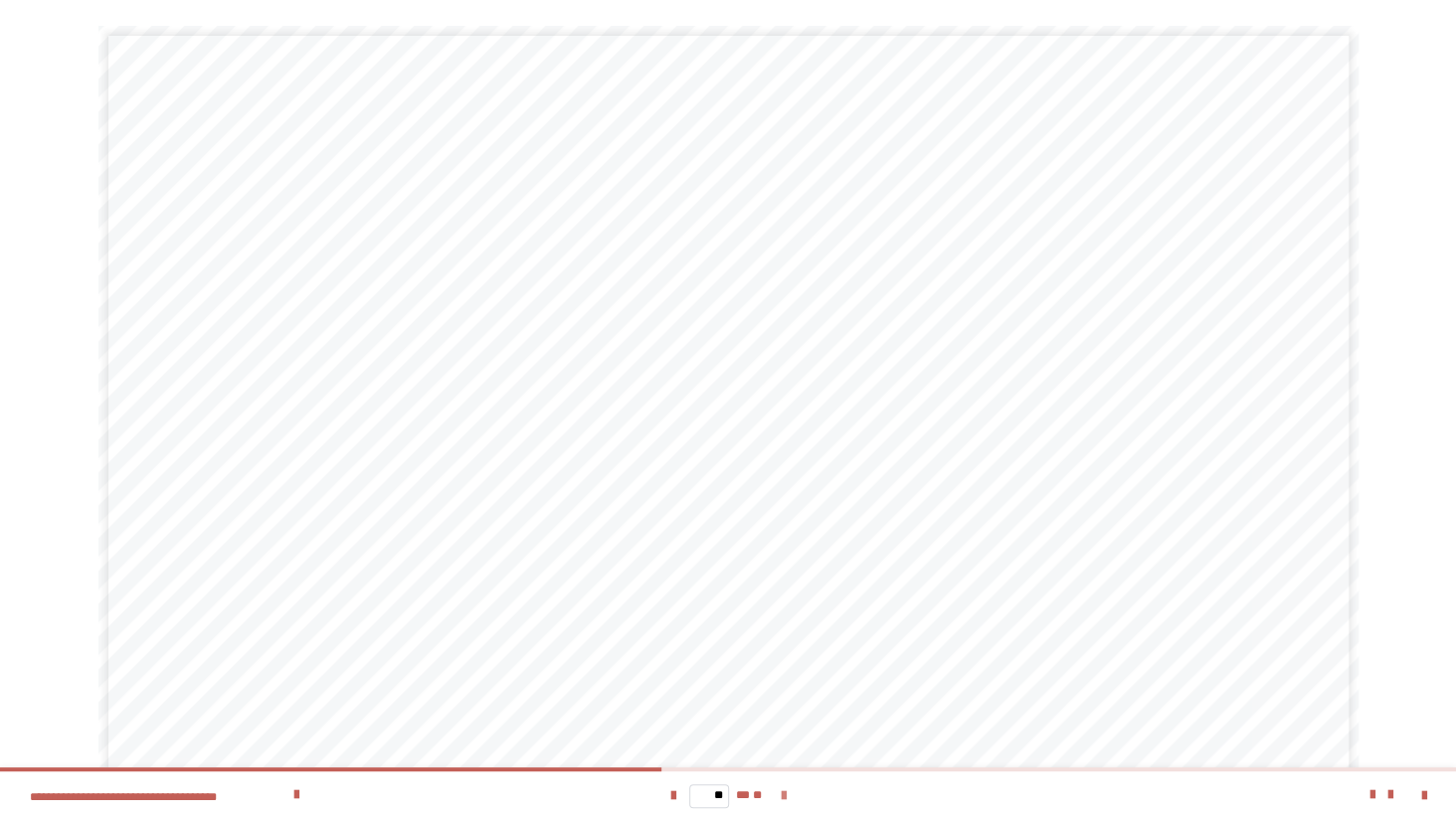 click at bounding box center [783, 796] 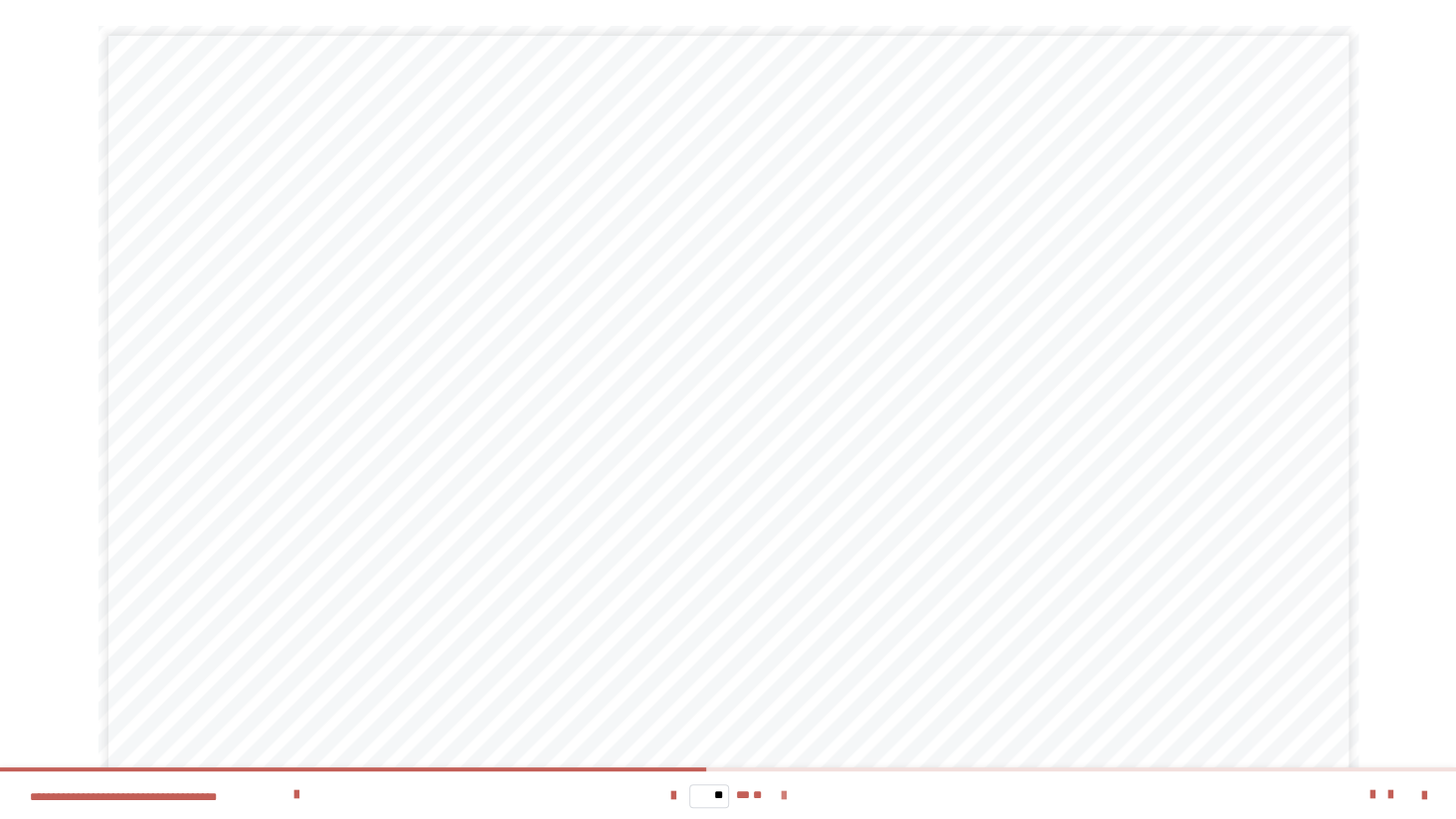 click at bounding box center (783, 796) 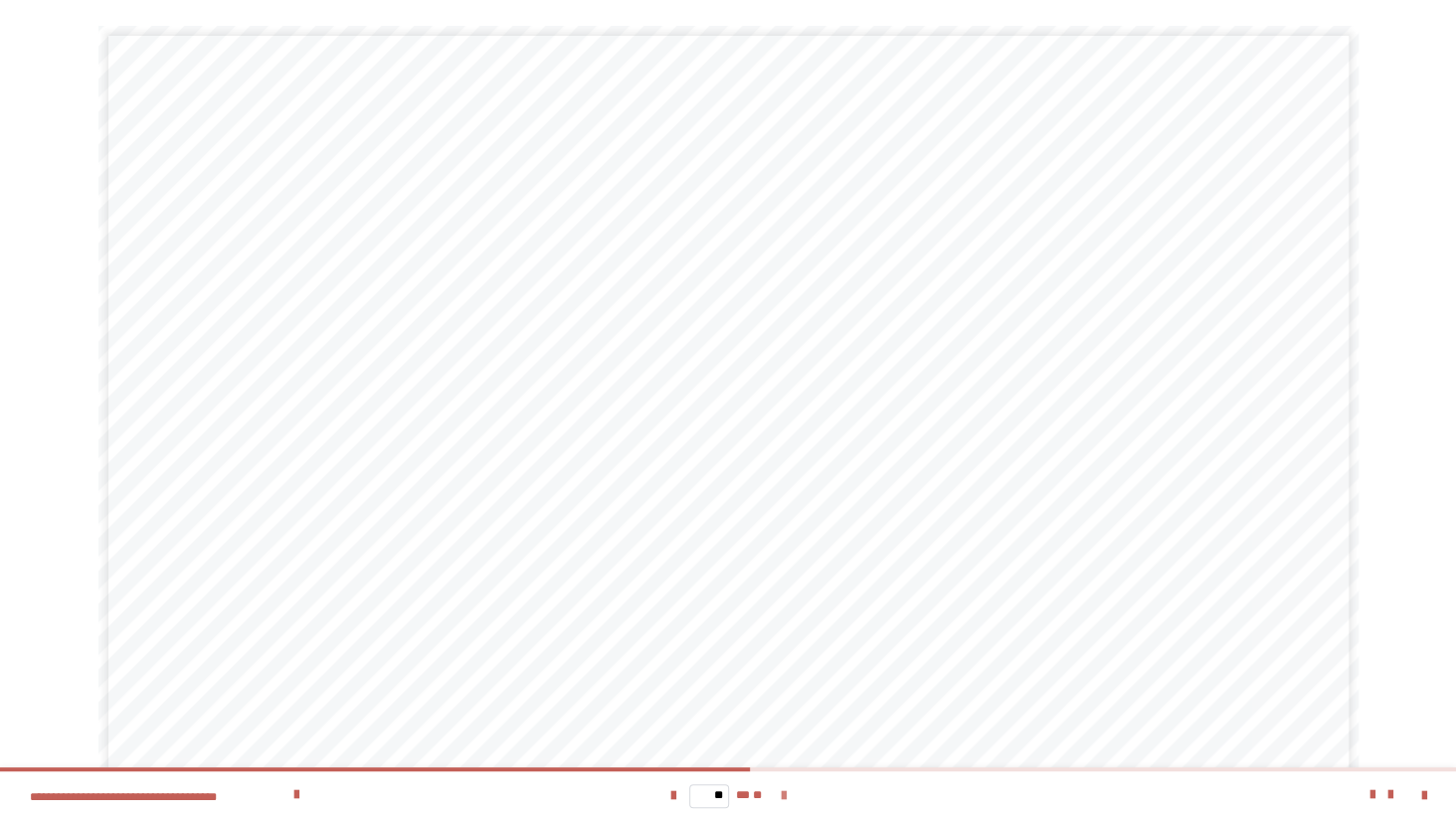 click at bounding box center (783, 796) 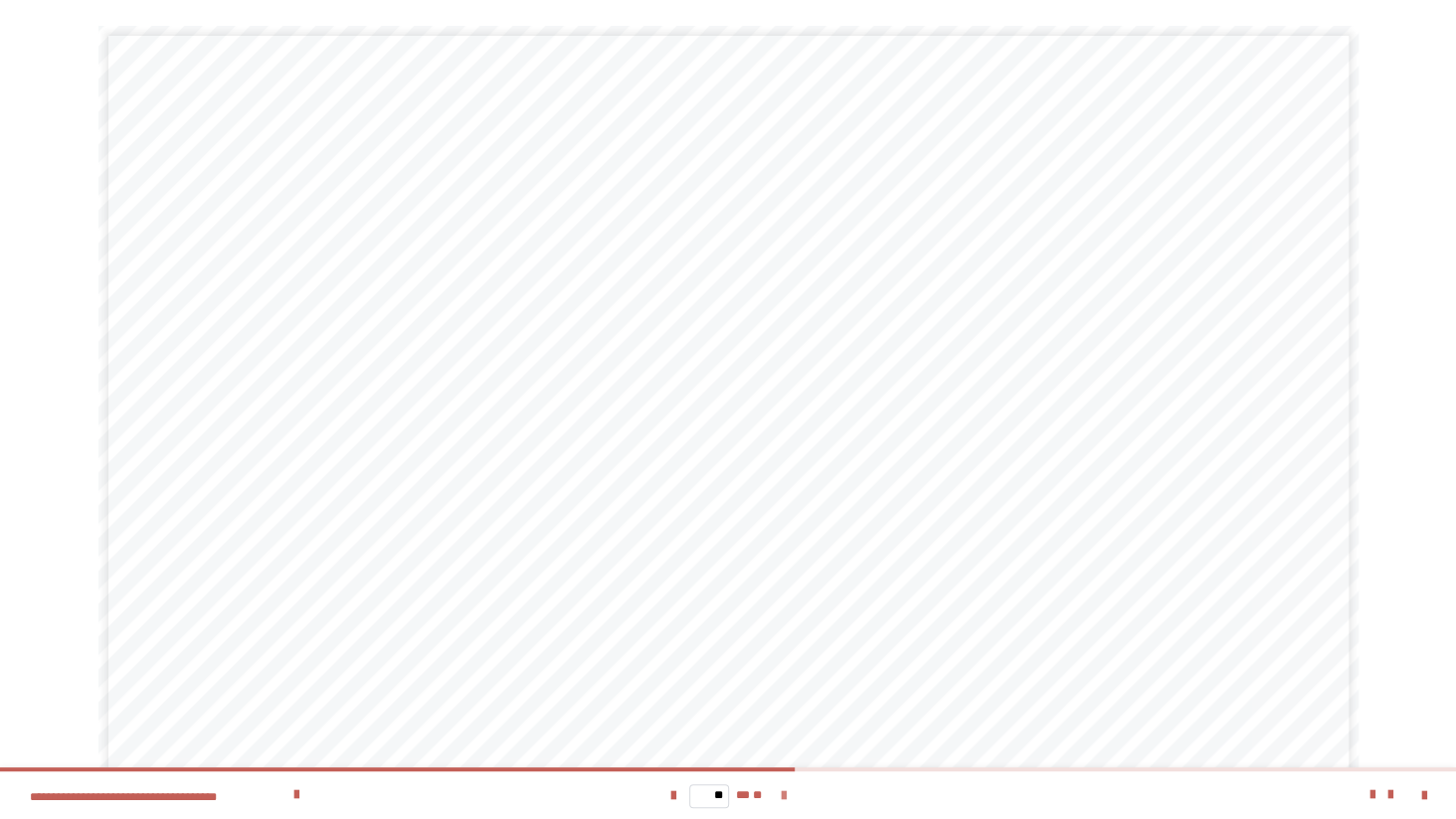click at bounding box center (783, 796) 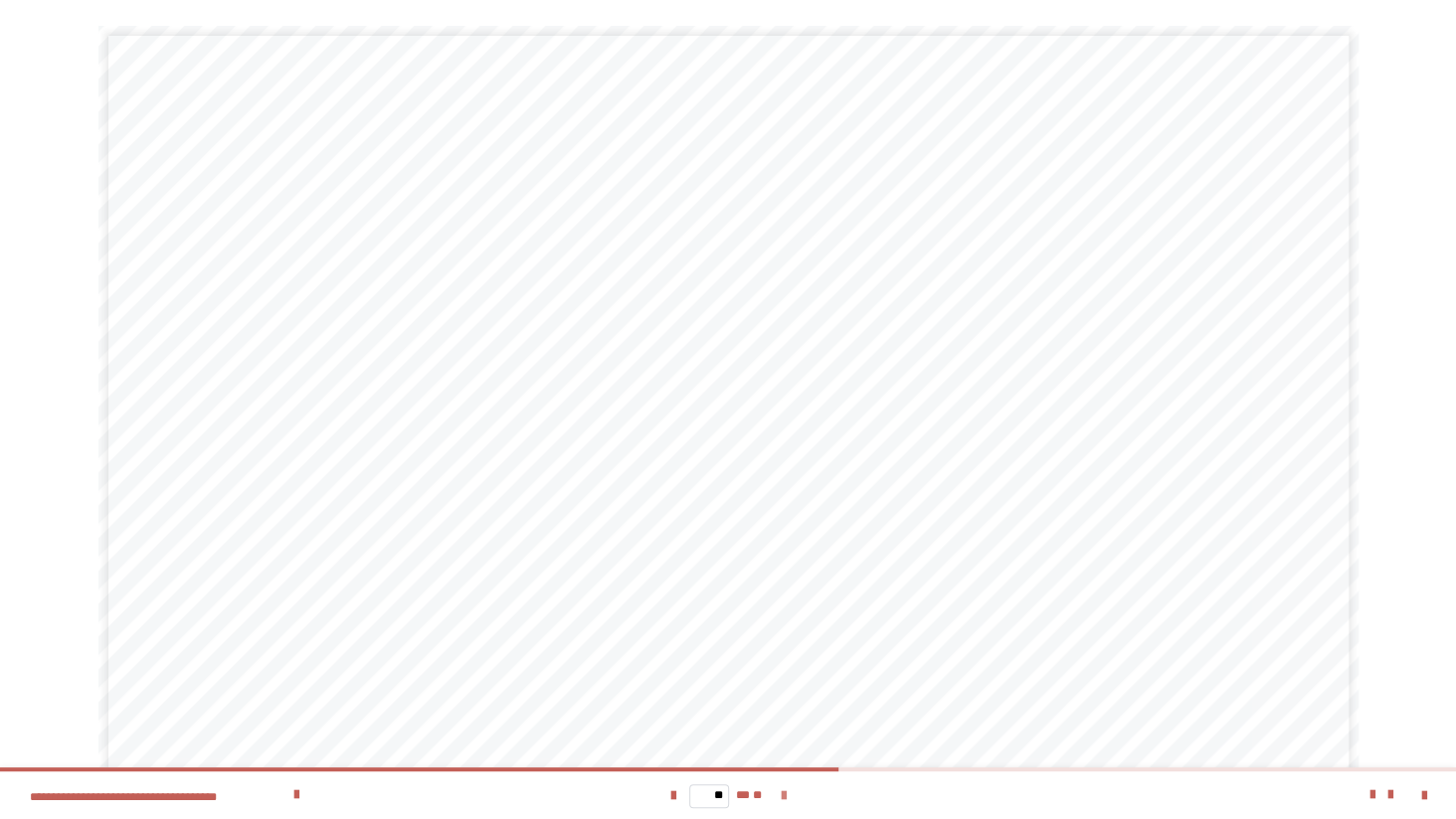 click at bounding box center (783, 796) 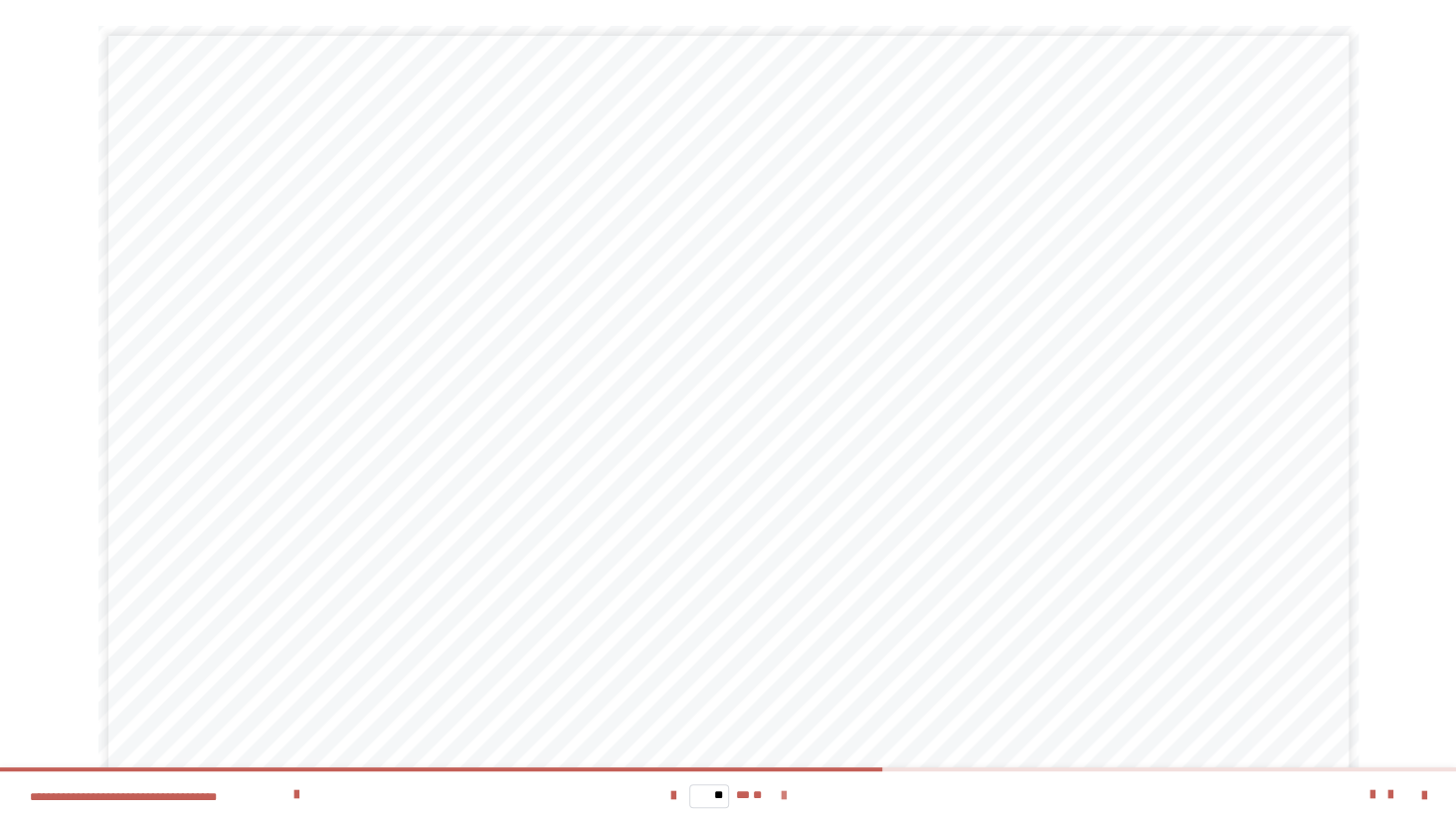click at bounding box center (783, 796) 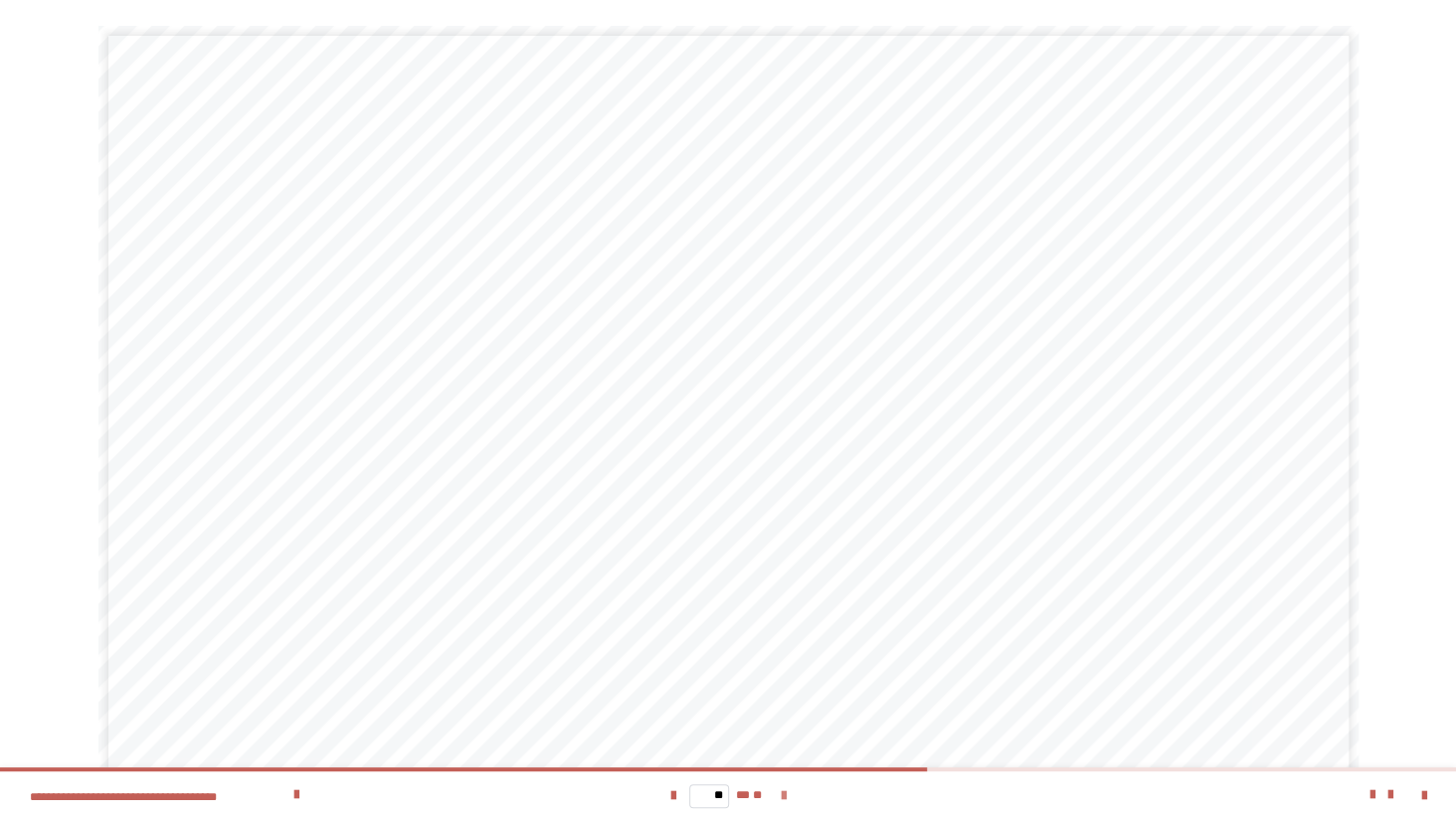 click at bounding box center (783, 796) 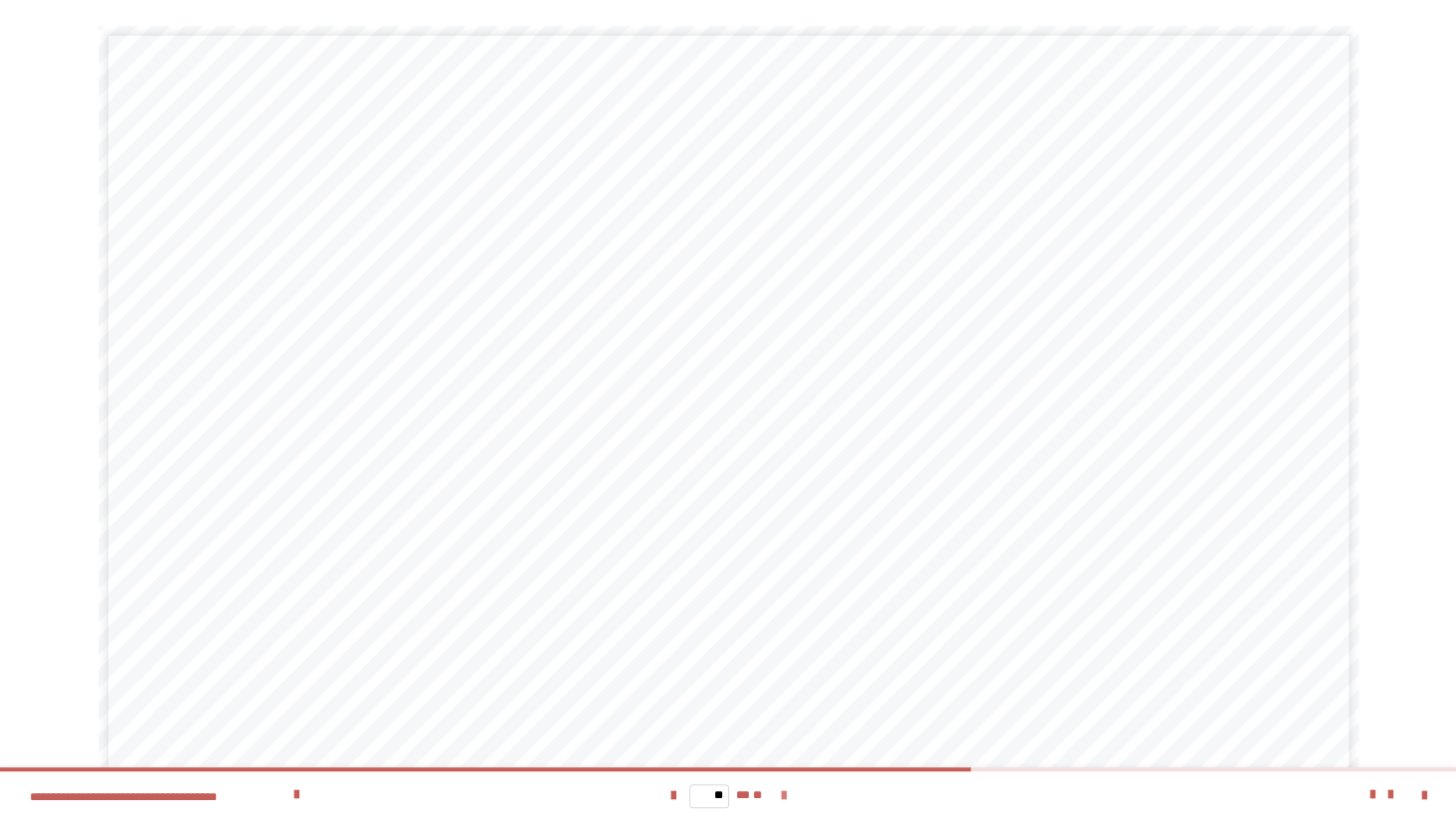 click at bounding box center (783, 796) 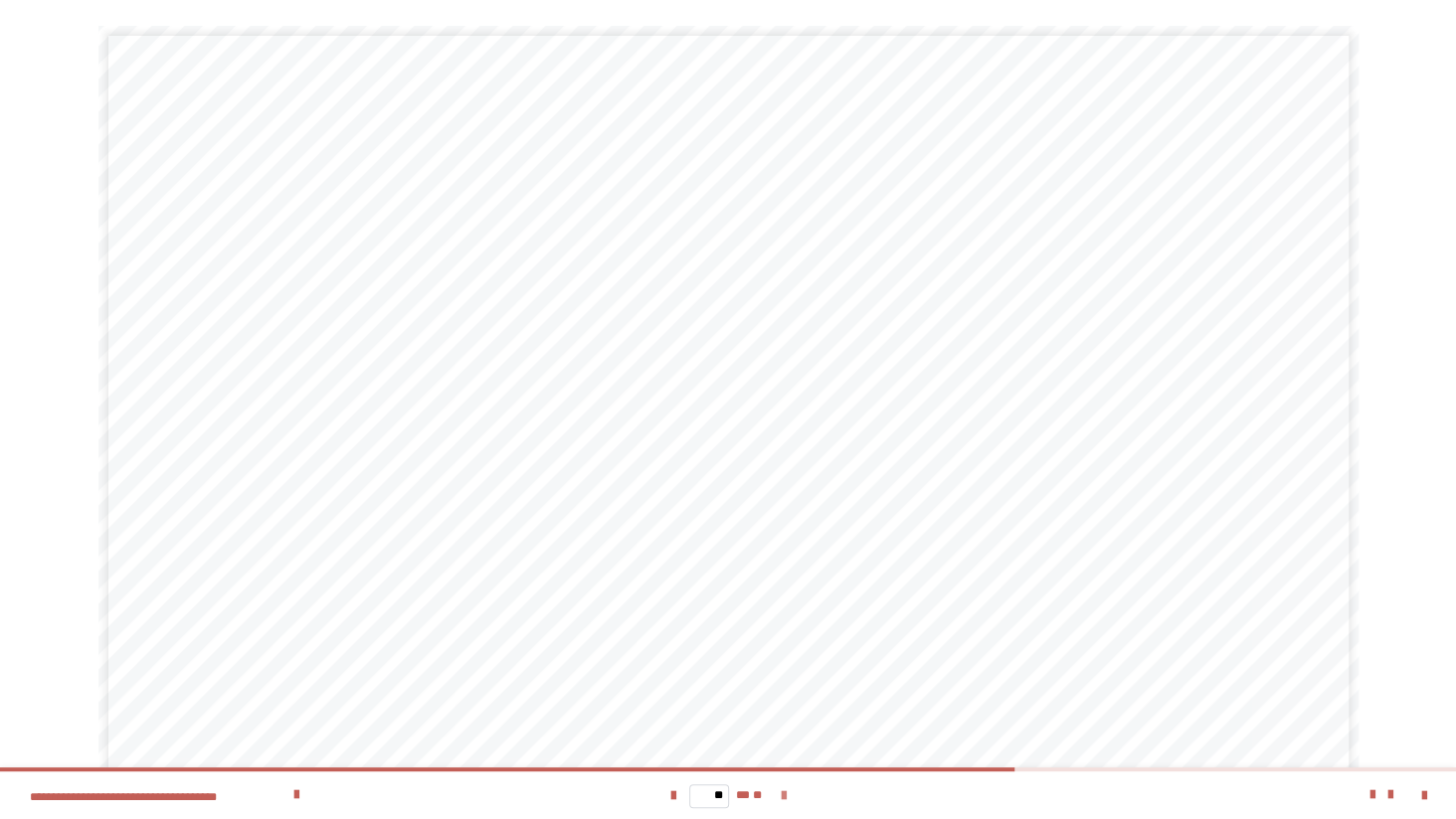 click at bounding box center (783, 796) 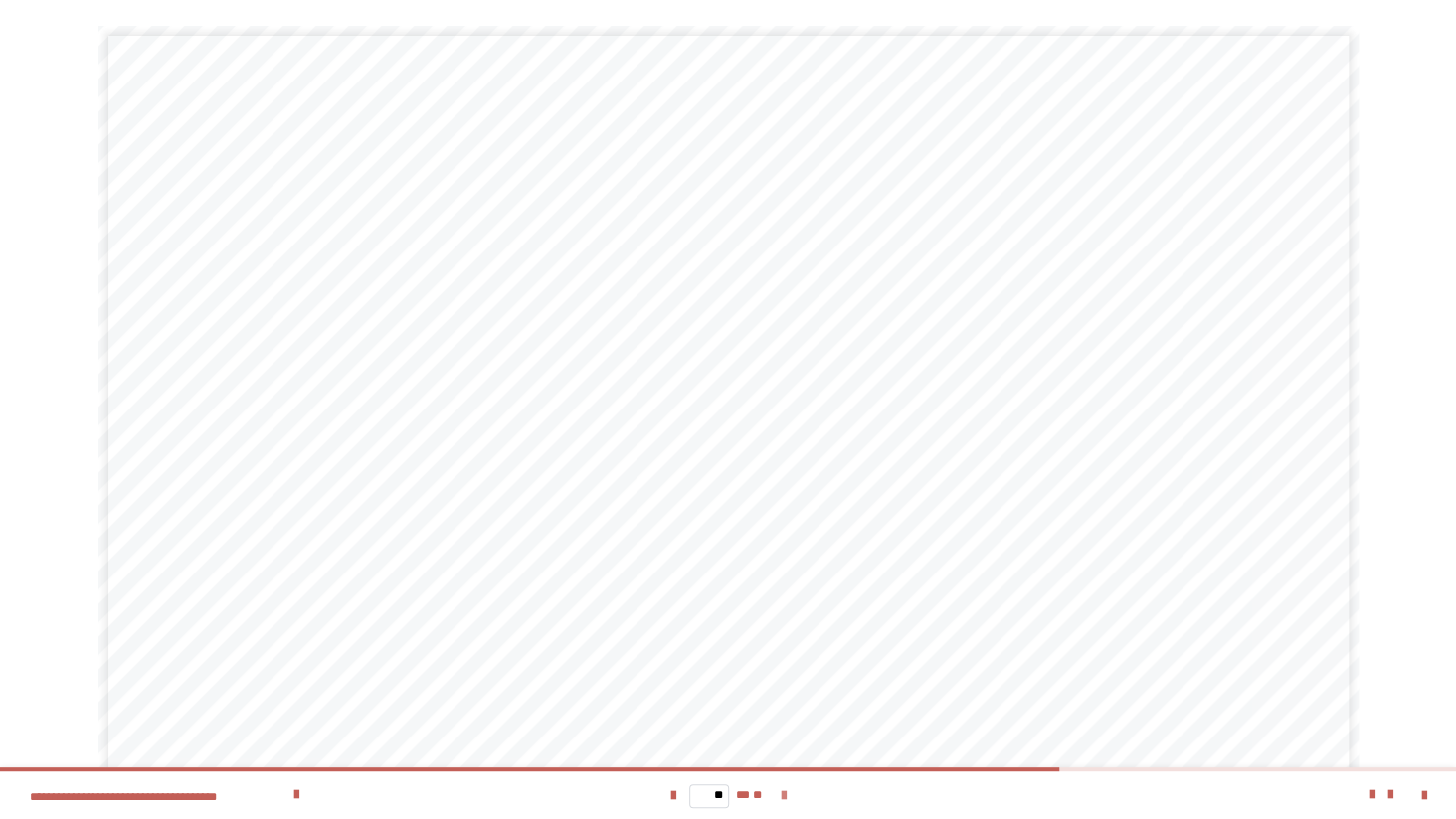 click at bounding box center [783, 796] 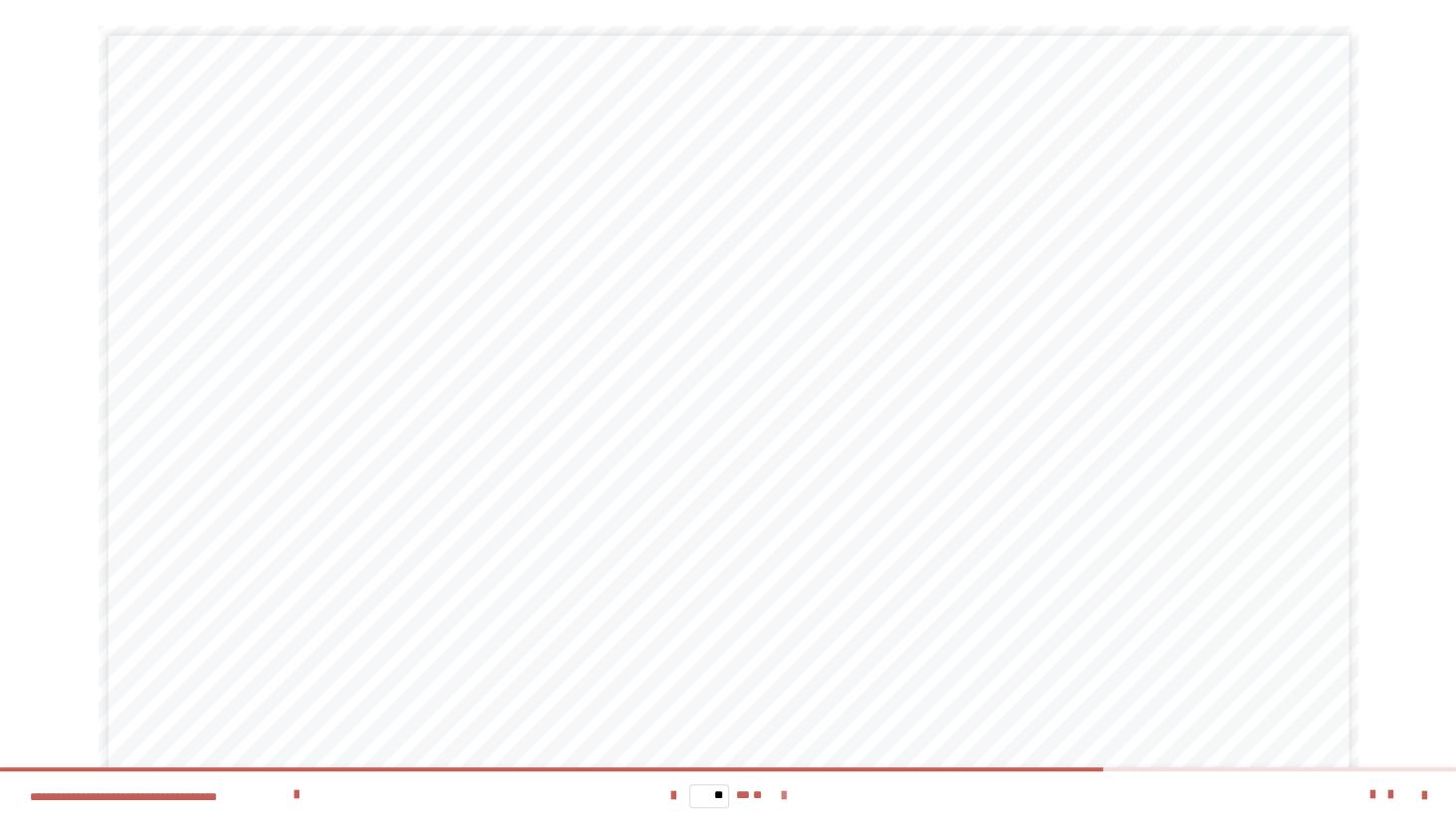 click at bounding box center (783, 796) 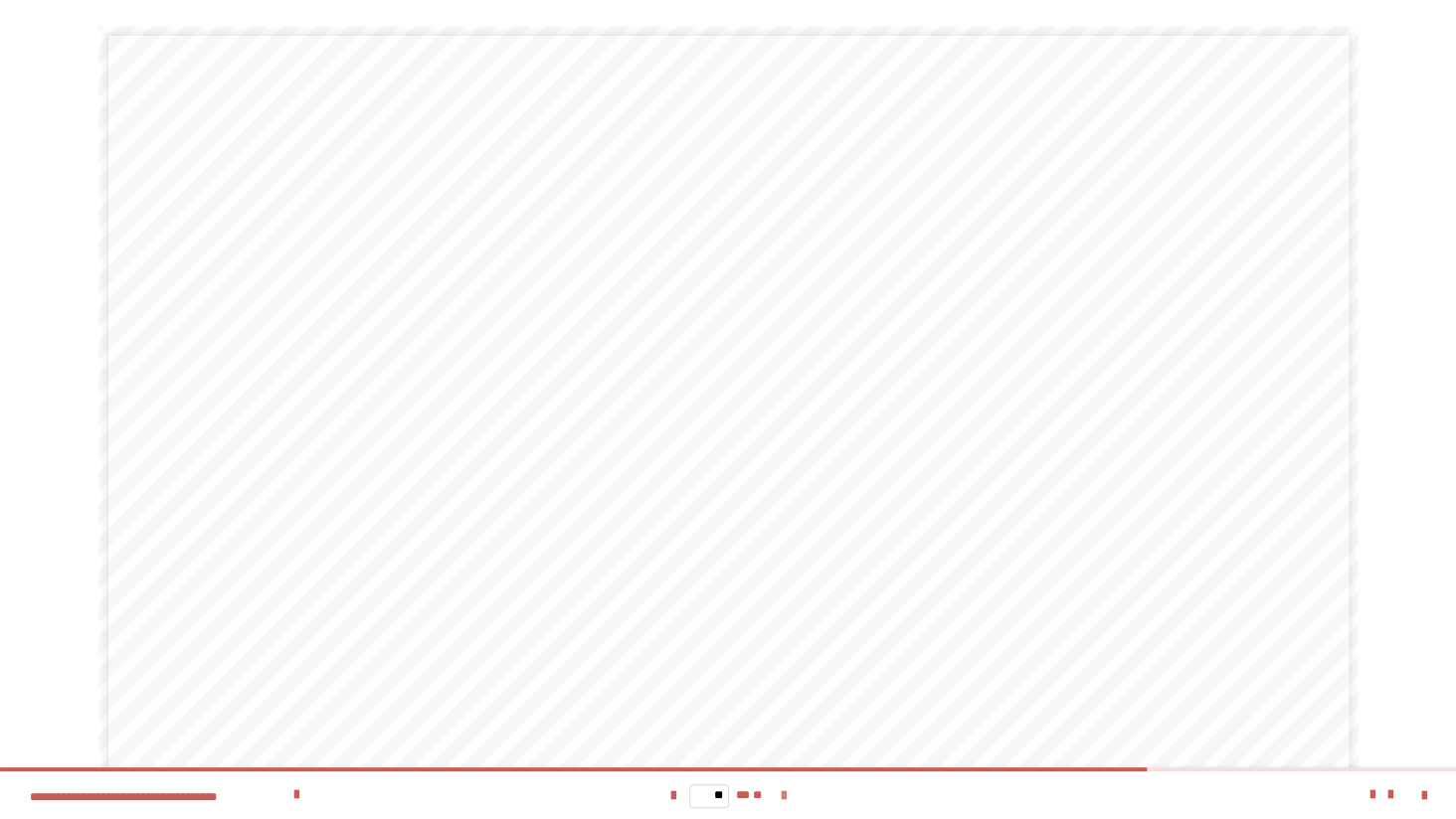 click at bounding box center [783, 796] 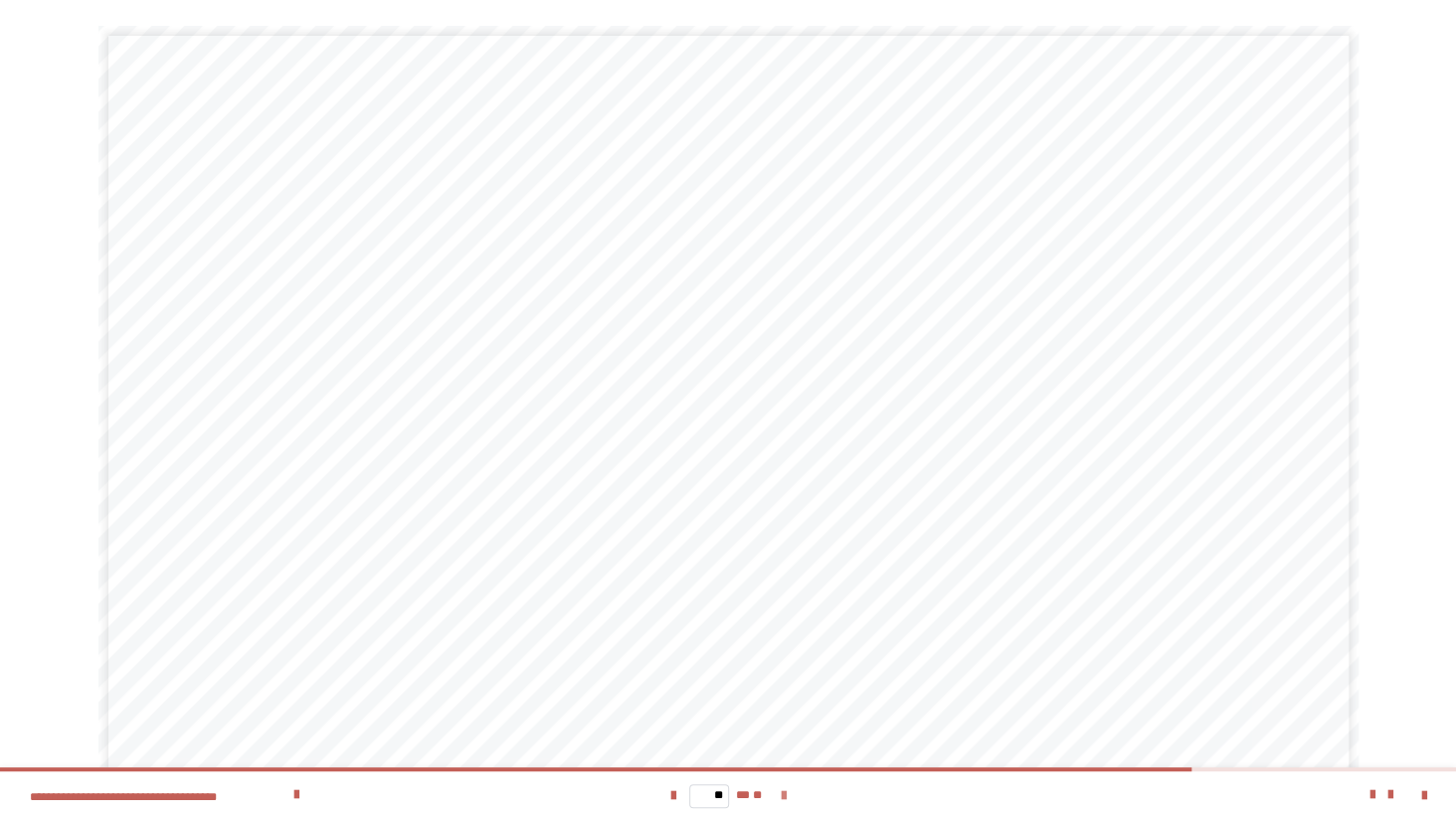click at bounding box center (783, 796) 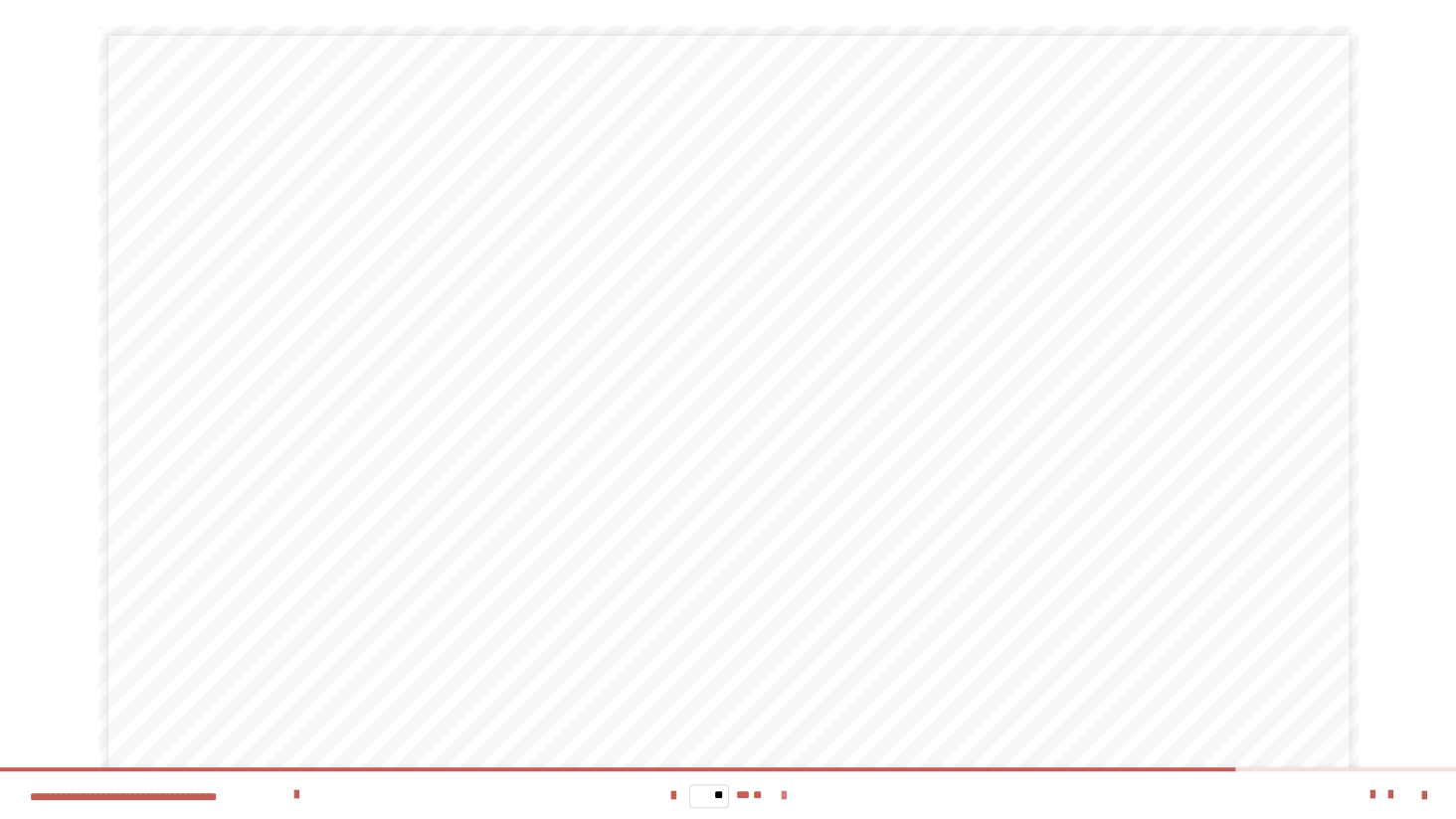click at bounding box center [783, 796] 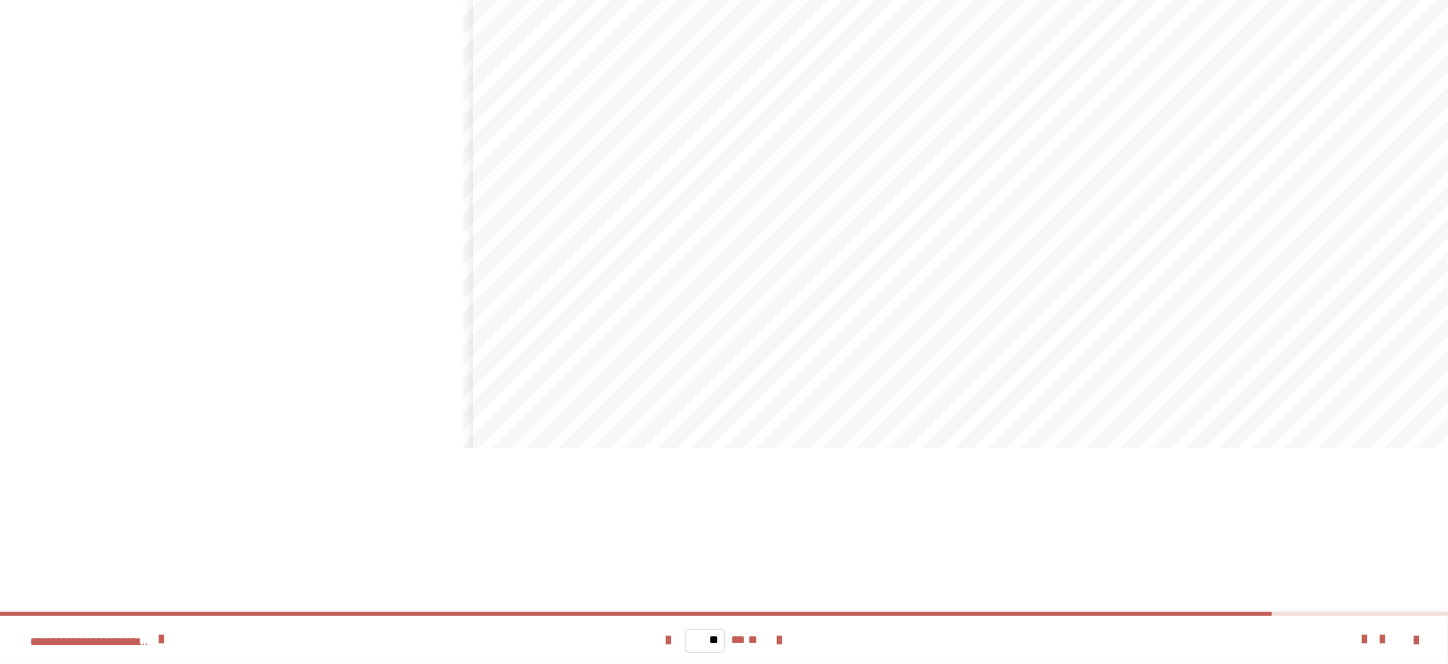 scroll, scrollTop: 499, scrollLeft: 0, axis: vertical 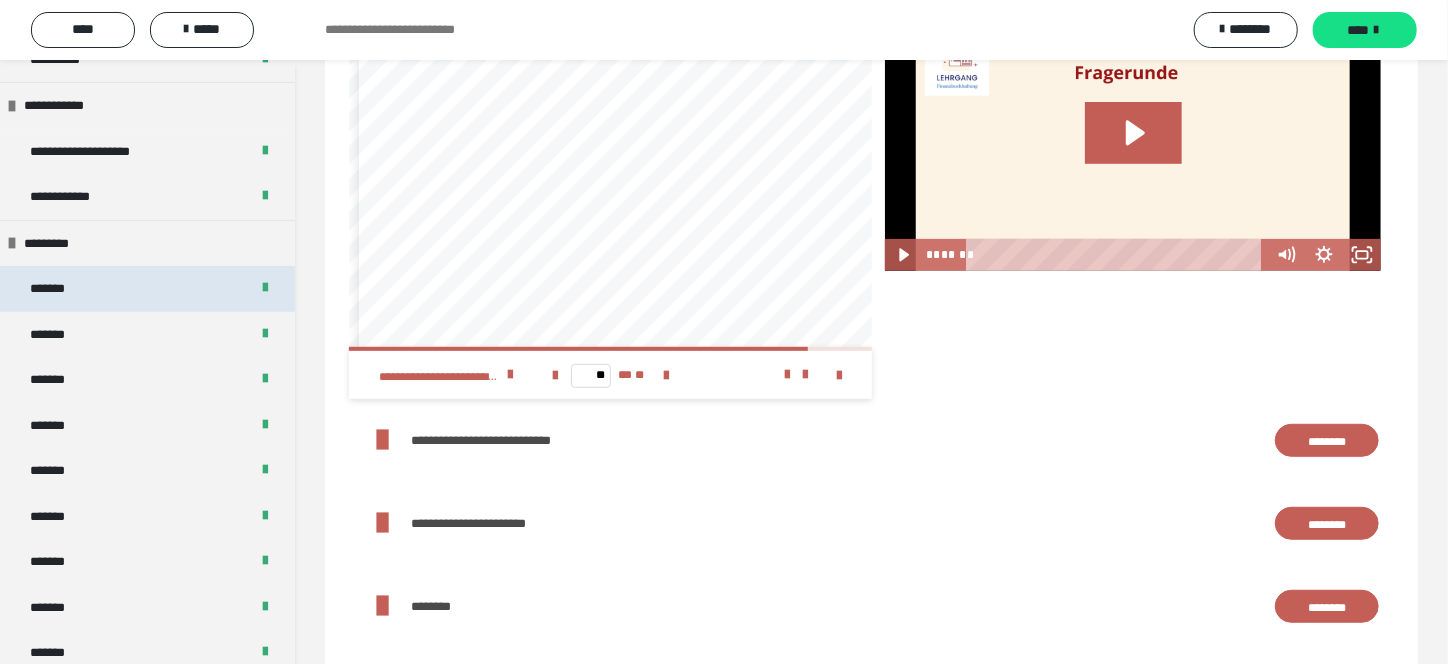 click on "*******" at bounding box center (57, 289) 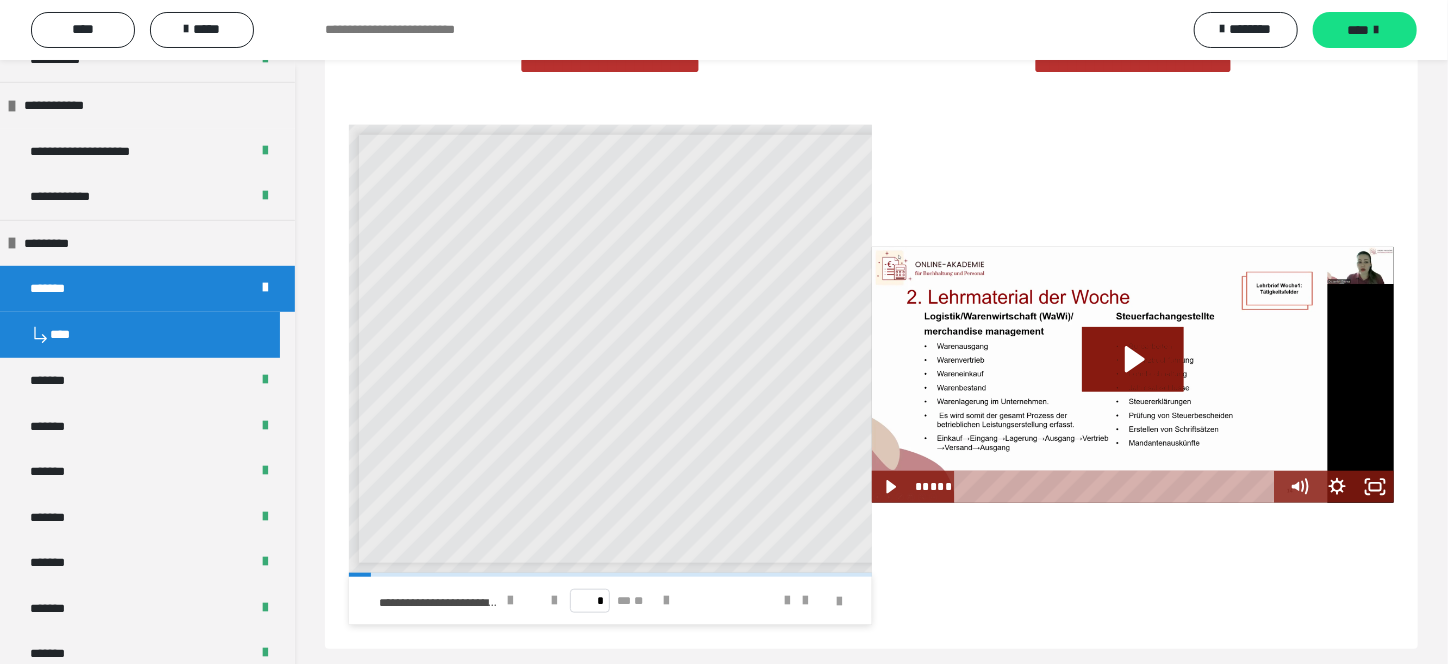 scroll, scrollTop: 4461, scrollLeft: 0, axis: vertical 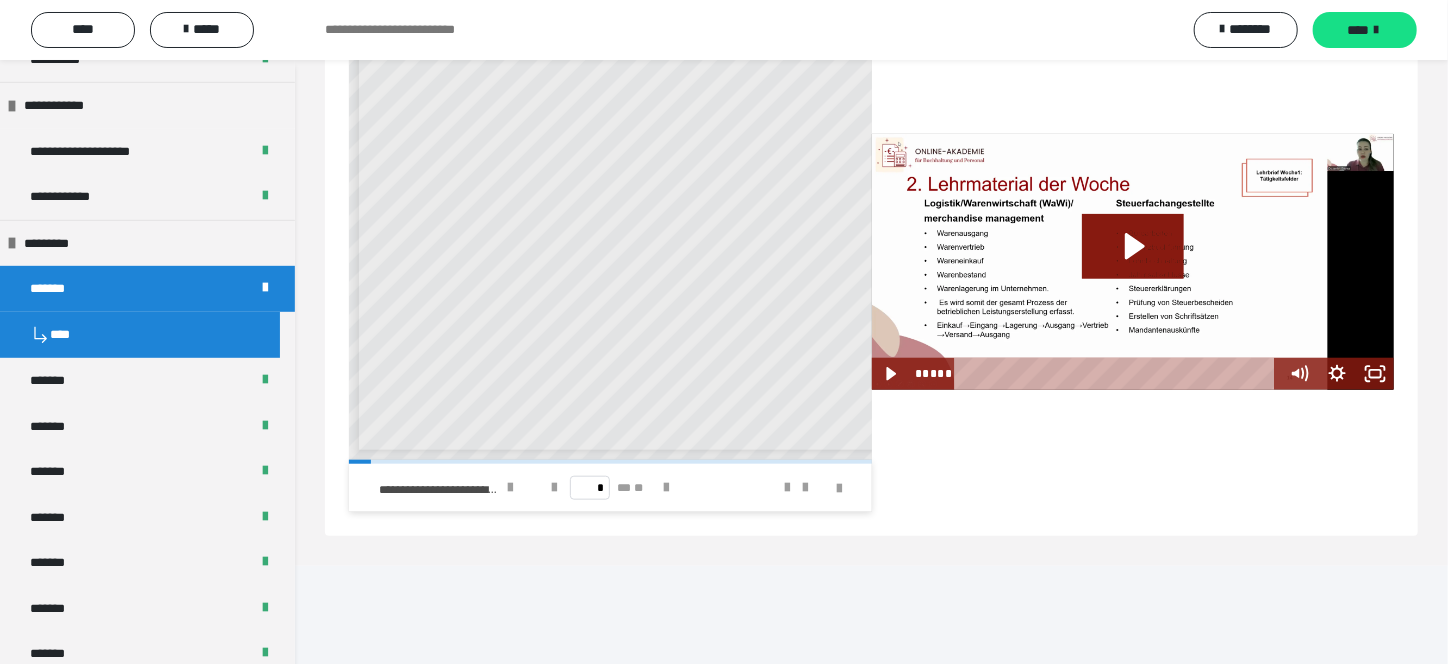 drag, startPoint x: 833, startPoint y: 589, endPoint x: 833, endPoint y: 712, distance: 123 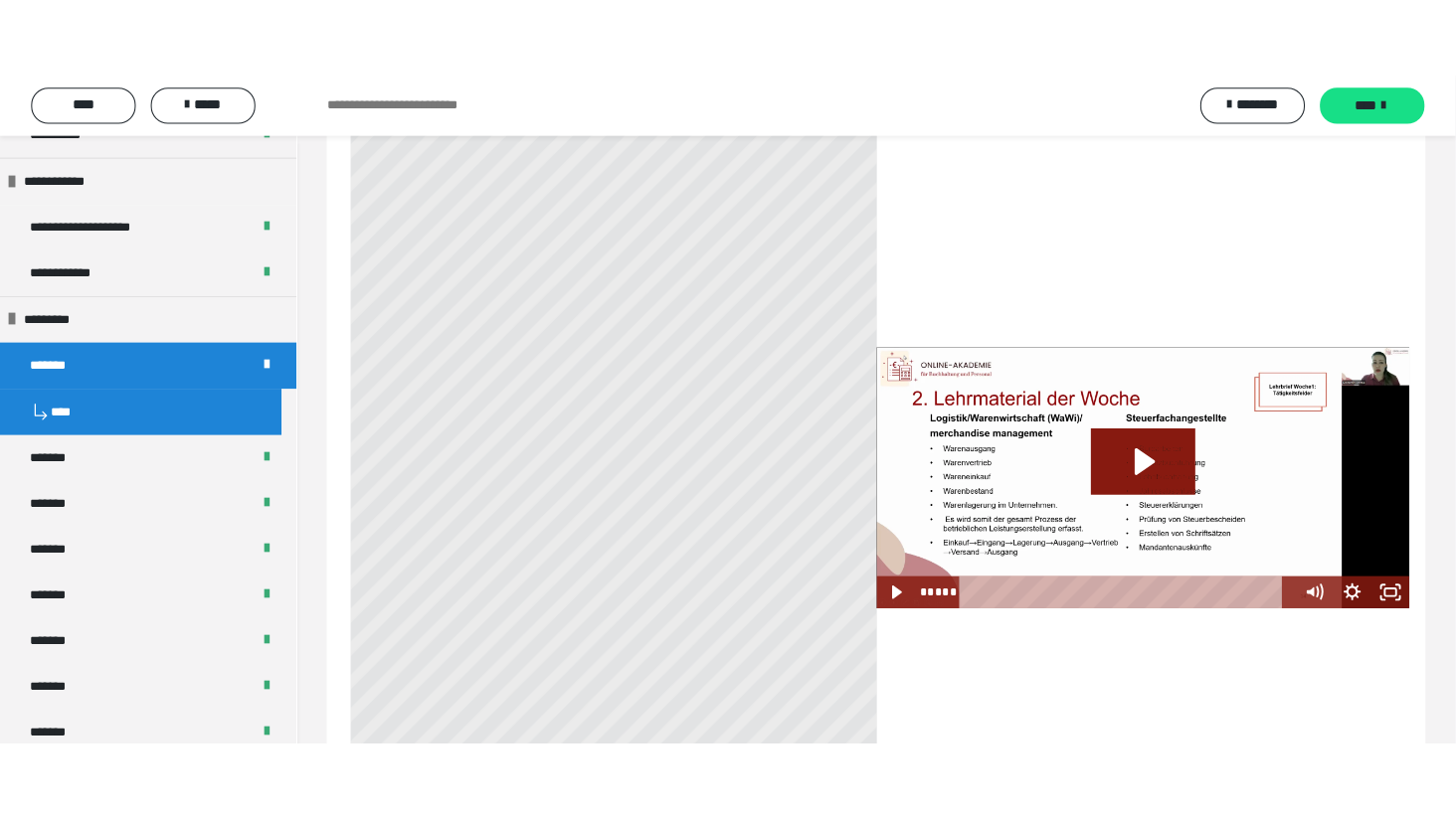 scroll, scrollTop: 4361, scrollLeft: 0, axis: vertical 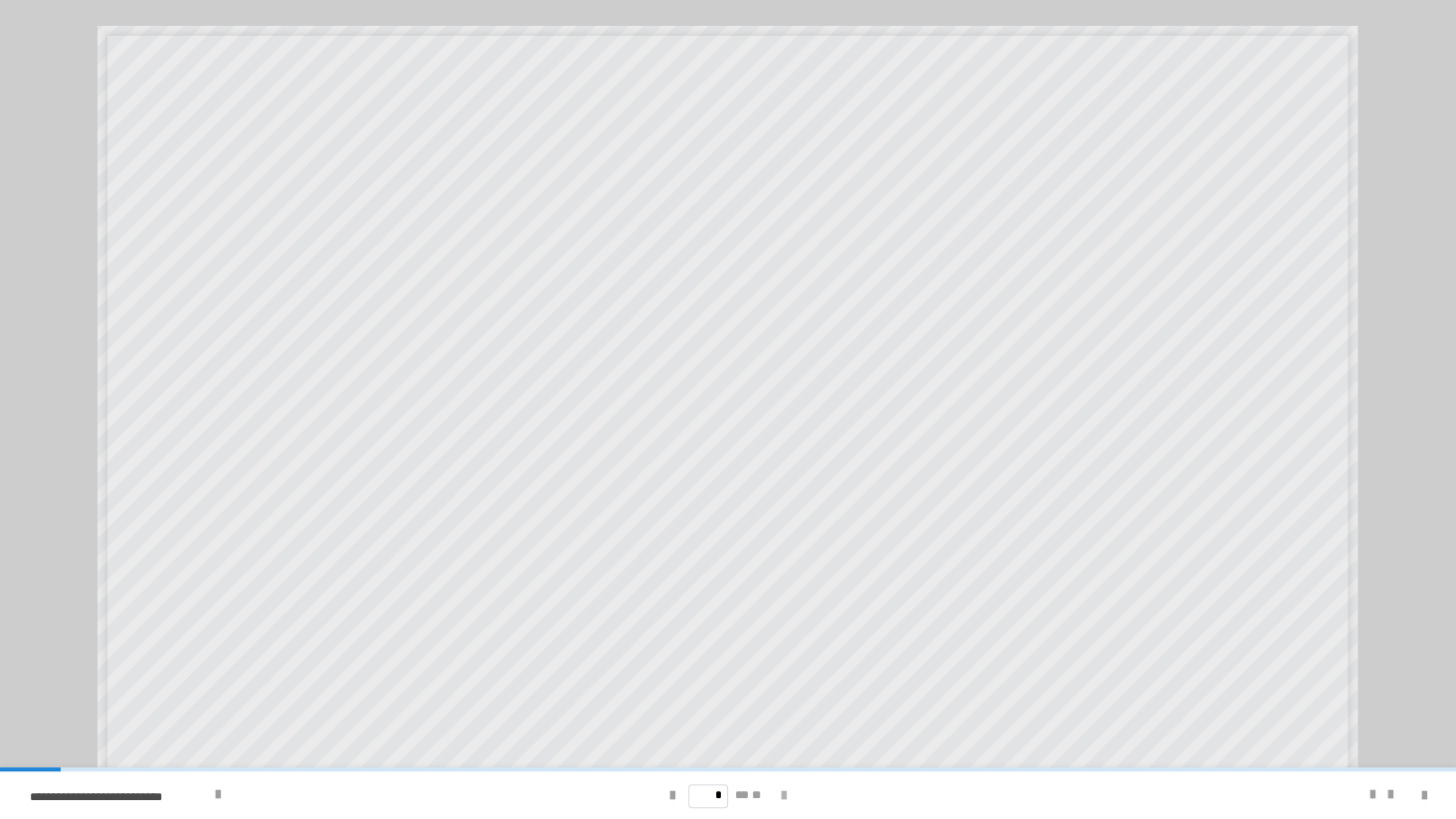 click at bounding box center (784, 796) 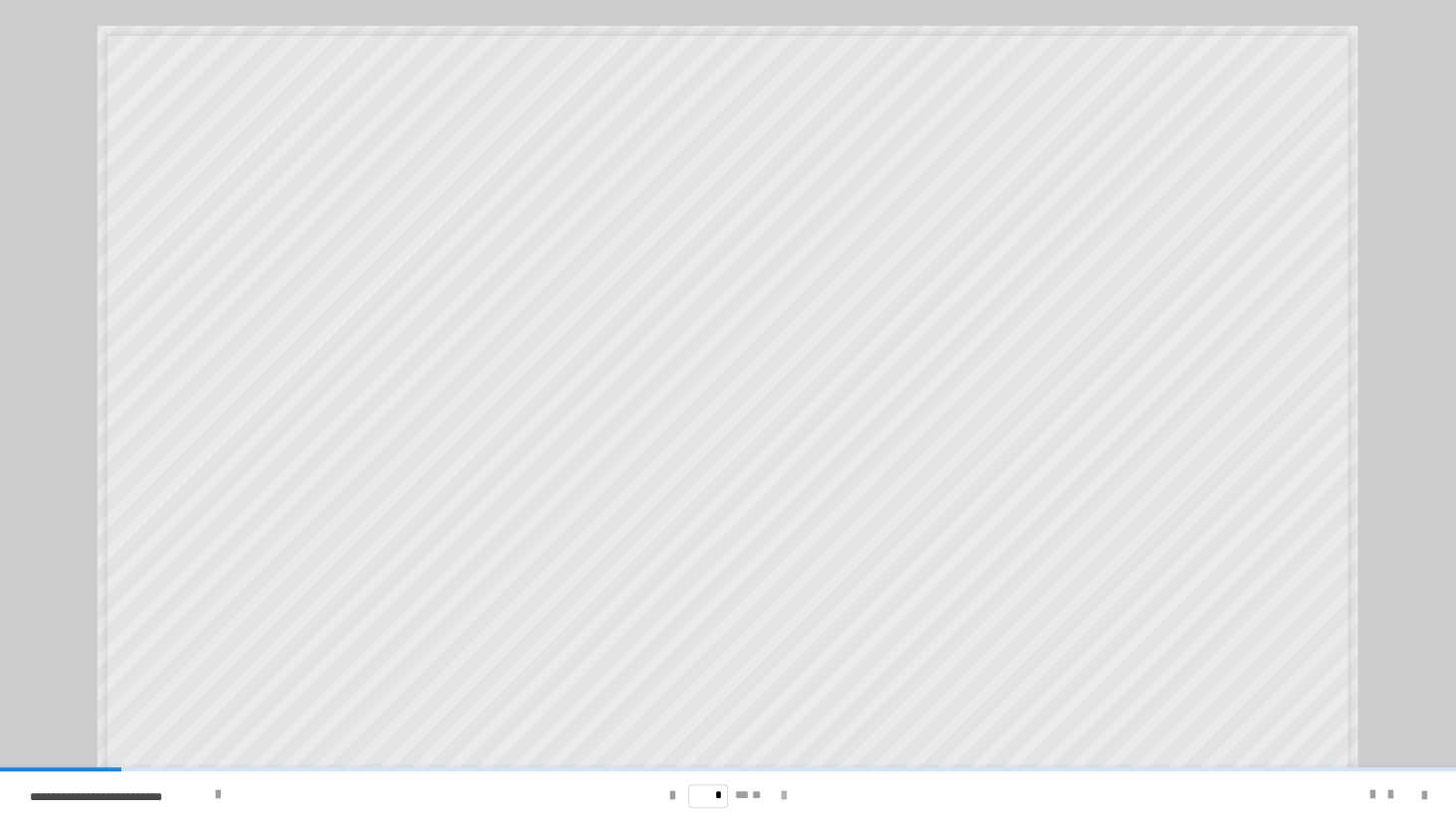 click at bounding box center [784, 796] 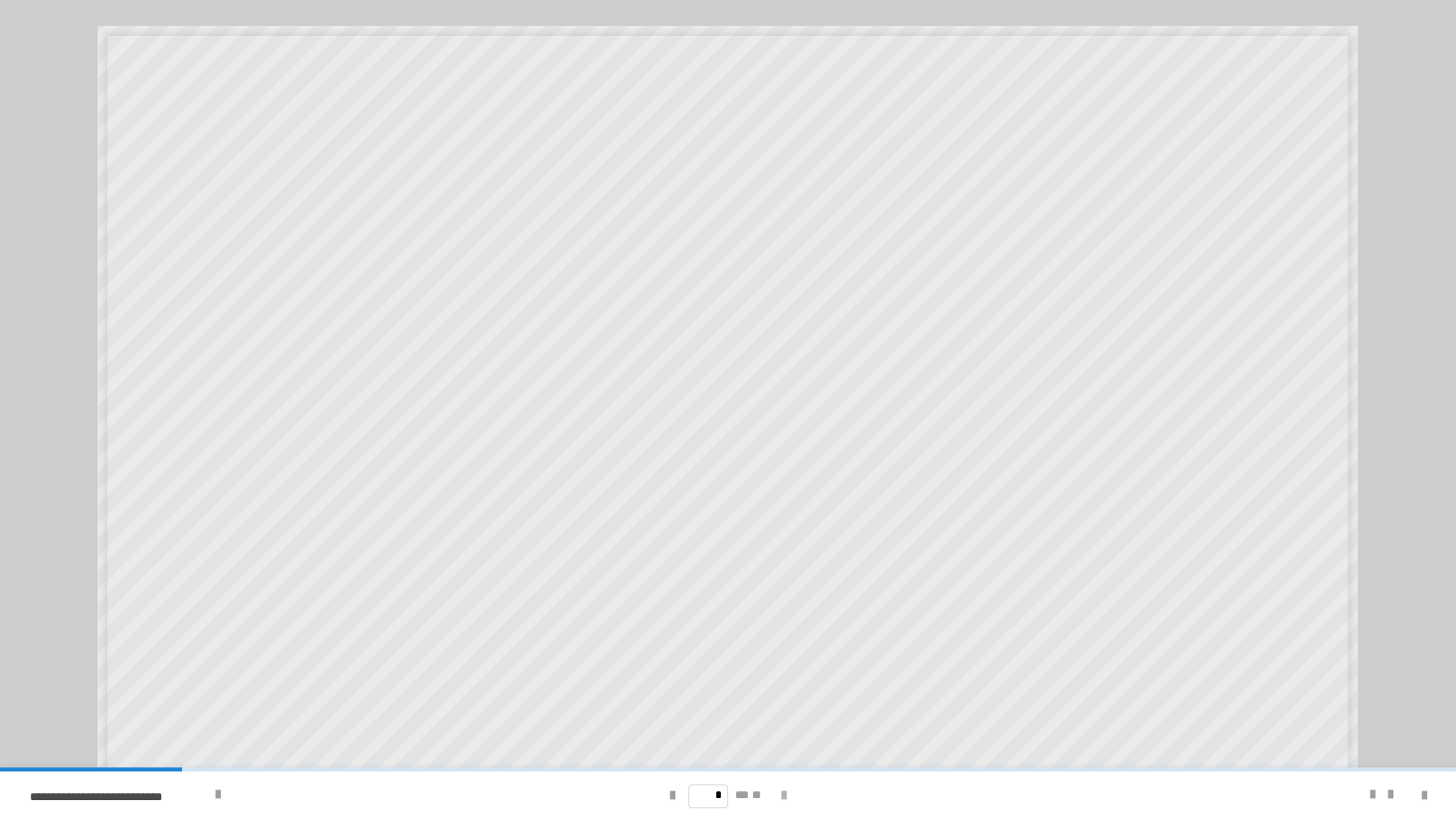 click at bounding box center (784, 796) 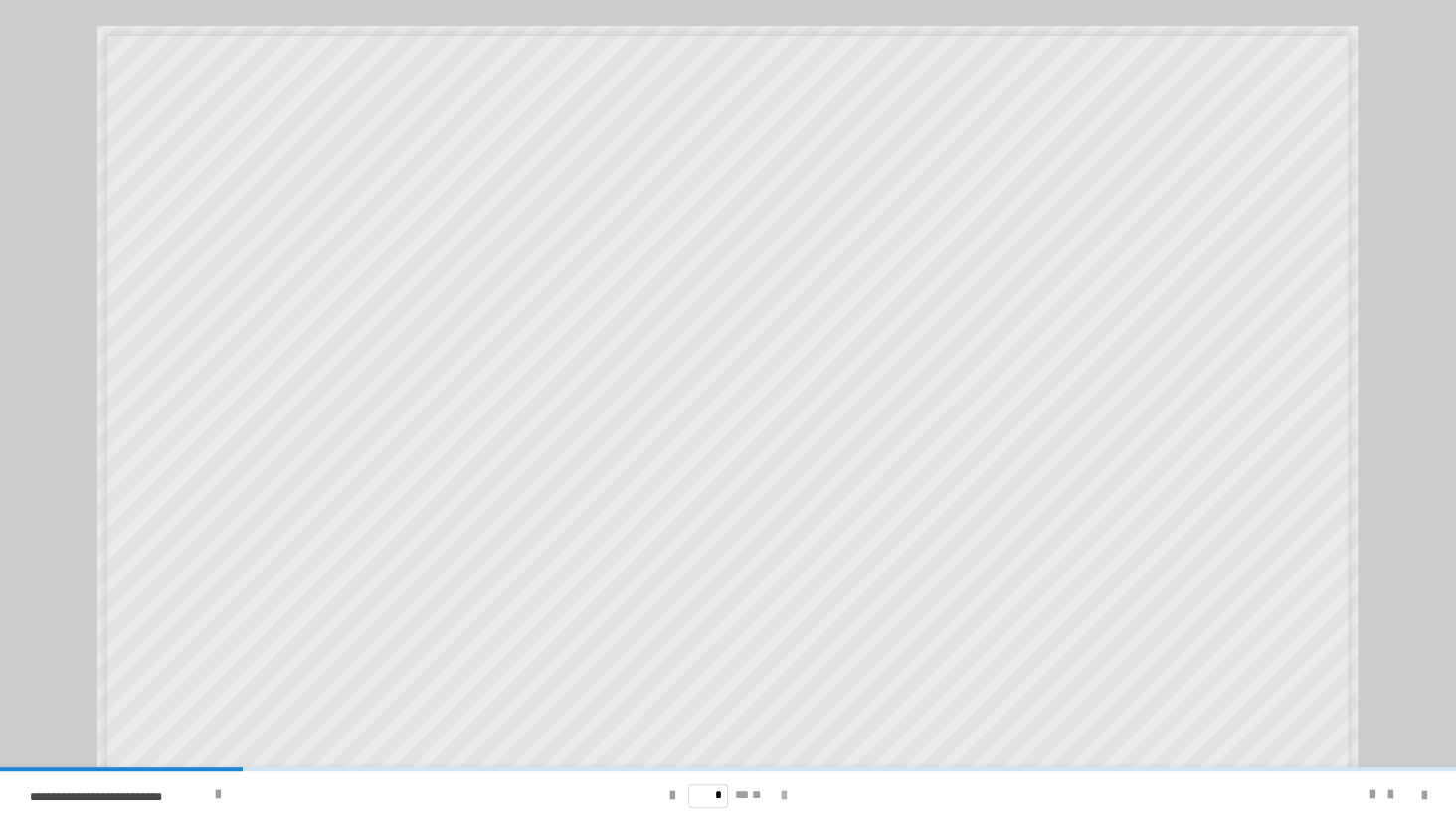 click at bounding box center [784, 796] 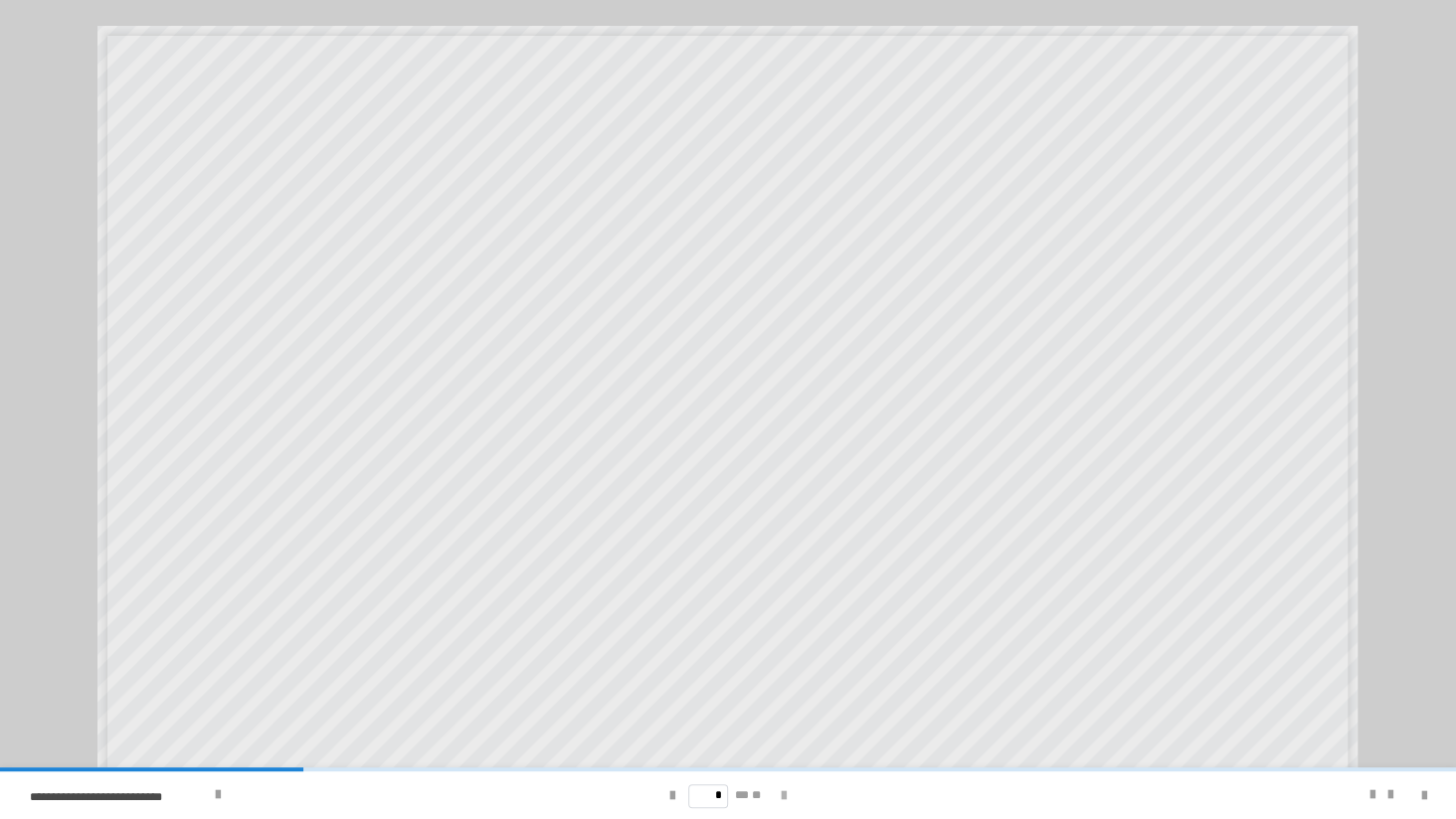 click at bounding box center [784, 796] 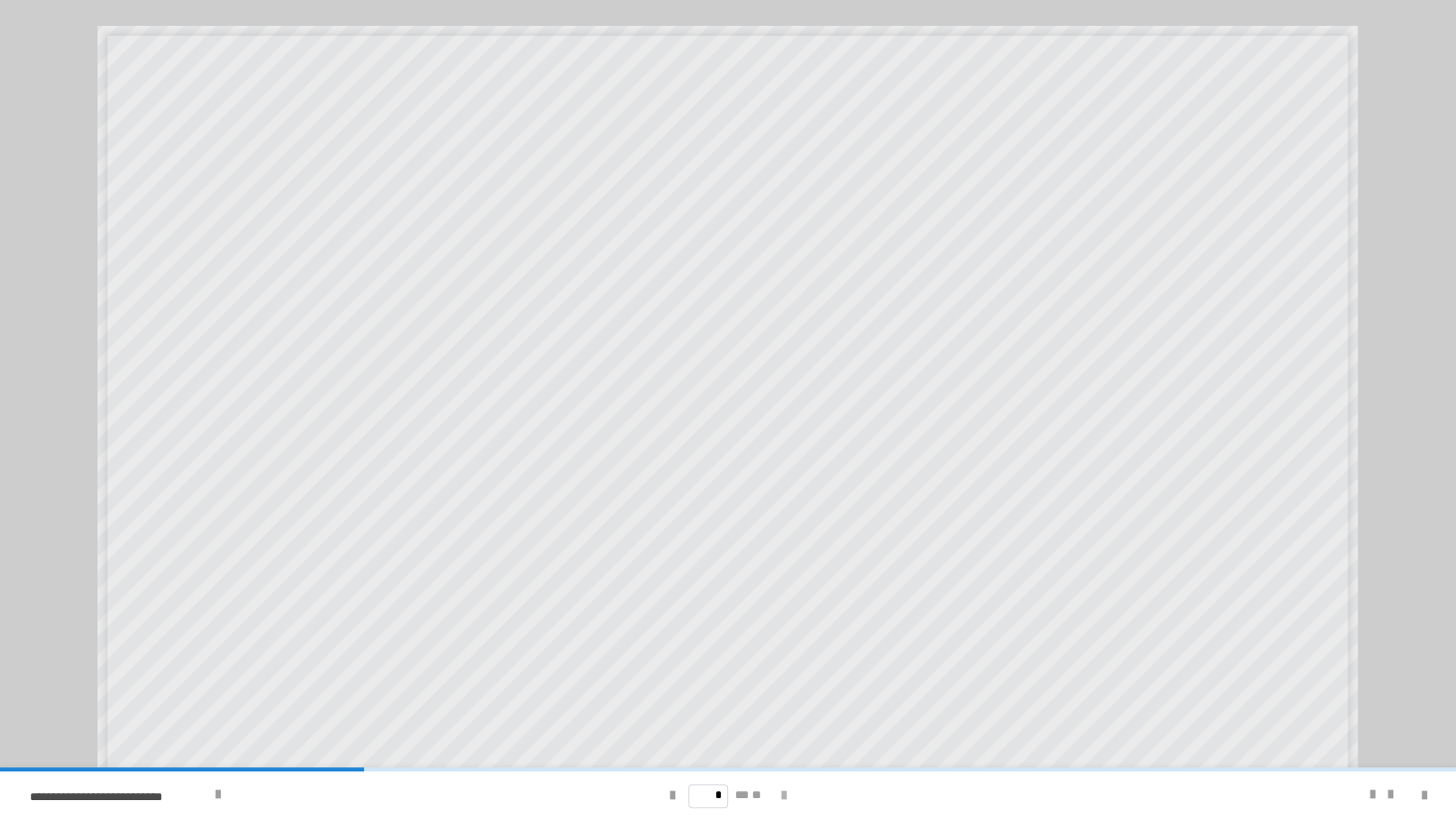 click at bounding box center (784, 796) 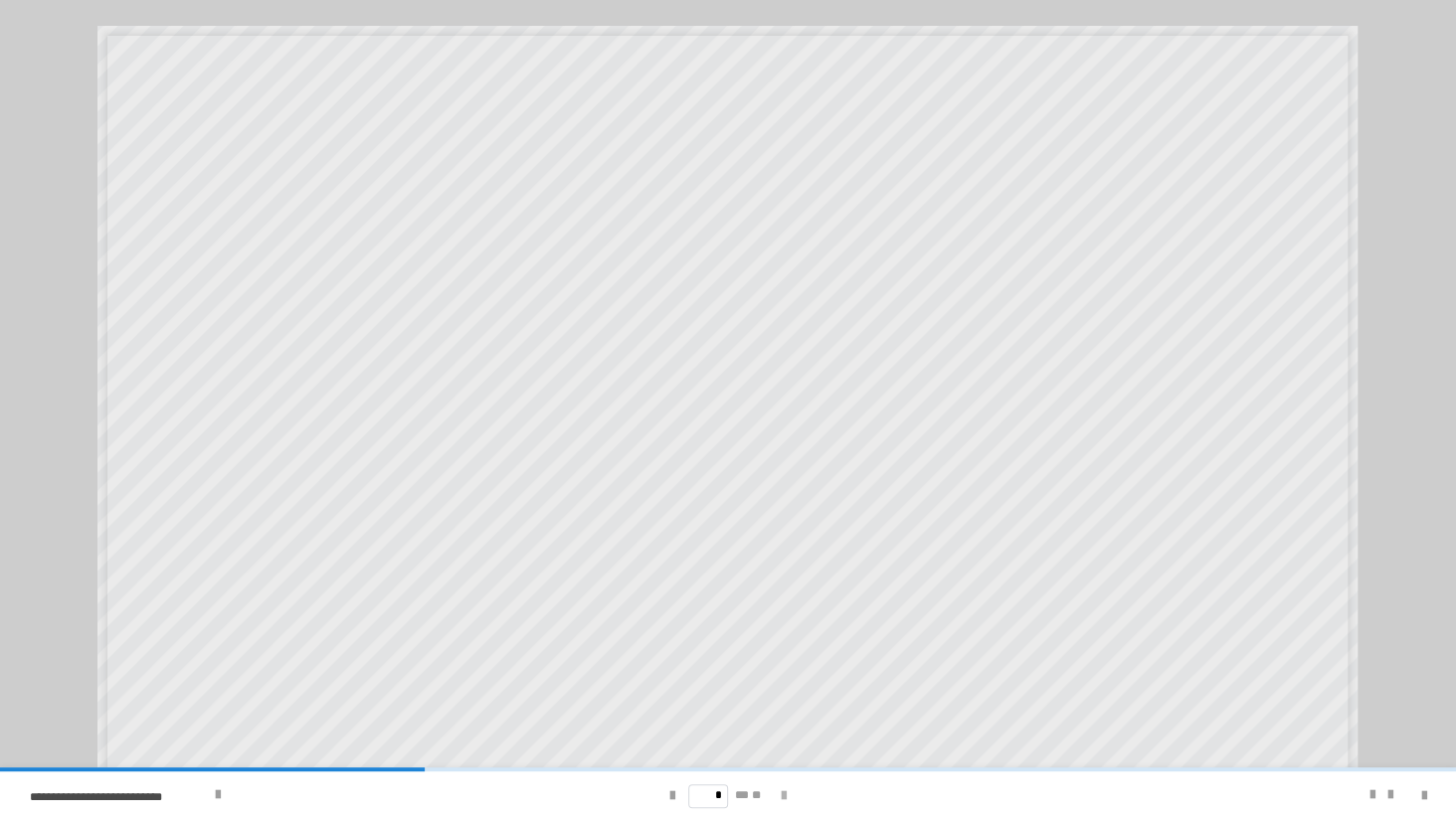 click at bounding box center (784, 796) 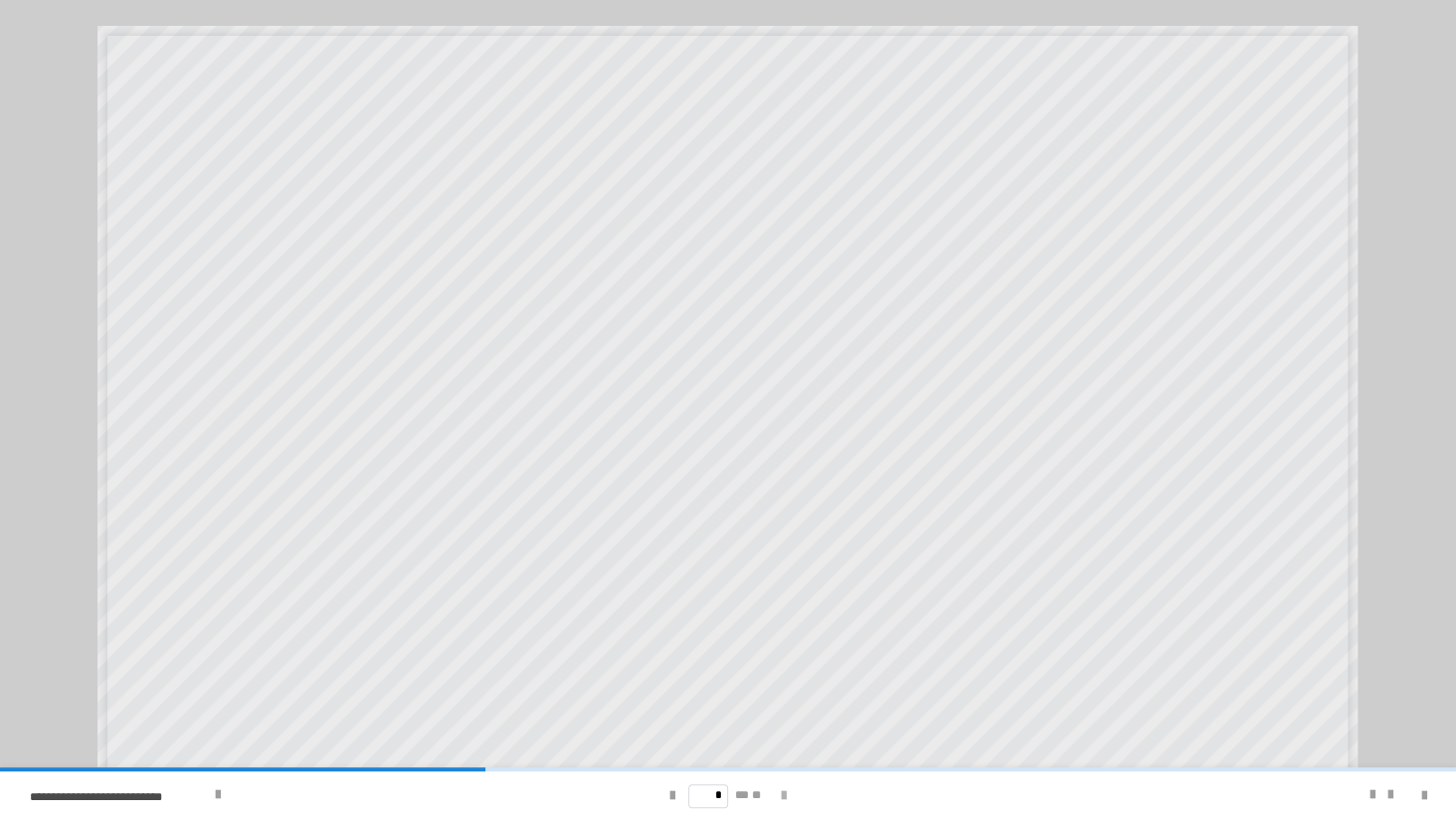 click at bounding box center [784, 796] 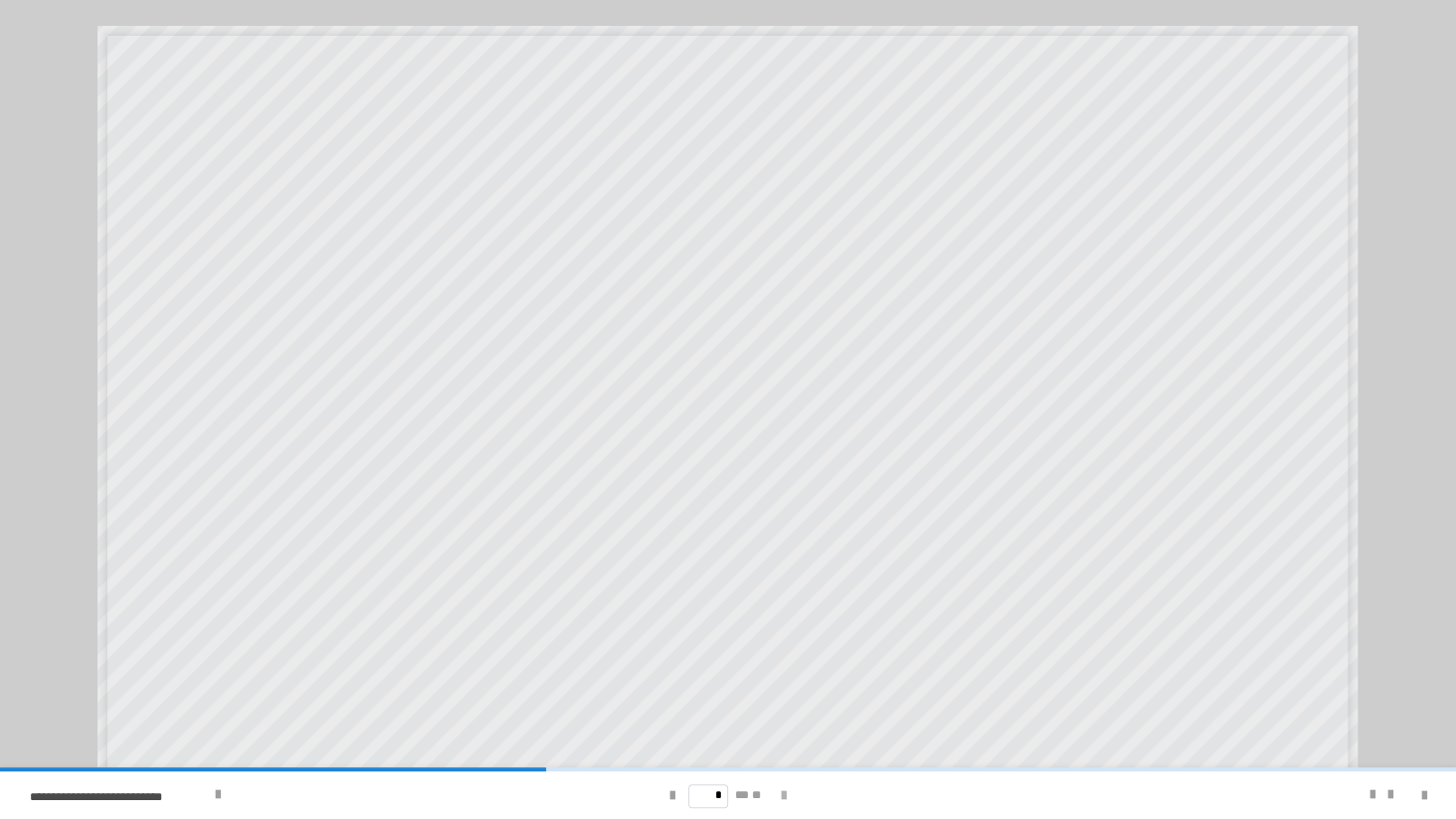 click at bounding box center [784, 796] 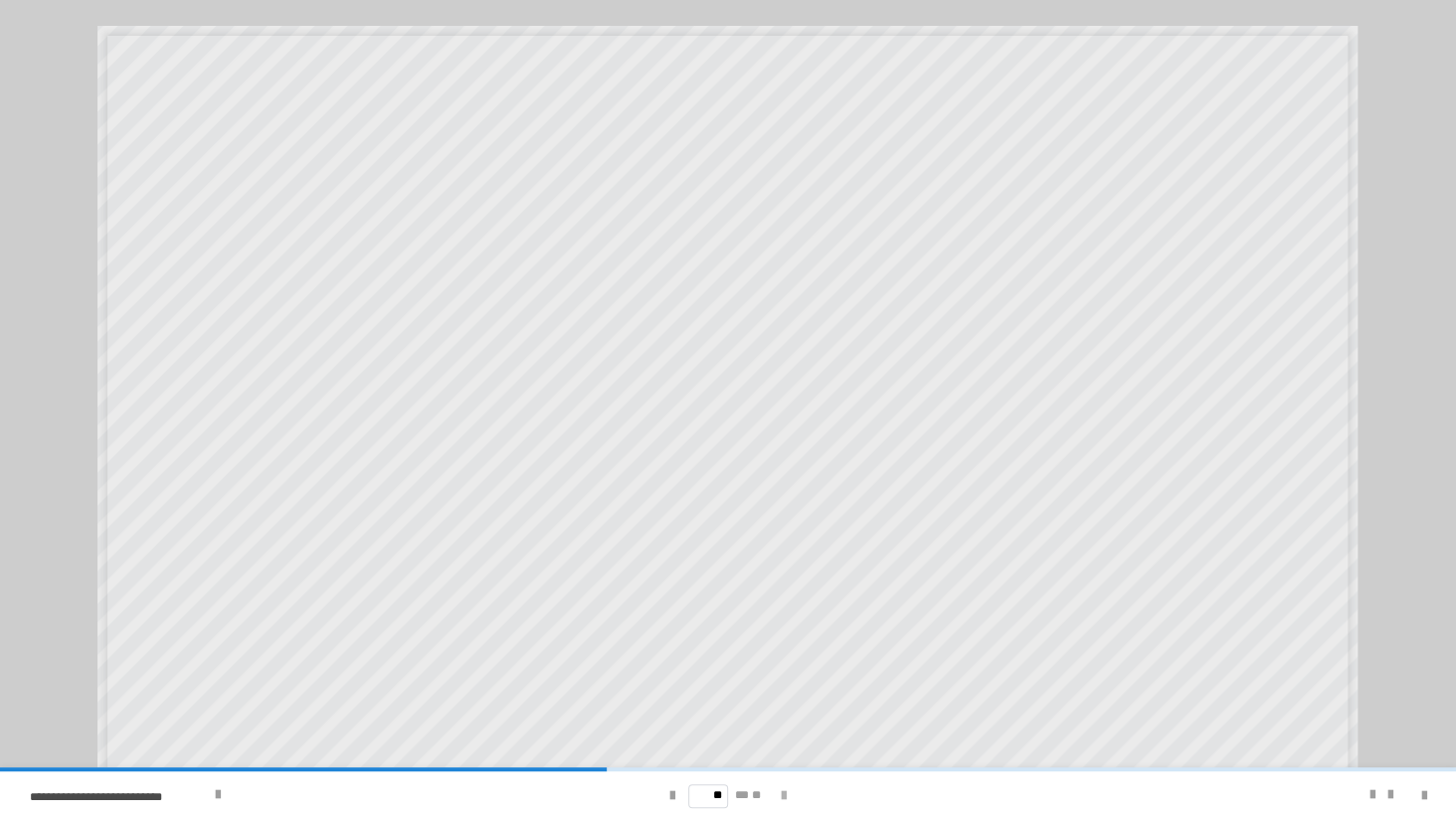 click at bounding box center [784, 796] 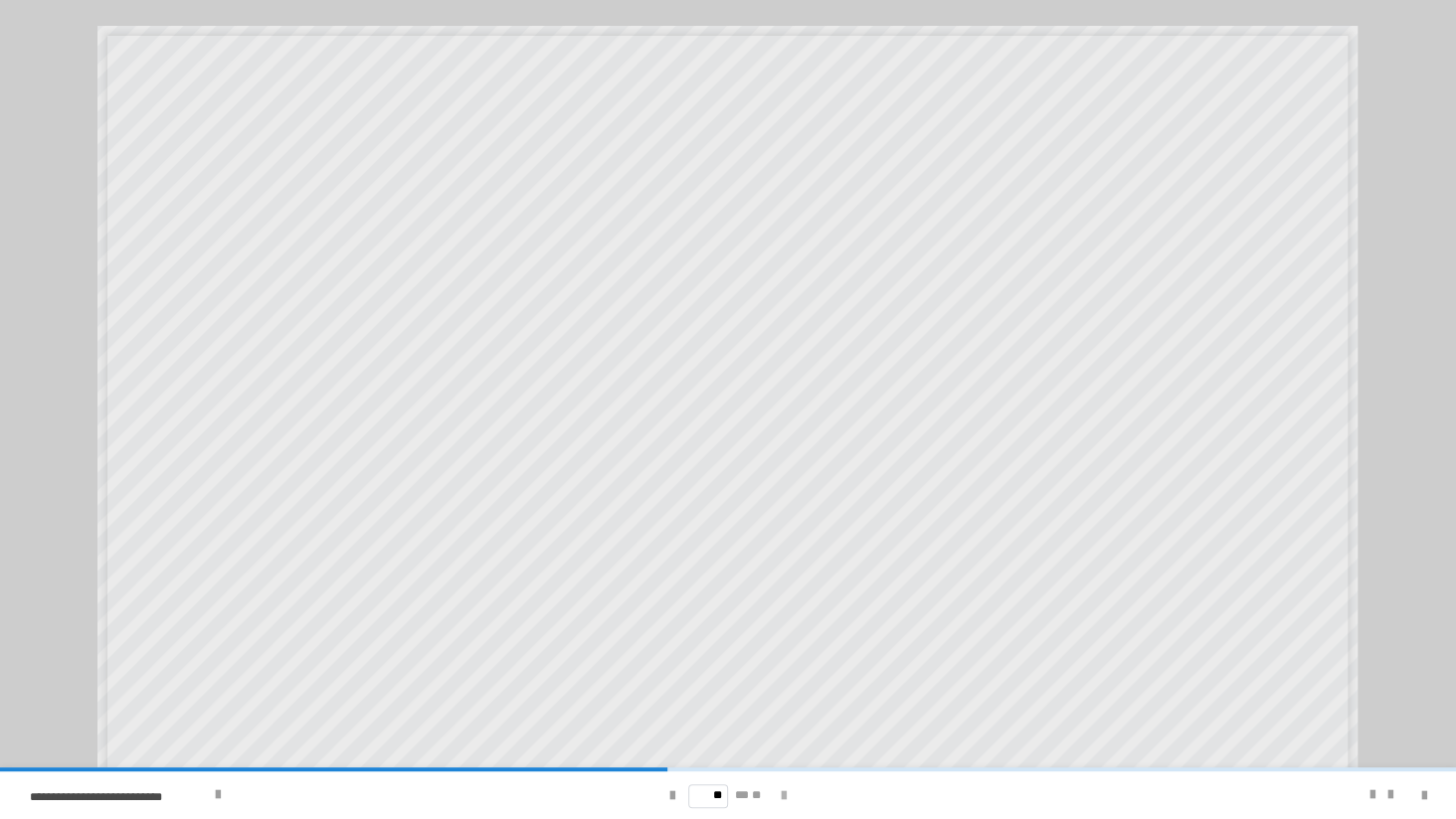 click at bounding box center [784, 796] 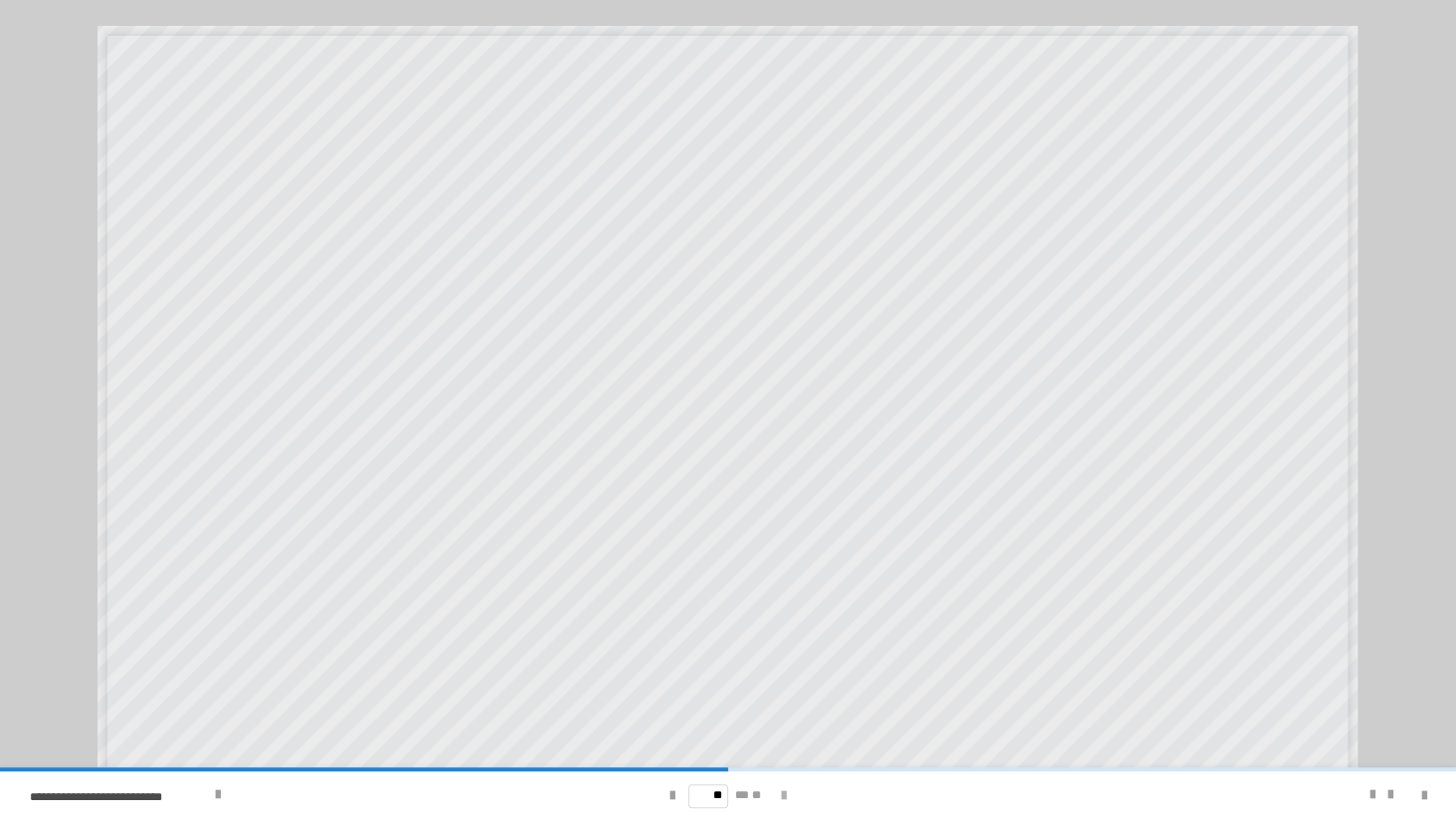 click at bounding box center [784, 796] 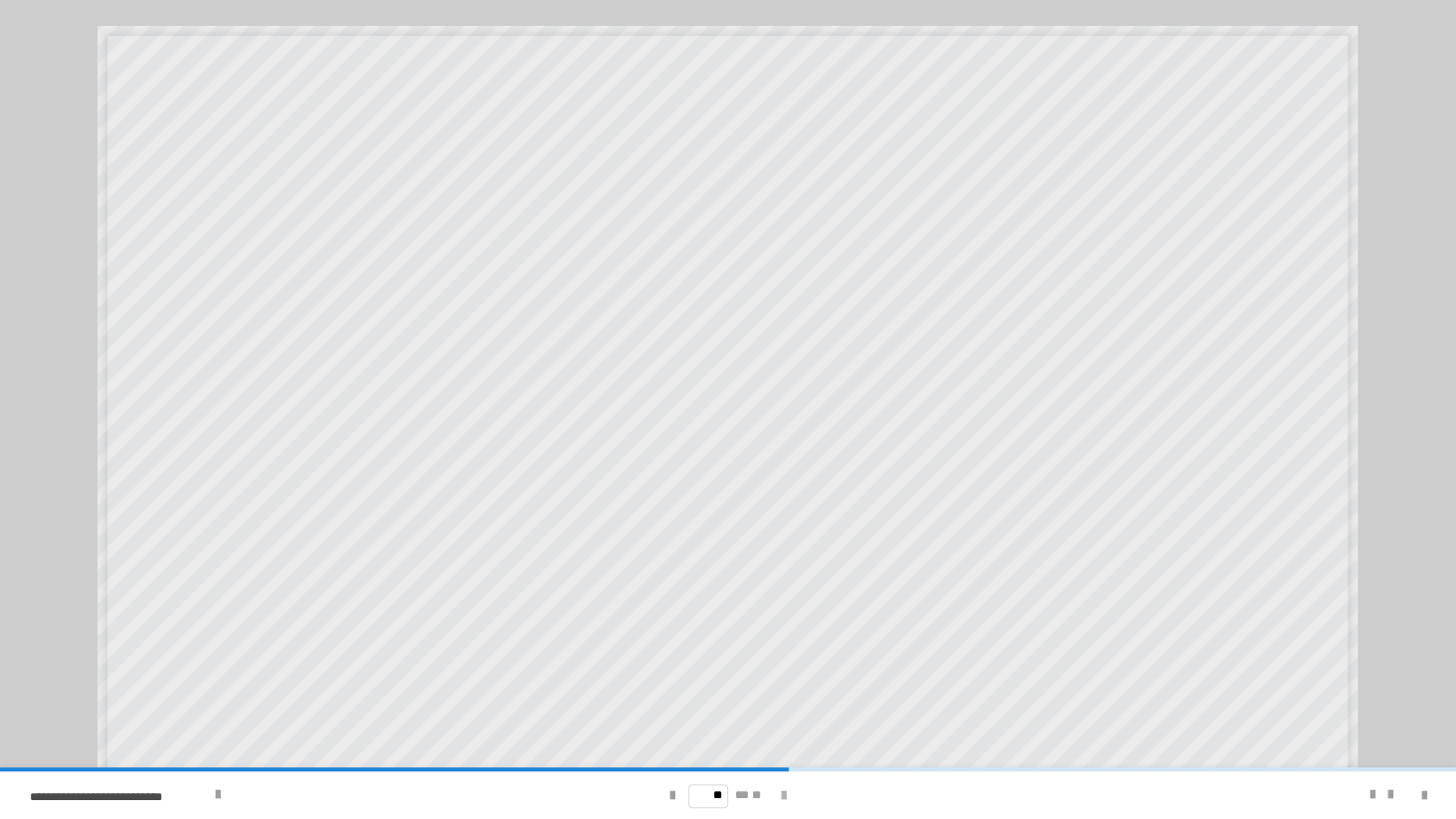 click at bounding box center [784, 796] 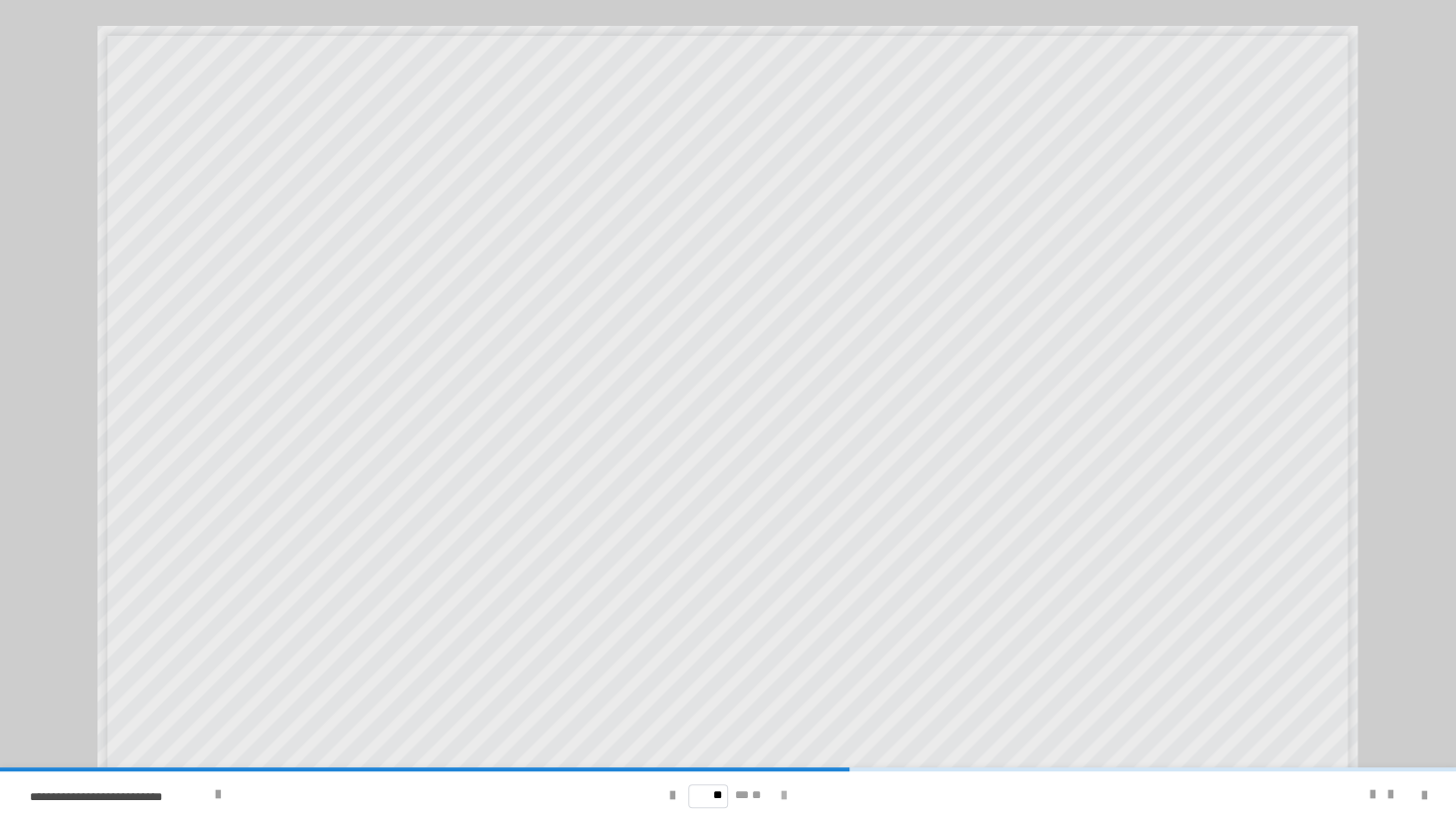 click at bounding box center (784, 796) 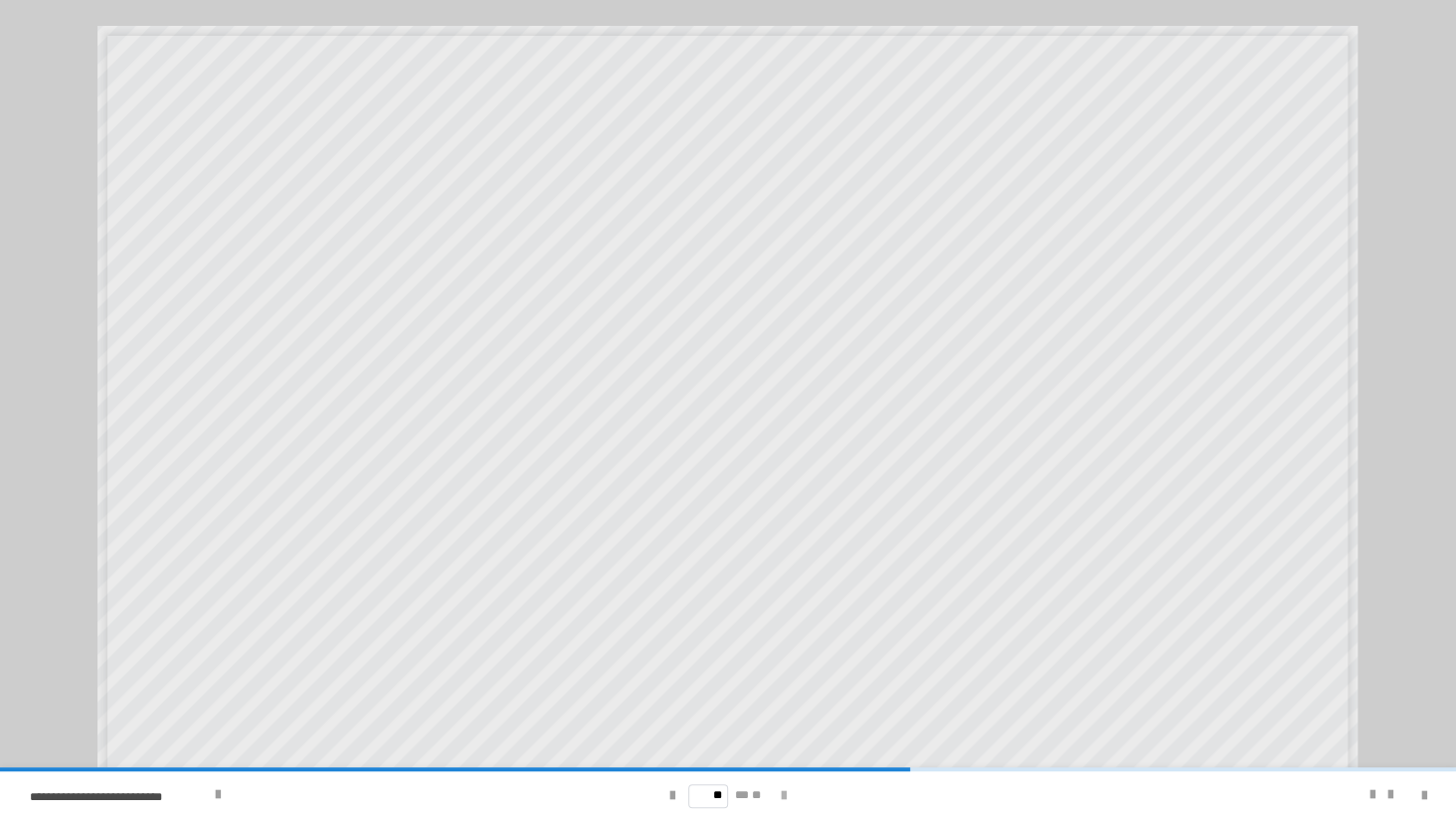 click at bounding box center (784, 796) 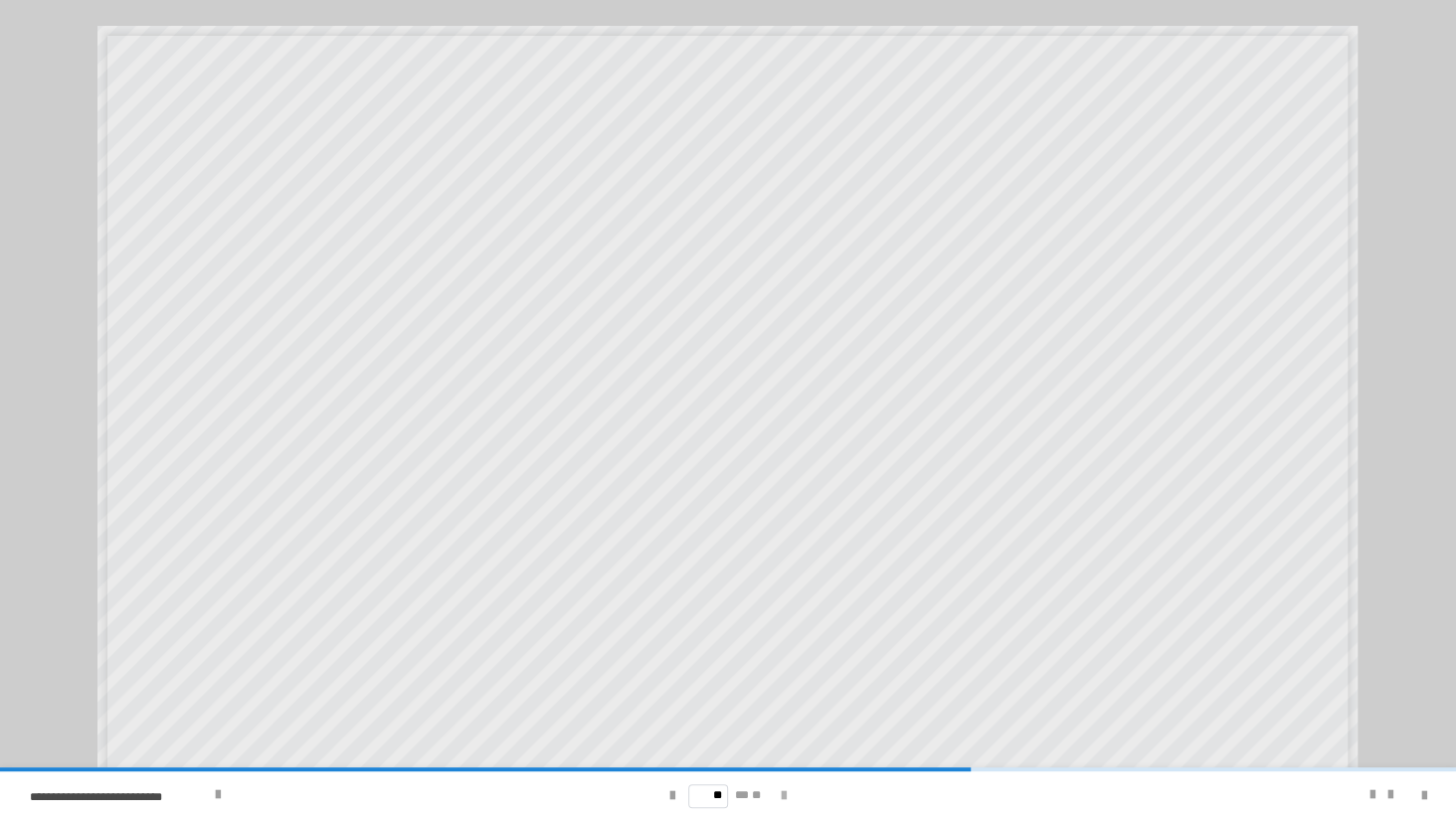 click at bounding box center [784, 796] 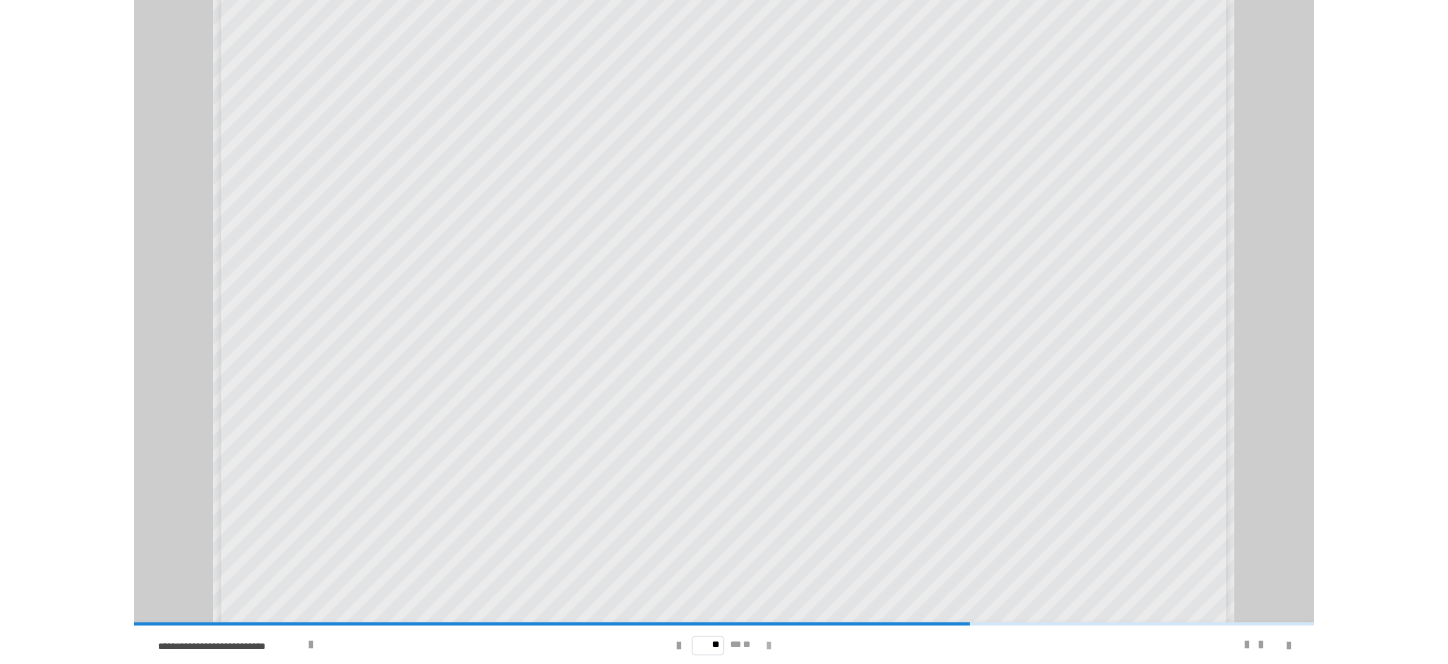scroll, scrollTop: 98, scrollLeft: 0, axis: vertical 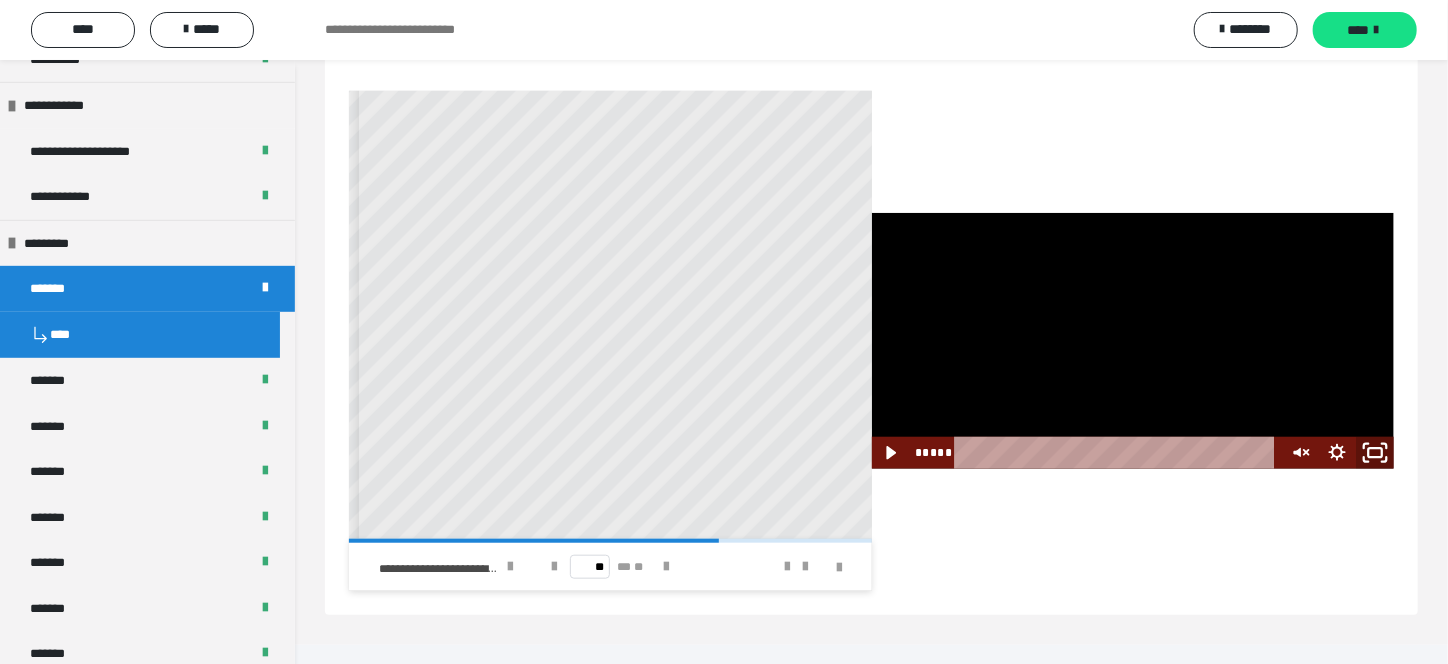 click 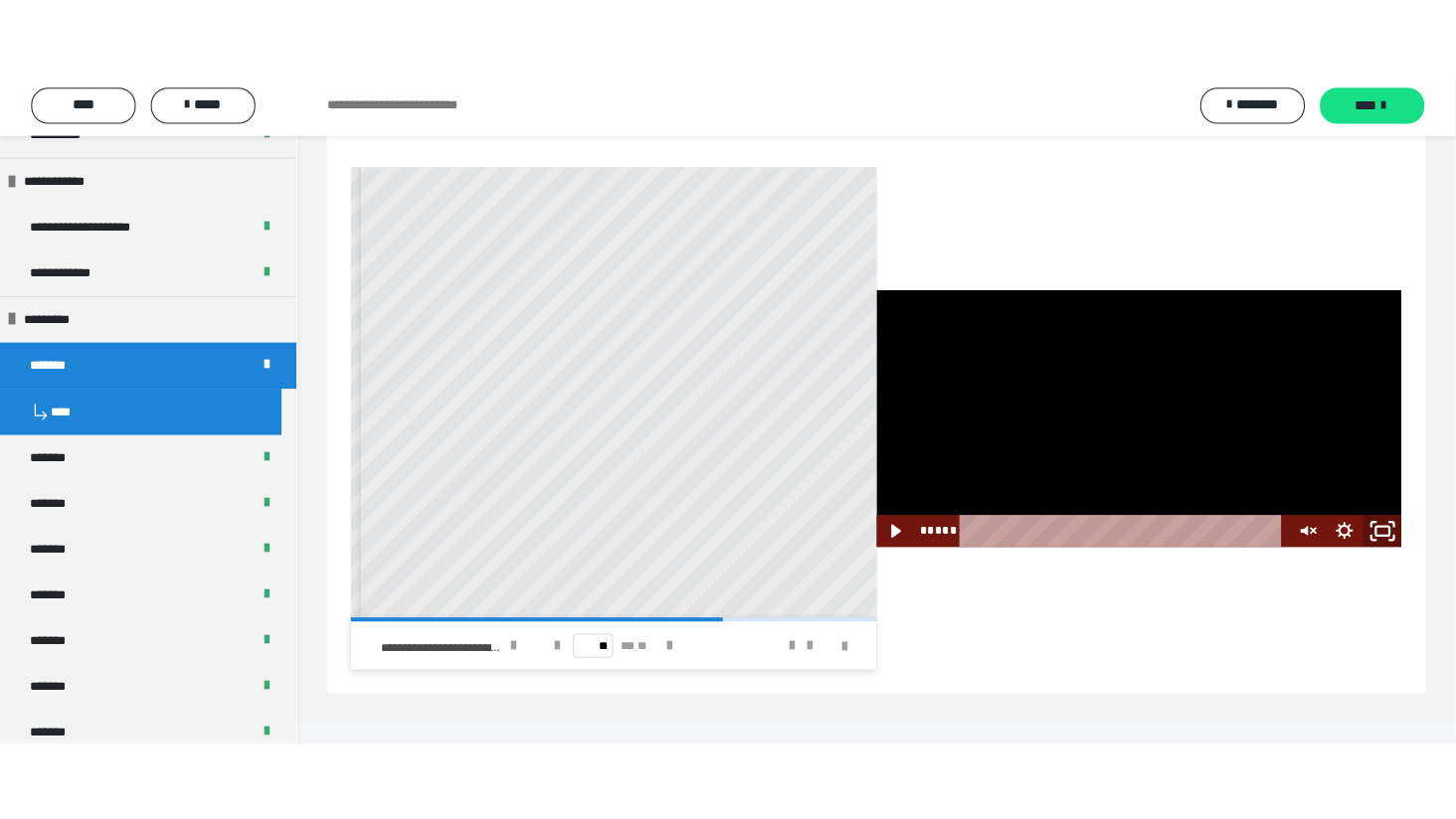 scroll, scrollTop: 4361, scrollLeft: 0, axis: vertical 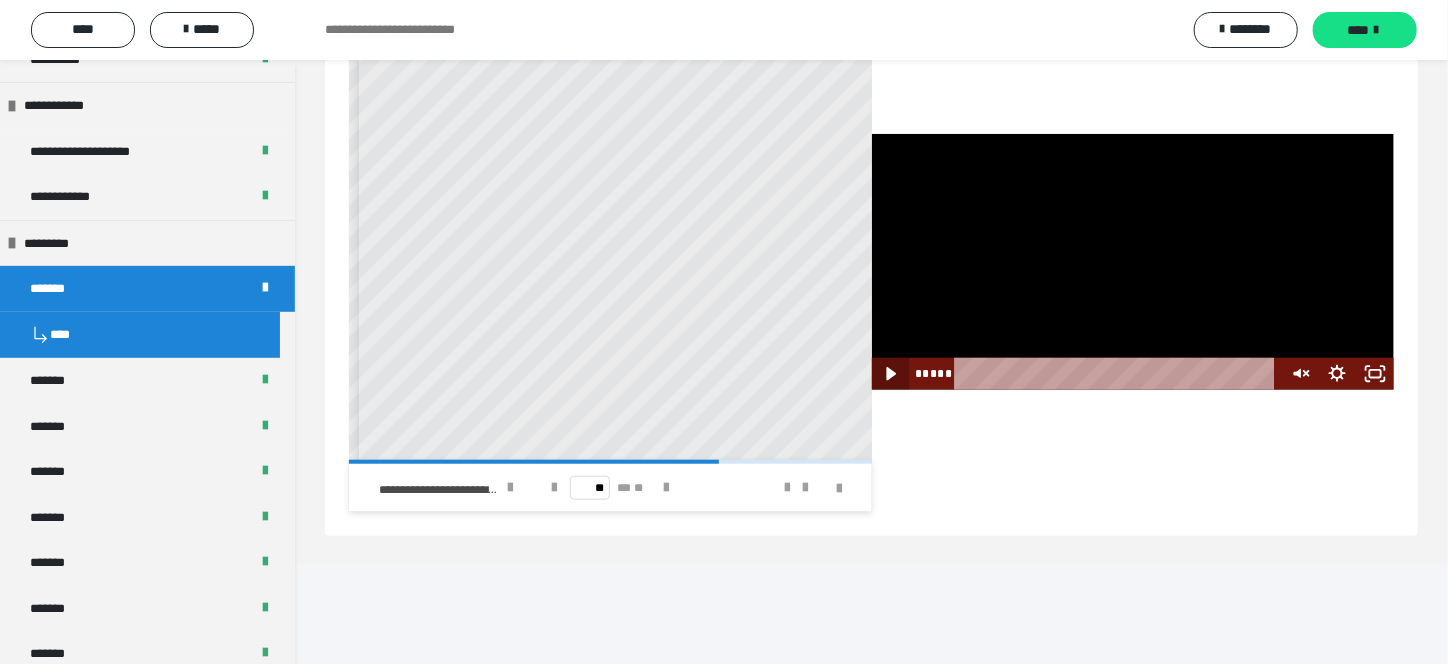 click 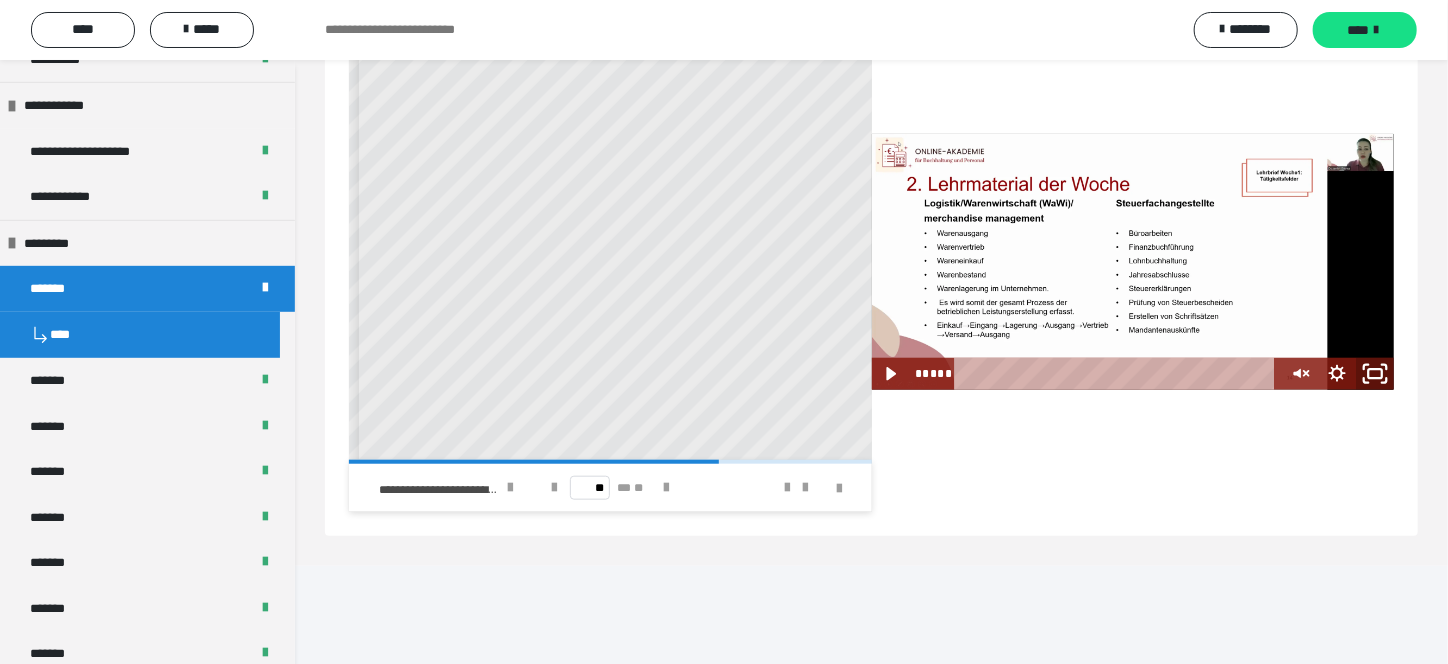 click 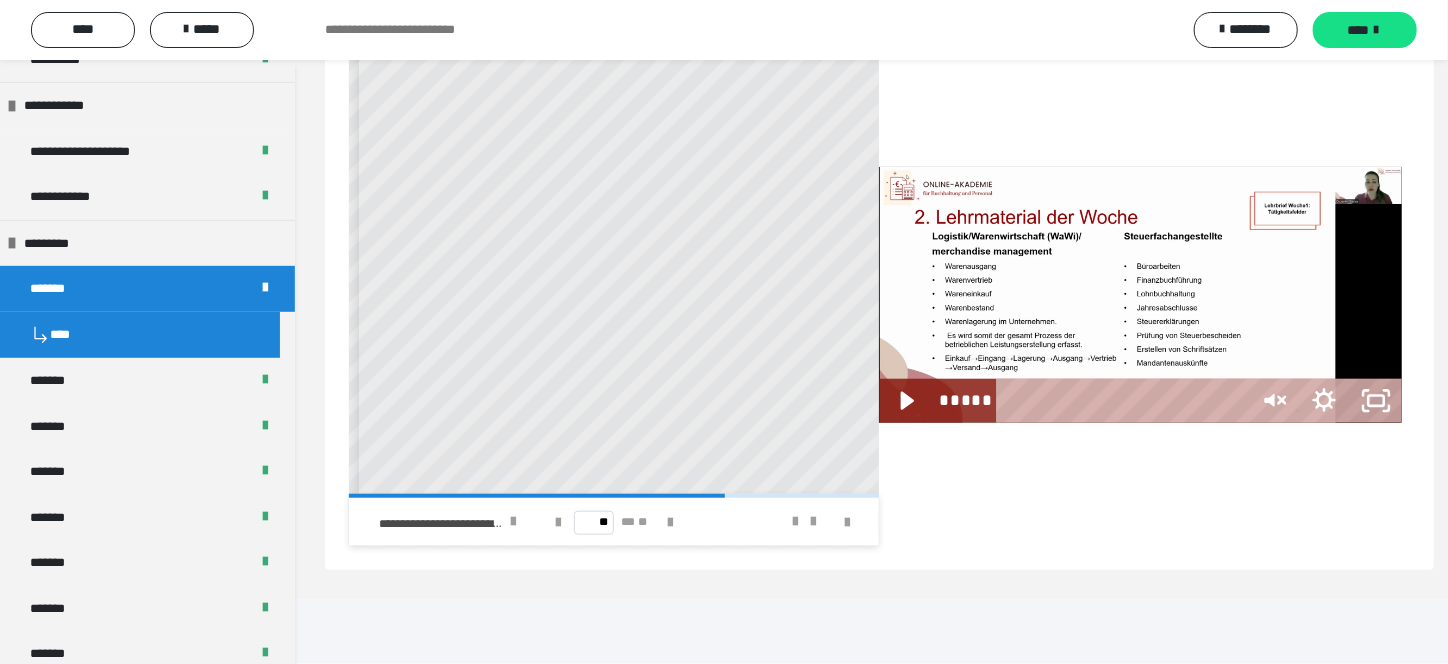 scroll, scrollTop: 4388, scrollLeft: 0, axis: vertical 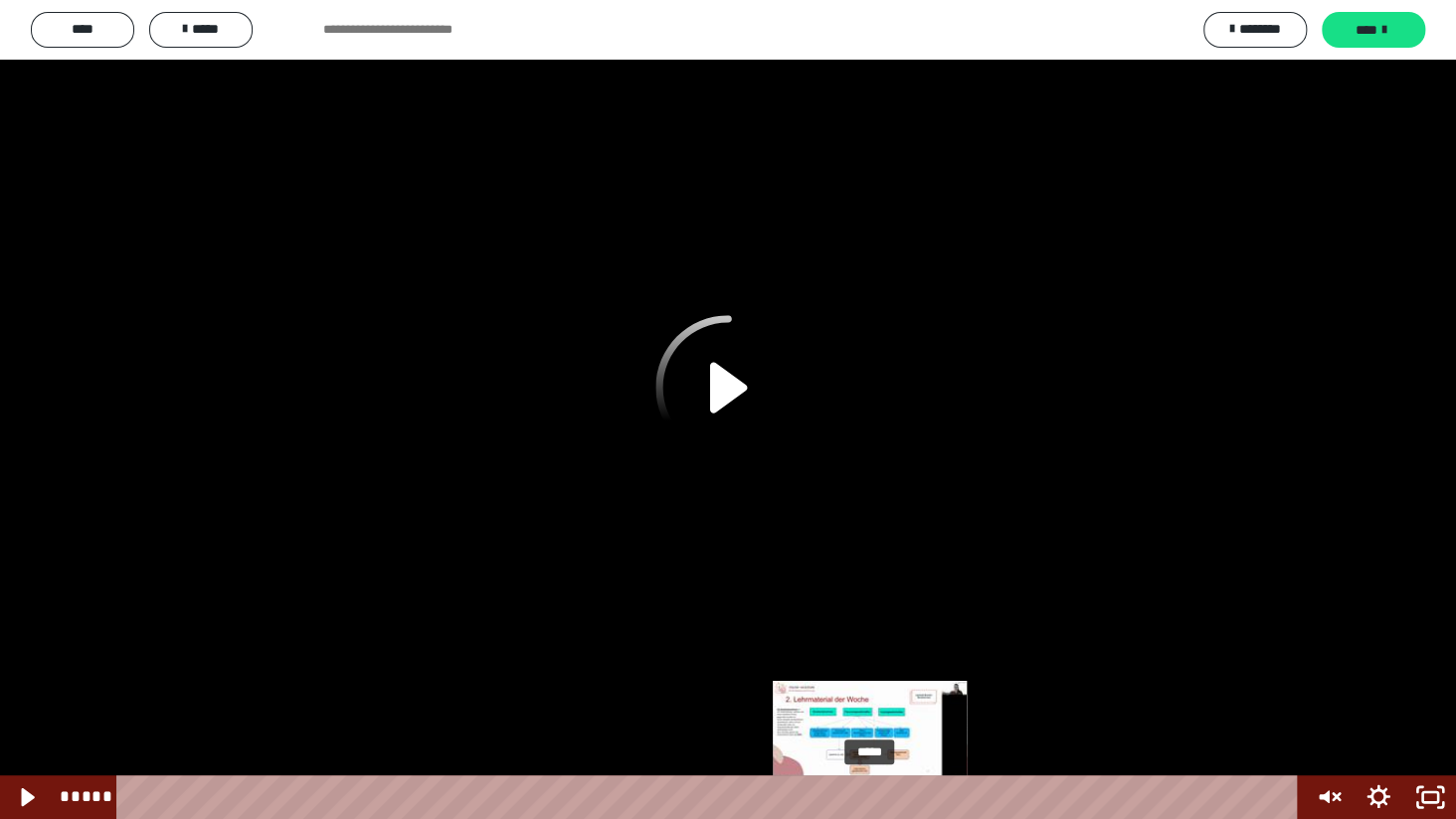 click on "*****" at bounding box center (711, 797) 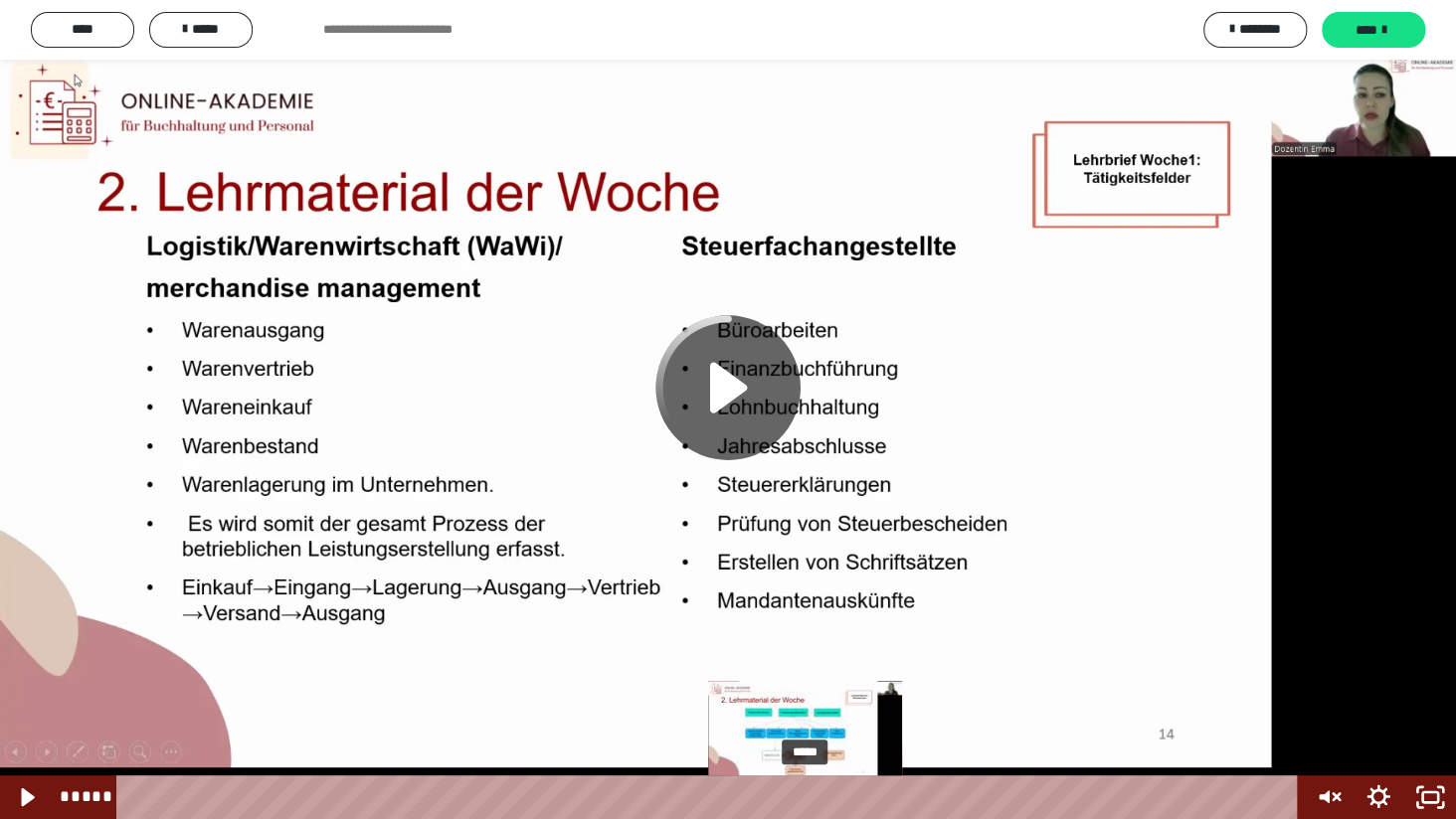 click on "*****" at bounding box center (711, 797) 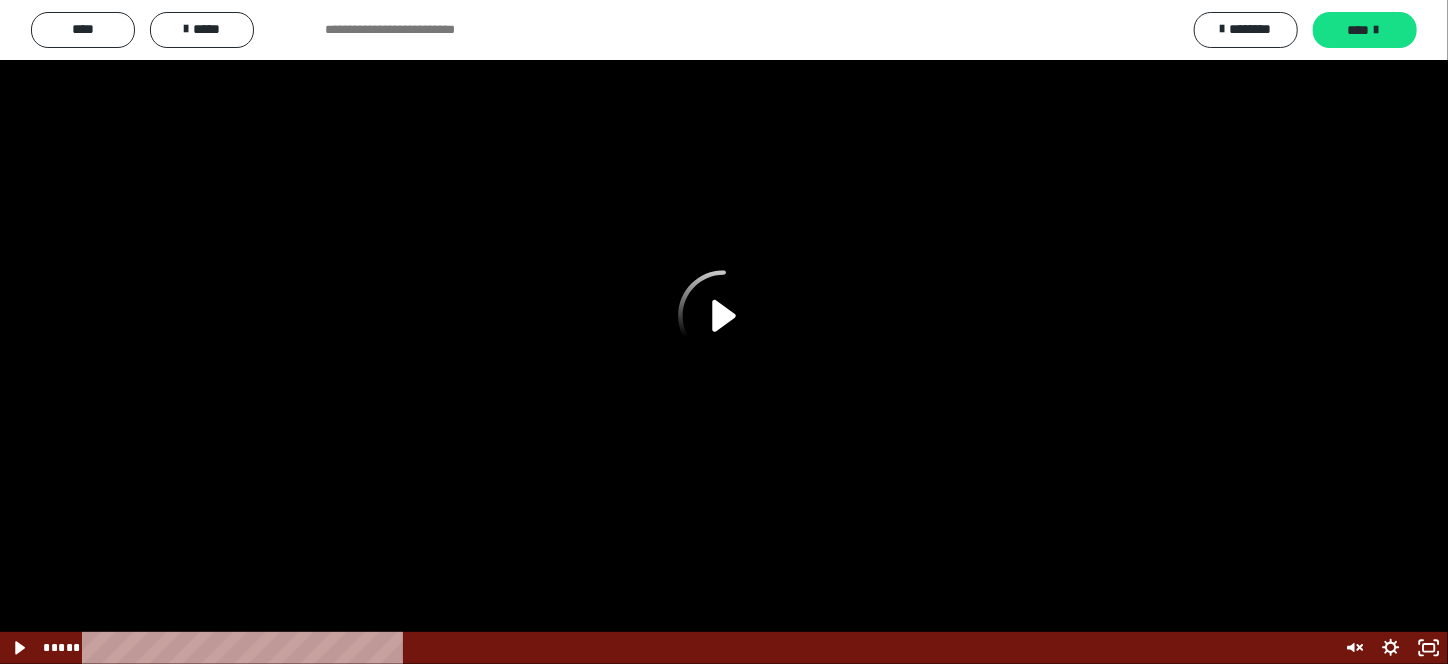scroll, scrollTop: 4567, scrollLeft: 0, axis: vertical 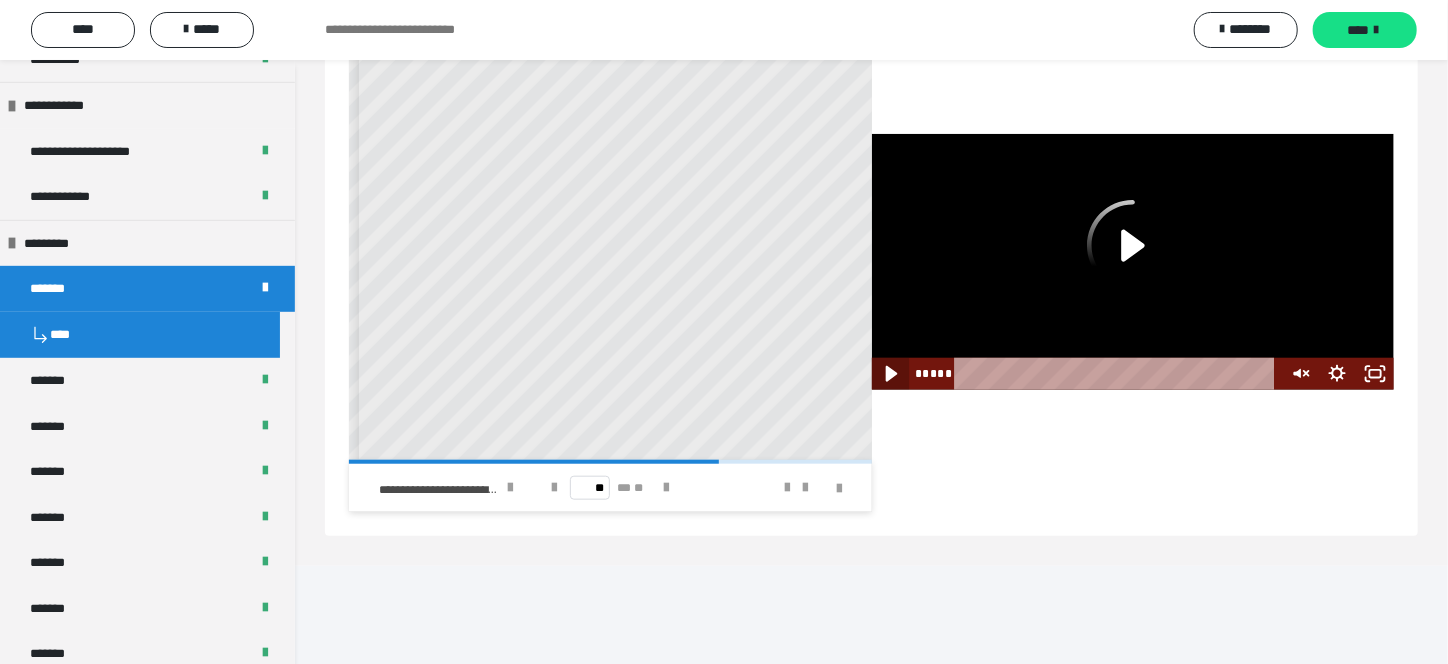 click 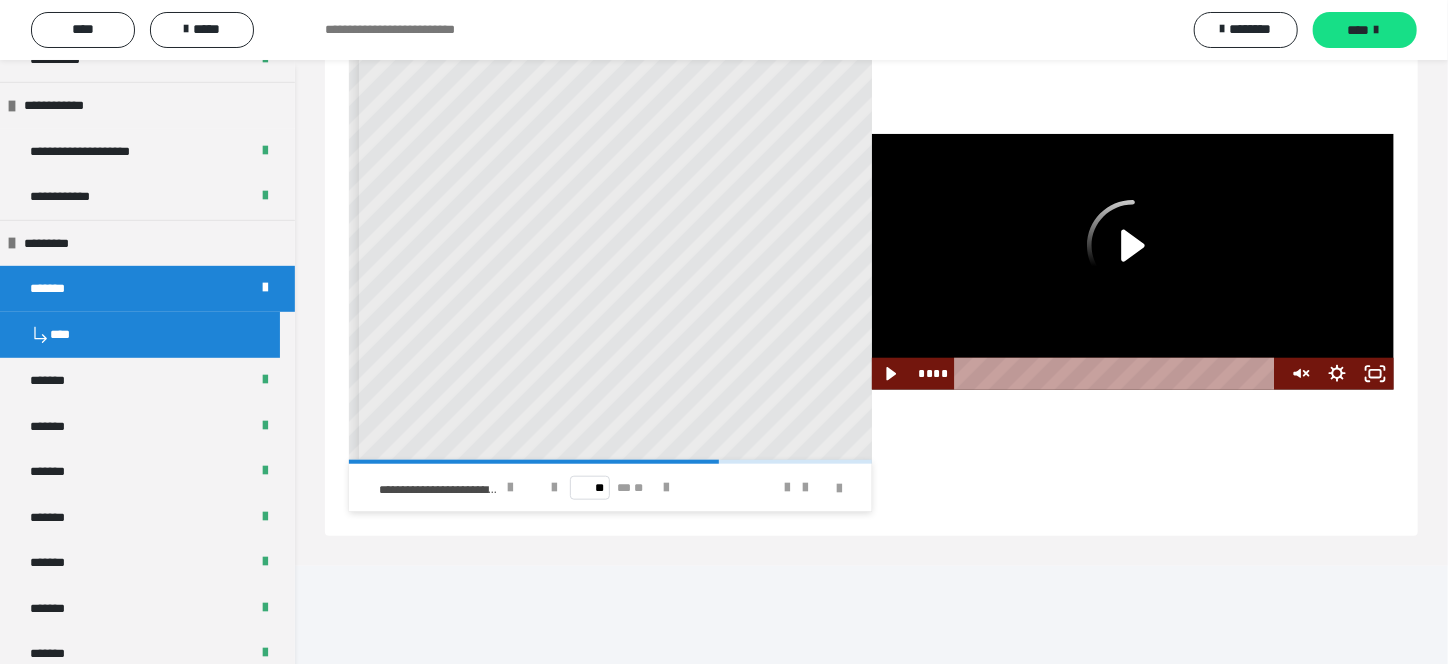 drag, startPoint x: 1139, startPoint y: 474, endPoint x: 947, endPoint y: 472, distance: 192.01042 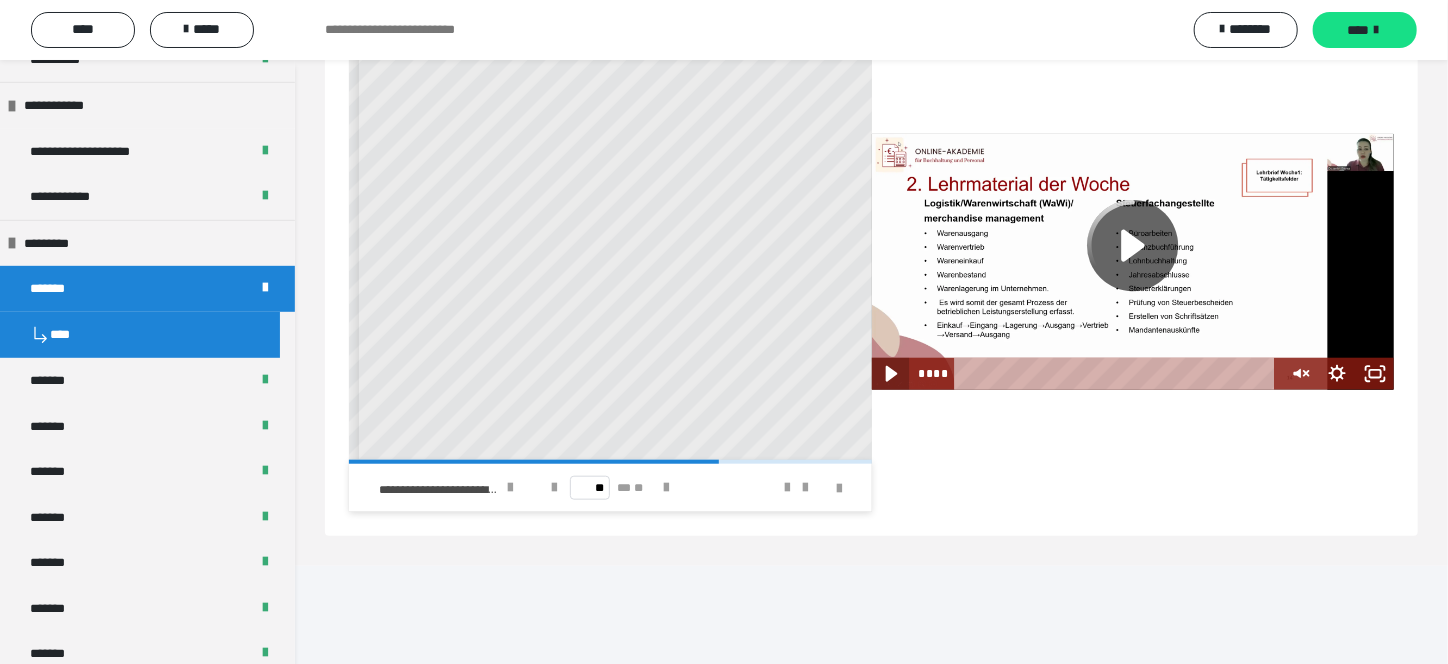 click 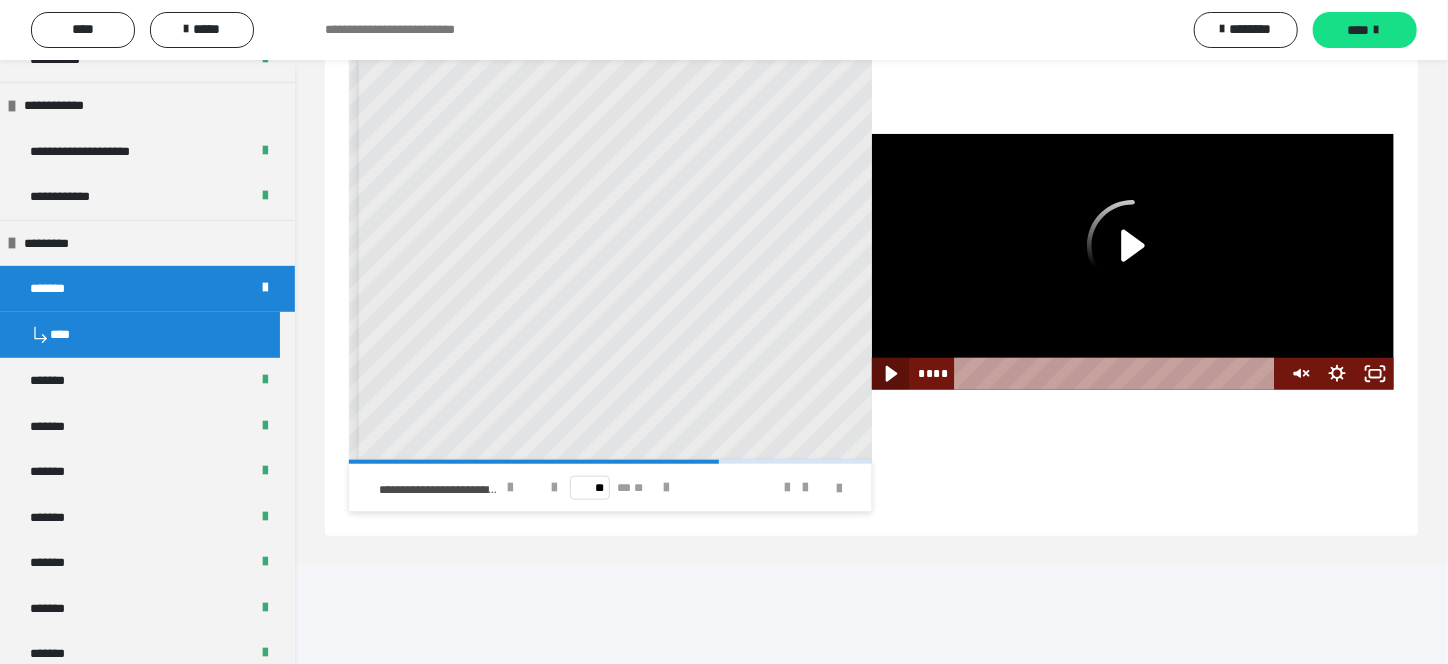 click 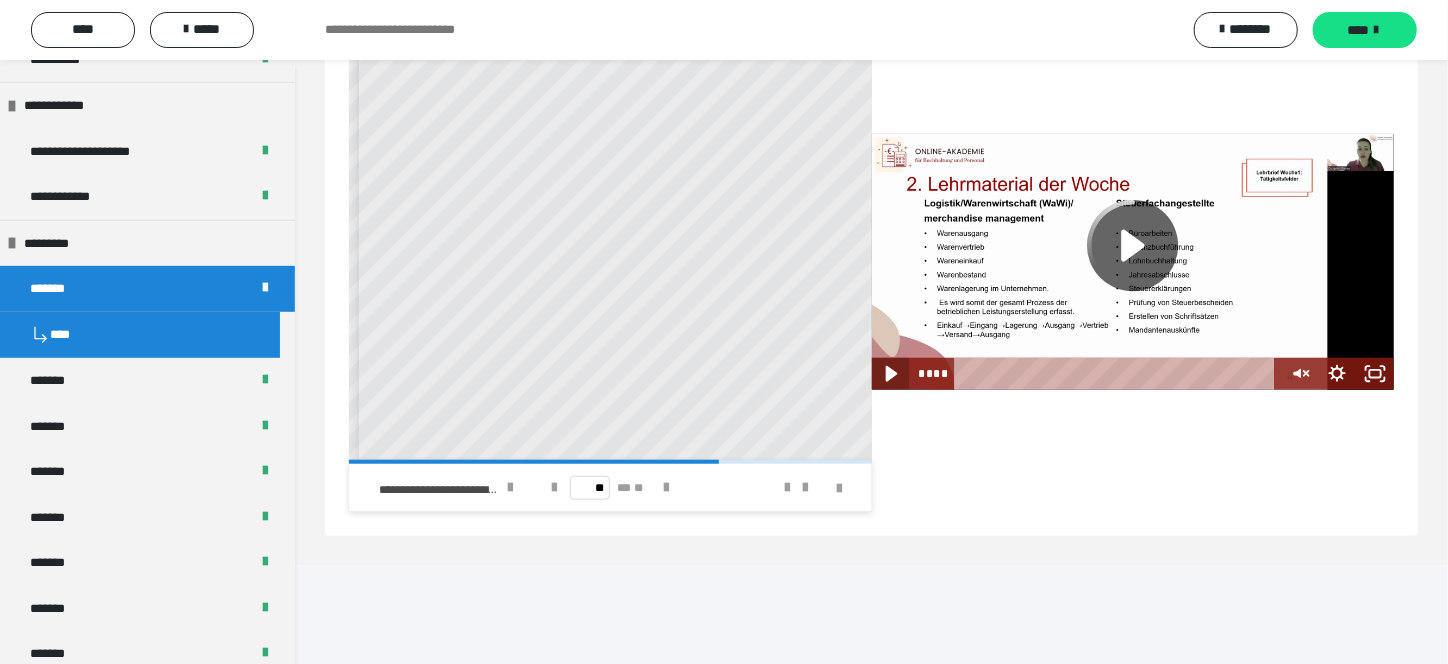 click 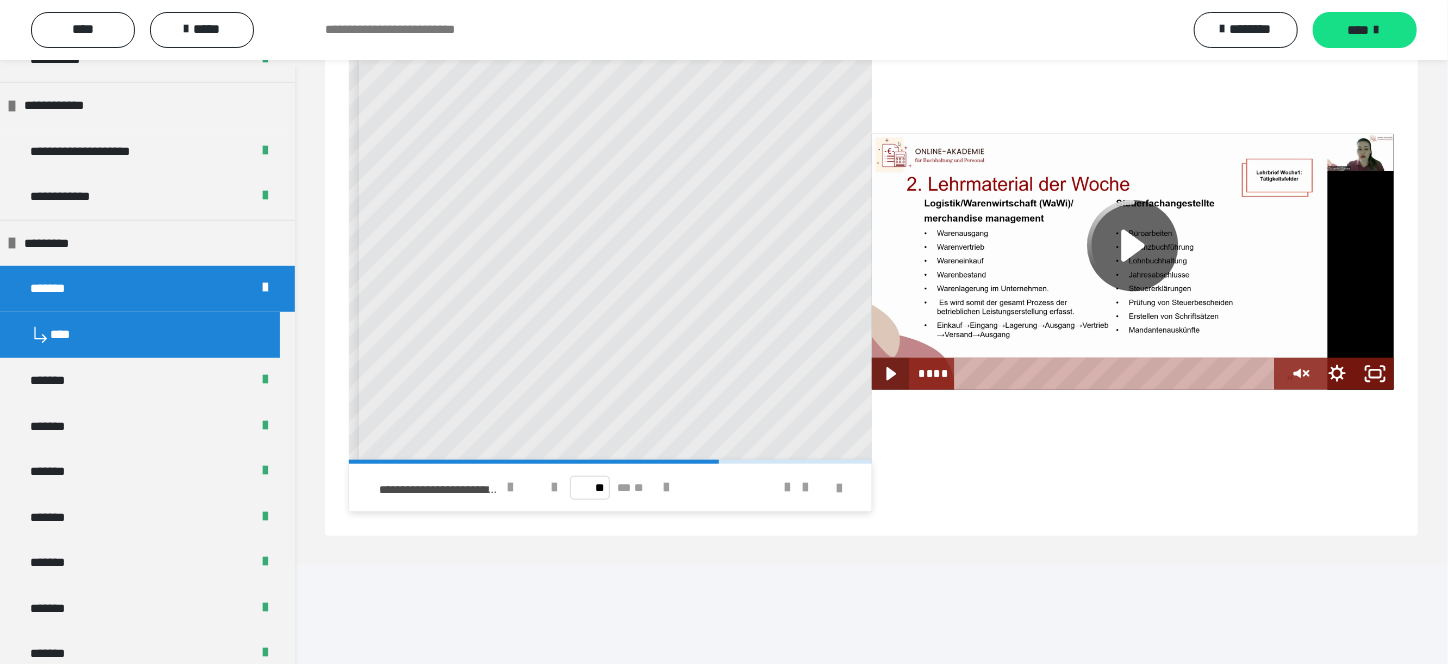 click 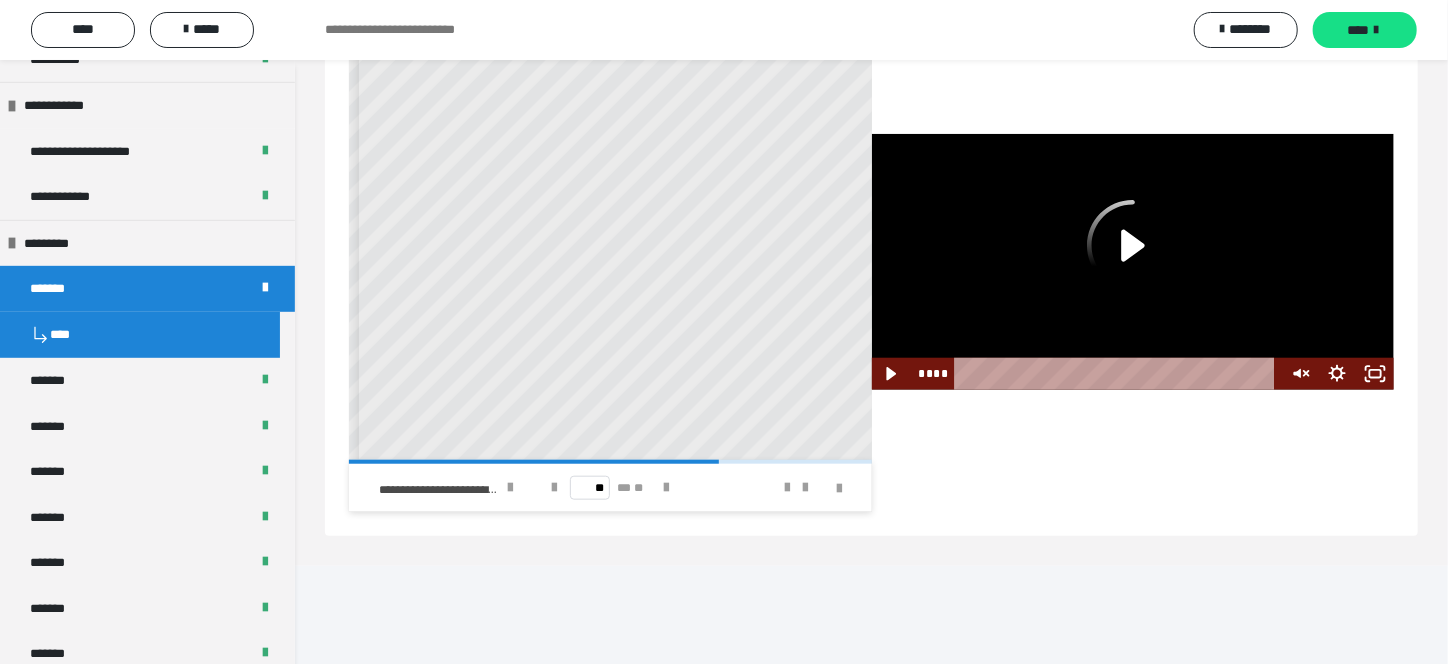 type 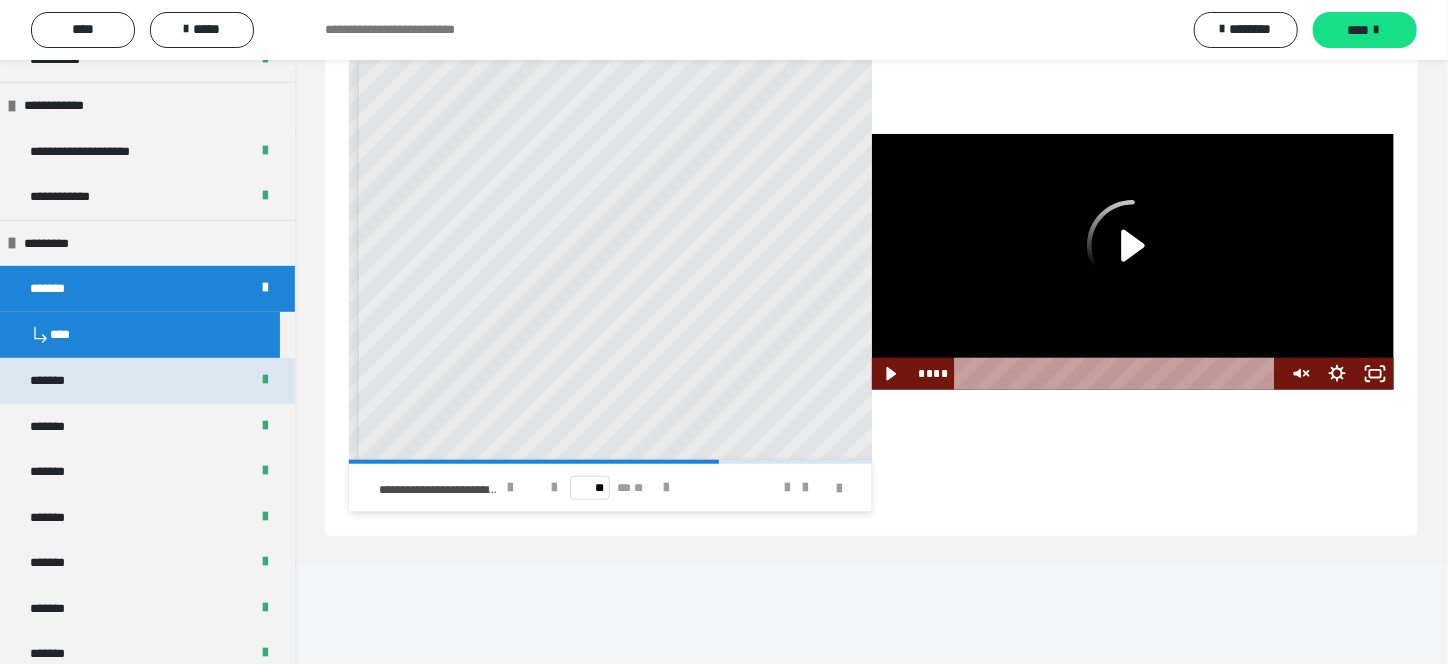 click on "*******" at bounding box center [58, 381] 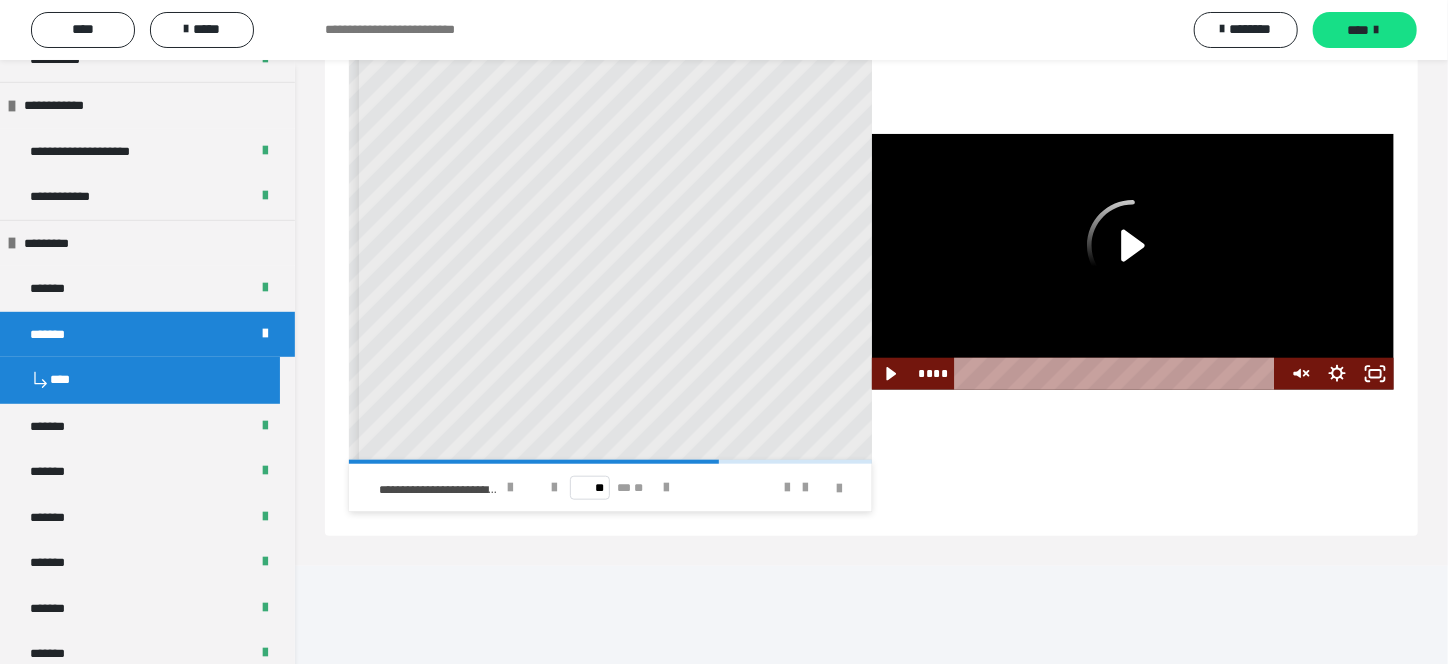 scroll, scrollTop: 2964, scrollLeft: 0, axis: vertical 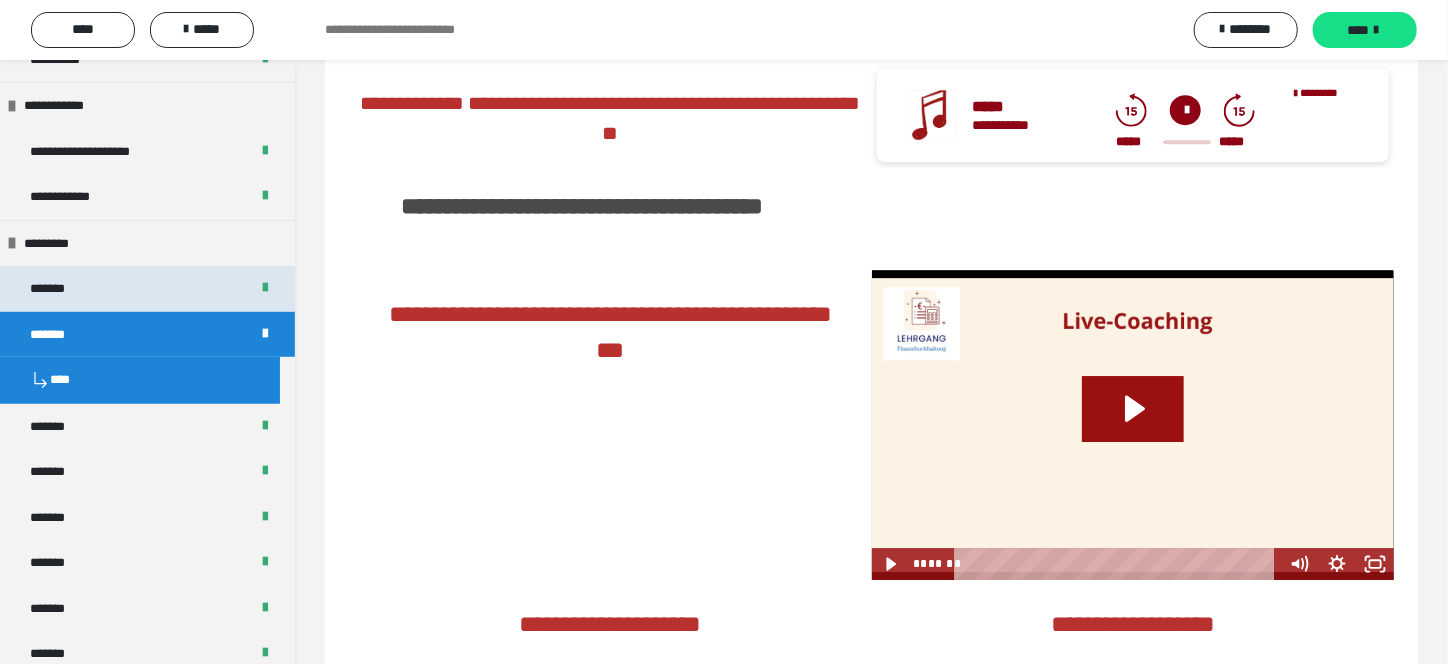 click on "*******" at bounding box center (57, 289) 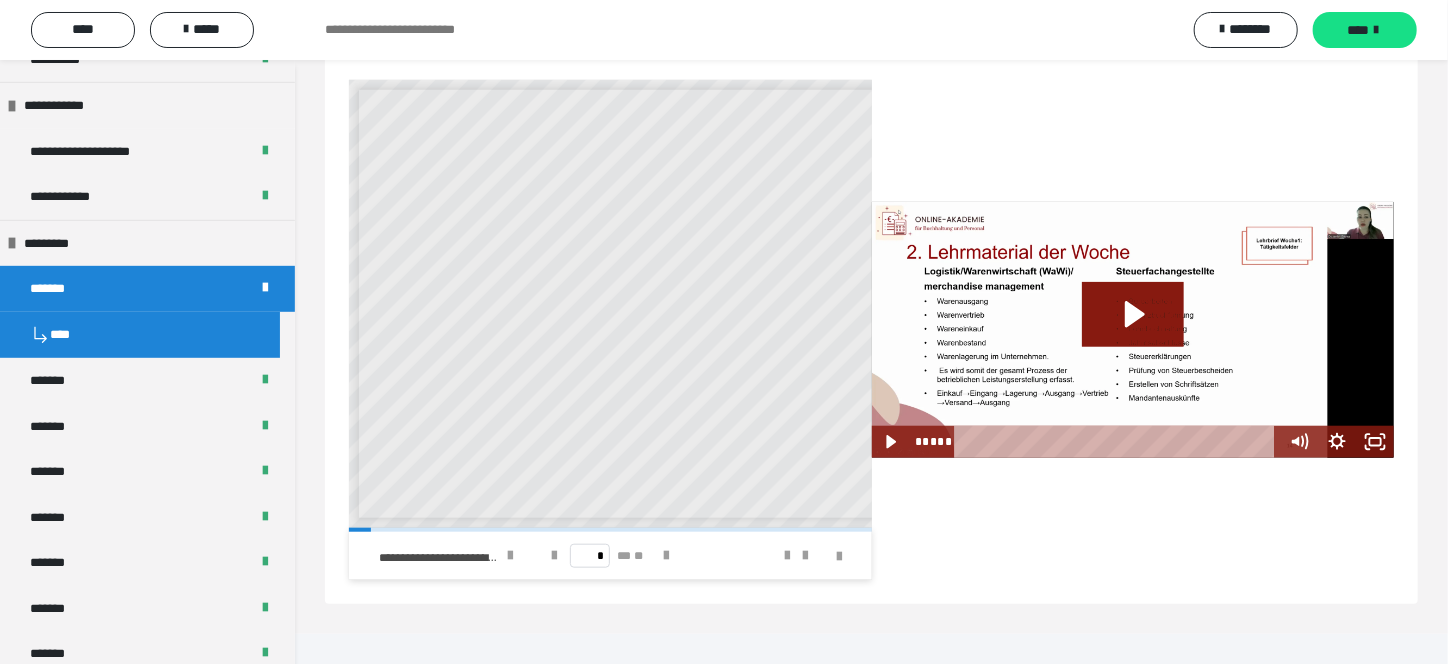 scroll, scrollTop: 4567, scrollLeft: 0, axis: vertical 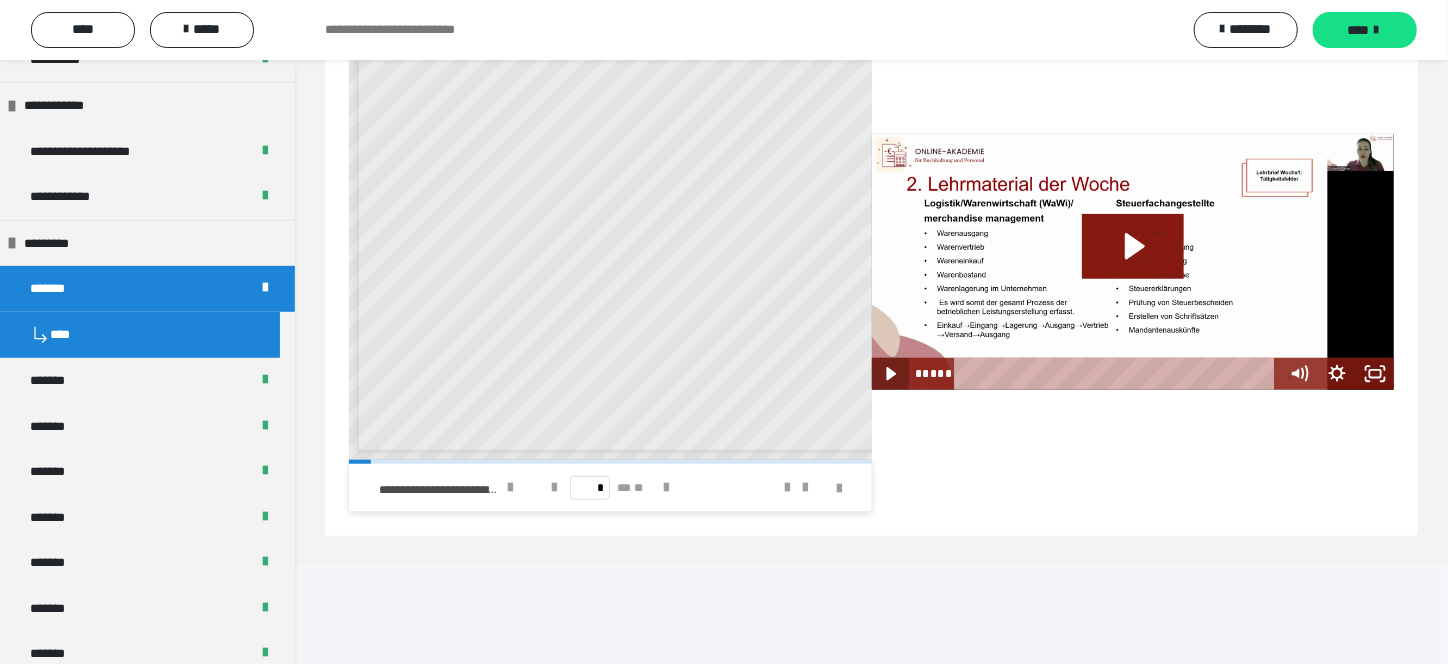 click 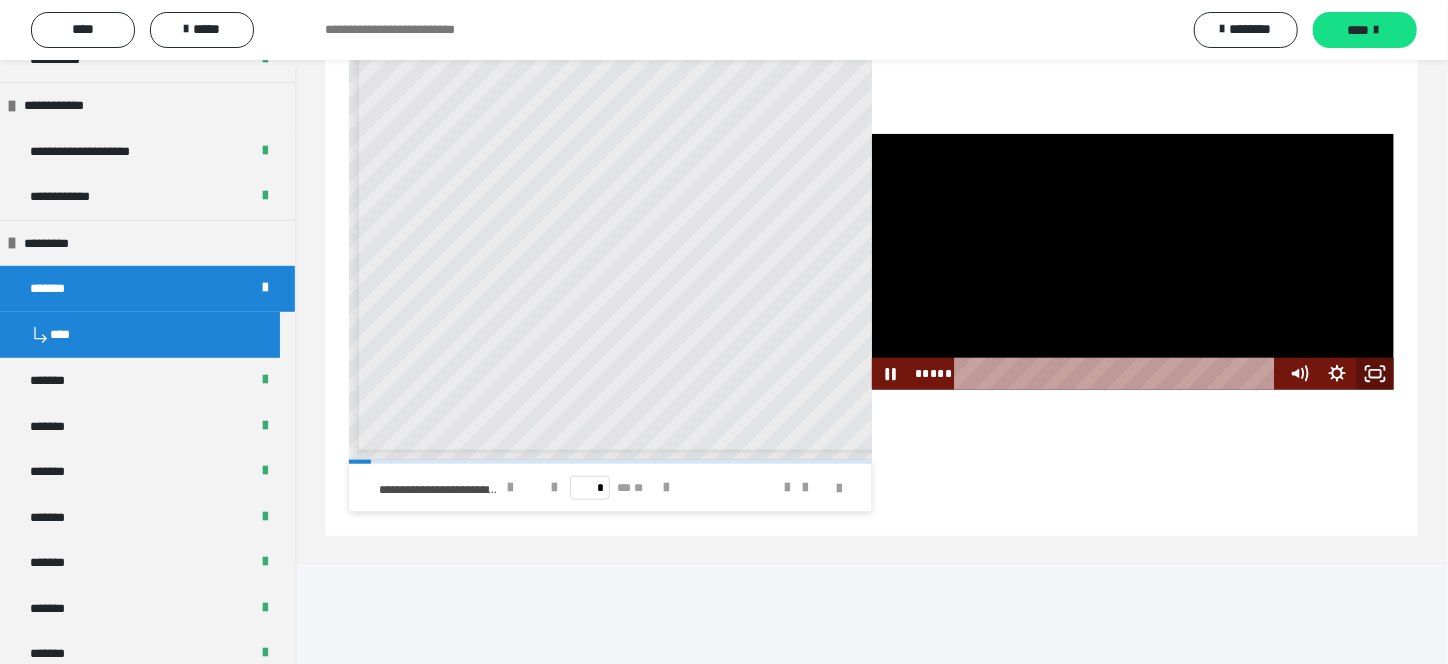 click 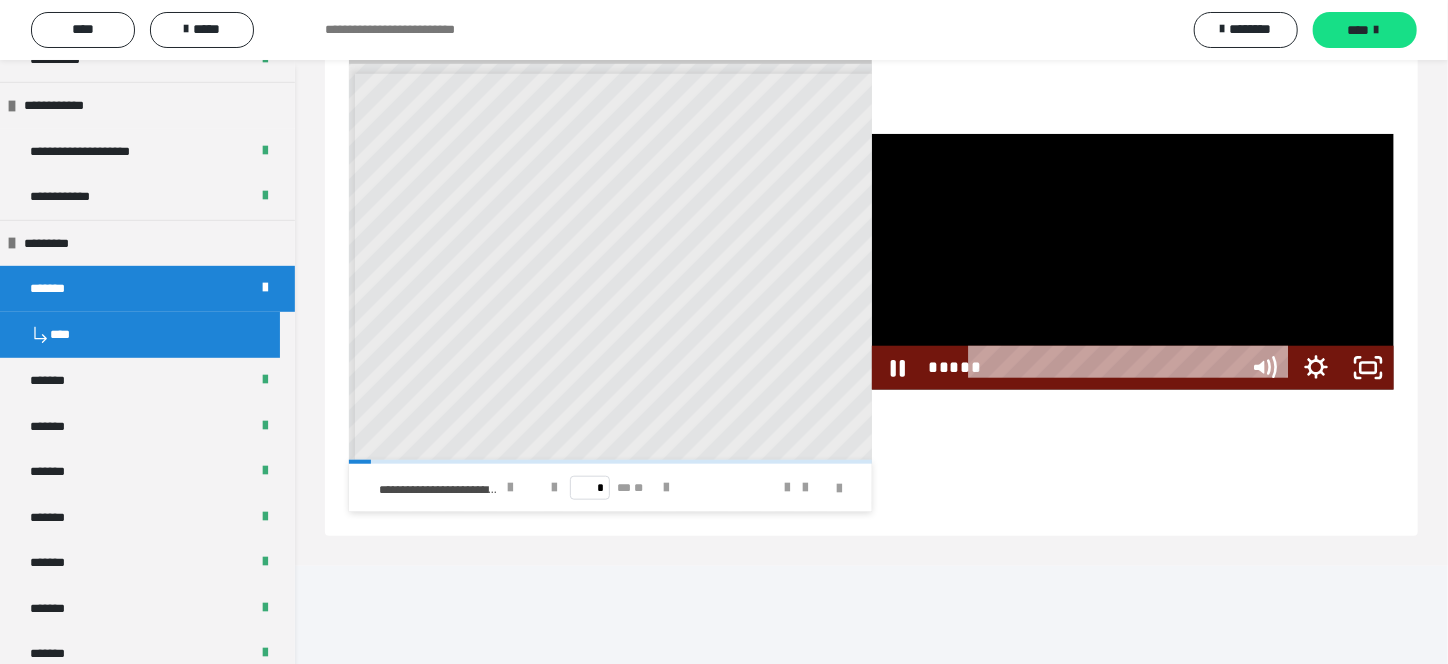 scroll, scrollTop: 4388, scrollLeft: 0, axis: vertical 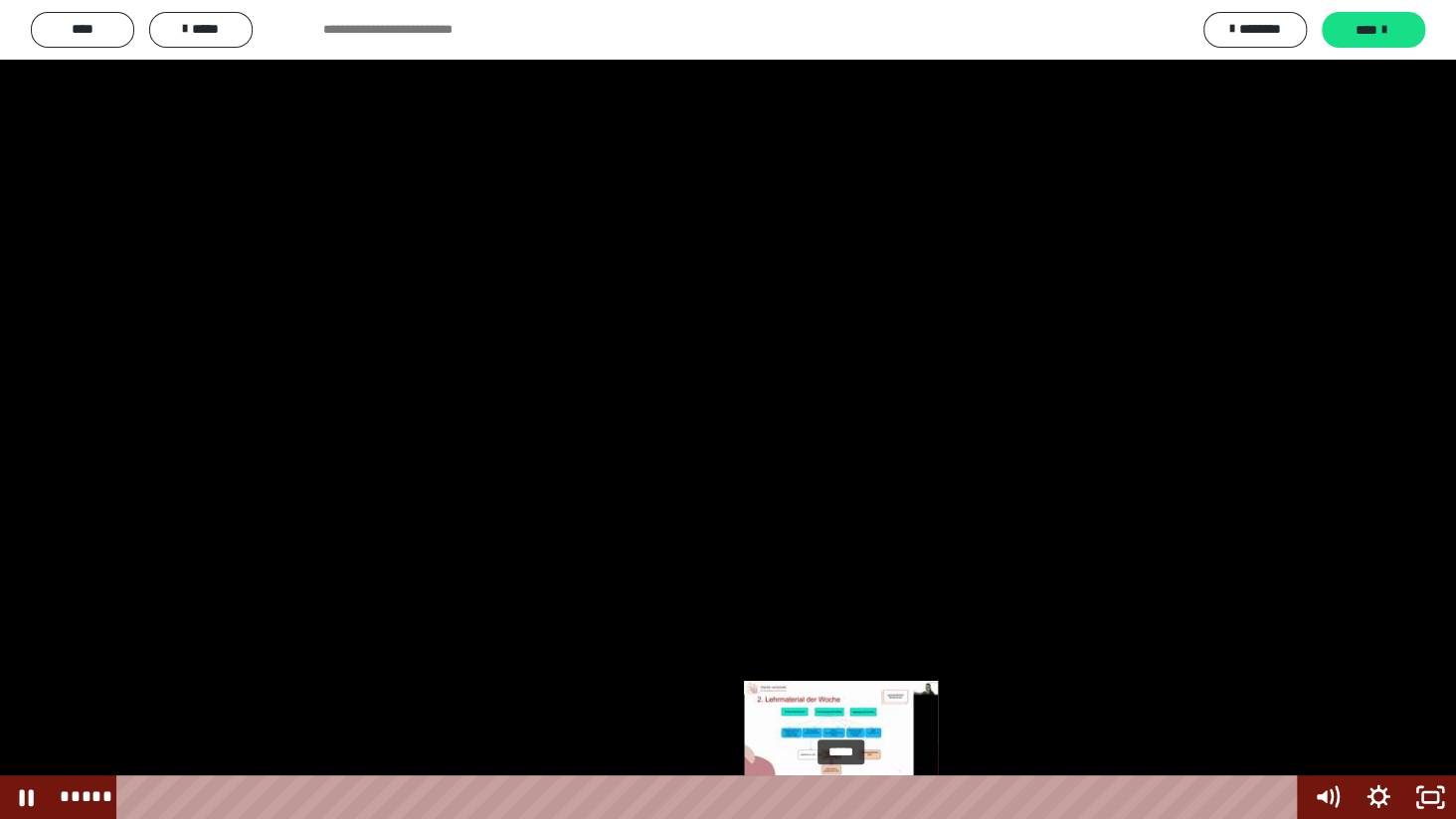 drag, startPoint x: 875, startPoint y: 797, endPoint x: 842, endPoint y: 789, distance: 33.955854 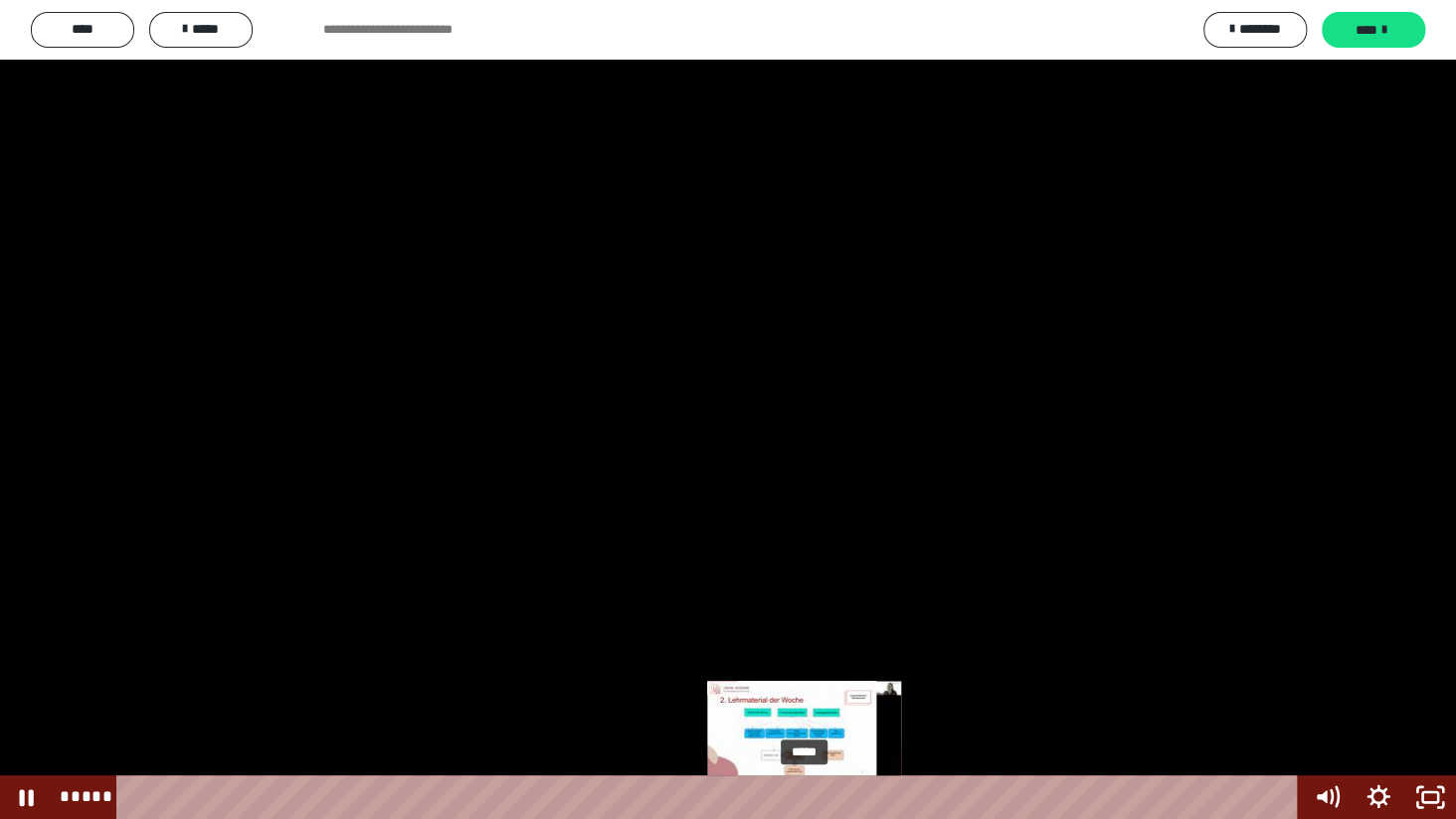drag, startPoint x: 842, startPoint y: 791, endPoint x: 806, endPoint y: 791, distance: 36 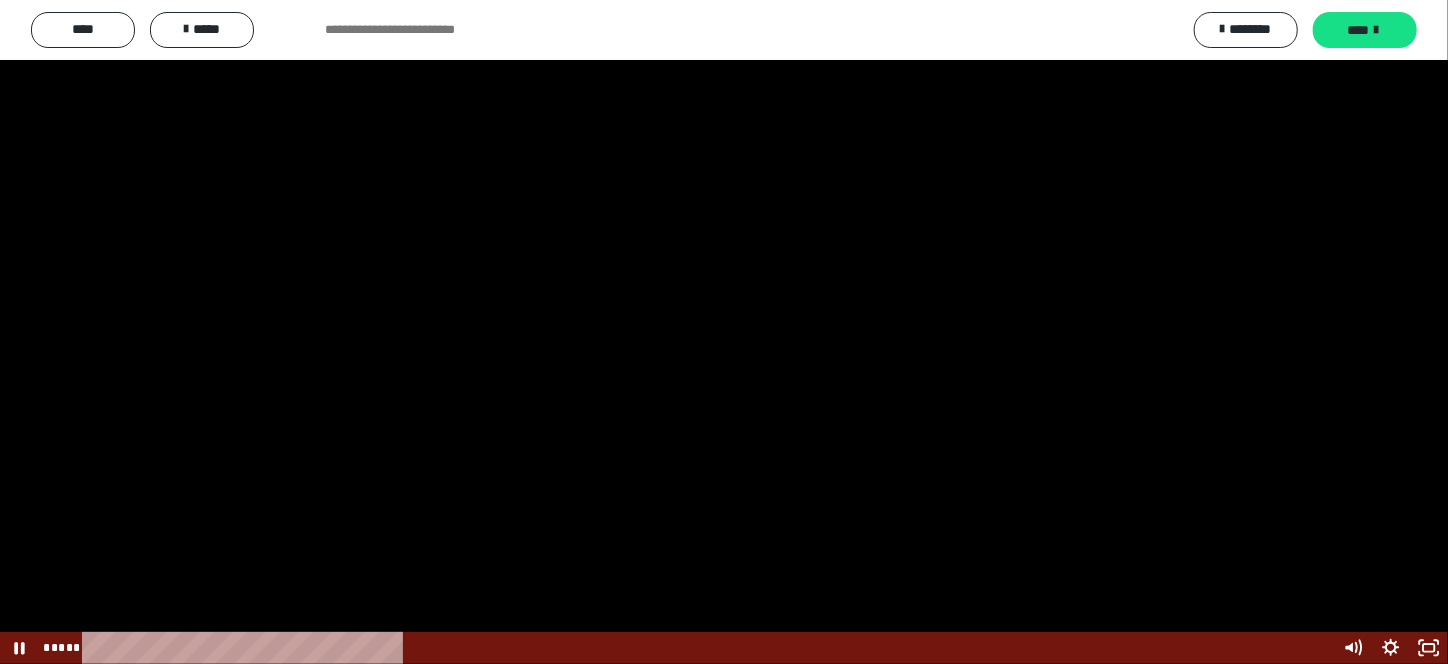 scroll, scrollTop: 4567, scrollLeft: 0, axis: vertical 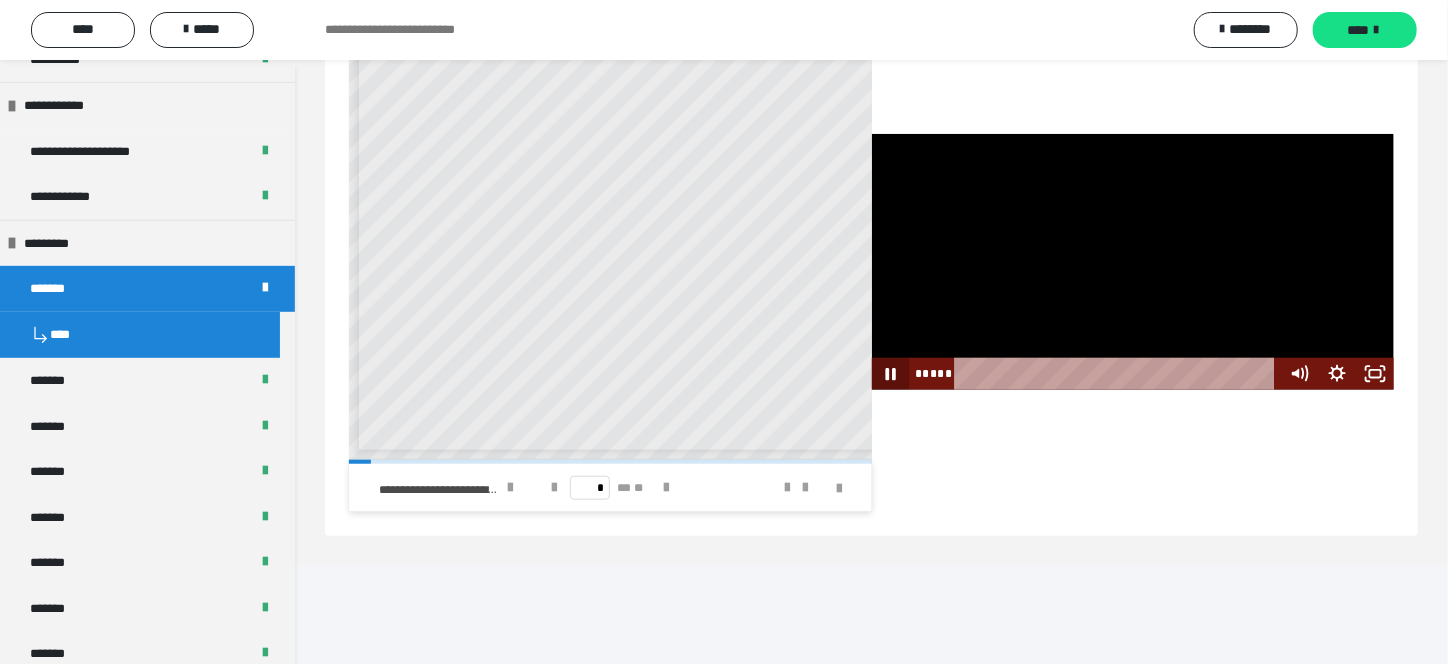 click 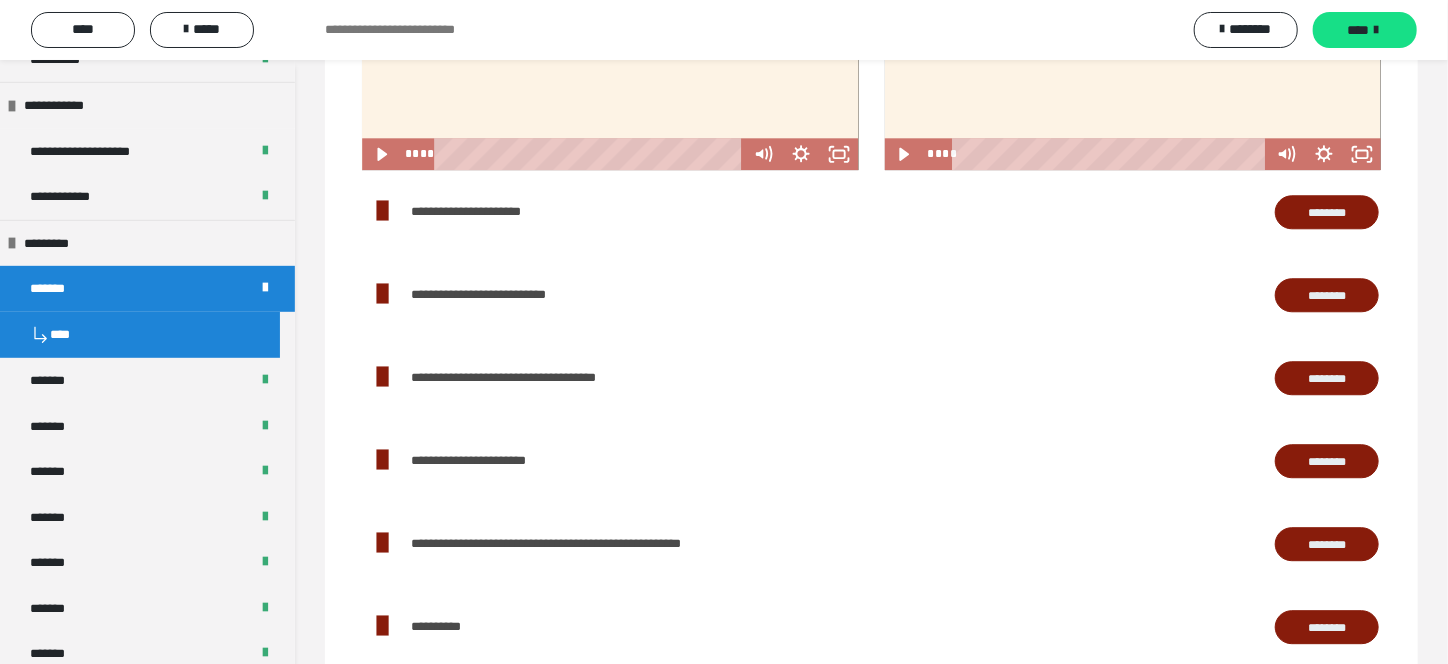 scroll, scrollTop: 2467, scrollLeft: 0, axis: vertical 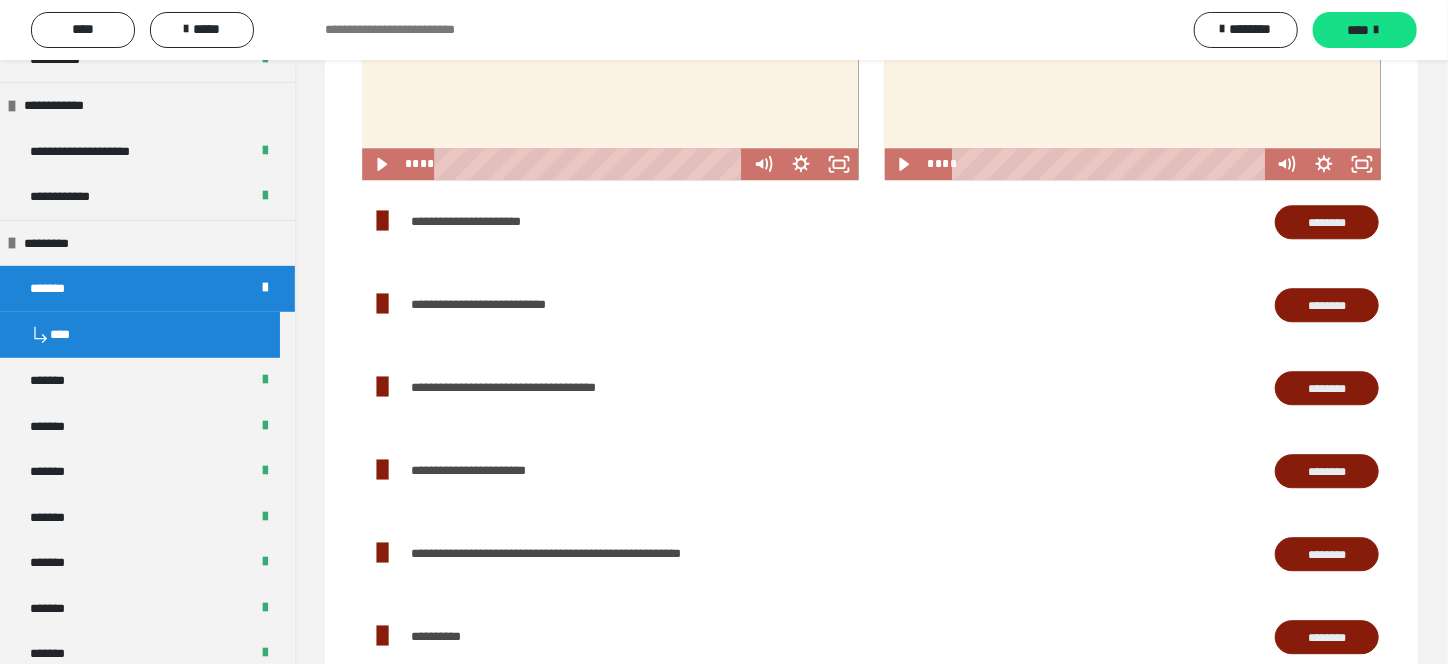 click on "********" at bounding box center [1327, 222] 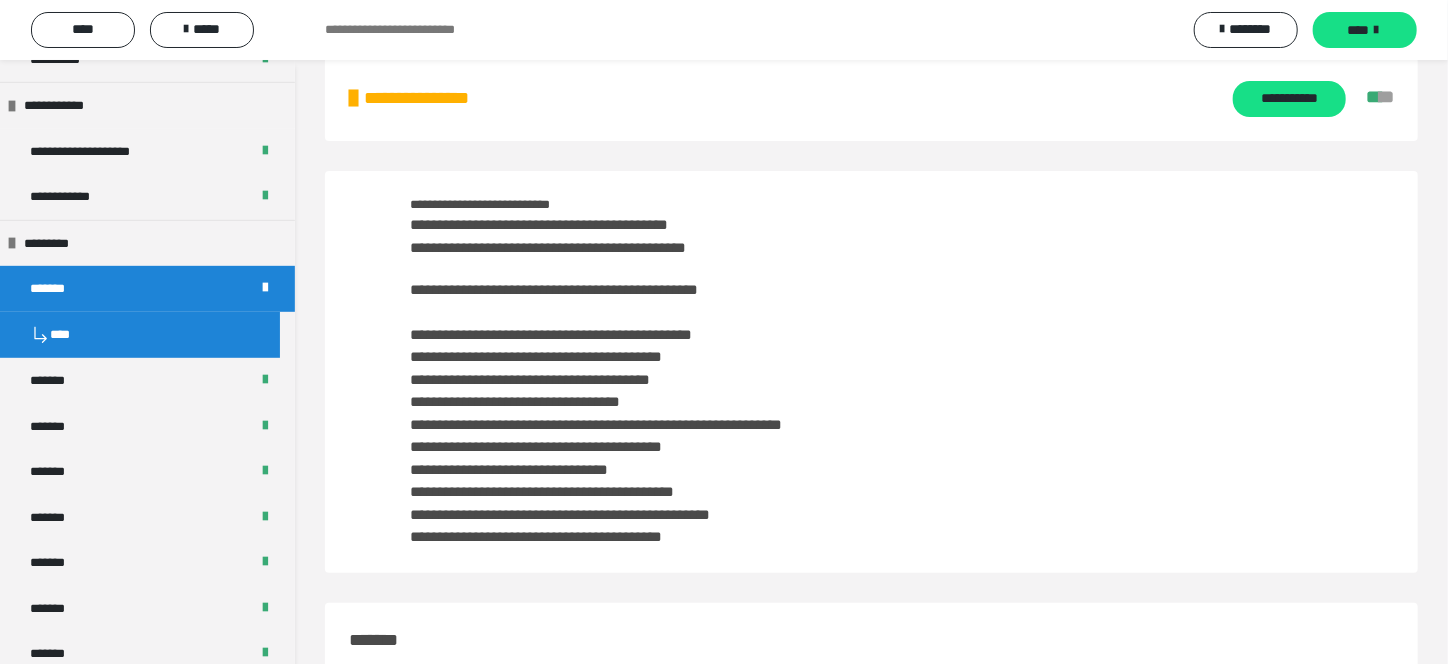 scroll, scrollTop: 0, scrollLeft: 0, axis: both 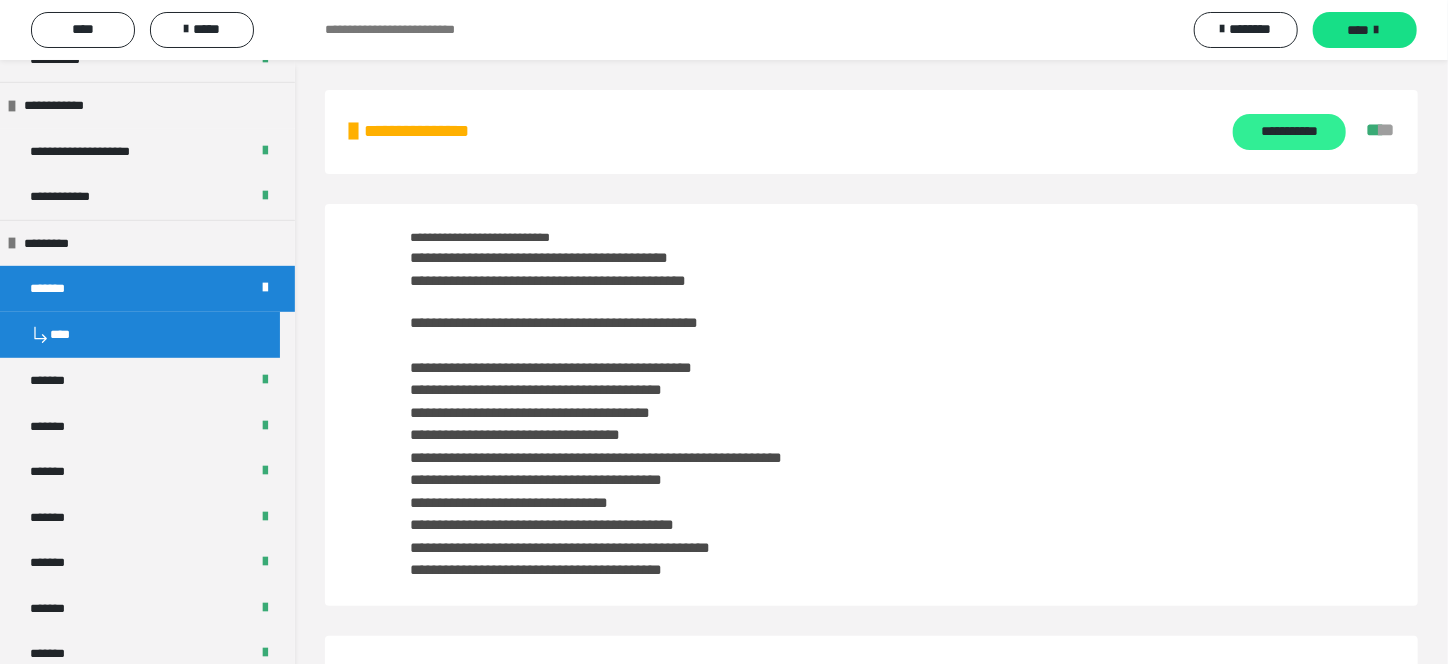 click on "**********" at bounding box center [1289, 132] 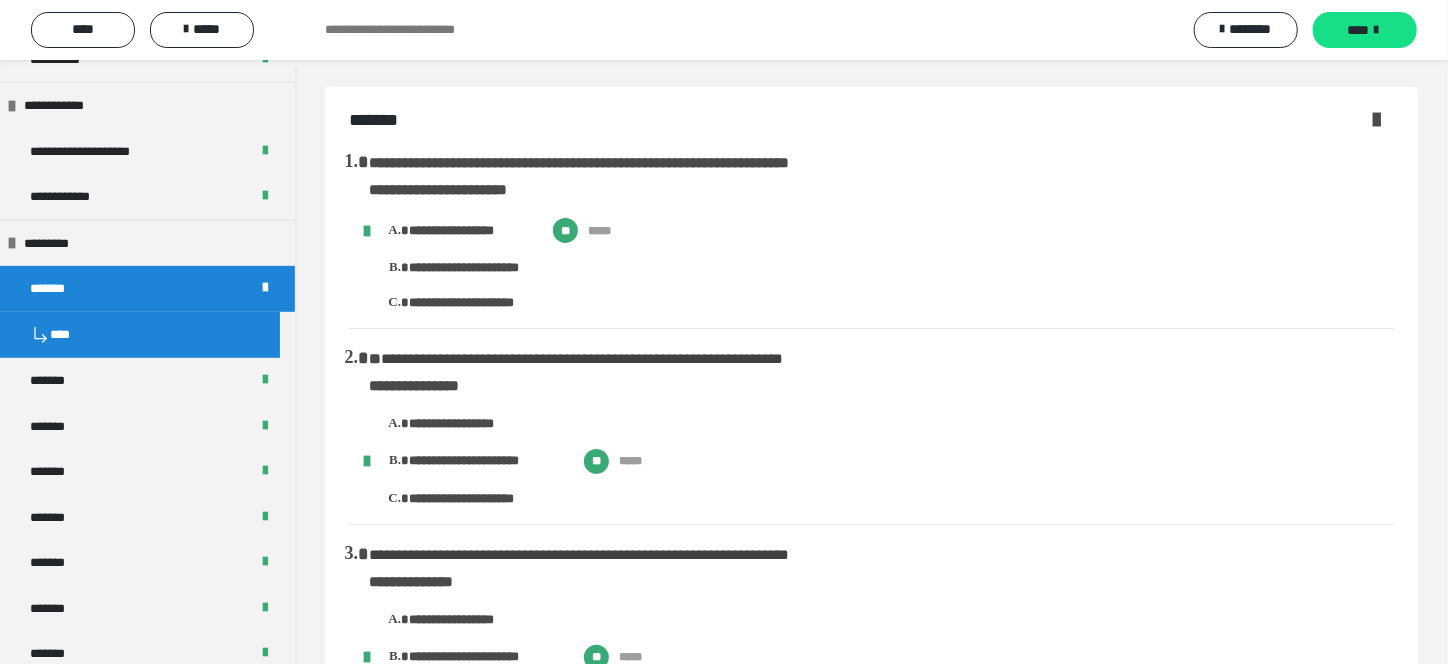 scroll, scrollTop: 0, scrollLeft: 0, axis: both 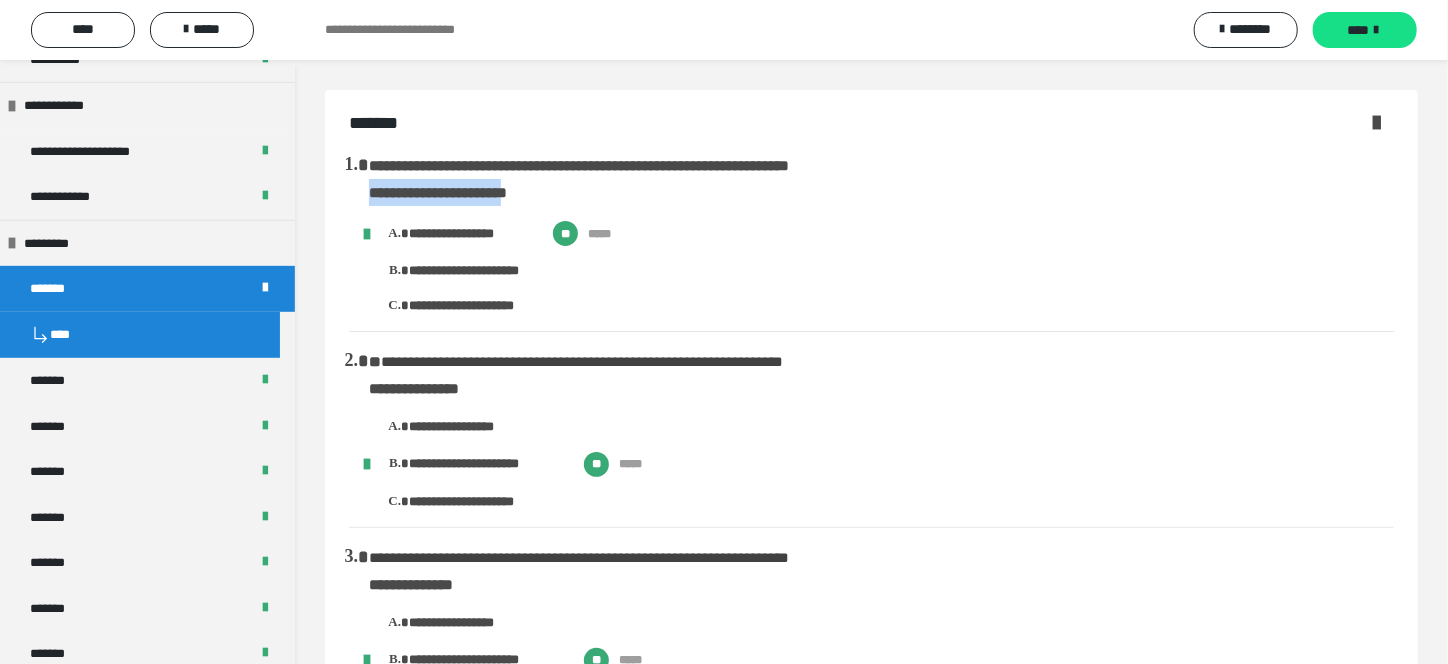 drag, startPoint x: 370, startPoint y: 192, endPoint x: 555, endPoint y: 186, distance: 185.09727 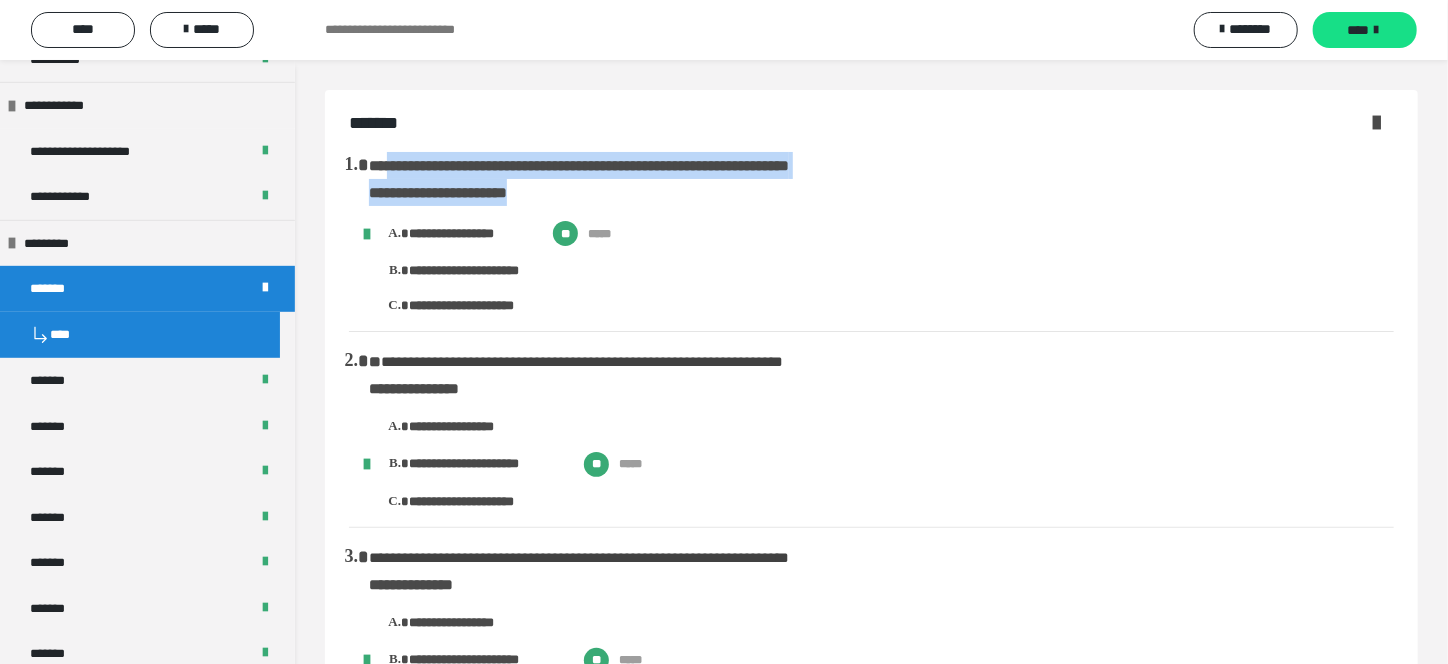drag, startPoint x: 381, startPoint y: 160, endPoint x: 582, endPoint y: 187, distance: 202.80533 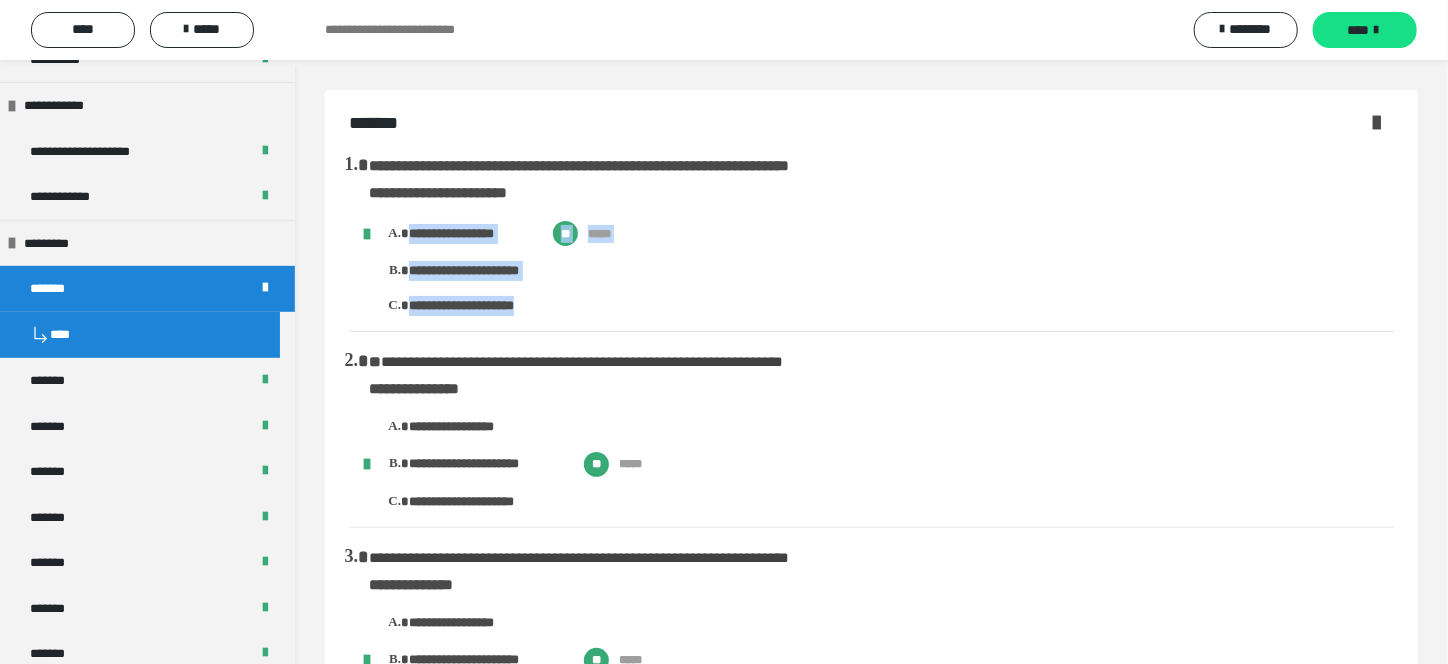 drag, startPoint x: 406, startPoint y: 231, endPoint x: 548, endPoint y: 307, distance: 161.05899 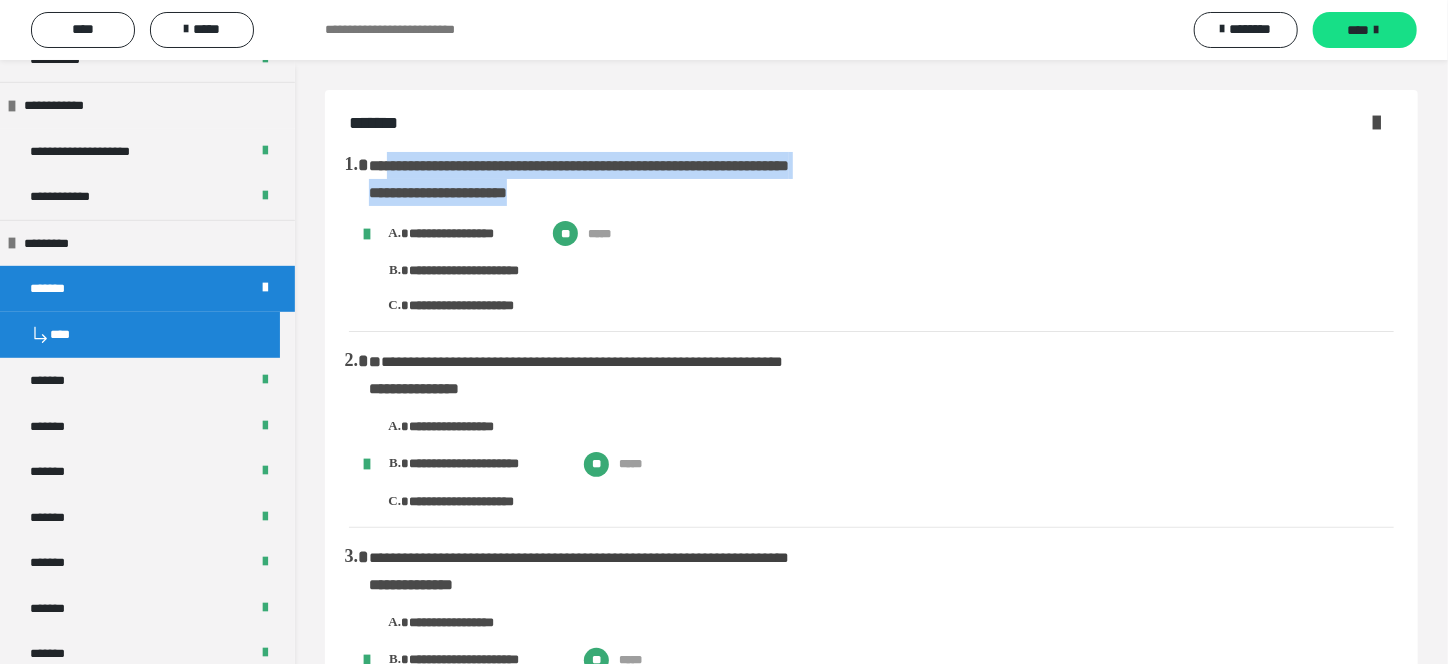 drag, startPoint x: 382, startPoint y: 165, endPoint x: 568, endPoint y: 186, distance: 187.18173 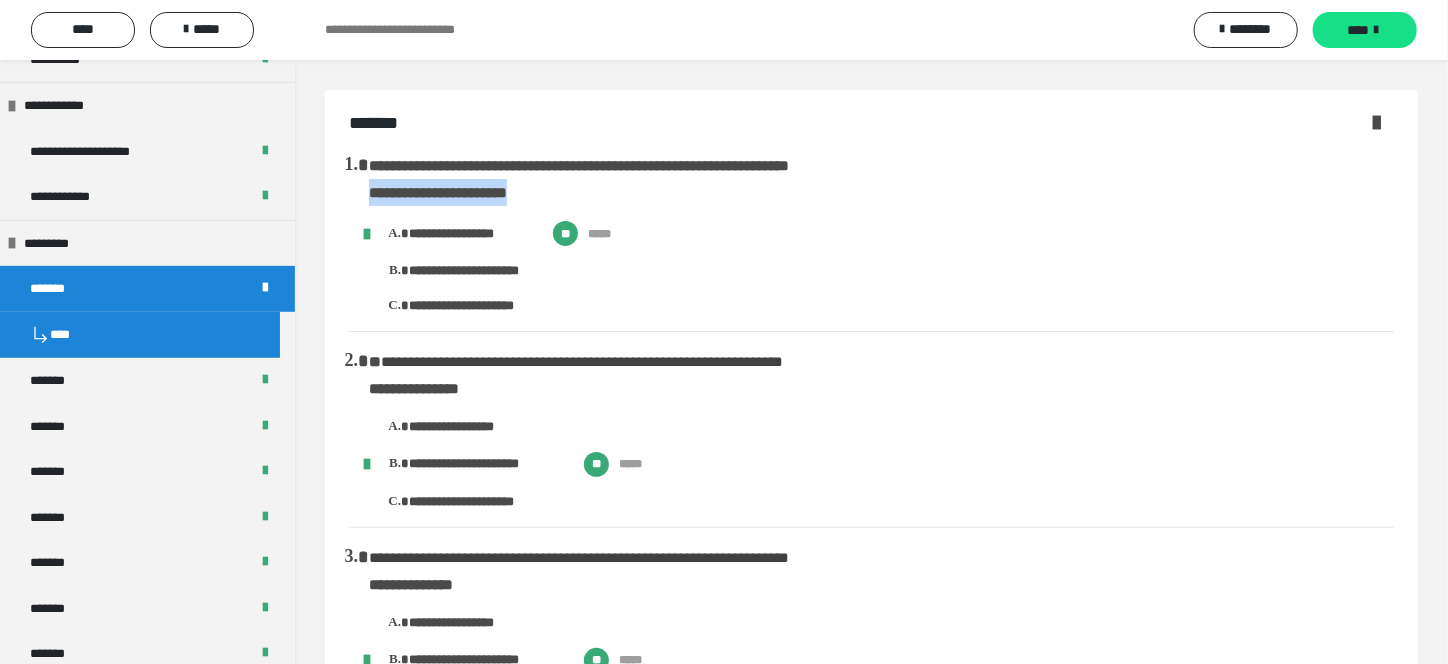 drag, startPoint x: 368, startPoint y: 193, endPoint x: 569, endPoint y: 195, distance: 201.00995 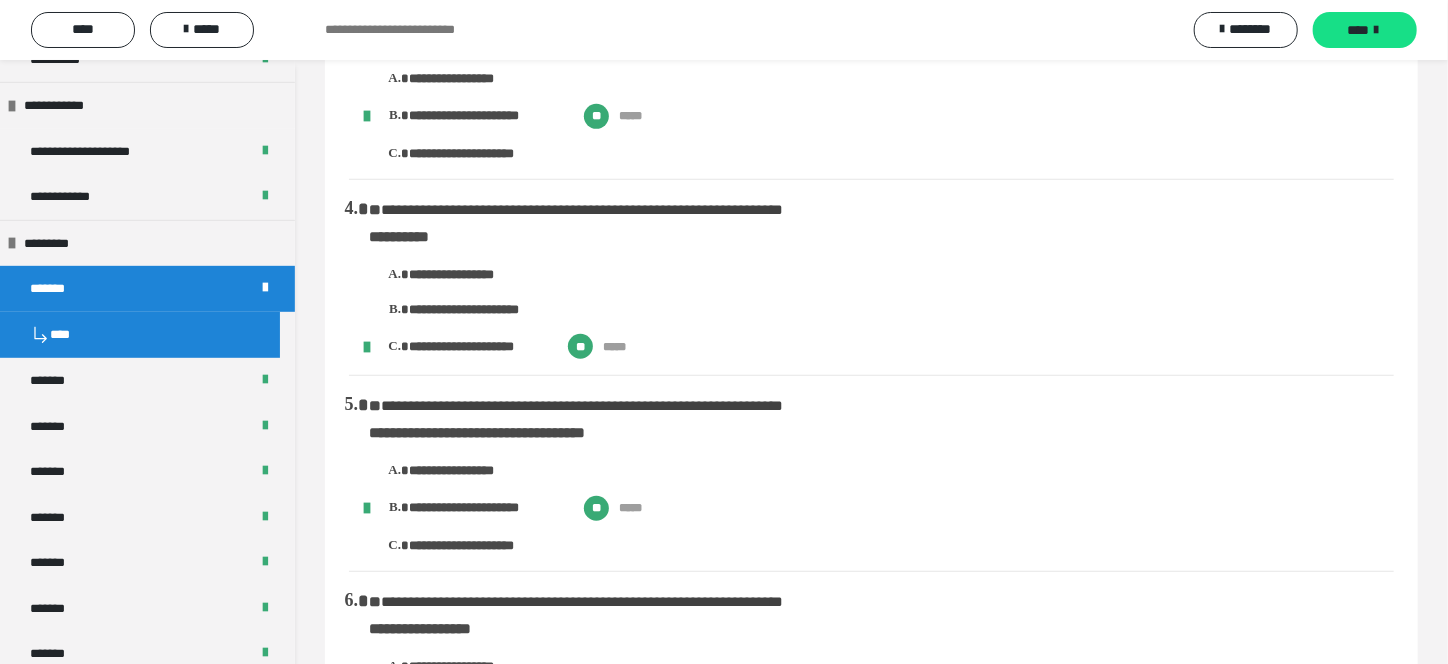 scroll, scrollTop: 600, scrollLeft: 0, axis: vertical 